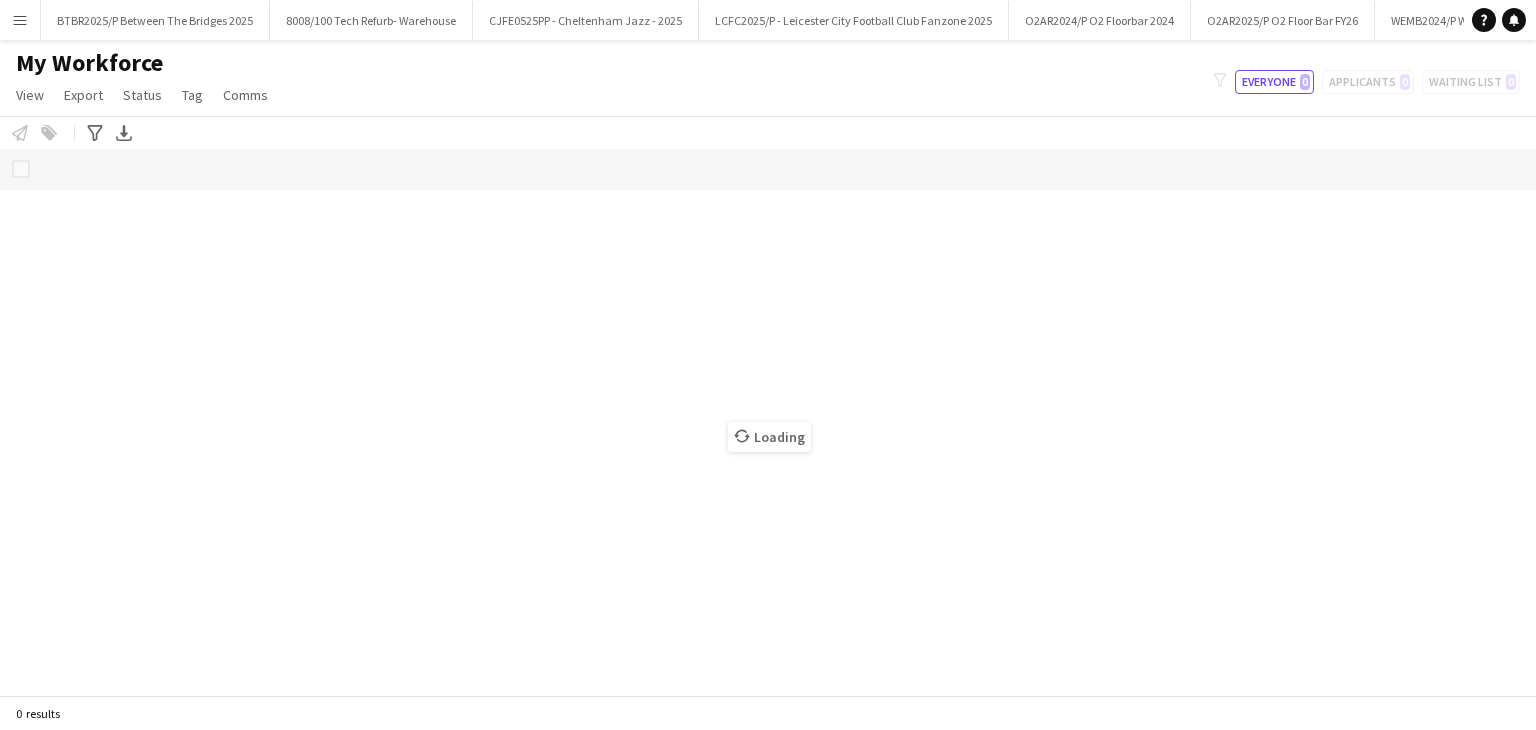 scroll, scrollTop: 0, scrollLeft: 0, axis: both 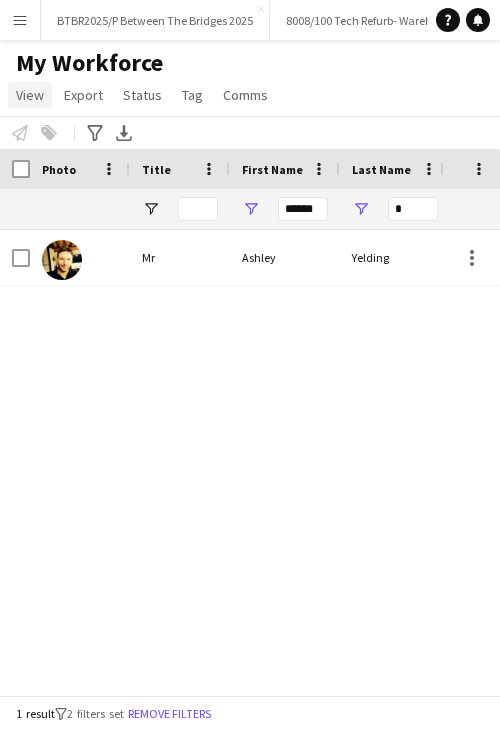click on "View" 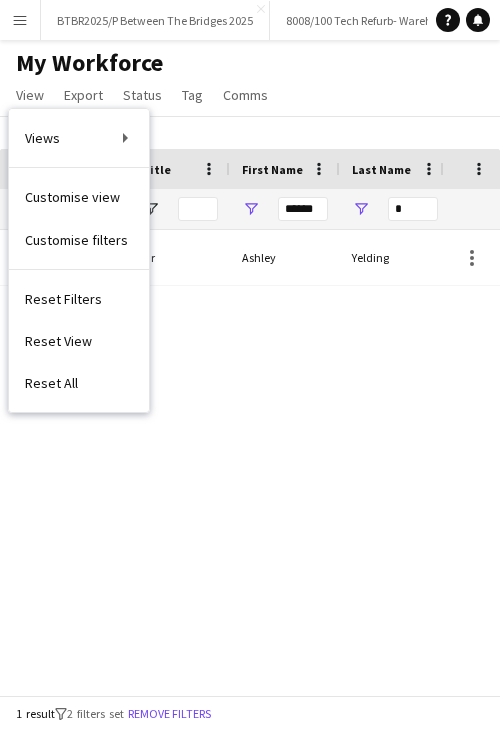 click on "Menu" at bounding box center [20, 20] 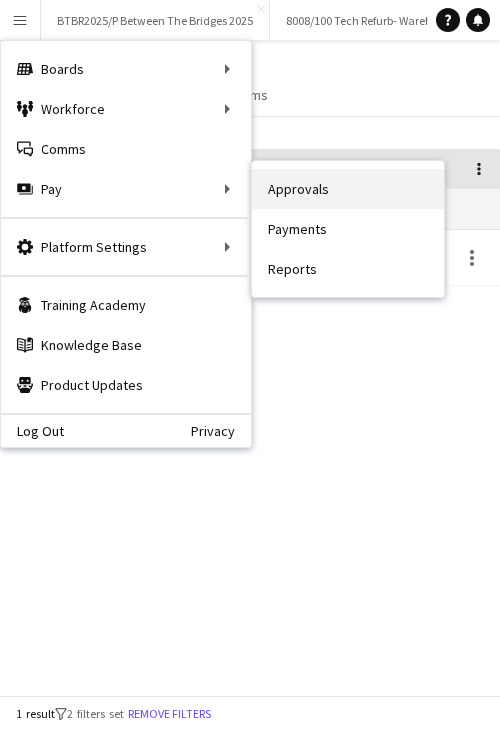 click on "Approvals" at bounding box center (348, 189) 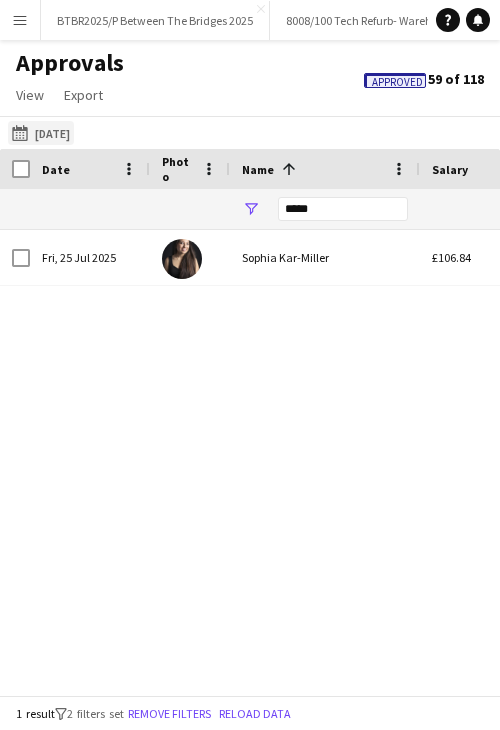 click on "[DATE]
[DATE]" 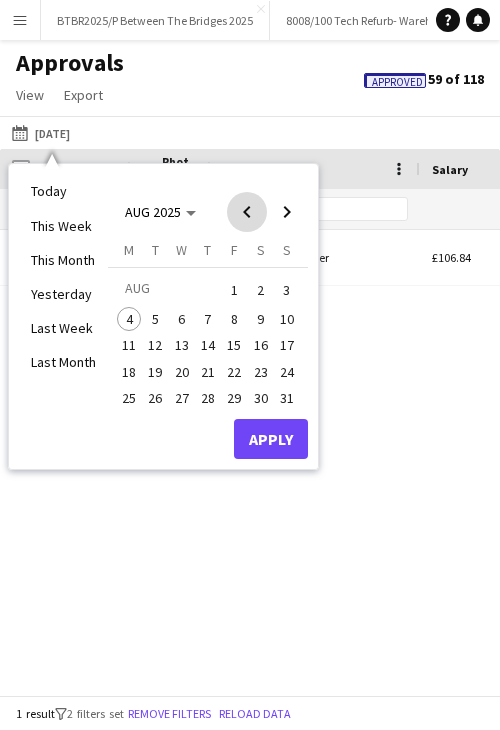 click at bounding box center (247, 212) 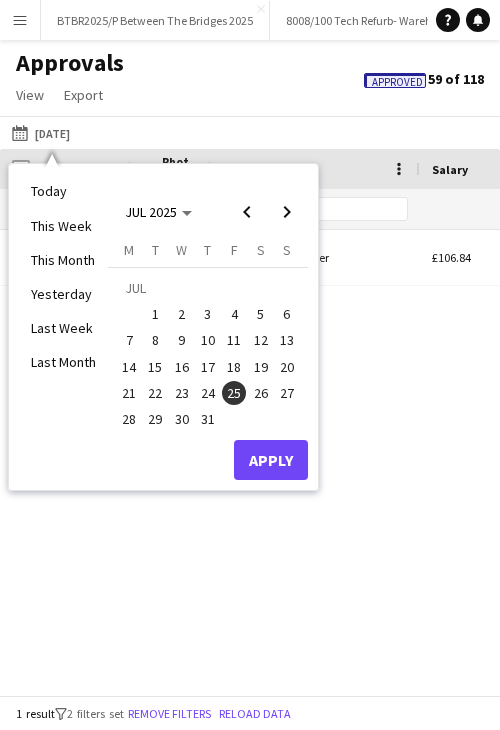 click on "28" at bounding box center (129, 419) 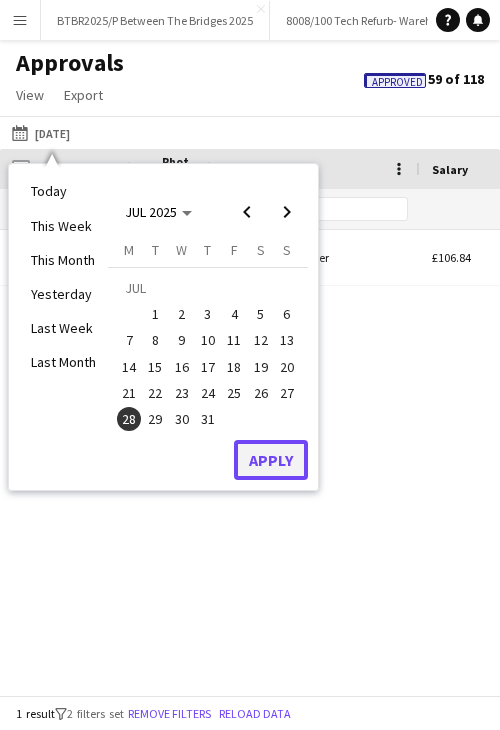 click on "Apply" at bounding box center [271, 460] 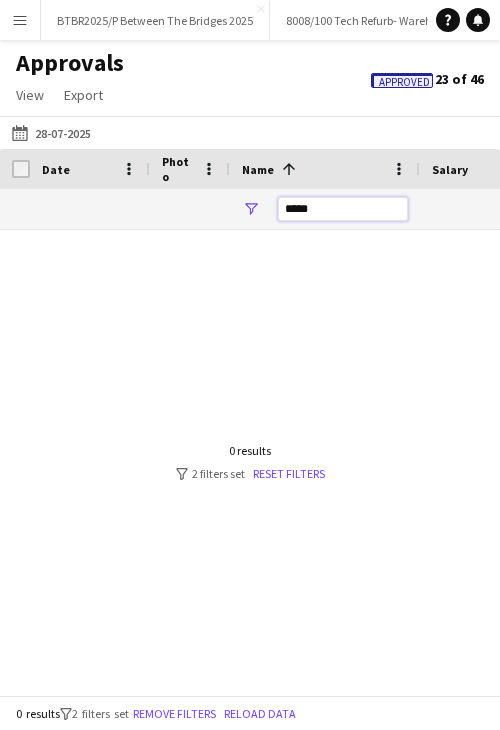 drag, startPoint x: 321, startPoint y: 215, endPoint x: 301, endPoint y: 214, distance: 20.024984 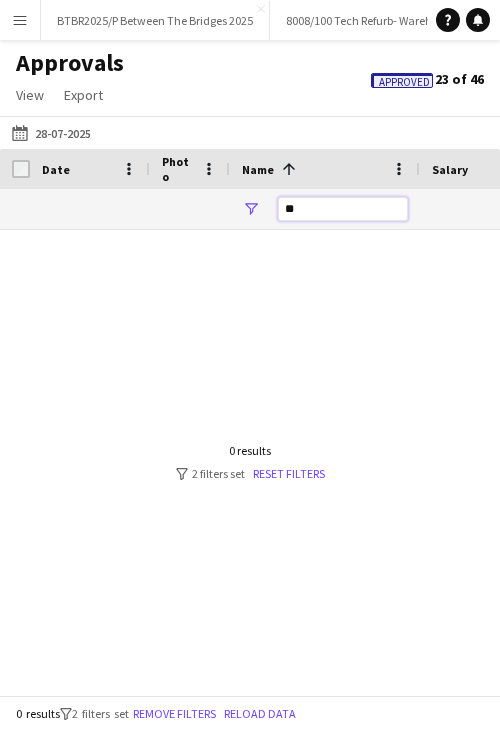type on "*" 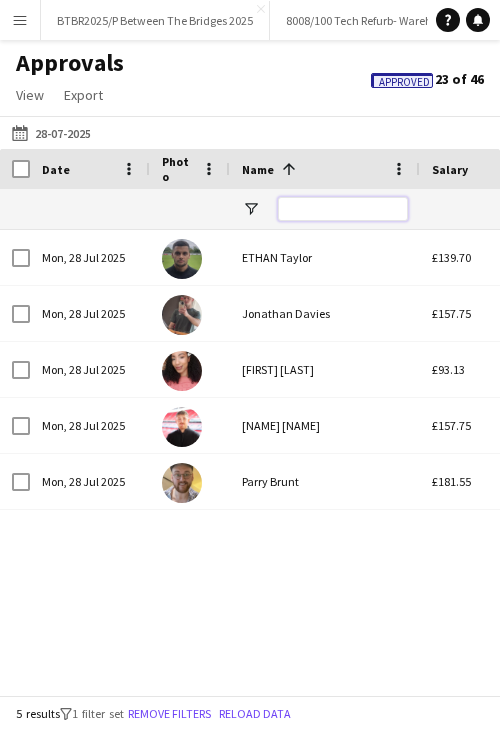 scroll, scrollTop: 0, scrollLeft: 307, axis: horizontal 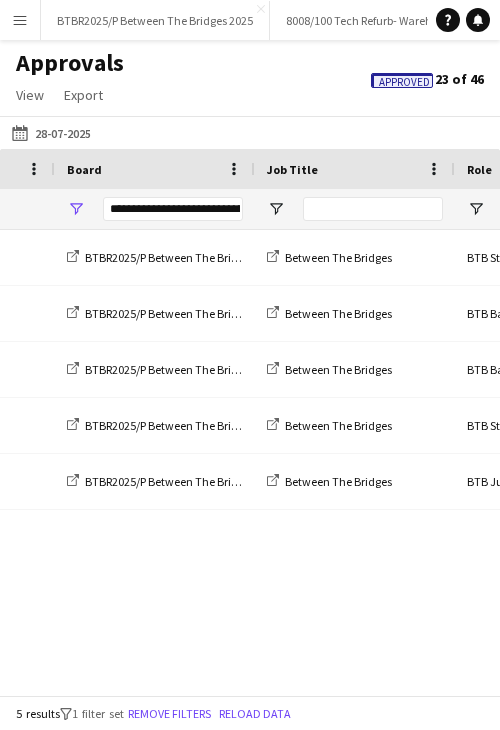 type 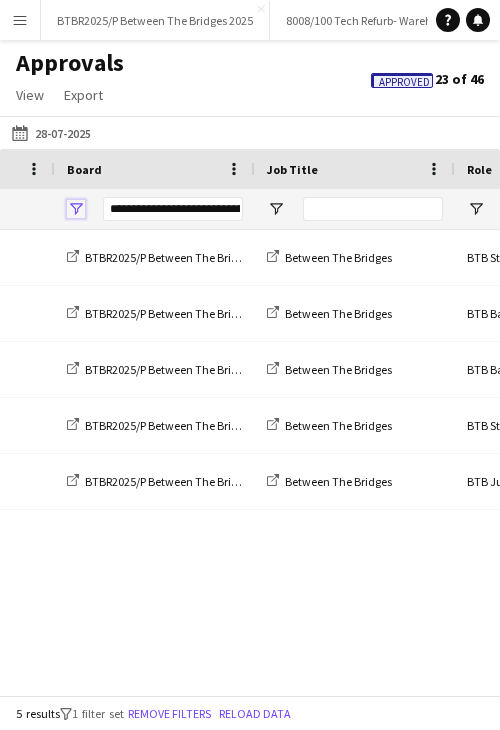 click at bounding box center [76, 209] 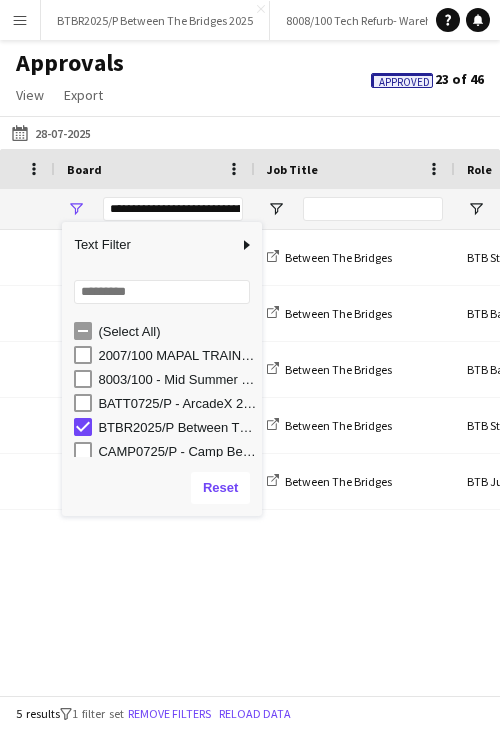 click on "BTBR2025/P  Between The Bridges 2025" at bounding box center [177, 427] 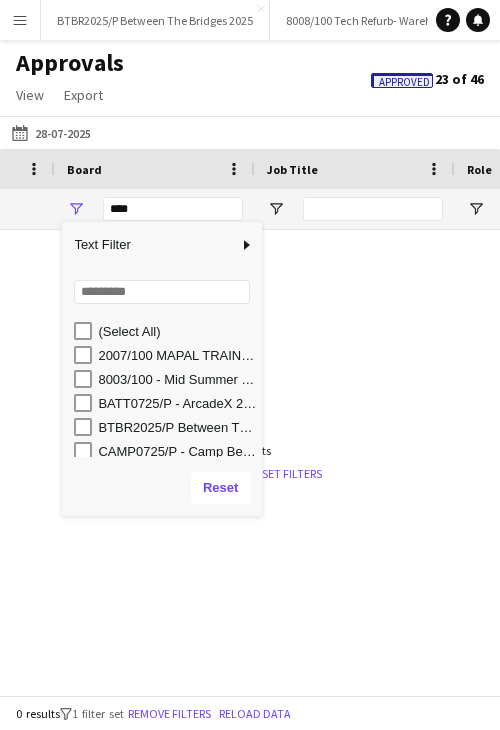 click on "BATT0725/P - ArcadeX 2025" at bounding box center [177, 403] 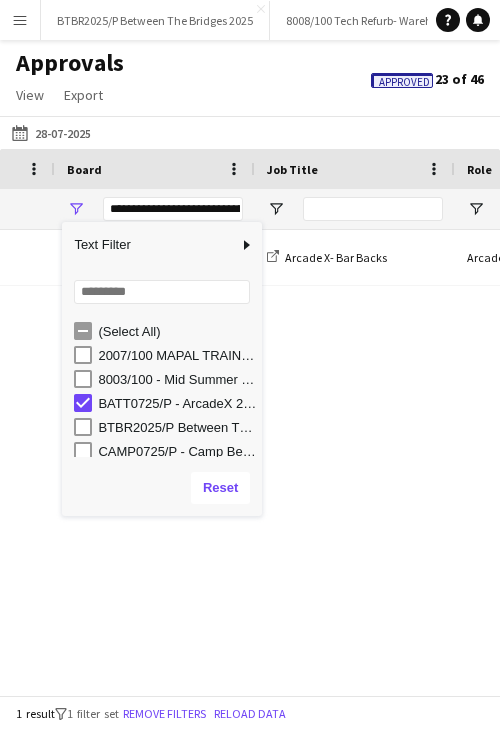 click on "Approvals   View  Customise view Customise filters Reset Filters Reset View Reset All  Export  Export as XLSX Export as CSV Export as PDF Approved  23 of 46" 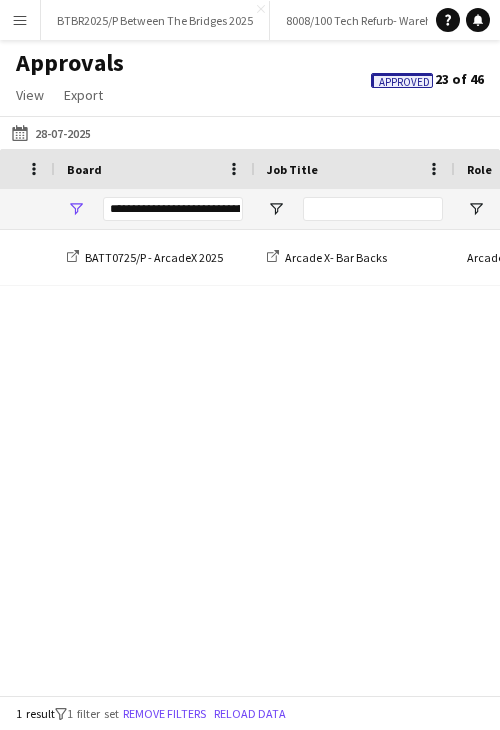 scroll, scrollTop: 0, scrollLeft: 1242, axis: horizontal 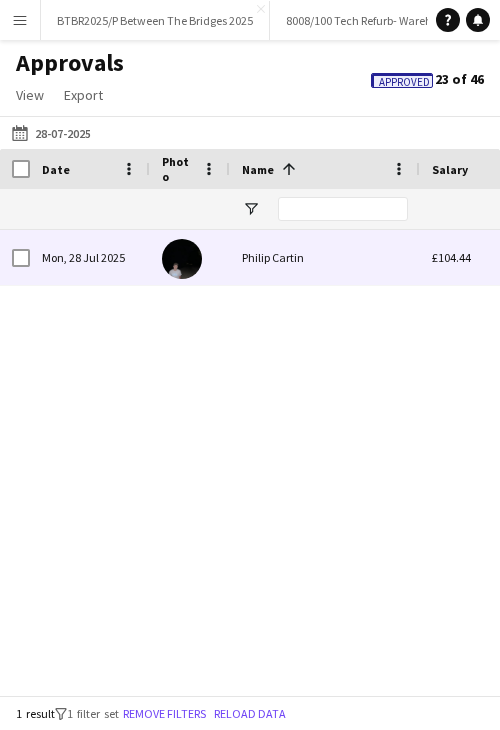 click on "Philip Cartin" at bounding box center [325, 257] 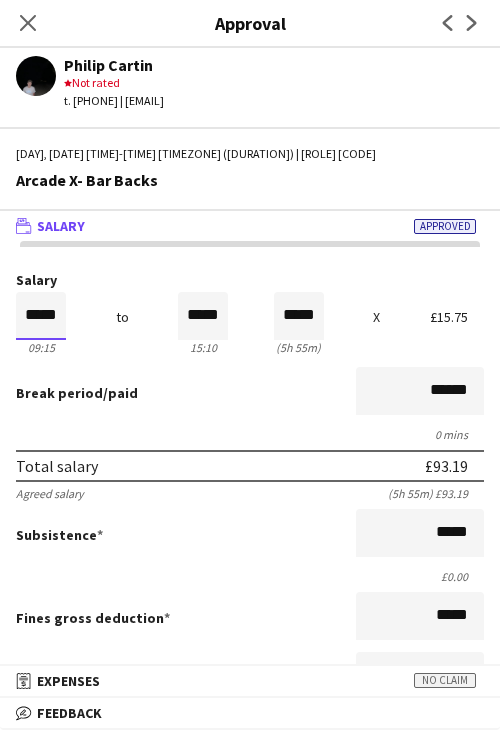 click on "*****" at bounding box center (41, 316) 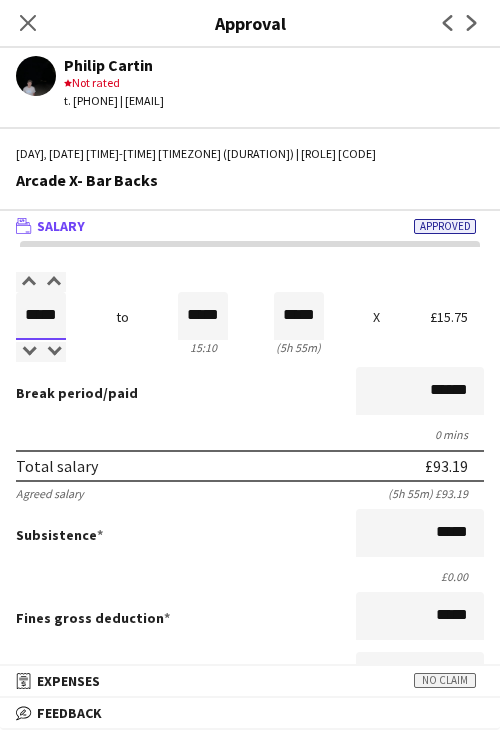 click on "*****" at bounding box center [41, 316] 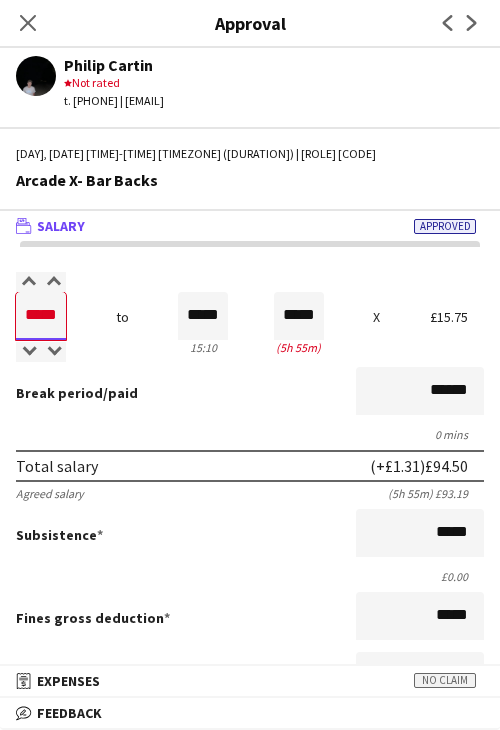 type on "*****" 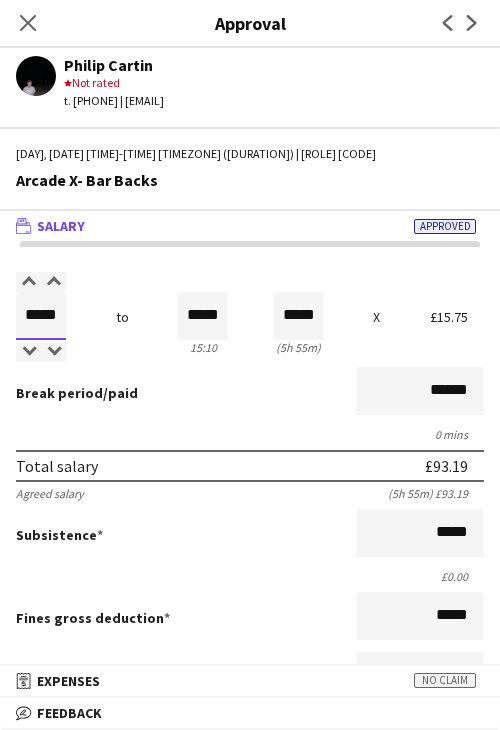type on "*****" 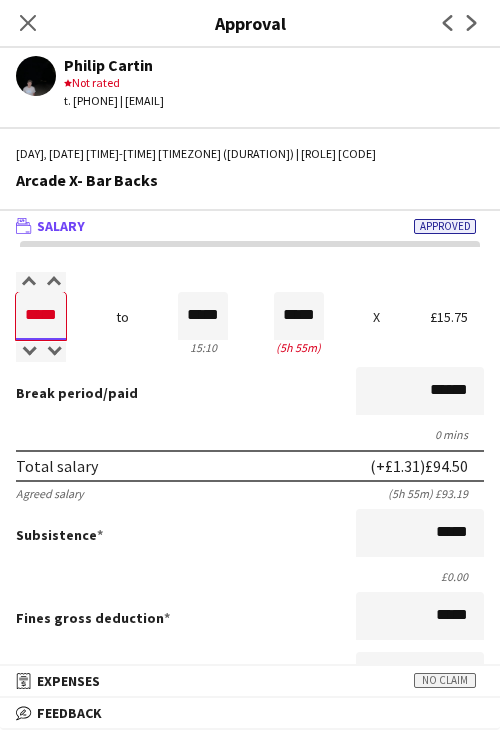 type on "*****" 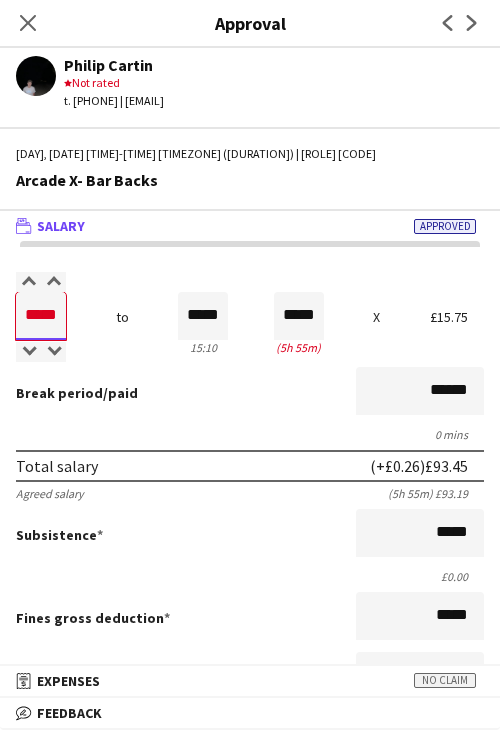 type on "*****" 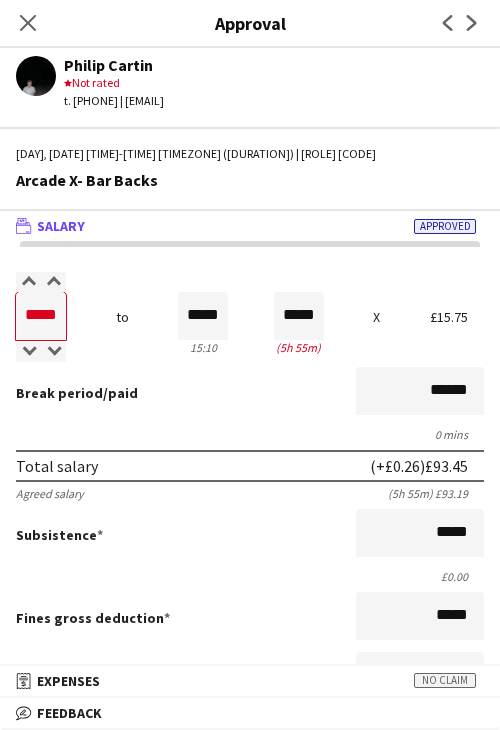 click on "Salary  *****  09:15   to  *****  15:10  *****  (5h 55m)   X   £15.75   Break period   /paid  ******  0 mins   Total salary   (+£0.26)   £93.45   Agreed salary   (5h 55m) £93.19   Subsistence  *****  £0.00   Fines gross deduction  *****  Fines net deduction  *****  Bonus  *****  Holiday pay (12.07%)   £11.28   Total amount   (+£0.26)   £104.73   Base pay   £93.45   Expenses budget   £0.00   Approve payment for £104.73   Force payment approval £104.73" at bounding box center [250, 622] 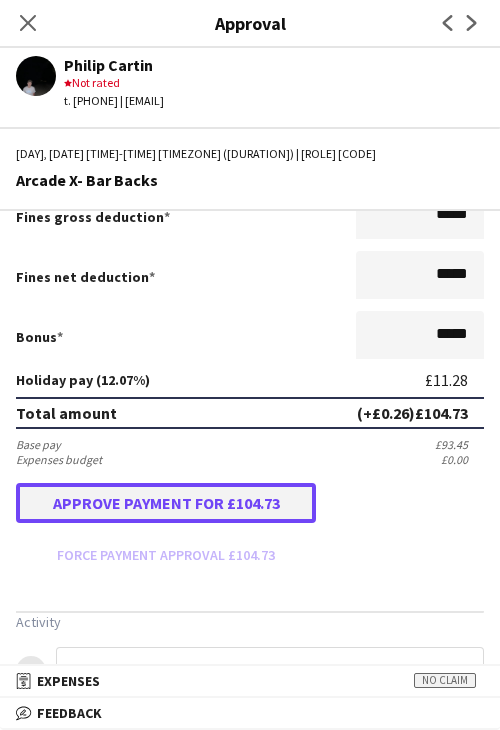 click on "Approve payment for £104.73" at bounding box center [166, 503] 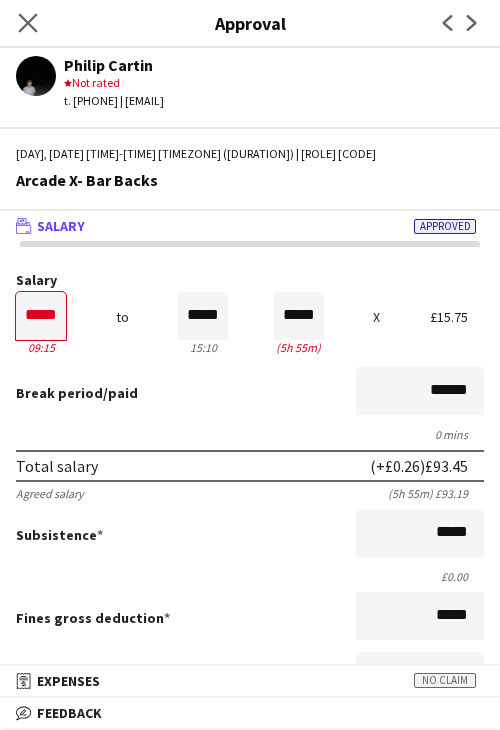 click on "Close pop-in" 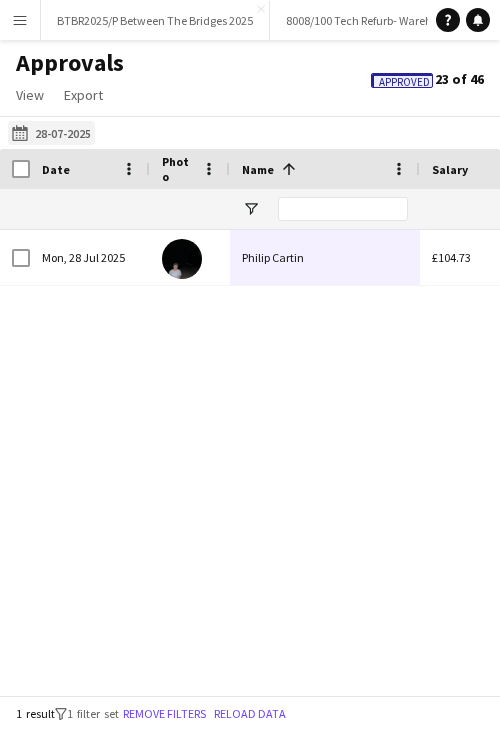 click on "[DATE]
[DATE]" 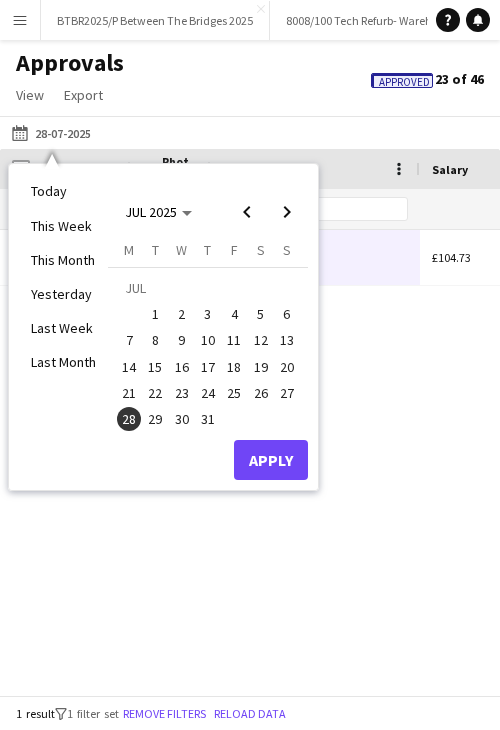click on "28" at bounding box center (129, 419) 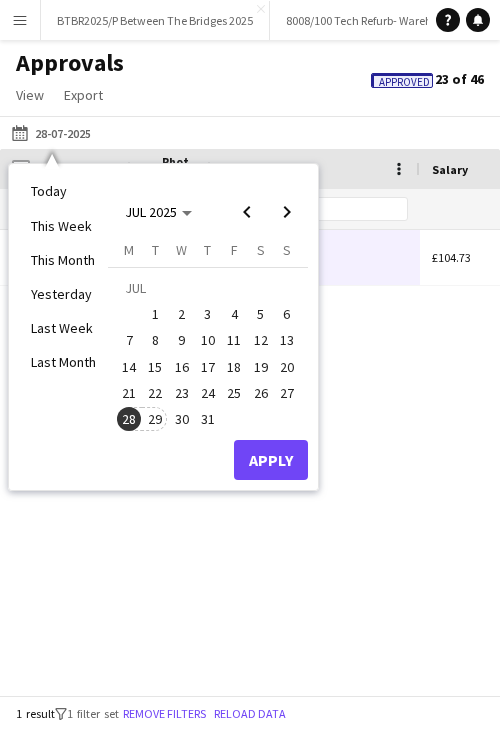 click on "29" at bounding box center [156, 419] 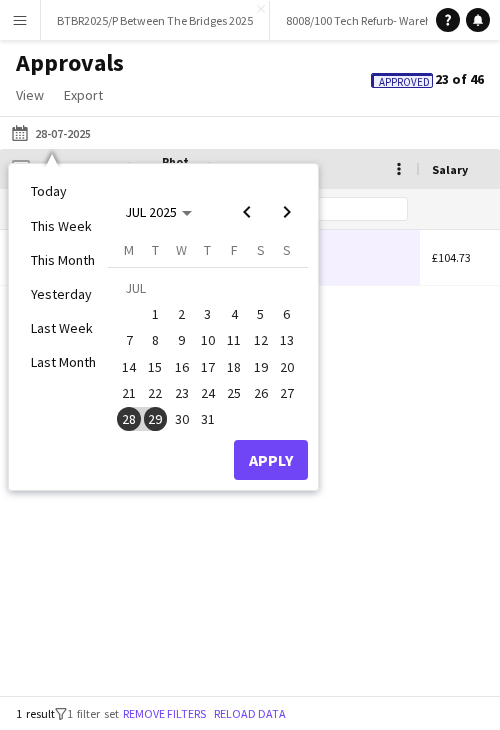 click on "29" at bounding box center (156, 419) 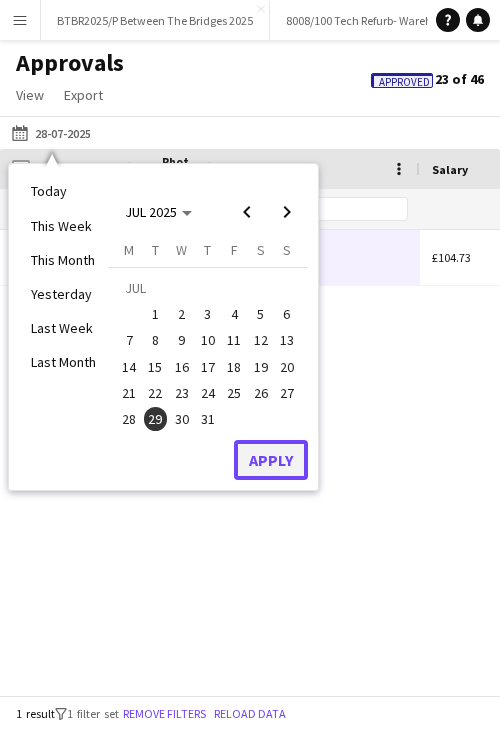 click on "Apply" at bounding box center (271, 460) 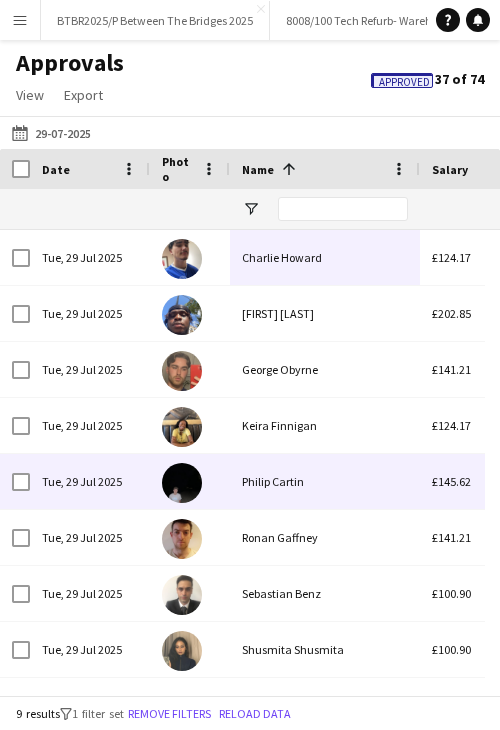 click on "Philip Cartin" at bounding box center (325, 481) 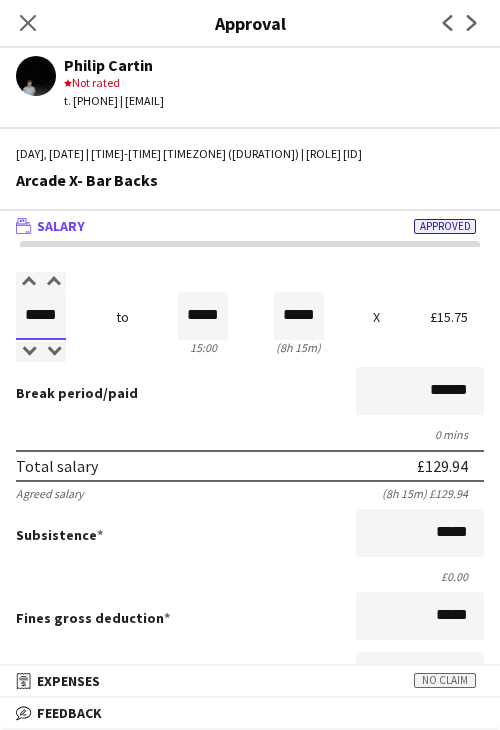 click on "*****" at bounding box center (41, 316) 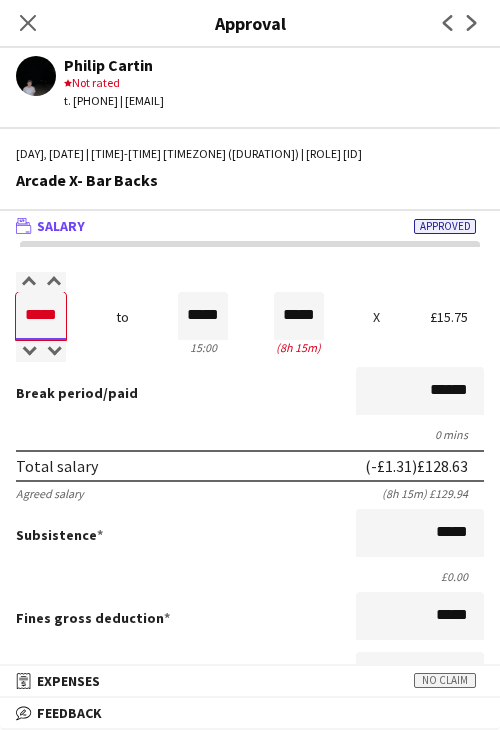 type on "*****" 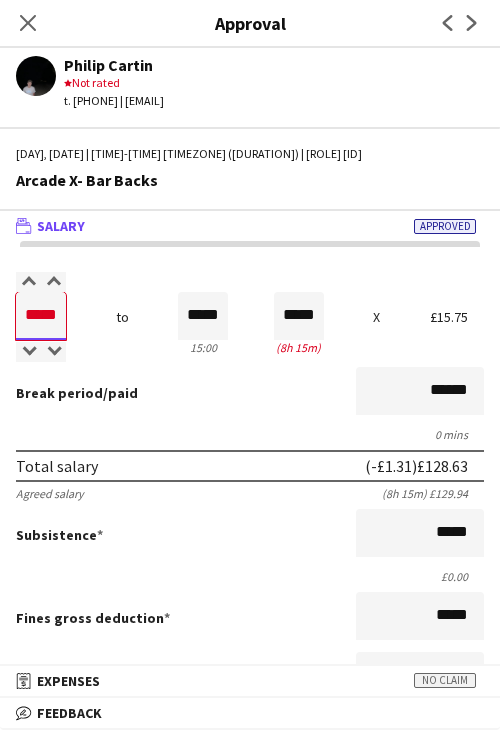 type on "*****" 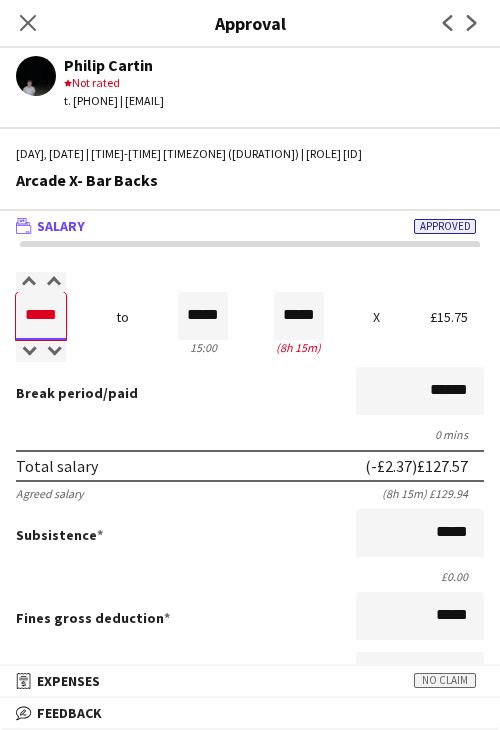 type on "*****" 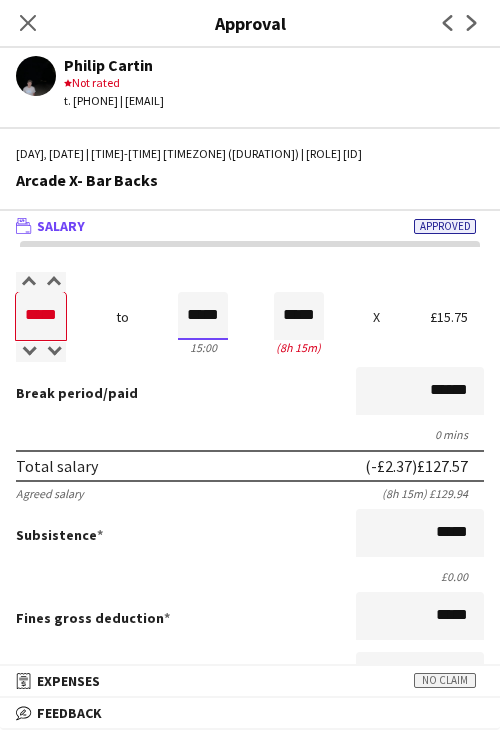 click on "*****" at bounding box center (203, 316) 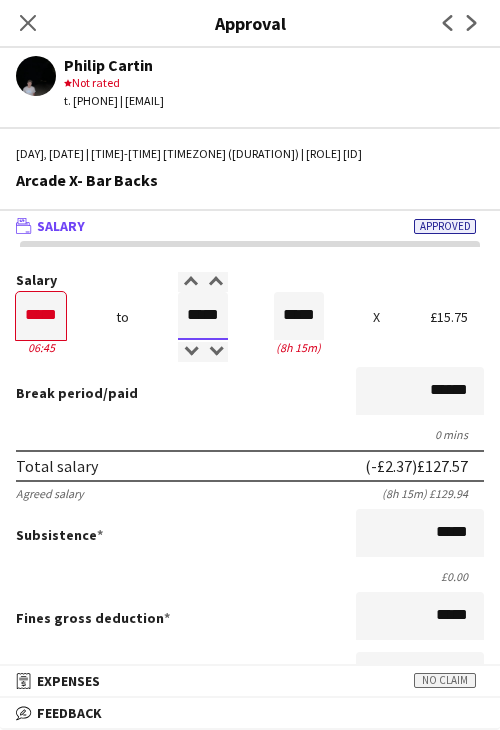 click on "*****" at bounding box center [203, 316] 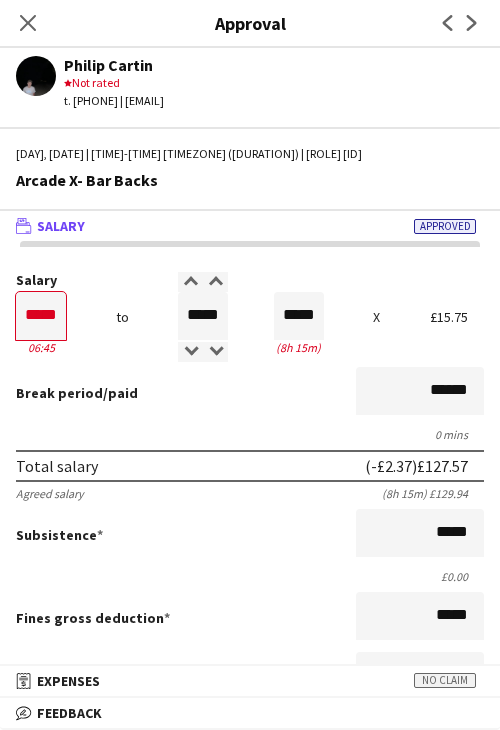 click on "Break period   /paid  ******" at bounding box center (250, 393) 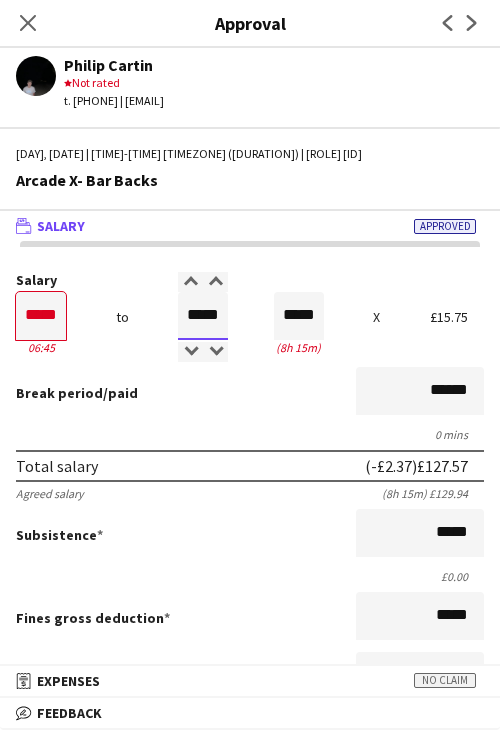 drag, startPoint x: 176, startPoint y: 319, endPoint x: 244, endPoint y: 315, distance: 68.117546 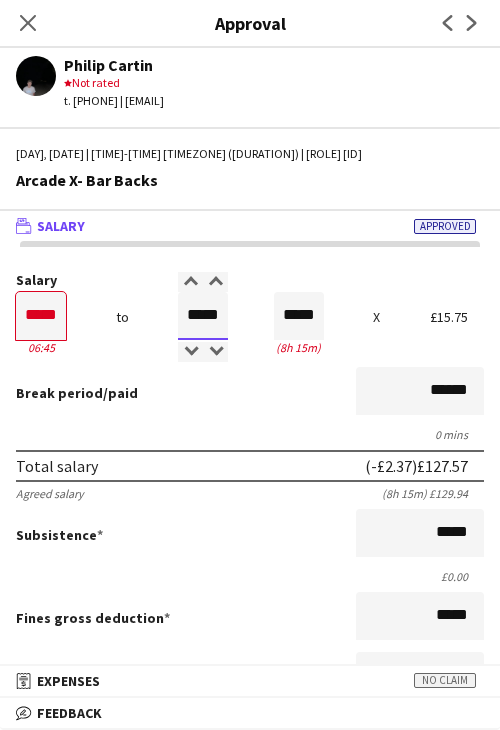click on "Salary  *****  06:45   to  *****  15:00  *****  (8h 15m)   X   £15.75" at bounding box center [250, 316] 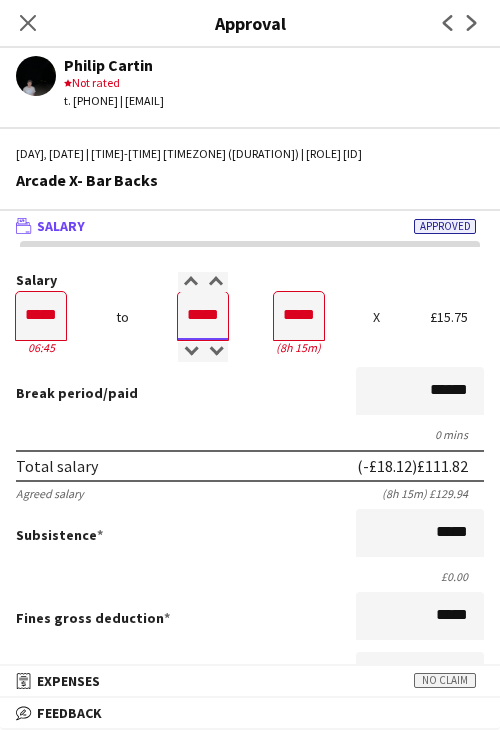 type on "*****" 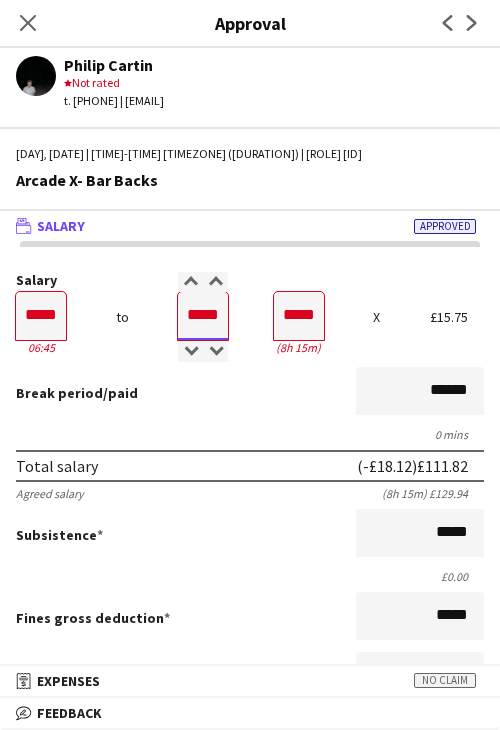 type on "*****" 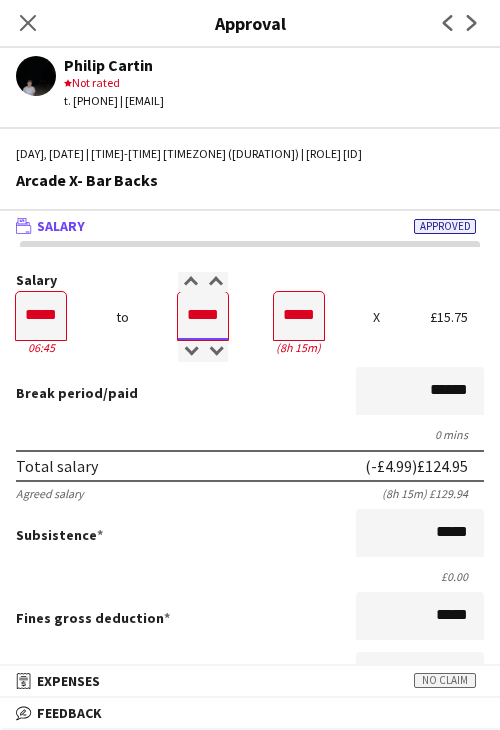 type on "*****" 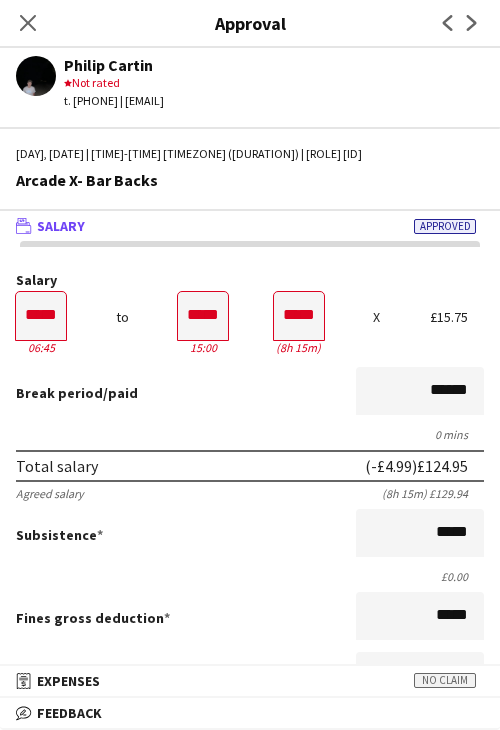 click on "Break period   /paid  ******" at bounding box center [250, 393] 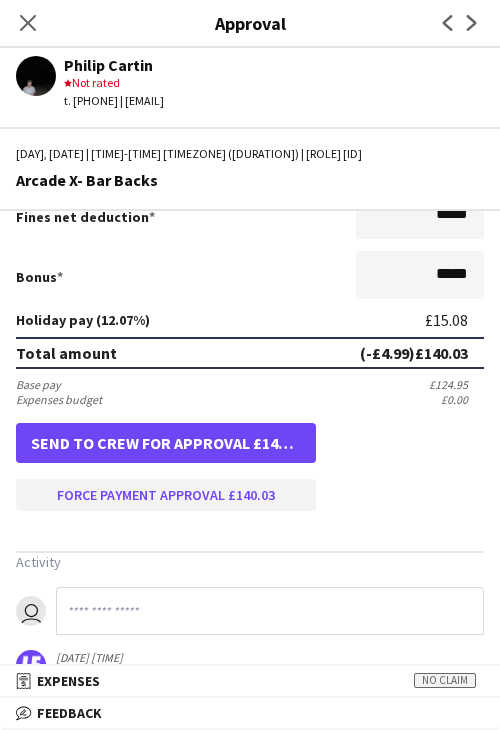 scroll, scrollTop: 500, scrollLeft: 0, axis: vertical 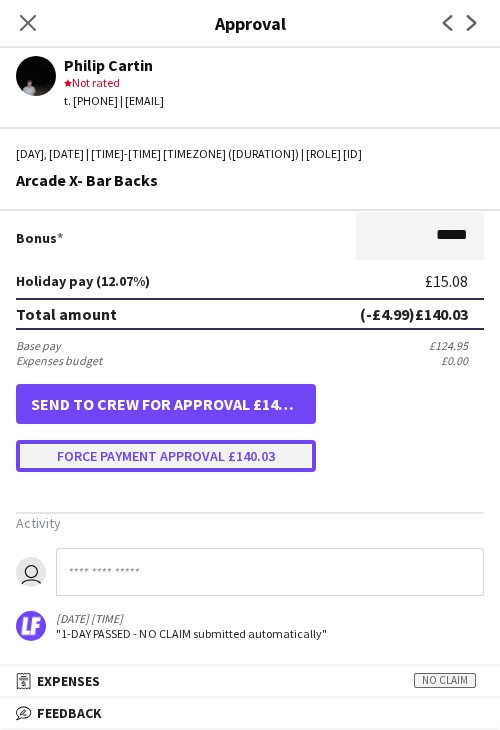 click on "Force payment approval £140.03" at bounding box center [166, 456] 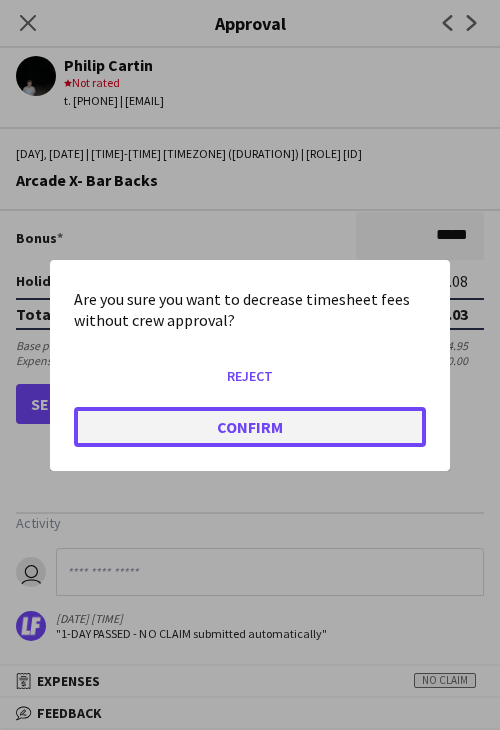 click on "Confirm" 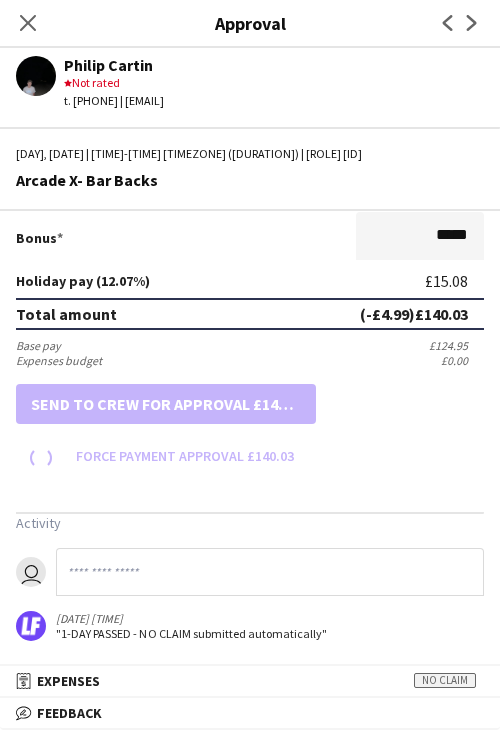 scroll, scrollTop: 500, scrollLeft: 0, axis: vertical 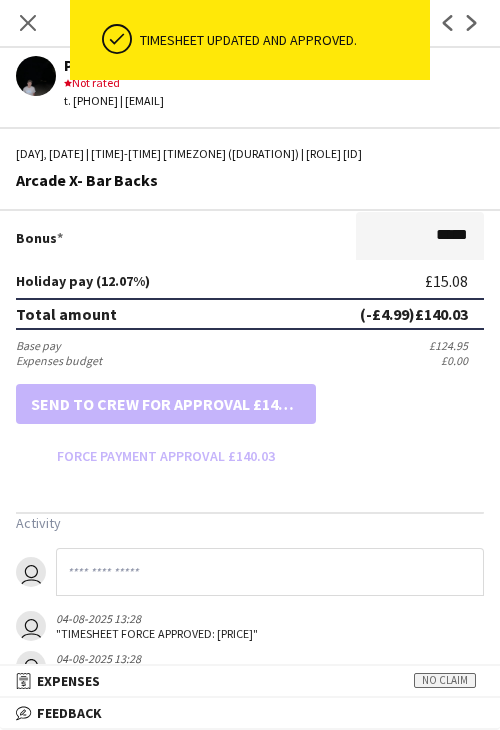 drag, startPoint x: 27, startPoint y: 24, endPoint x: 36, endPoint y: 37, distance: 15.811388 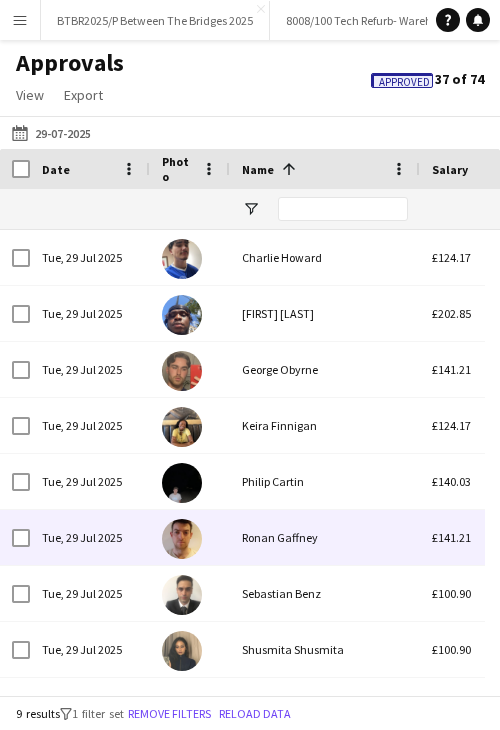 click on "Ronan Gaffney" at bounding box center [325, 537] 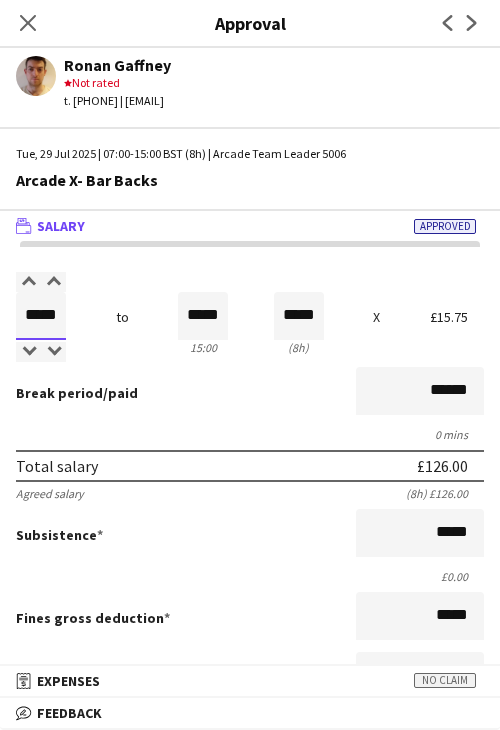 drag, startPoint x: 60, startPoint y: 313, endPoint x: 88, endPoint y: 309, distance: 28.284271 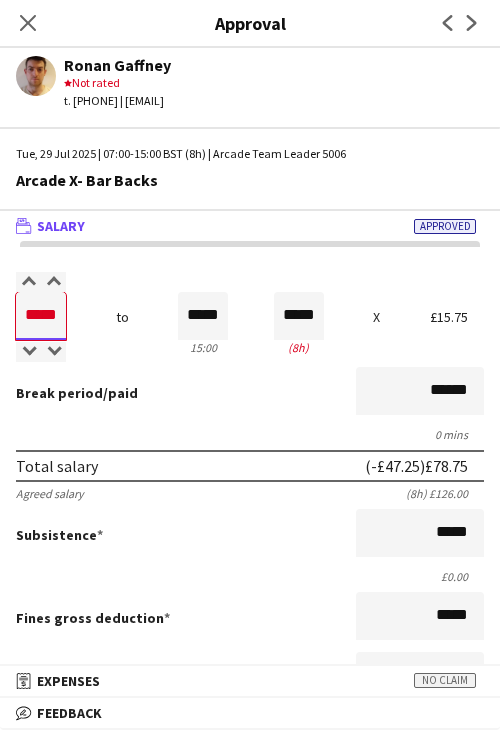 type on "*****" 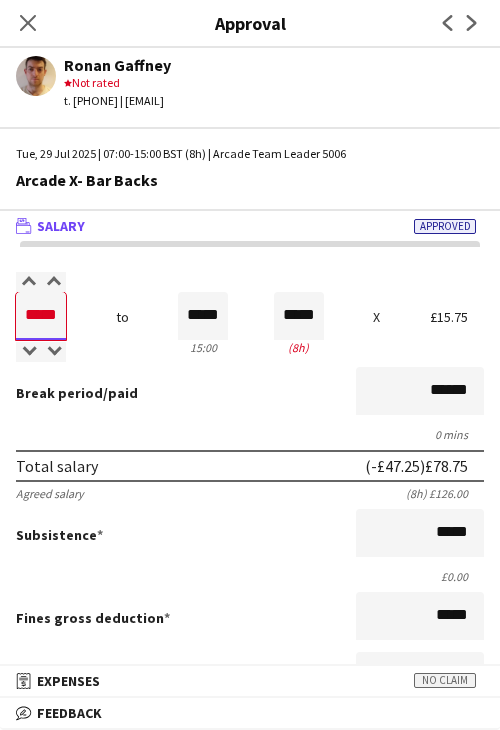 type on "*****" 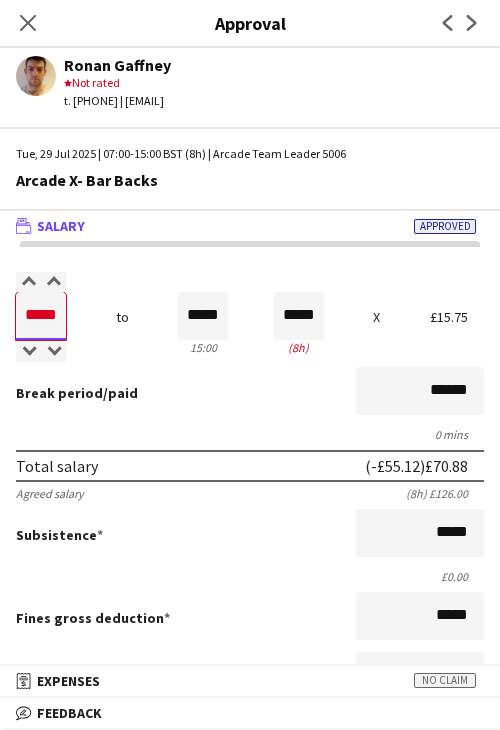 type on "*****" 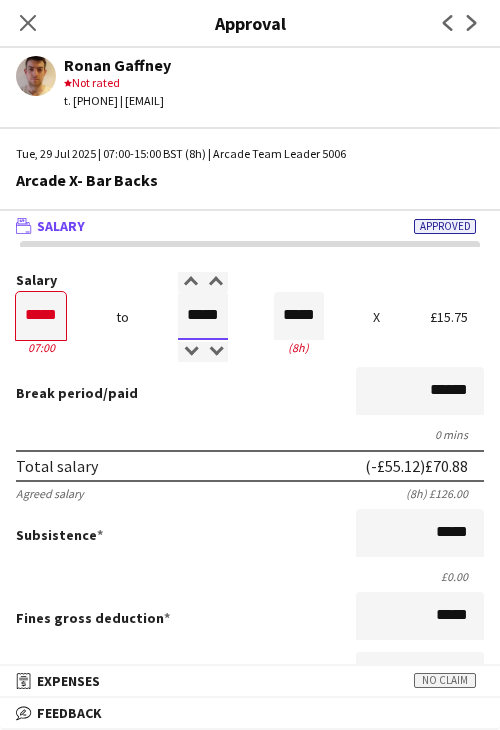 type on "*****" 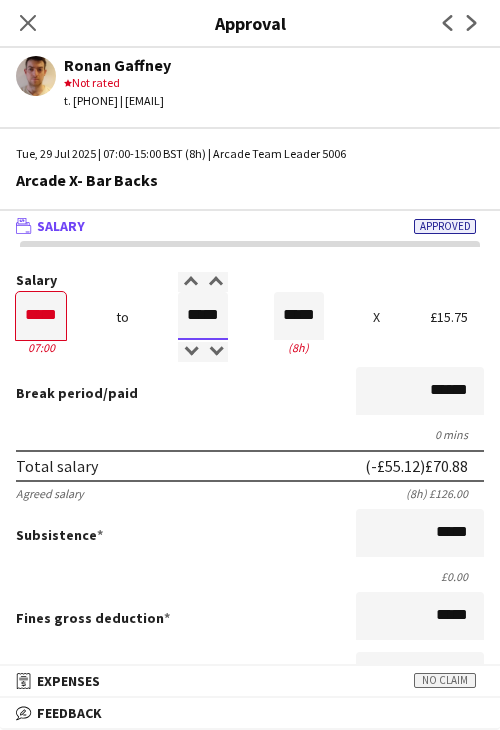 type on "*****" 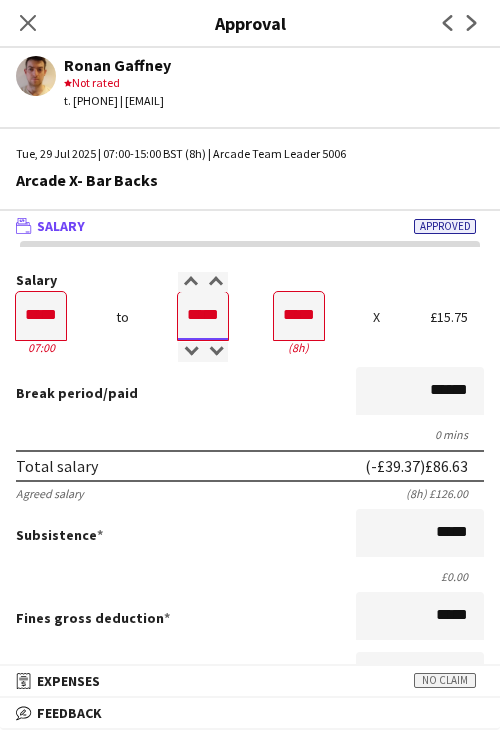 type on "*****" 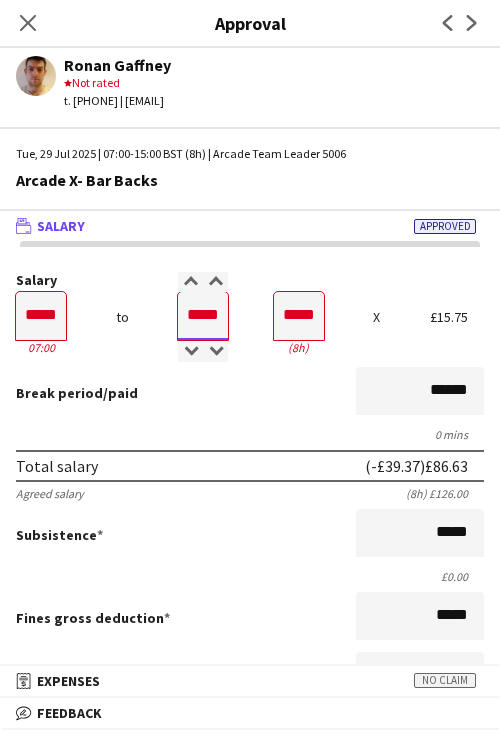 type on "*****" 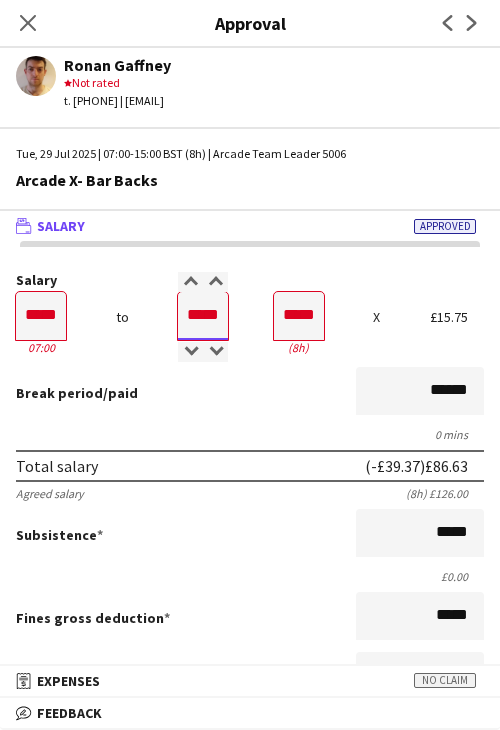 type on "*****" 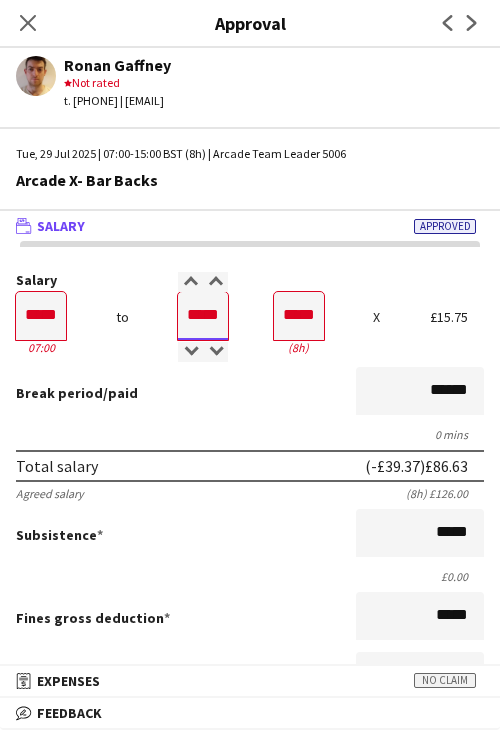 type on "*****" 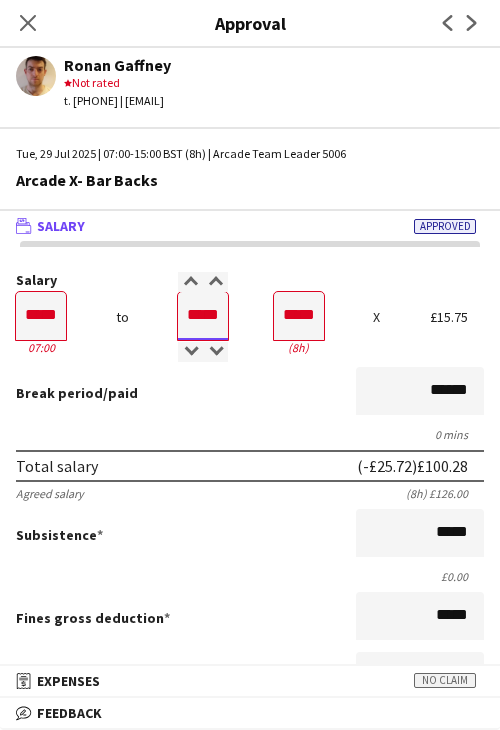 type on "*****" 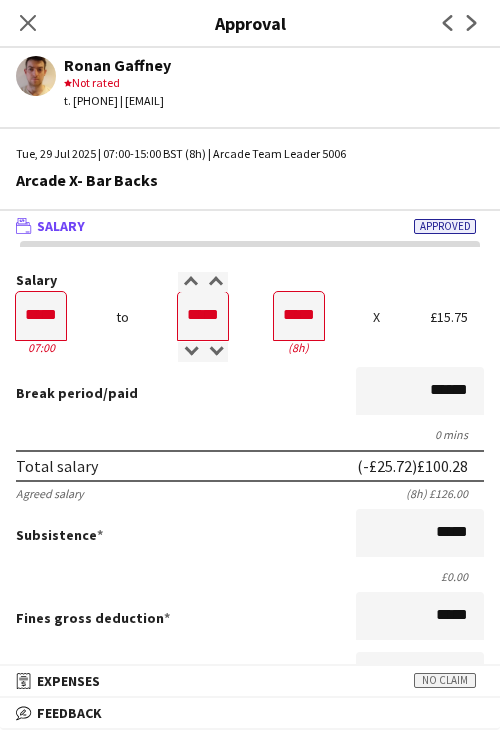 click on "Salary  *****  07:00   to  *****  15:00  *****  (8h)   X   £15.75   Break period   /paid  ******  0 mins   Total salary   (-£25.72)   £100.28   Agreed salary   (8h) £126.00   Subsistence  *****  £0.00   Fines gross deduction  *****  Fines net deduction  *****  Bonus  *****  Holiday pay (12.07%)   £12.10   Total amount   (-£25.72)   £112.38   Base pay   £100.28   Expenses budget   £0.00   Send to crew for approval £112.38   Force payment approval £112.38" at bounding box center (250, 622) 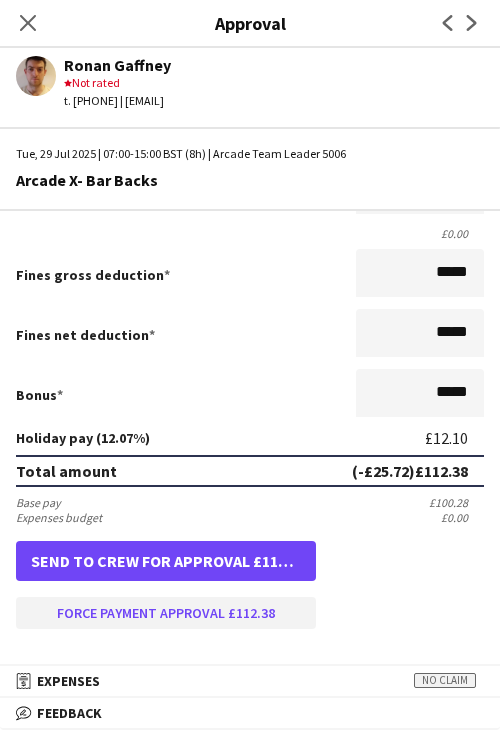 scroll, scrollTop: 500, scrollLeft: 0, axis: vertical 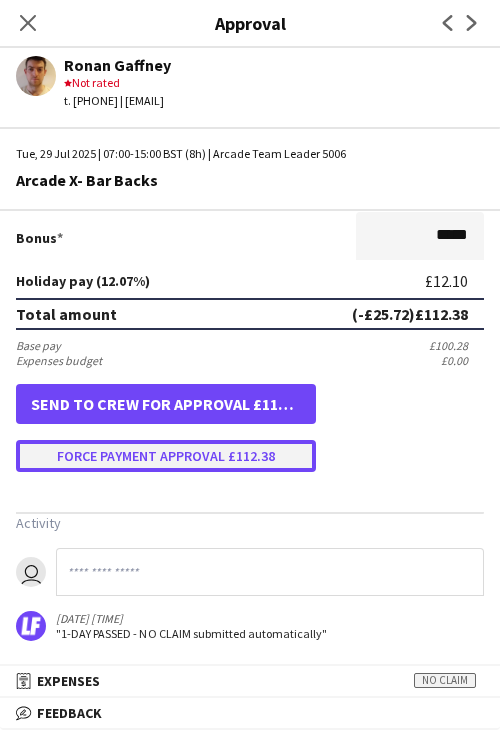 click on "Force payment approval £112.38" at bounding box center [166, 456] 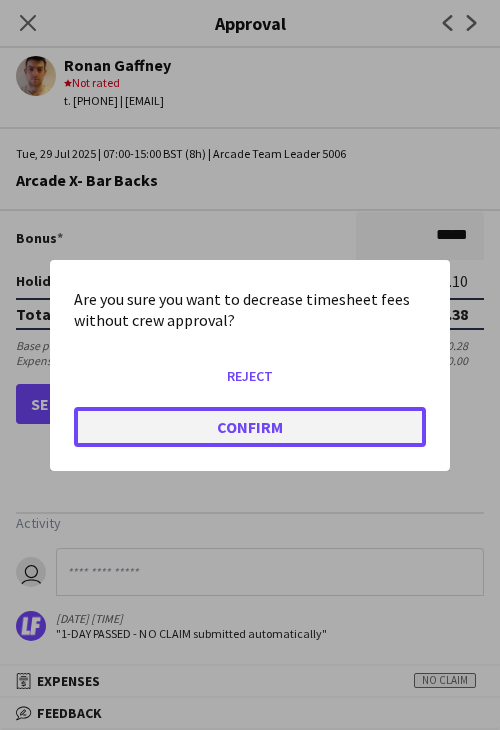 click on "Confirm" 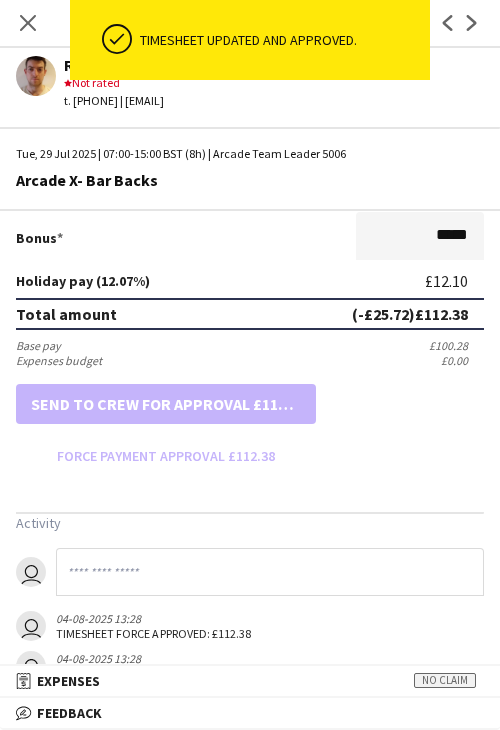 scroll, scrollTop: 0, scrollLeft: 0, axis: both 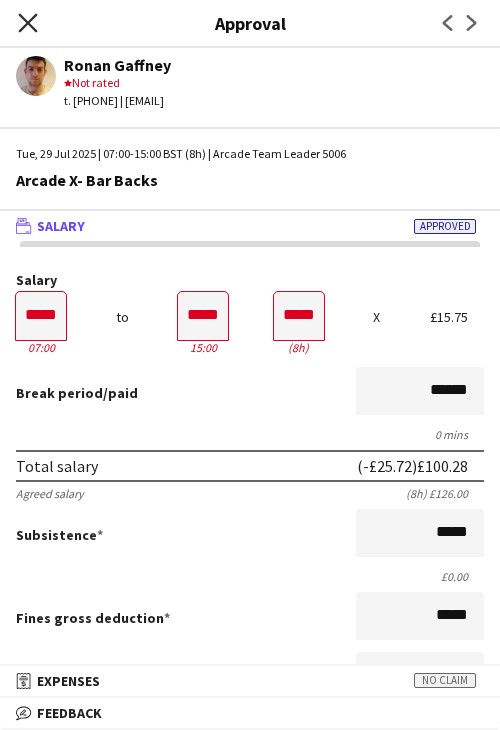 click on "Close pop-in" 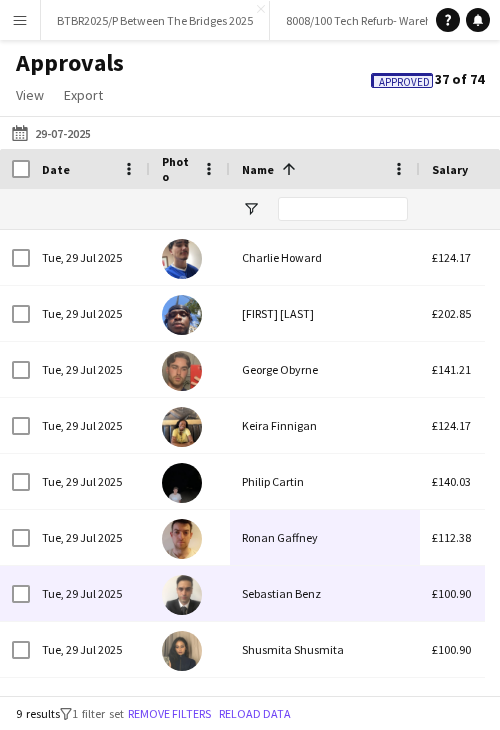 click on "Sebastian Benz" at bounding box center [325, 593] 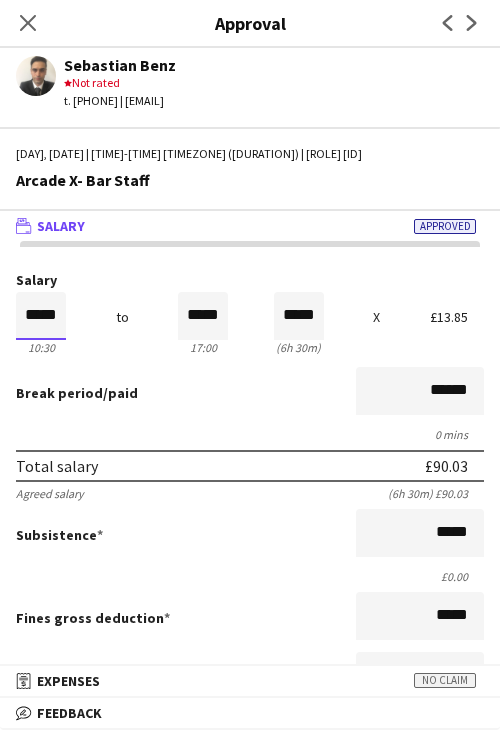 click on "*****" at bounding box center [41, 316] 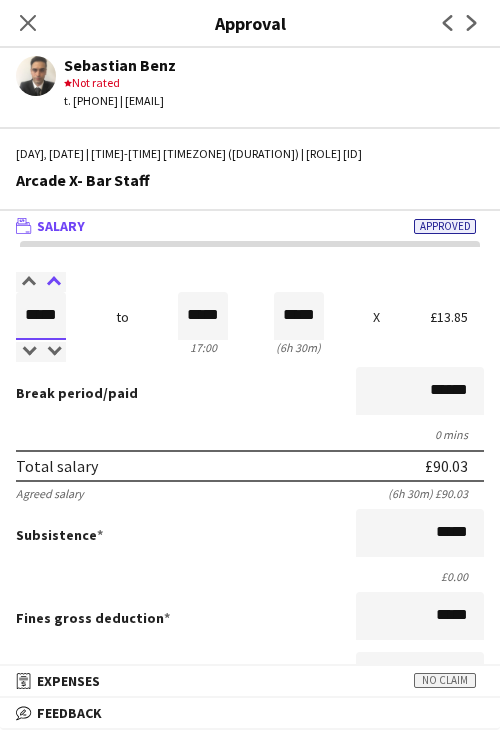 type on "*****" 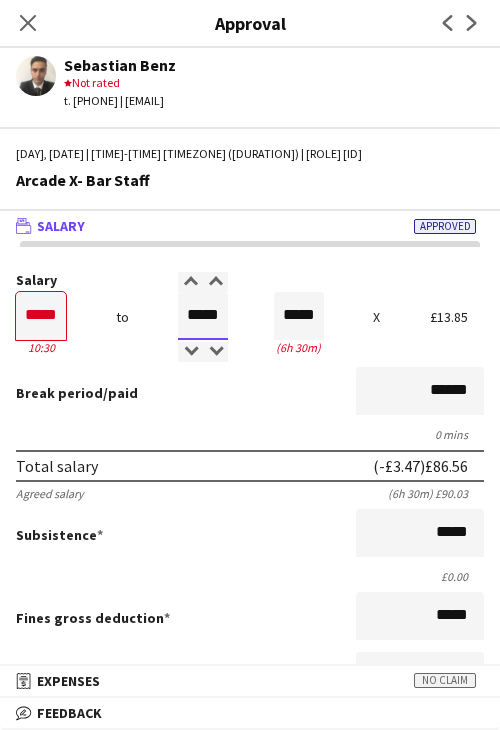 click on "*****" at bounding box center (203, 316) 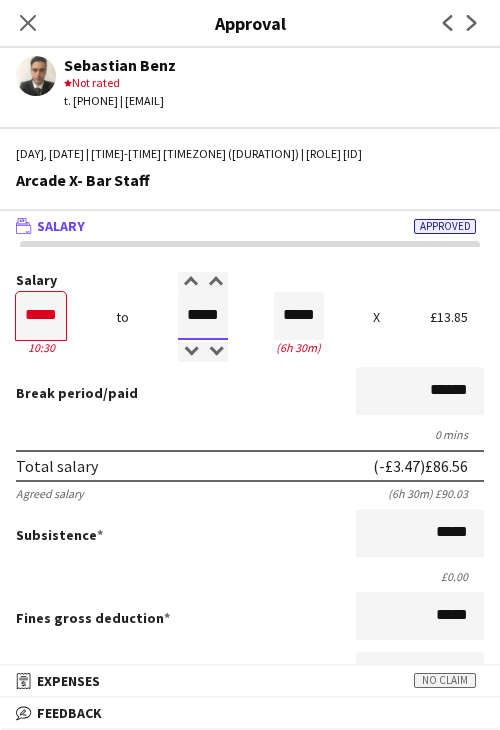 type on "*****" 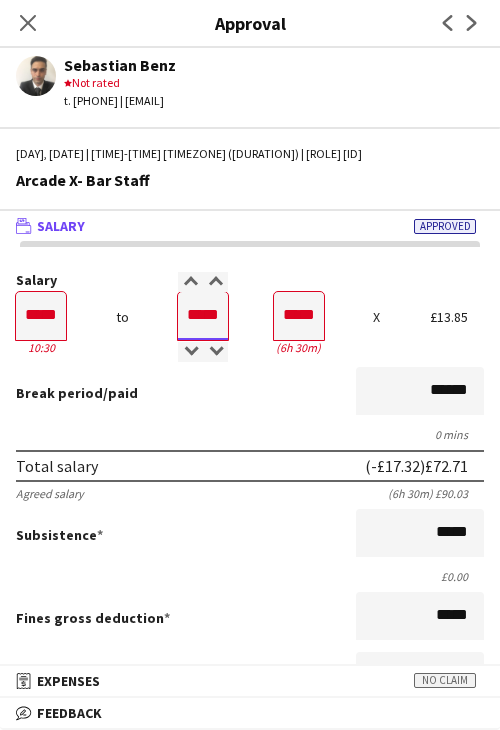 type on "*****" 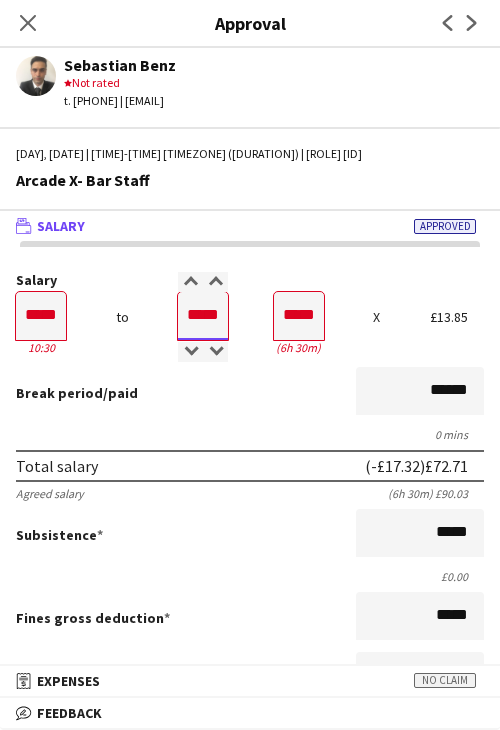 type on "*****" 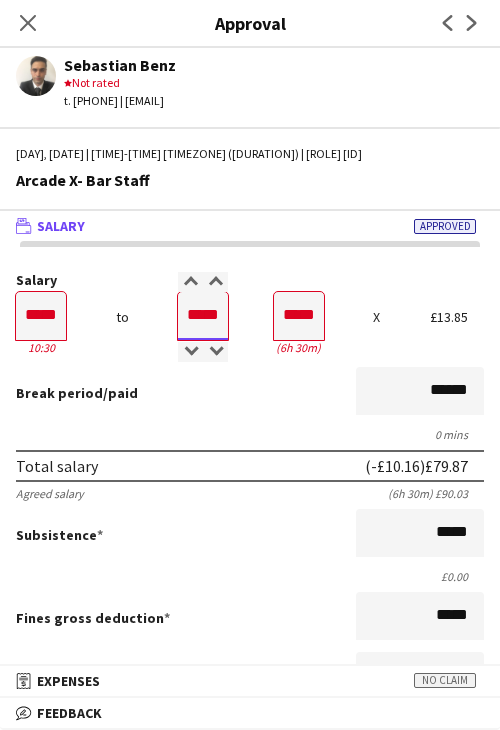 type on "*****" 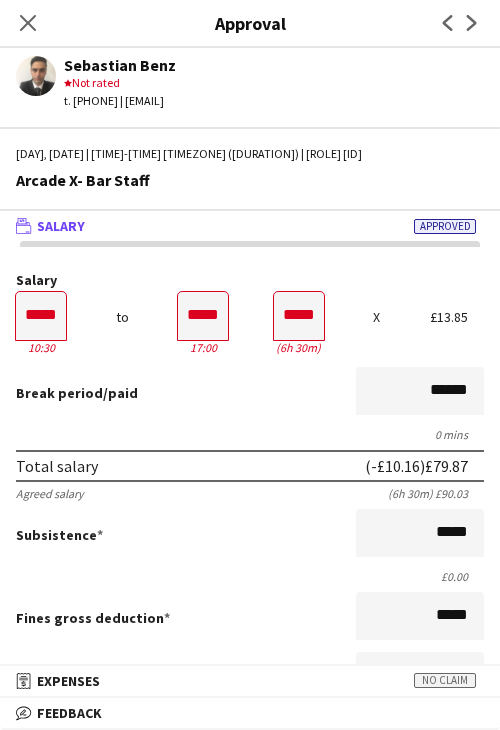 click on "Break period   /paid  ******" at bounding box center (250, 393) 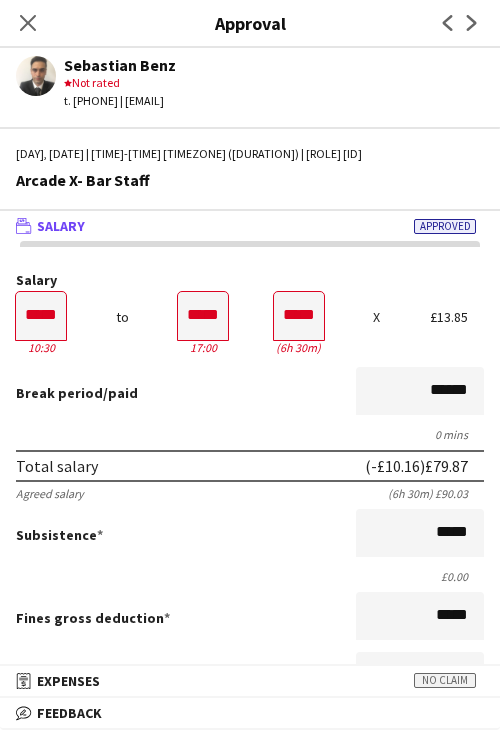 scroll, scrollTop: 400, scrollLeft: 0, axis: vertical 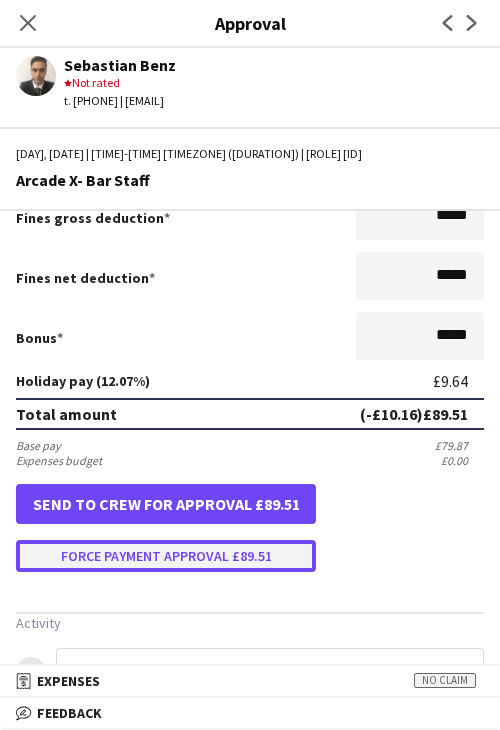 click on "Force payment approval £89.51" at bounding box center [166, 556] 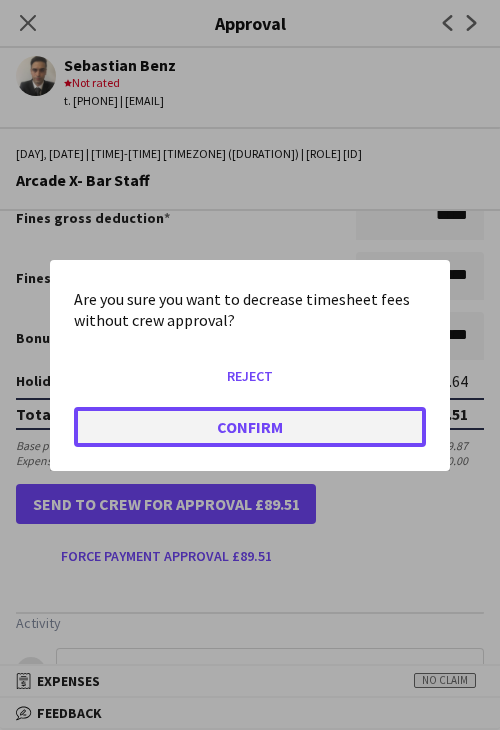 click on "Confirm" 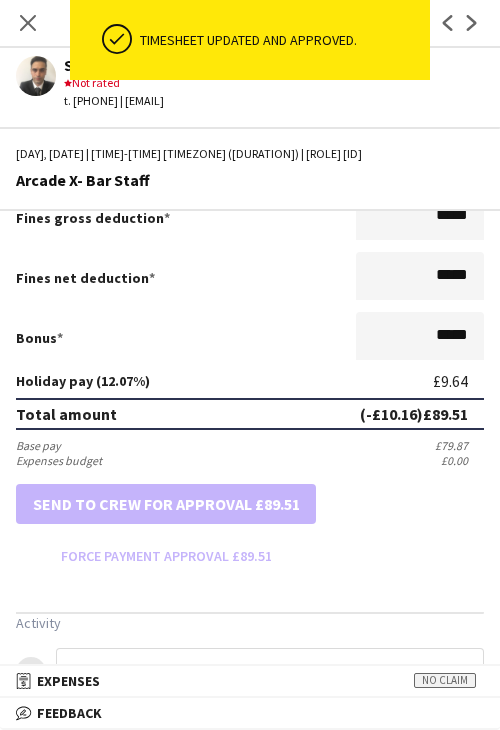 scroll, scrollTop: 0, scrollLeft: 0, axis: both 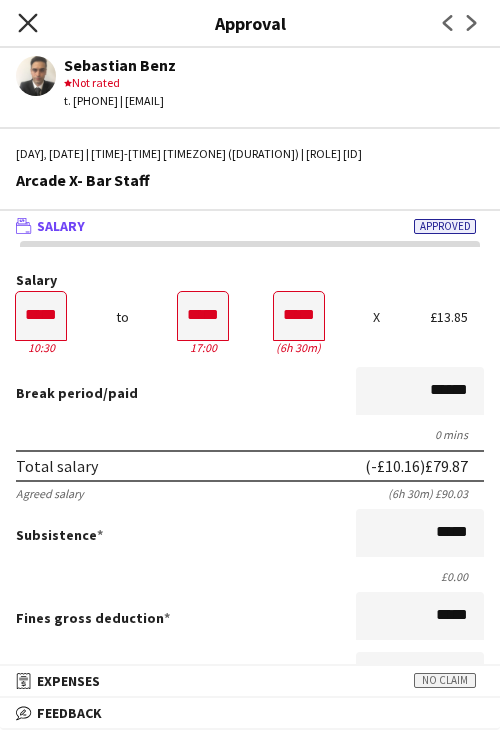 click on "Close pop-in" 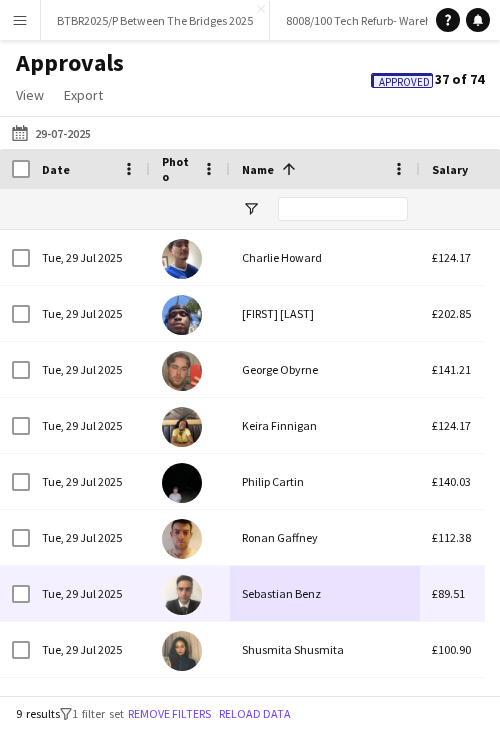 scroll, scrollTop: 28, scrollLeft: 0, axis: vertical 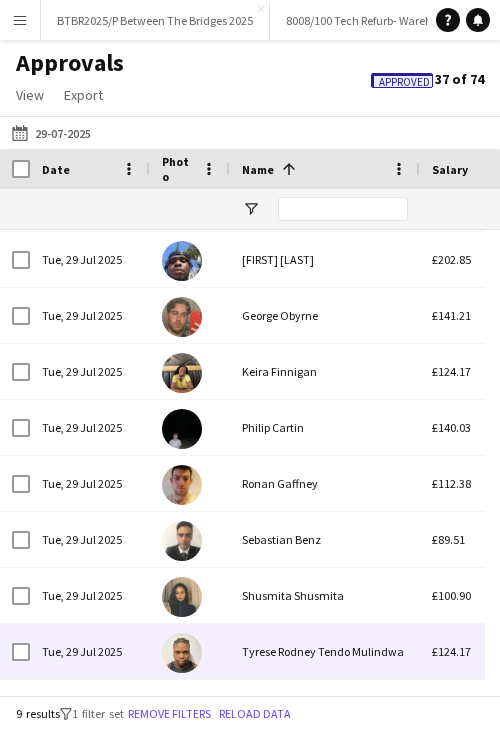 click on "Tyrese Rodney Tendo Mulindwa" at bounding box center (325, 651) 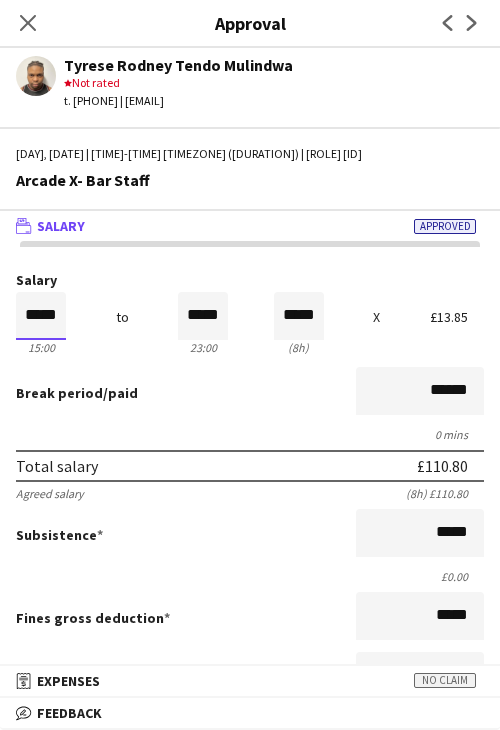 click on "*****" at bounding box center (41, 316) 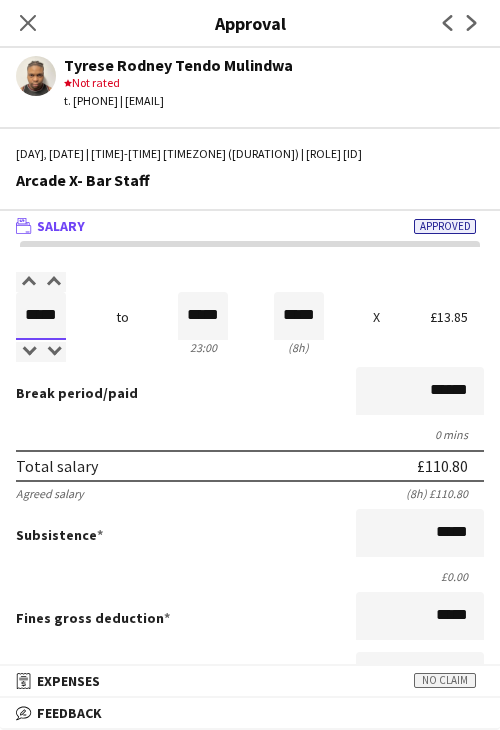 click on "*****" at bounding box center [41, 316] 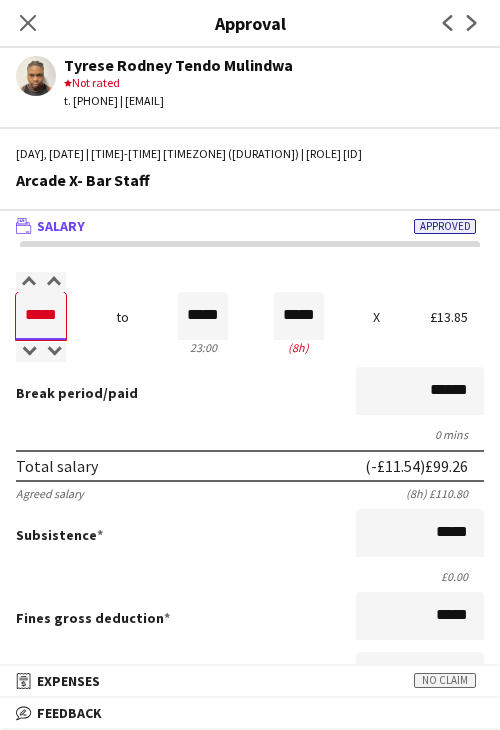 type on "*****" 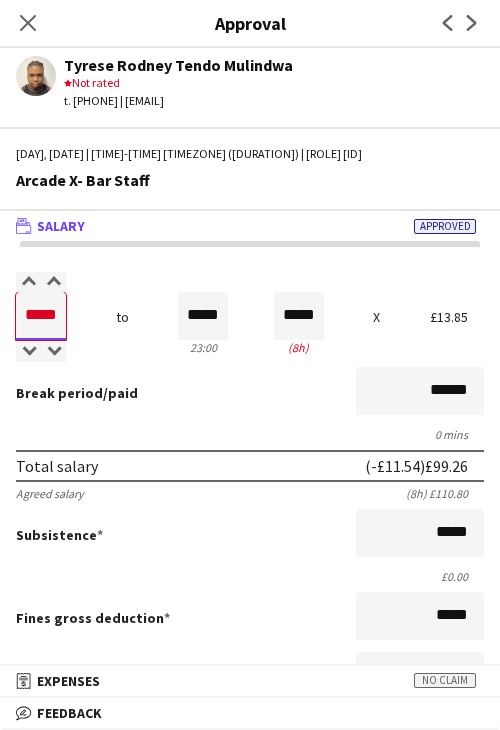 type on "*****" 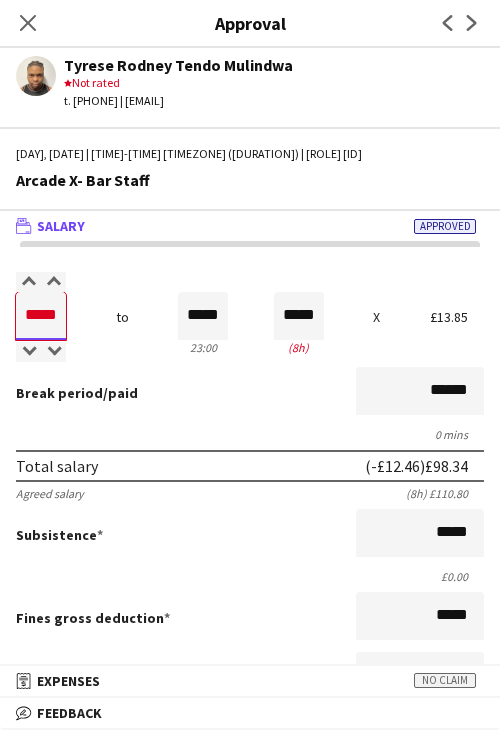 type on "*****" 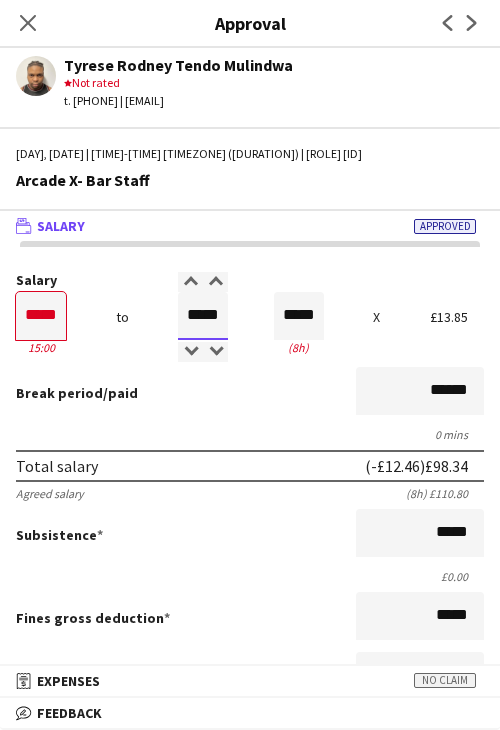 type on "*****" 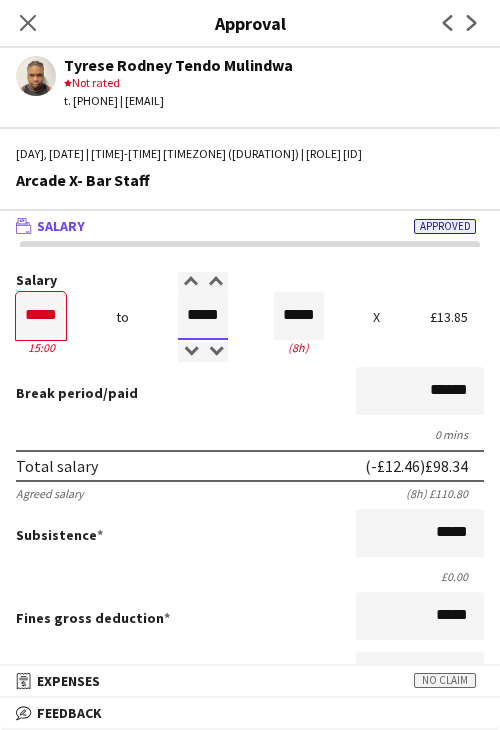 type on "*****" 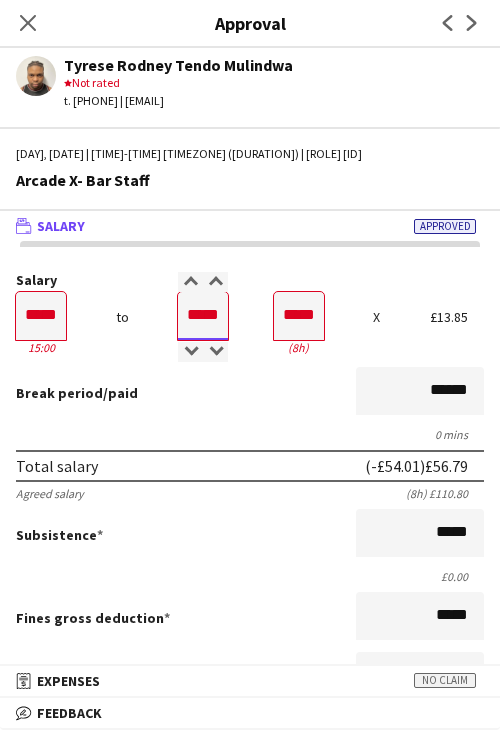 type on "*****" 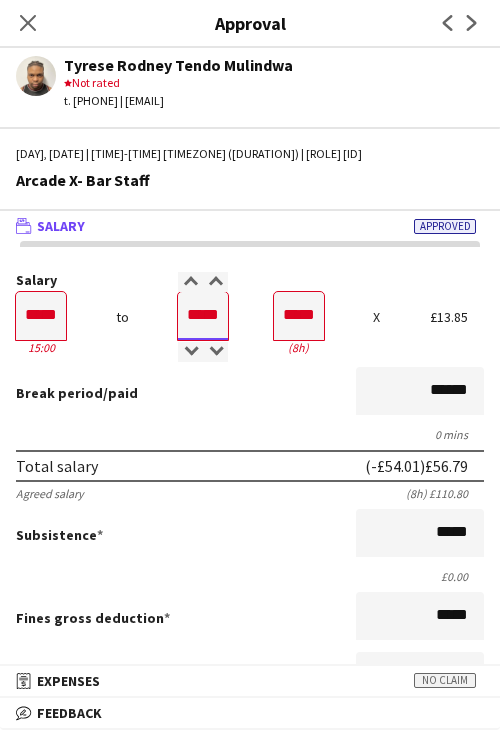 type on "*****" 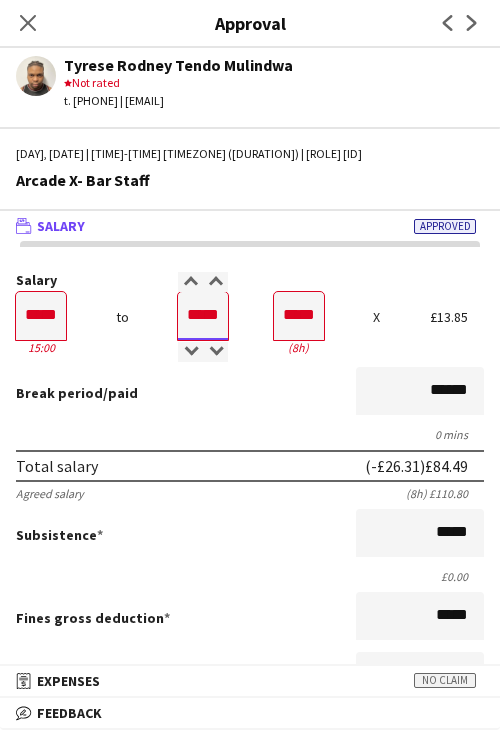 type on "*****" 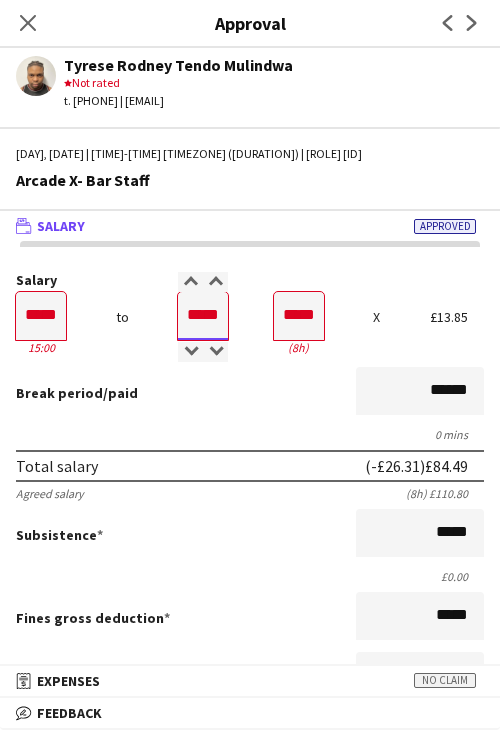 type on "*****" 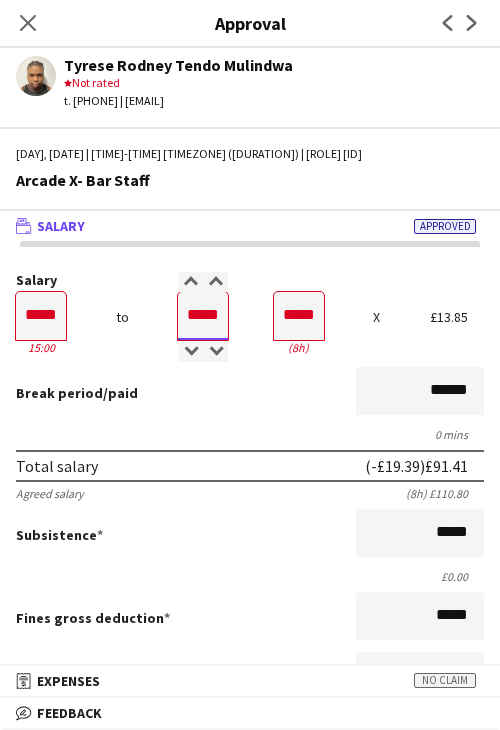 type on "*****" 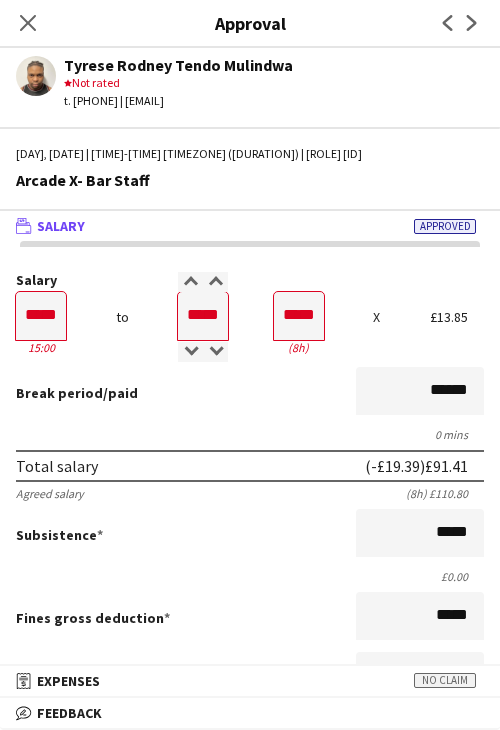 click on "Break period   /paid  ******" at bounding box center [250, 393] 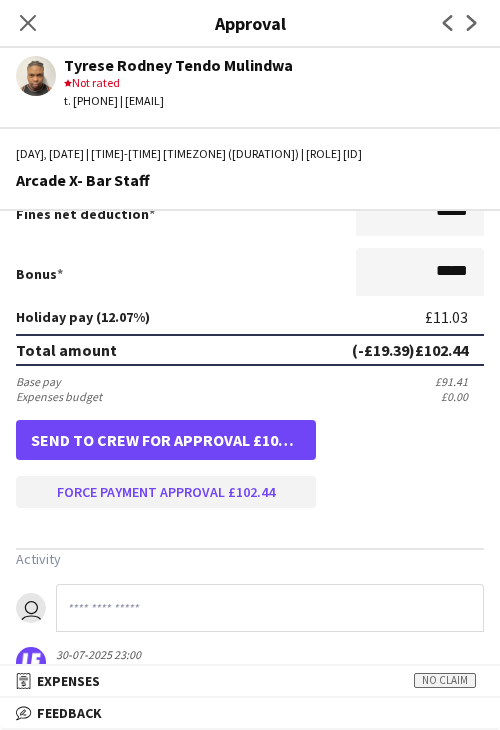 scroll, scrollTop: 501, scrollLeft: 0, axis: vertical 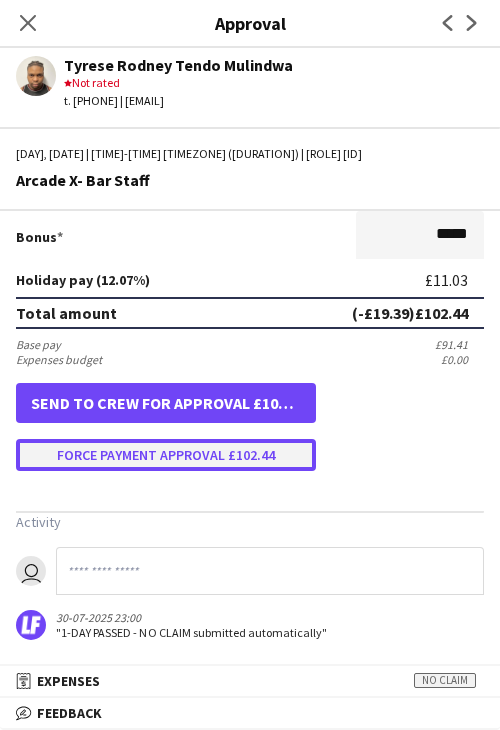 click on "Force payment approval £102.44" at bounding box center (166, 455) 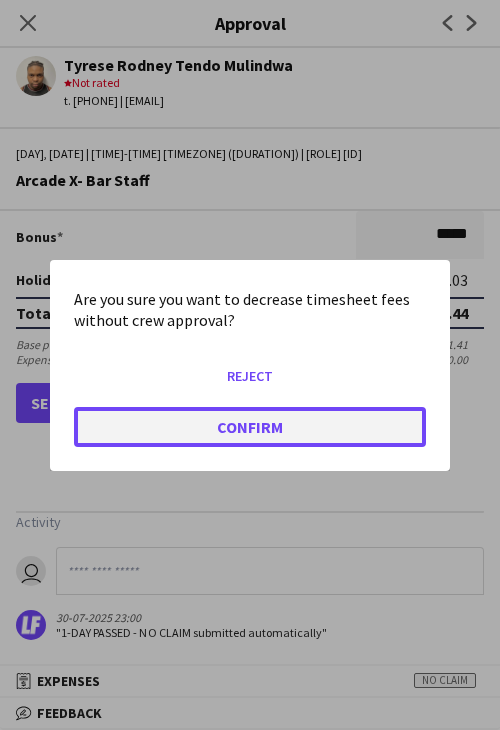 click on "Confirm" 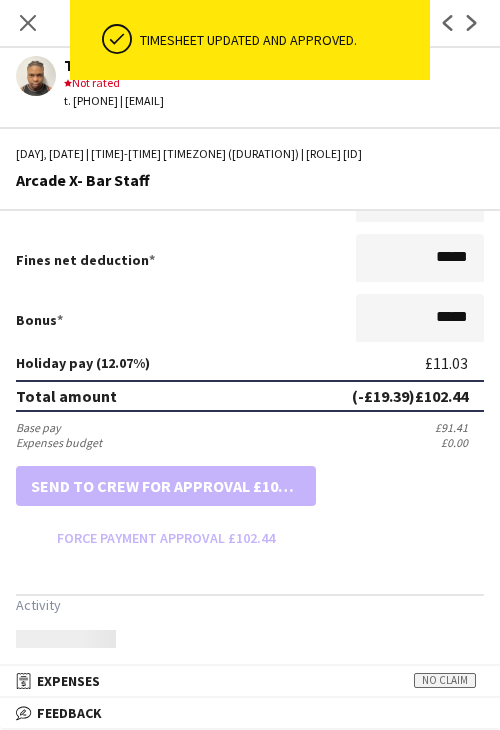 scroll, scrollTop: 501, scrollLeft: 0, axis: vertical 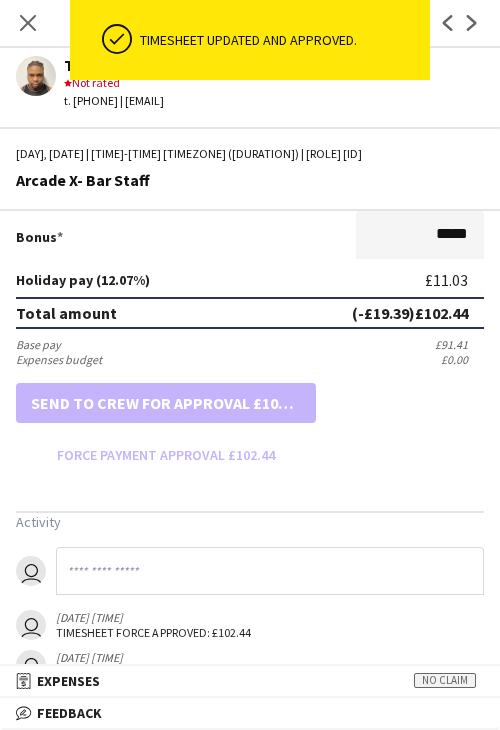 drag, startPoint x: 35, startPoint y: 12, endPoint x: 84, endPoint y: 63, distance: 70.724815 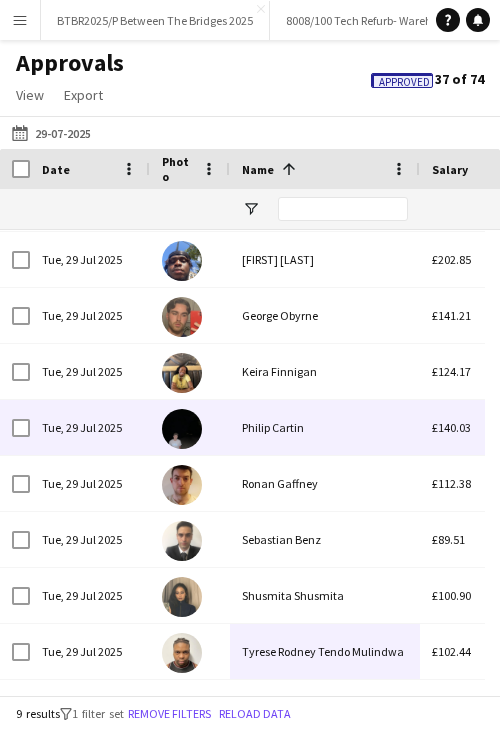 click on "Philip Cartin" at bounding box center [325, 427] 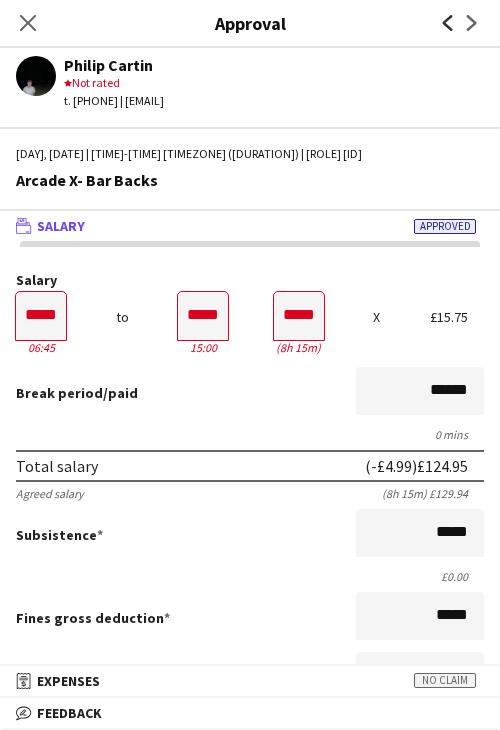 click on "Previous" 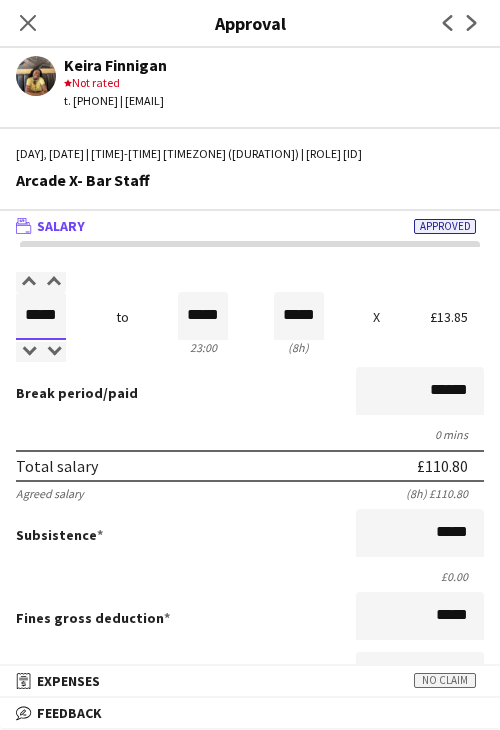 drag, startPoint x: 25, startPoint y: 314, endPoint x: 76, endPoint y: 312, distance: 51.0392 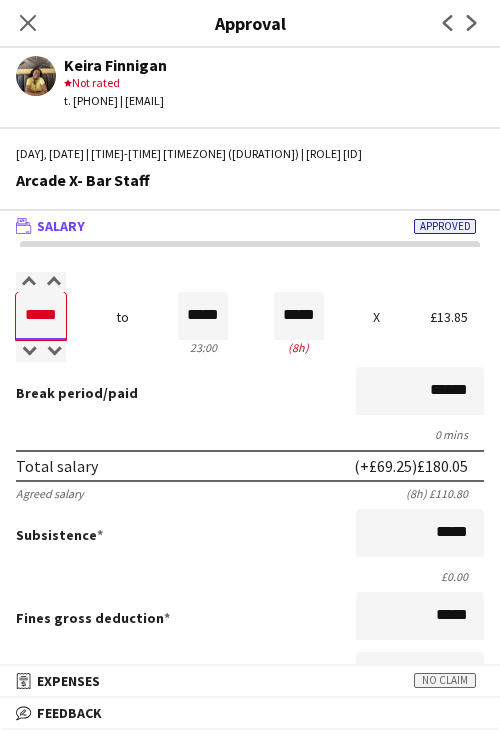 type on "*****" 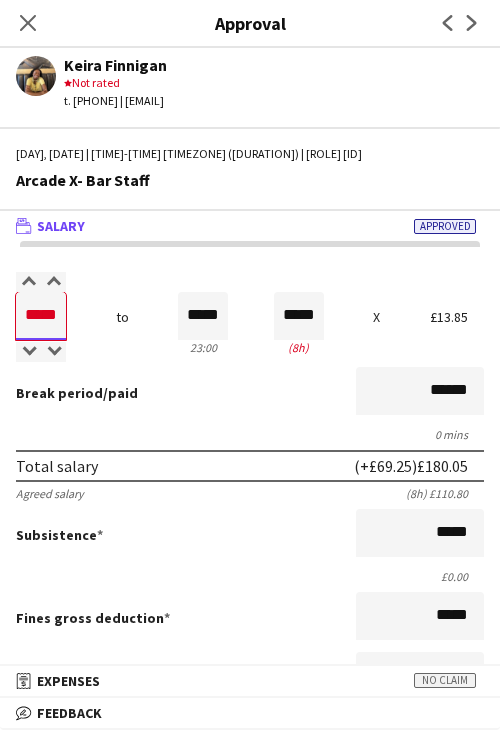 type on "*****" 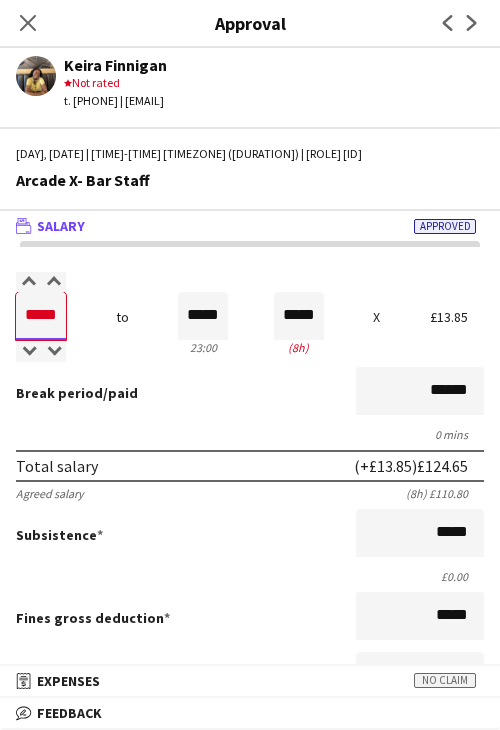 type on "*****" 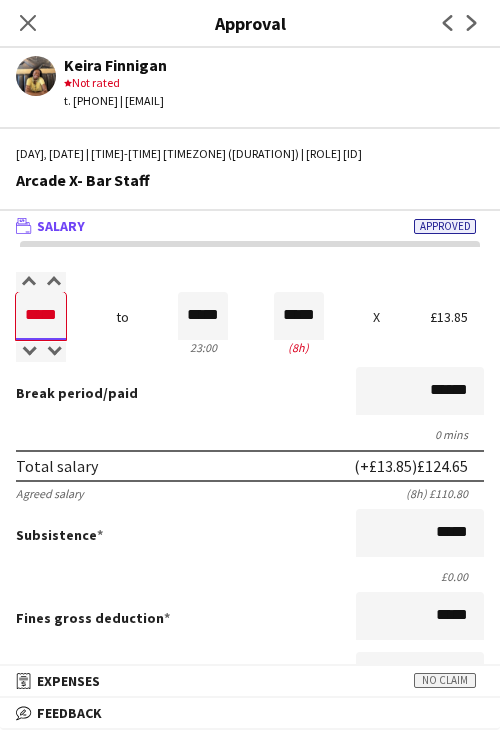 type on "*****" 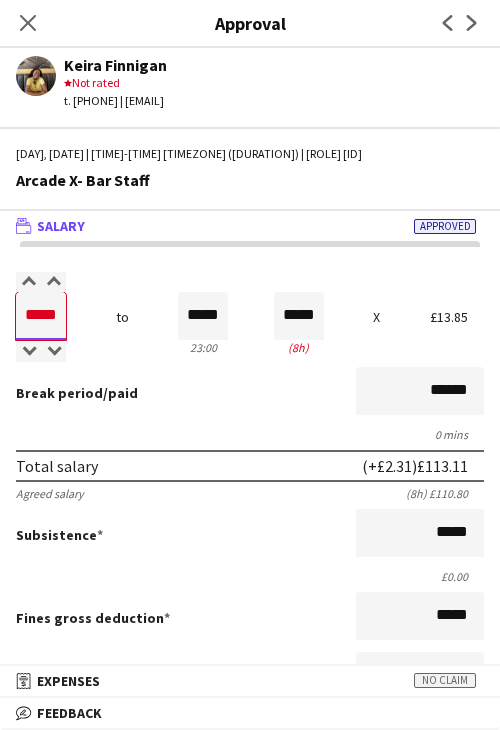 type on "*****" 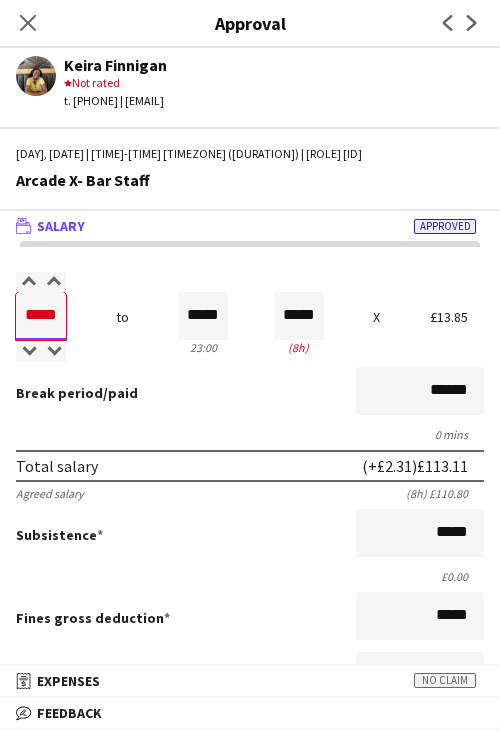 type on "*****" 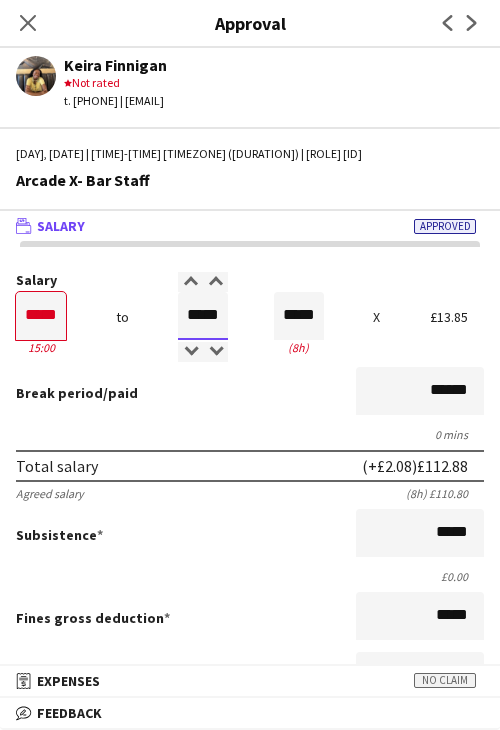 type on "*****" 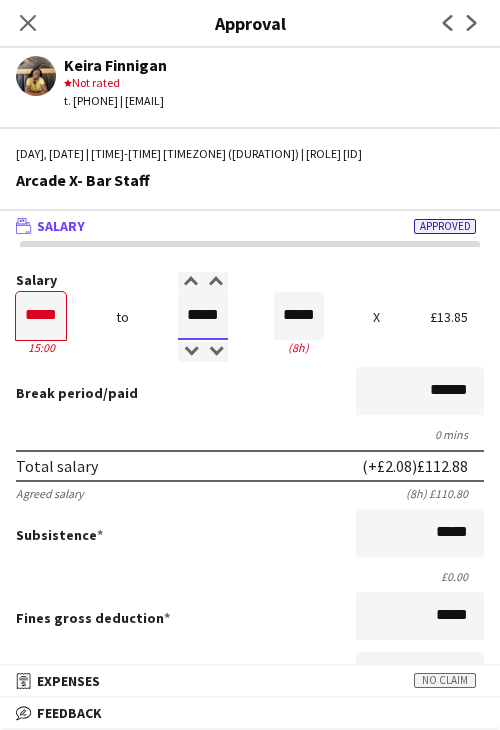 type on "*****" 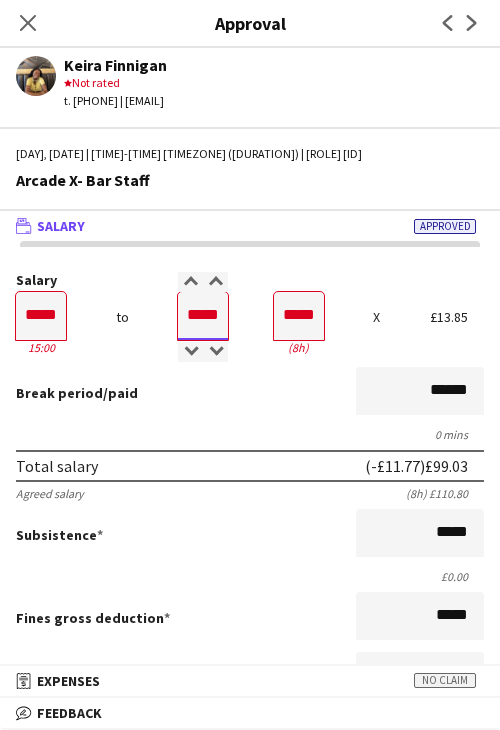 type on "*****" 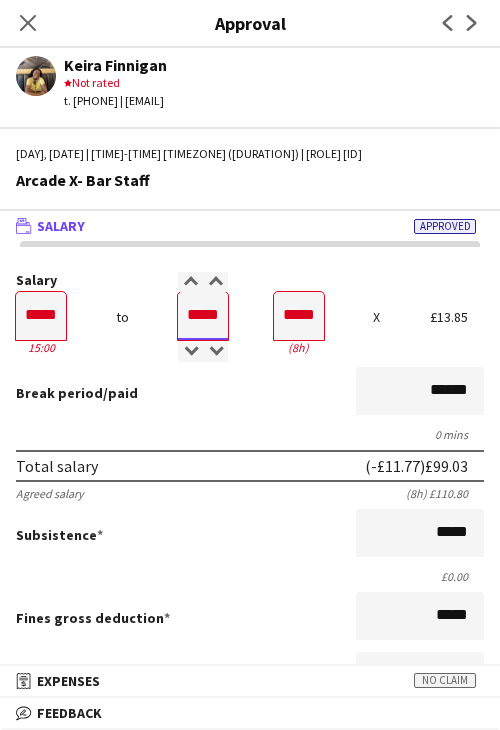 type on "*****" 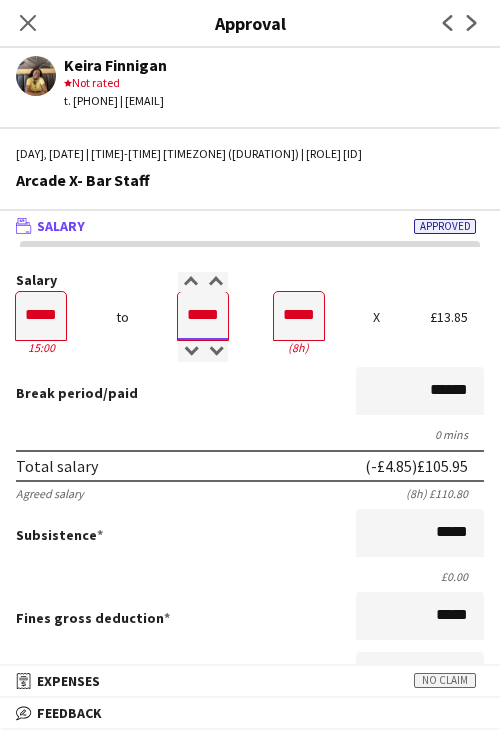 type on "*****" 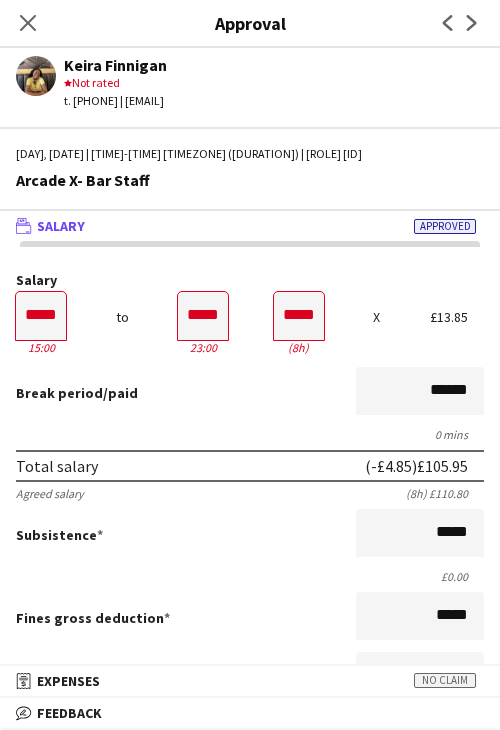 click on "Break period   /paid  ******" at bounding box center [250, 393] 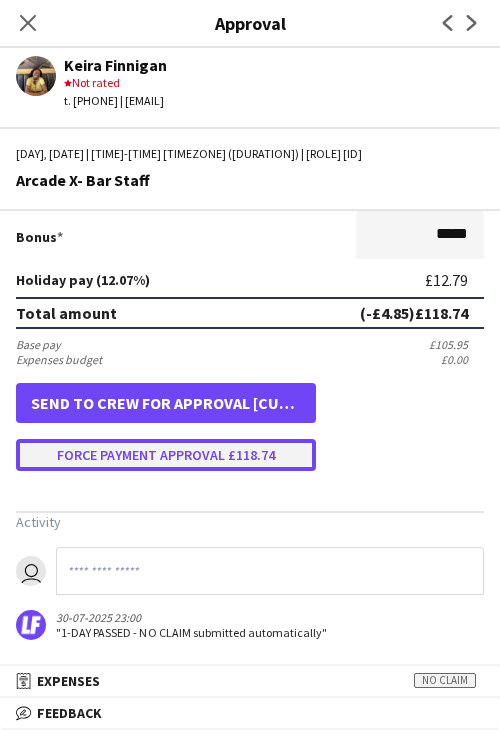click on "Force payment approval £118.74" at bounding box center [166, 455] 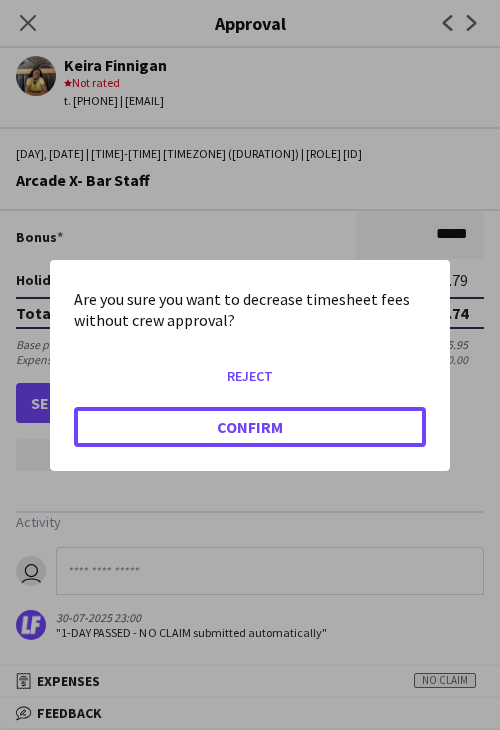 click on "Confirm" 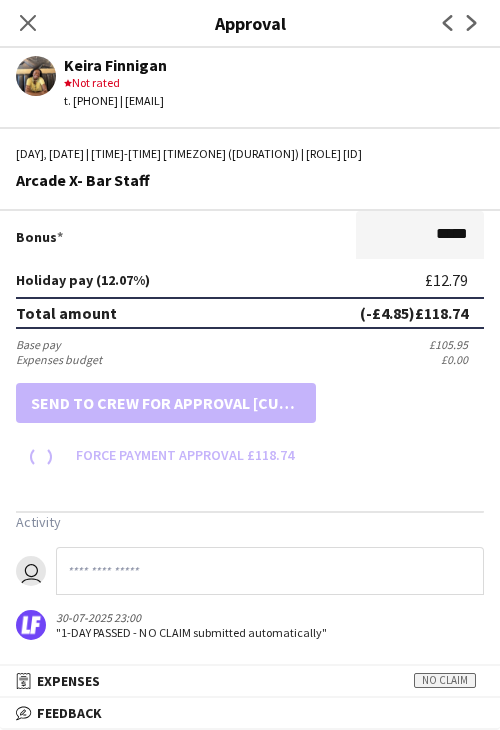 scroll, scrollTop: 501, scrollLeft: 0, axis: vertical 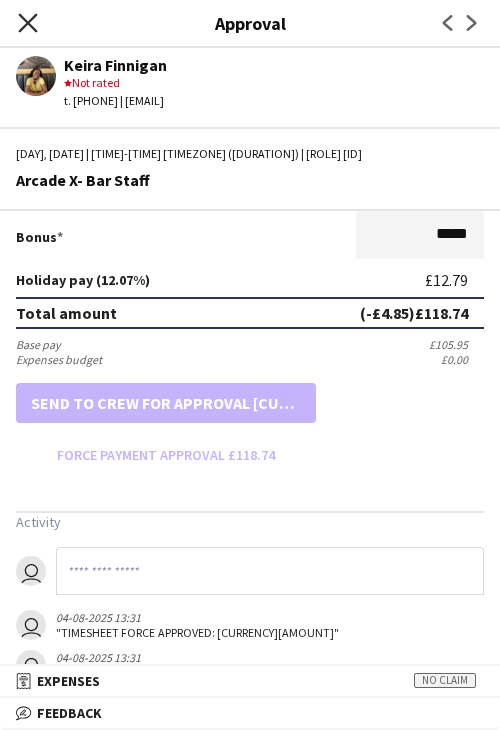 click on "Close pop-in" 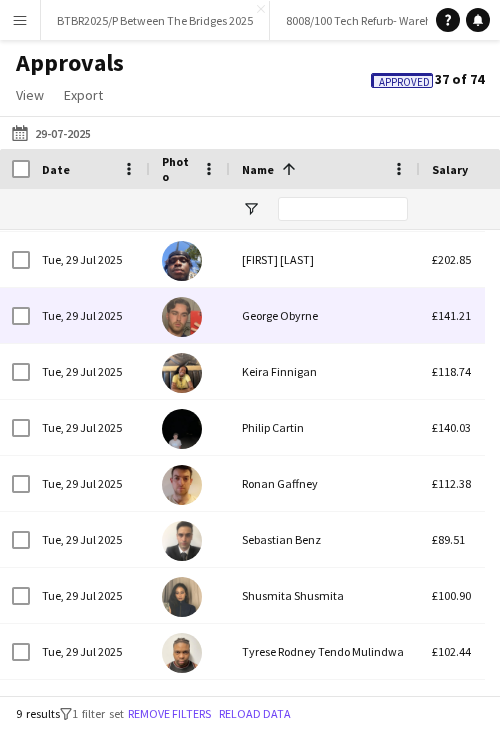 click on "George Obyrne" at bounding box center [325, 315] 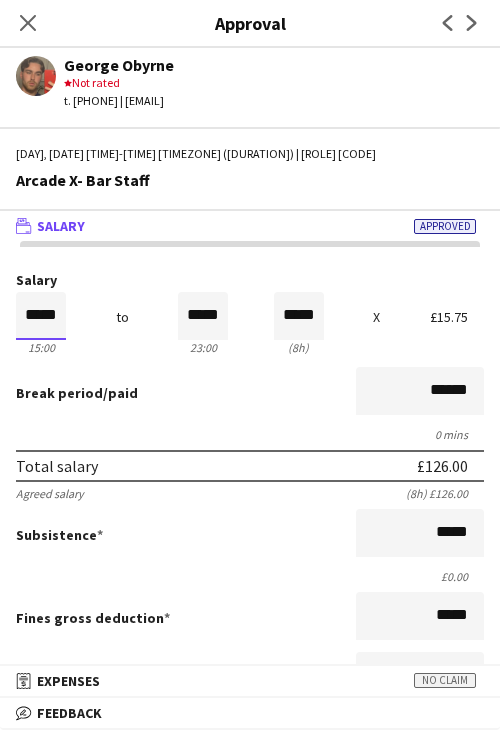 click on "*****" at bounding box center (41, 316) 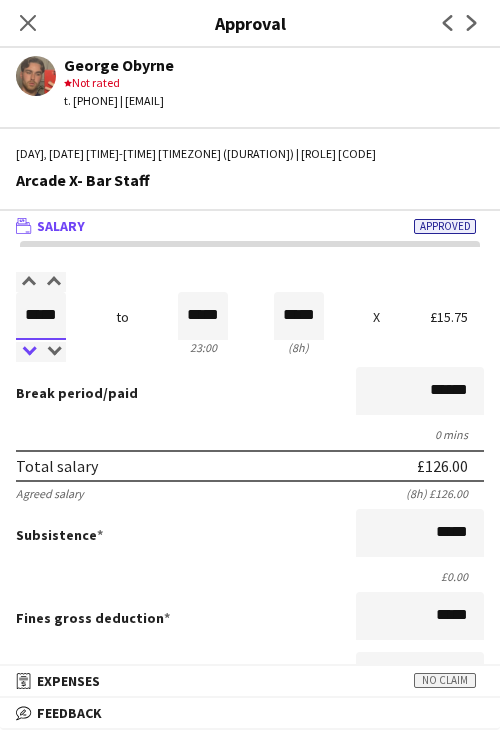 type on "*****" 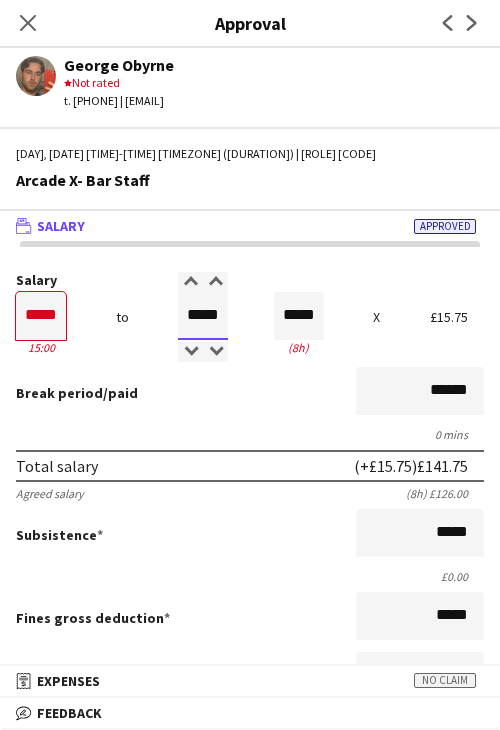 drag, startPoint x: 176, startPoint y: 322, endPoint x: 221, endPoint y: 321, distance: 45.01111 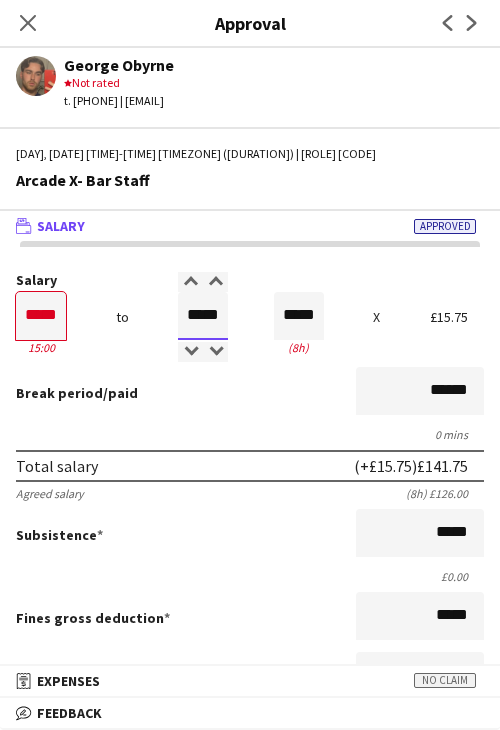 click on "Salary  *****  15:00   to  *****  23:00  *****  (8h)   X   £15.75" at bounding box center [250, 316] 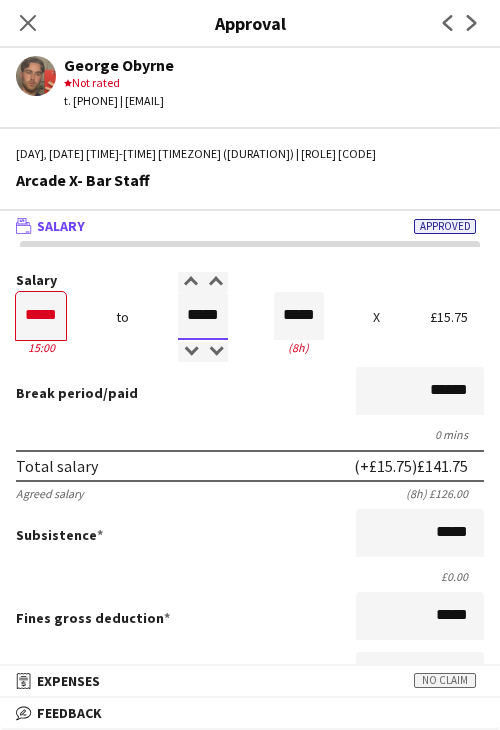 type on "*****" 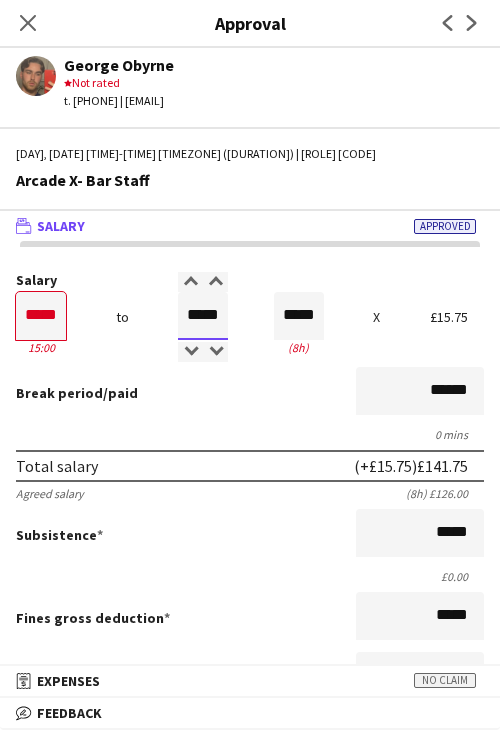type on "*****" 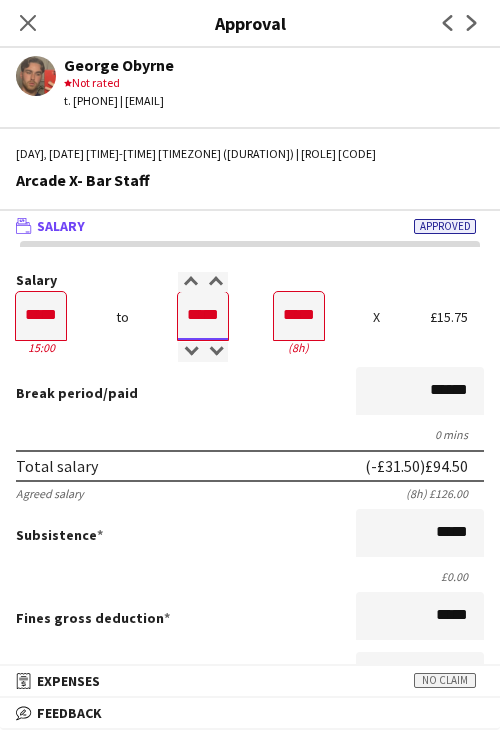 type on "*****" 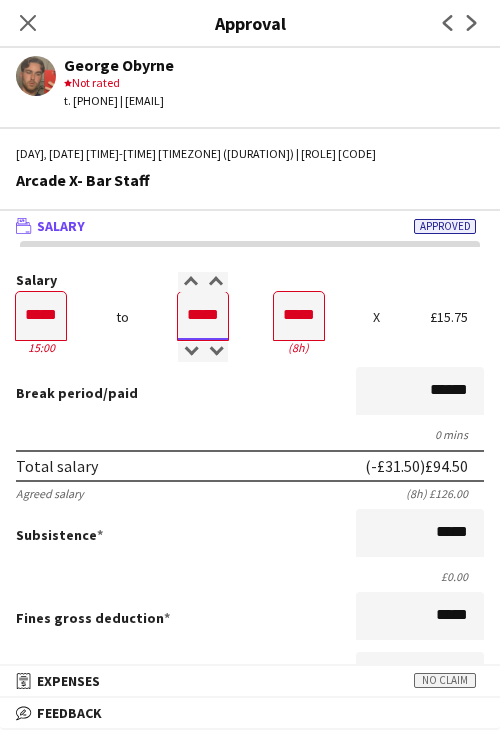 type on "*****" 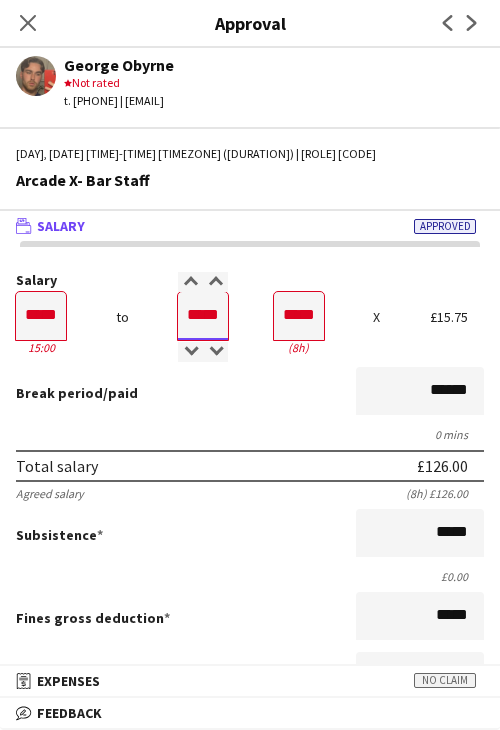 type on "*****" 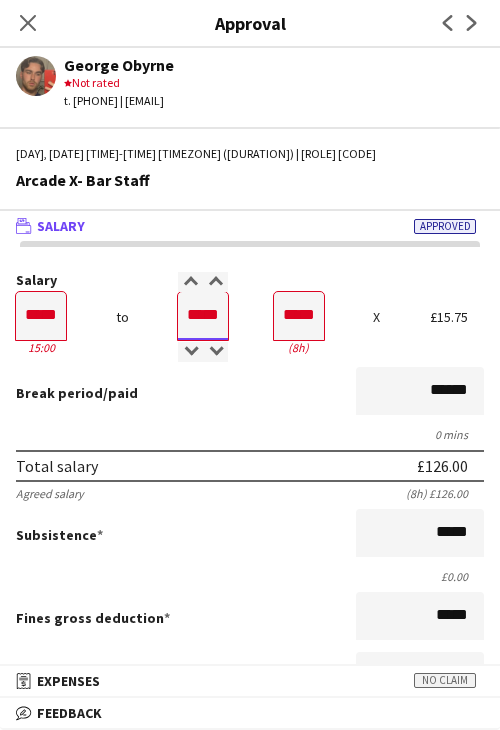 type on "*****" 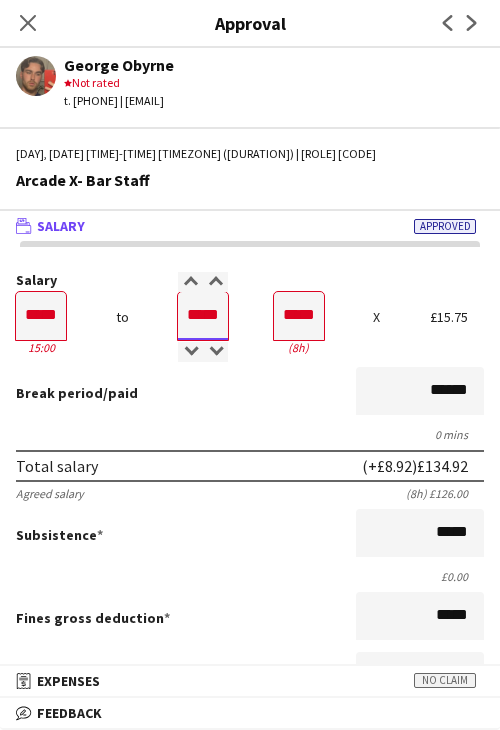 type on "*****" 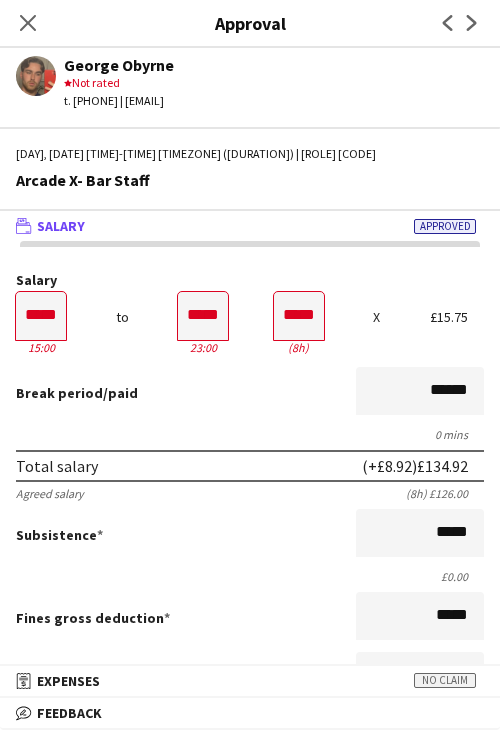 click on "Break period   /paid  ******" at bounding box center [250, 393] 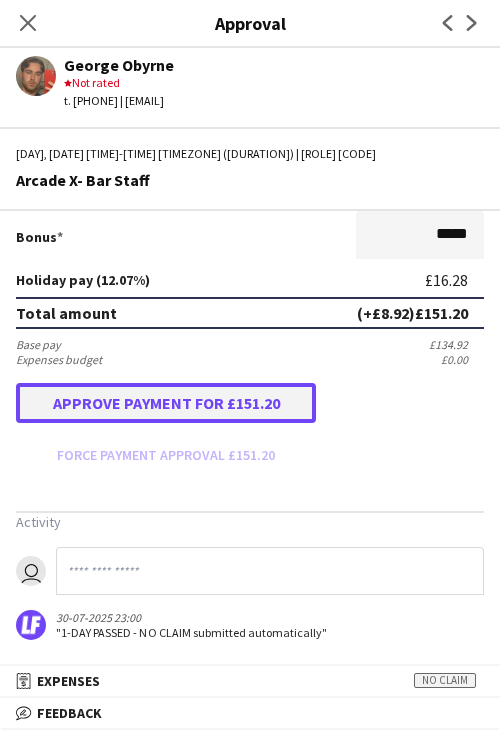 click on "Approve payment for £151.20" at bounding box center [166, 403] 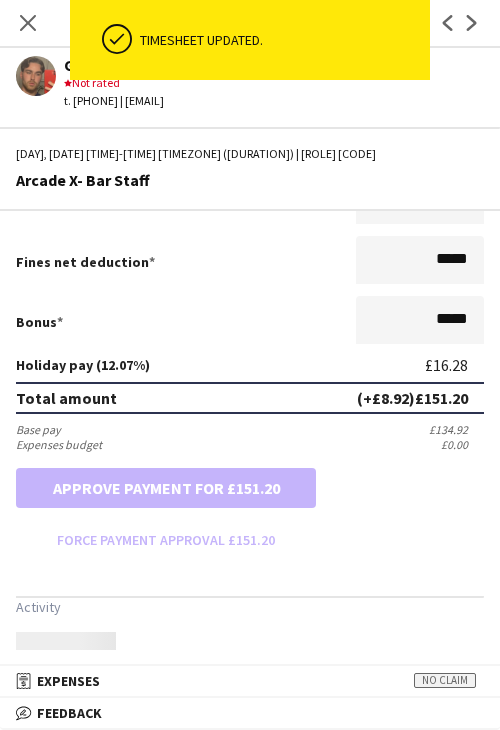 scroll, scrollTop: 501, scrollLeft: 0, axis: vertical 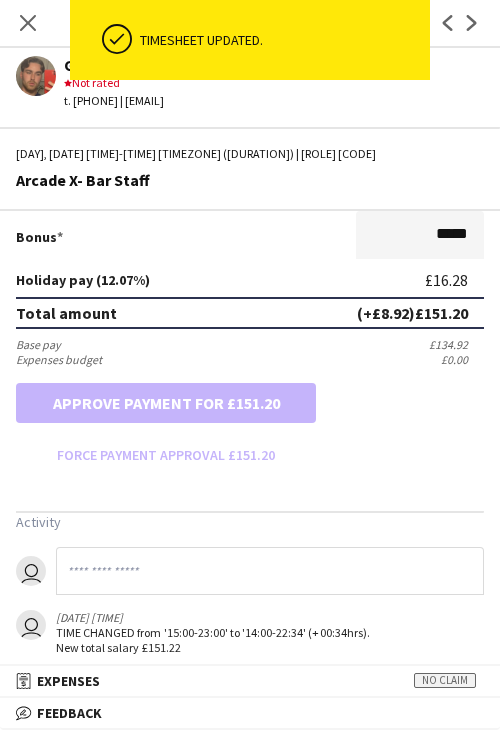 click on "Next" 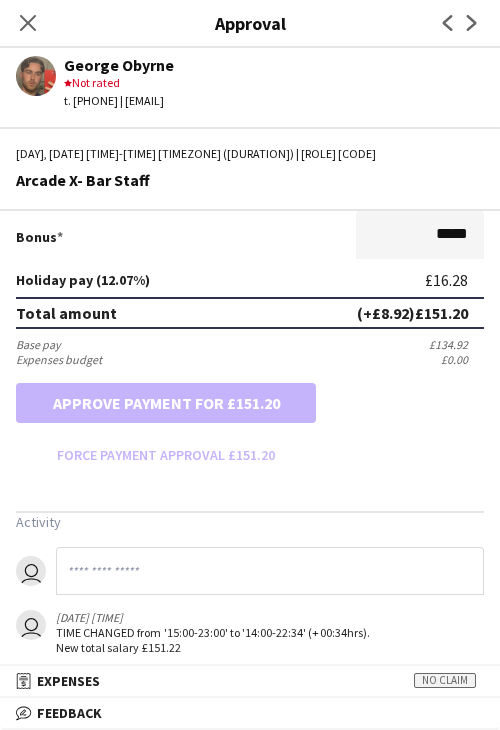 scroll, scrollTop: 0, scrollLeft: 0, axis: both 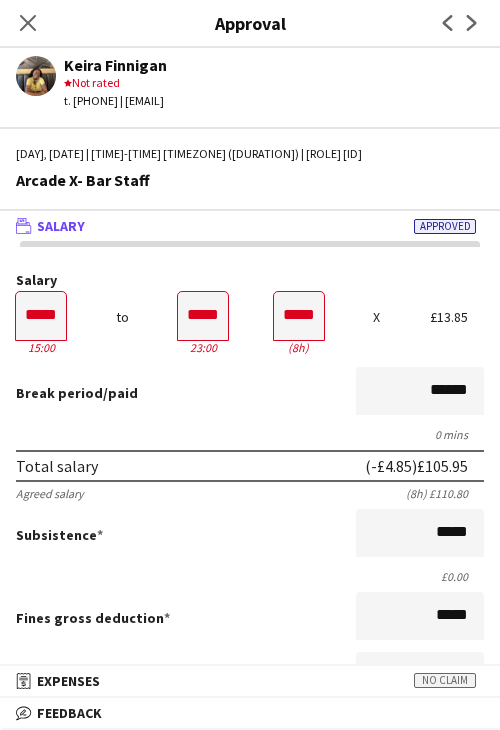click on "Next" 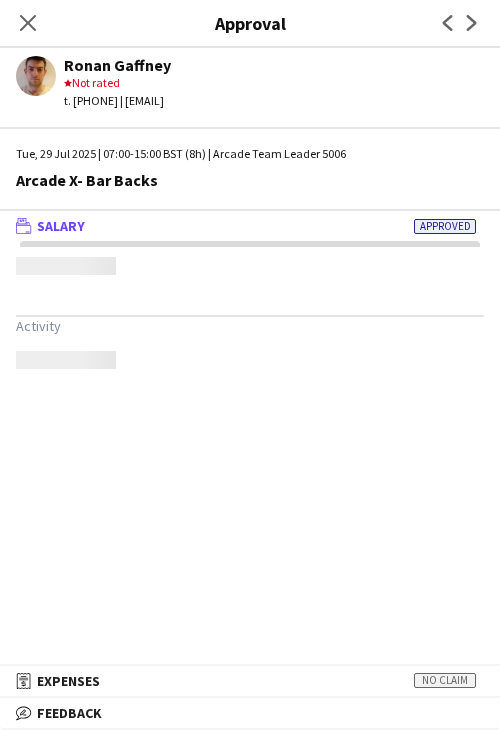 click on "Next" 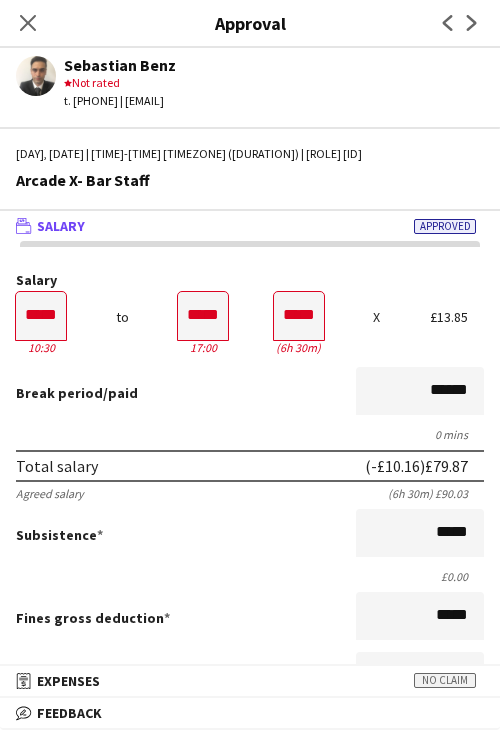 click on "Next" 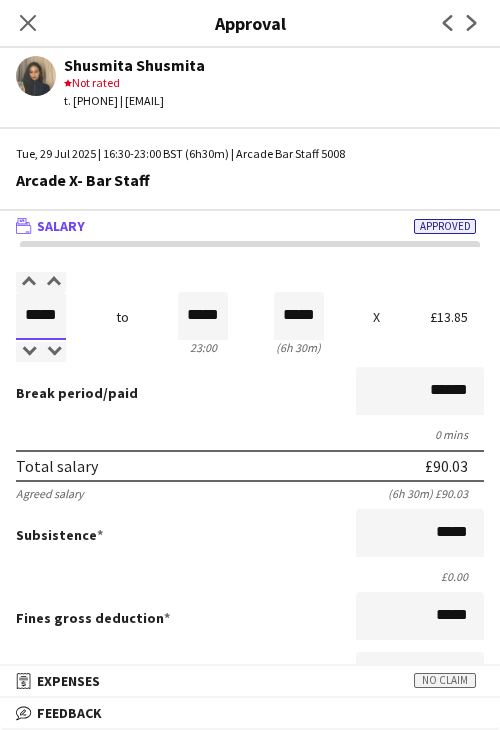 click on "*****" at bounding box center (41, 316) 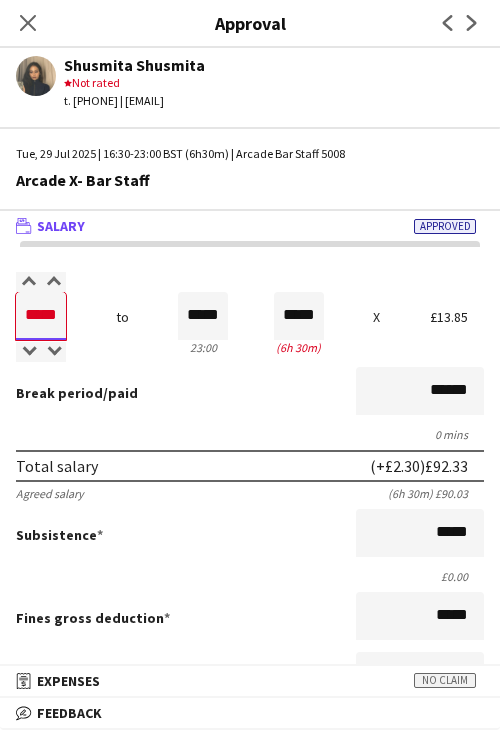type on "*****" 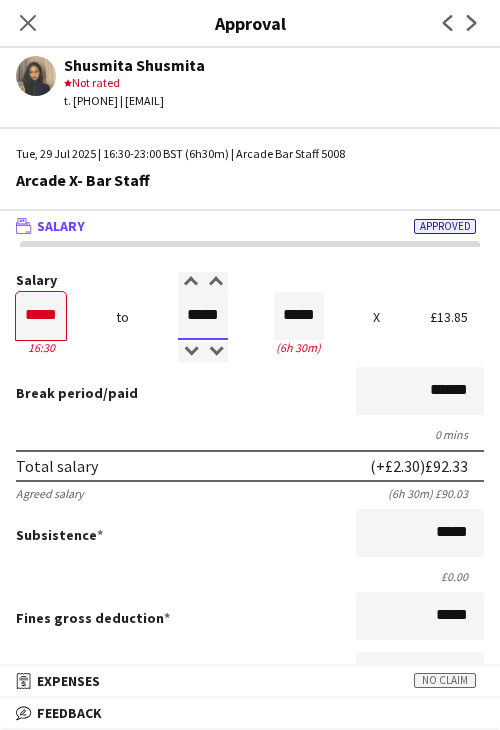 type on "*****" 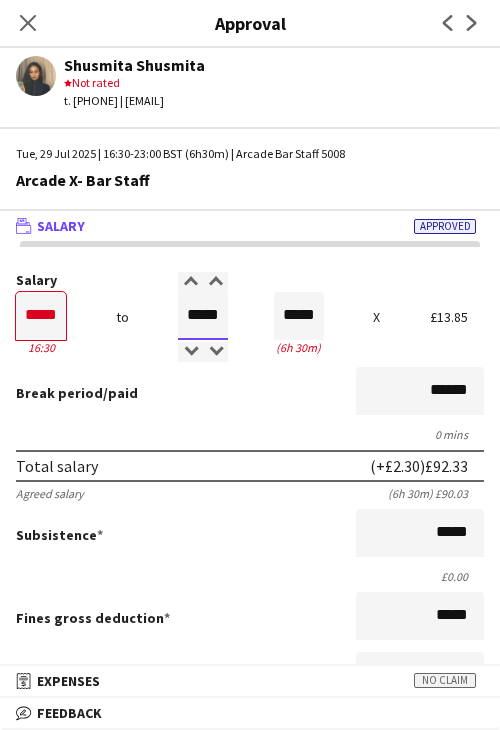 type on "*****" 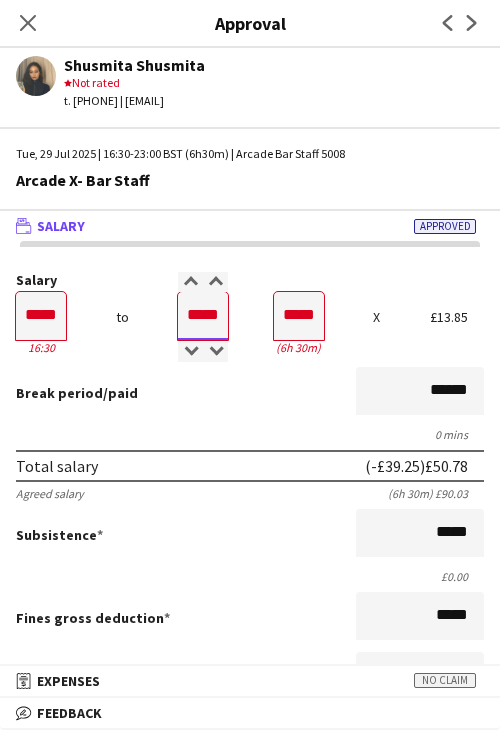 type on "*****" 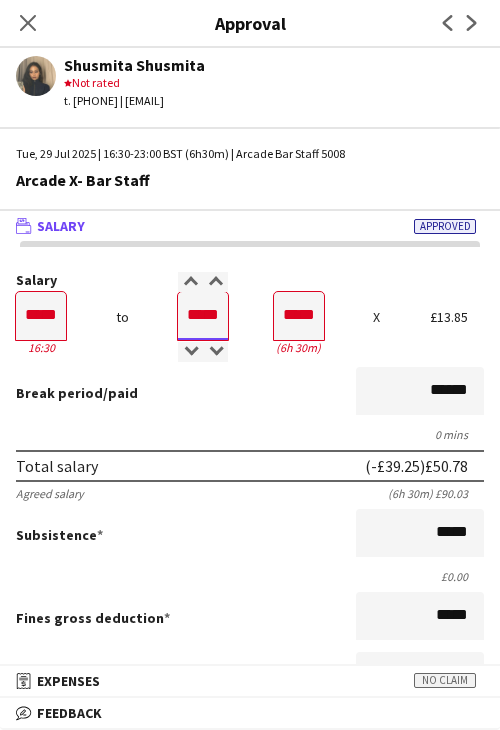 type on "*****" 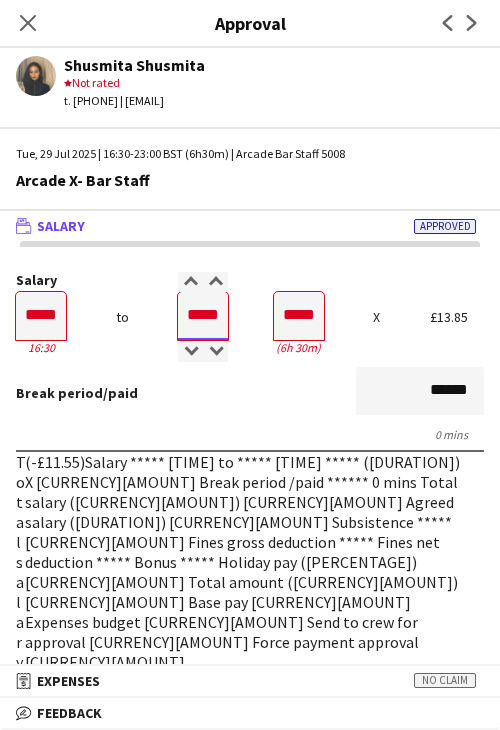 type on "*****" 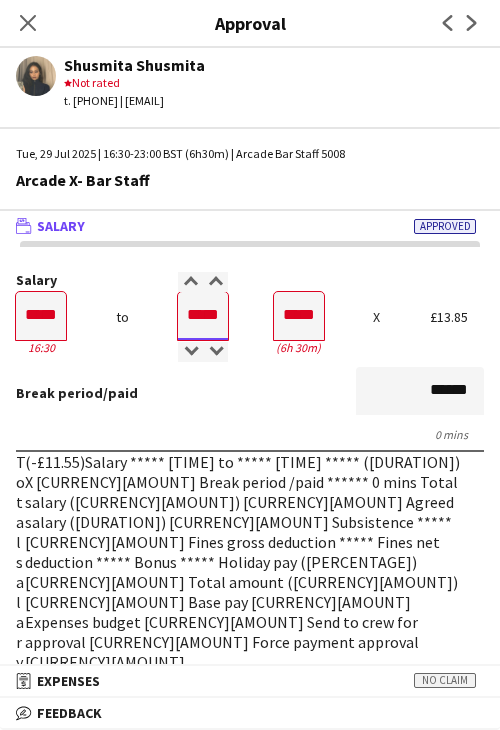 type on "*****" 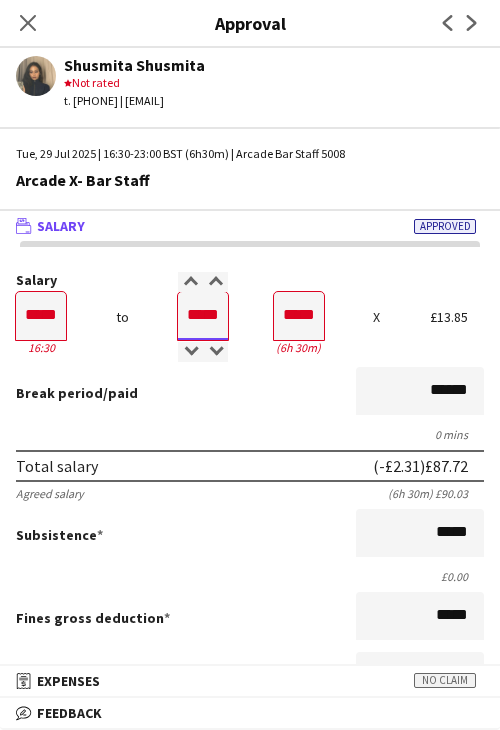 type on "*****" 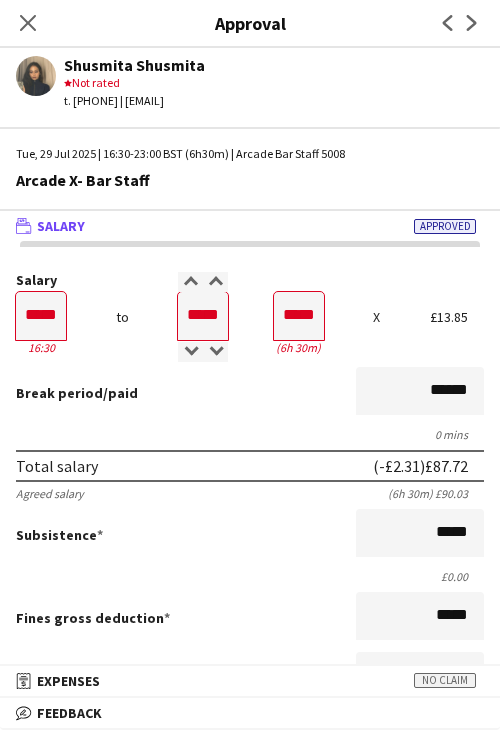 click on "Break period   /paid  ******" at bounding box center [250, 393] 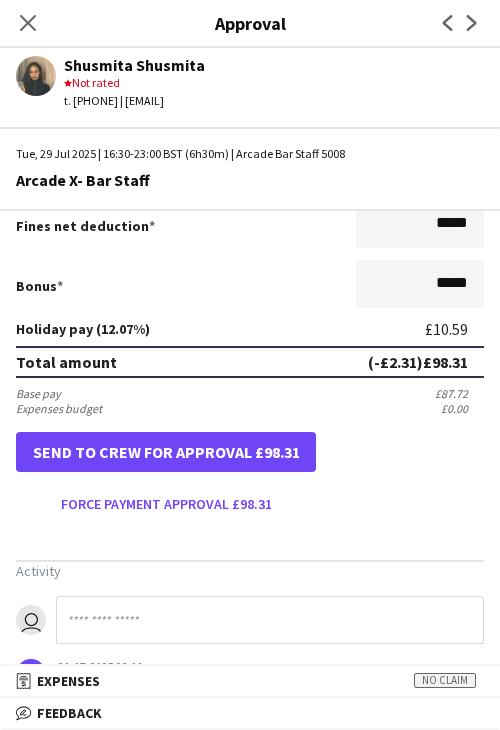 scroll, scrollTop: 500, scrollLeft: 0, axis: vertical 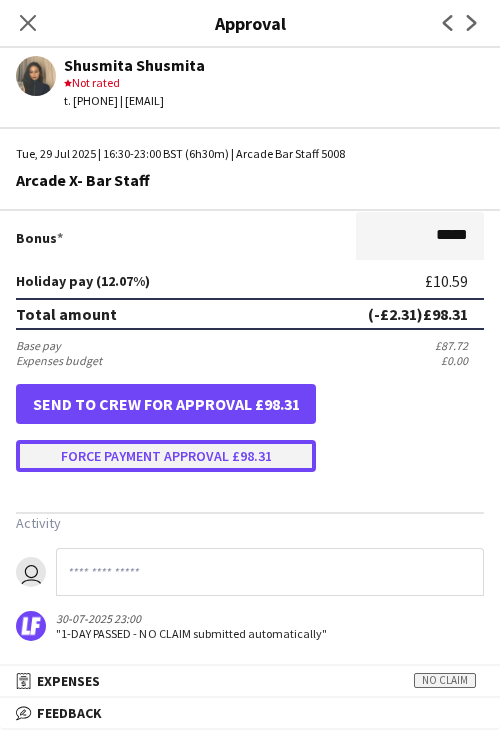 click on "Force payment approval £98.31" at bounding box center (166, 456) 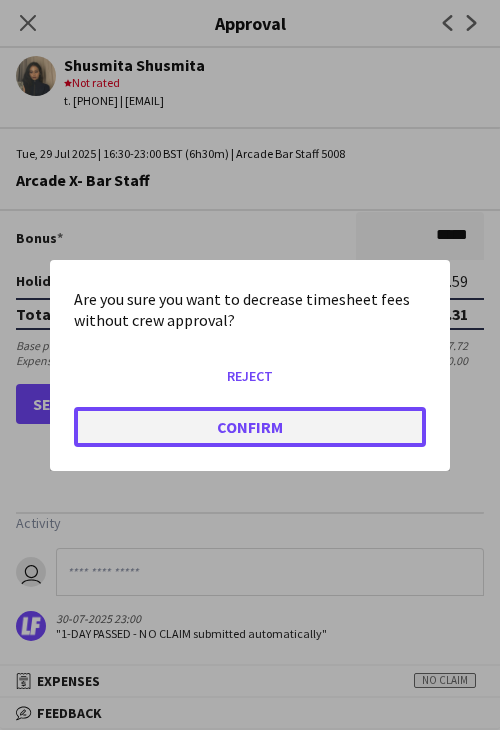click on "Confirm" 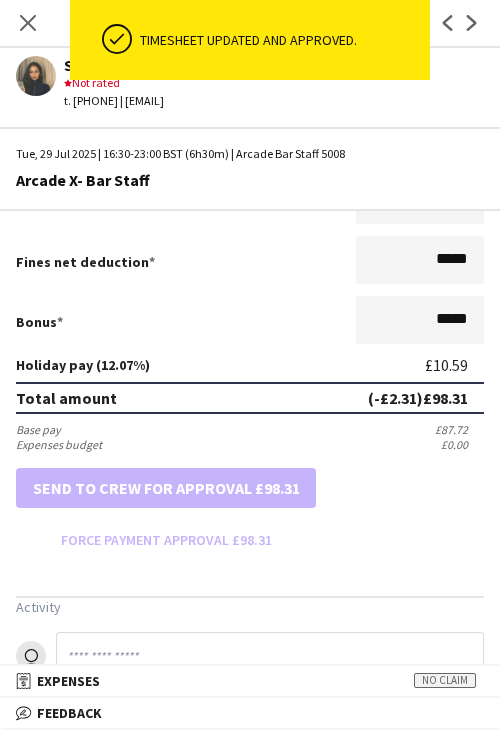scroll, scrollTop: 500, scrollLeft: 0, axis: vertical 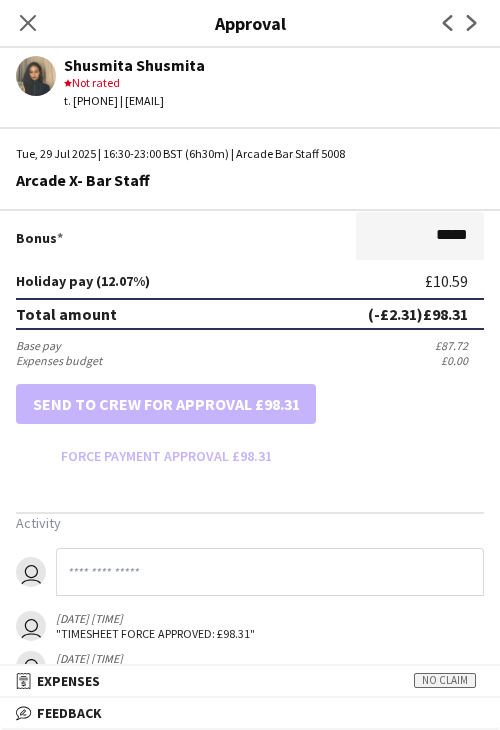 click on "Close pop-in" 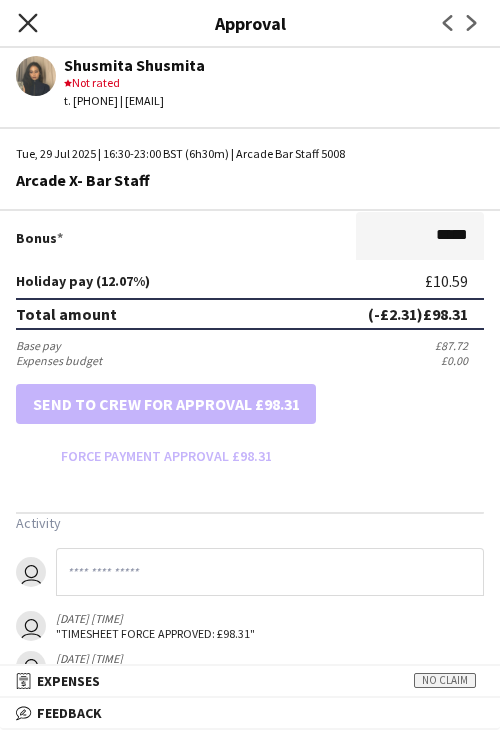 click on "Close pop-in" 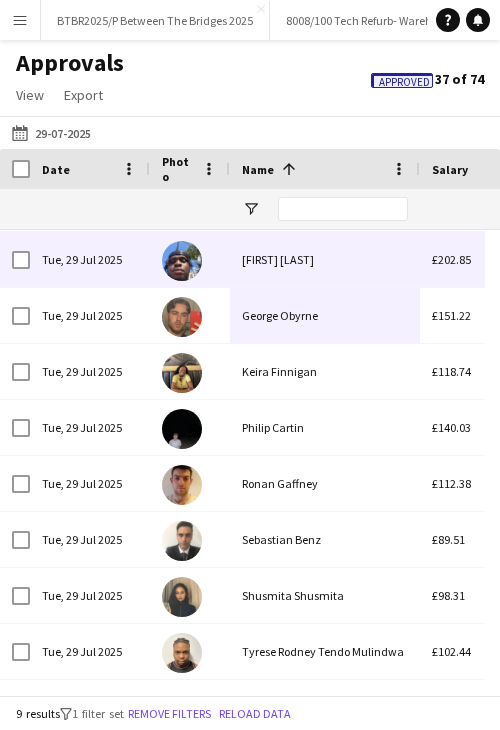 scroll, scrollTop: 0, scrollLeft: 0, axis: both 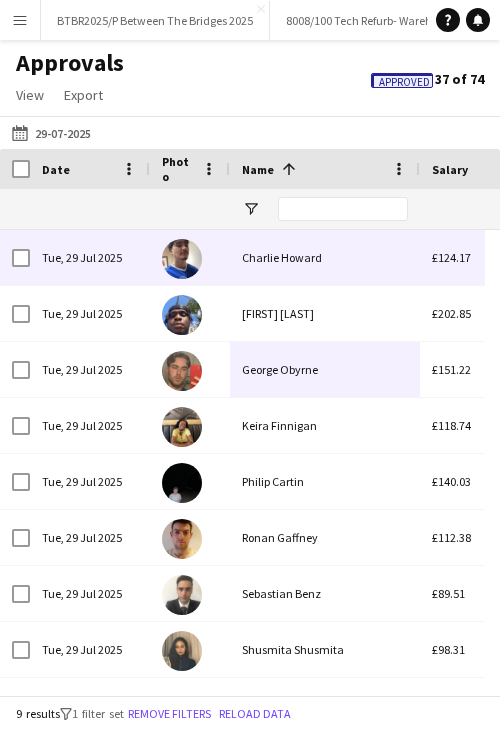 click on "Charlie Howard" at bounding box center (325, 257) 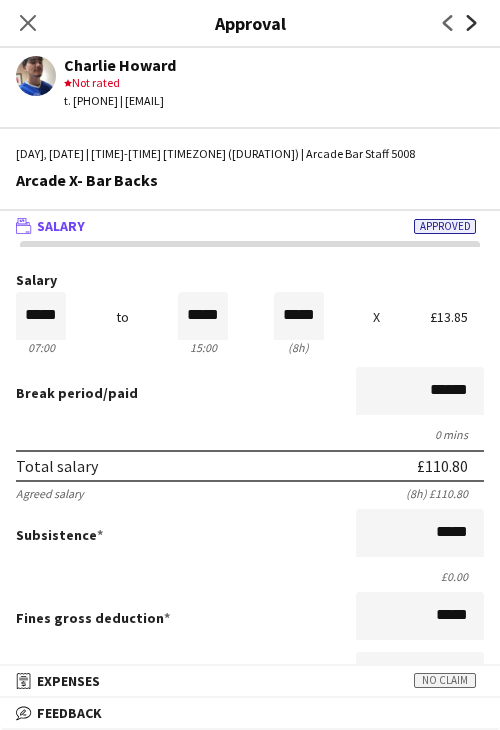click 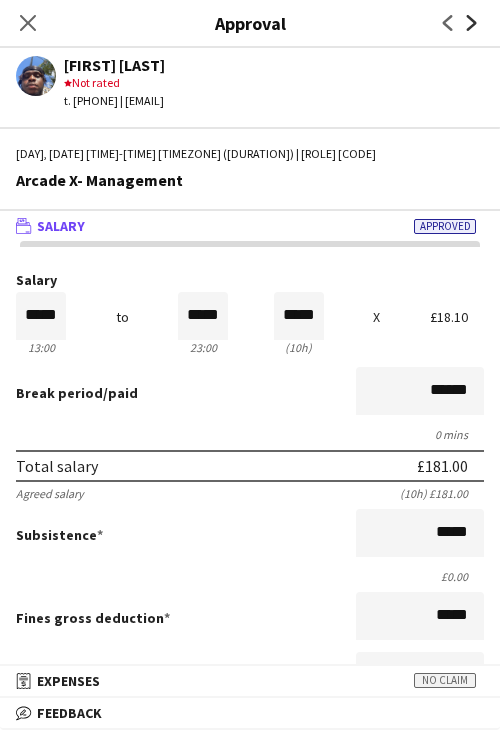 click 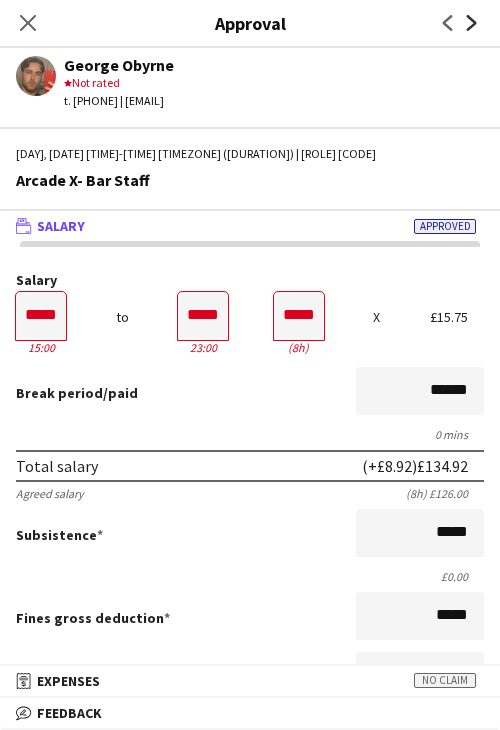 click 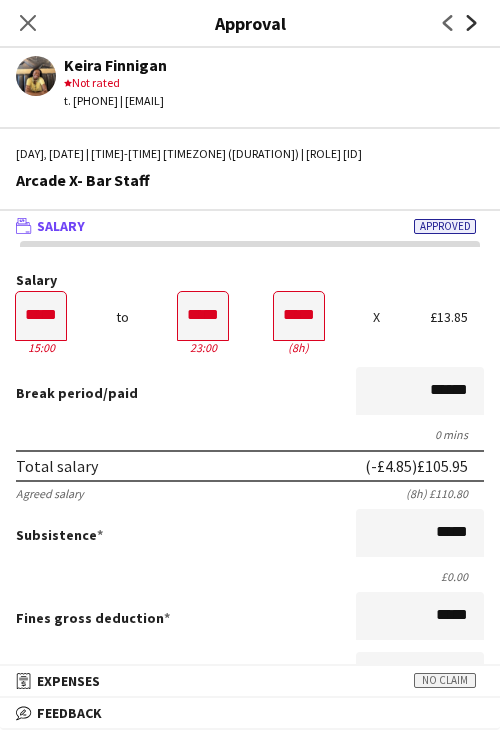 click 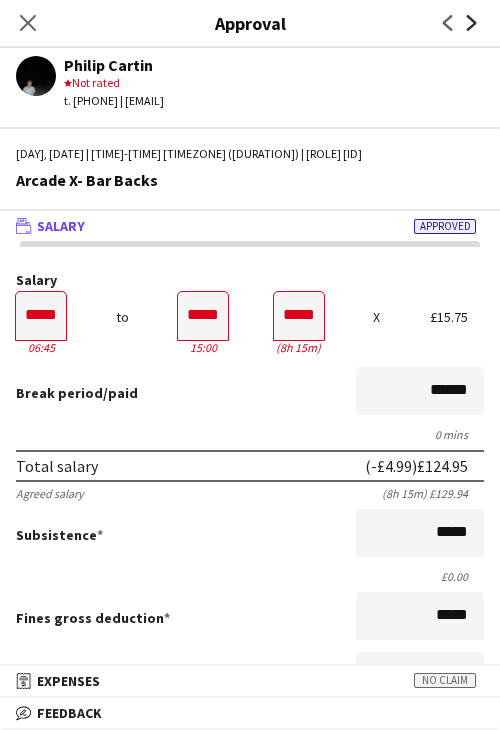 click 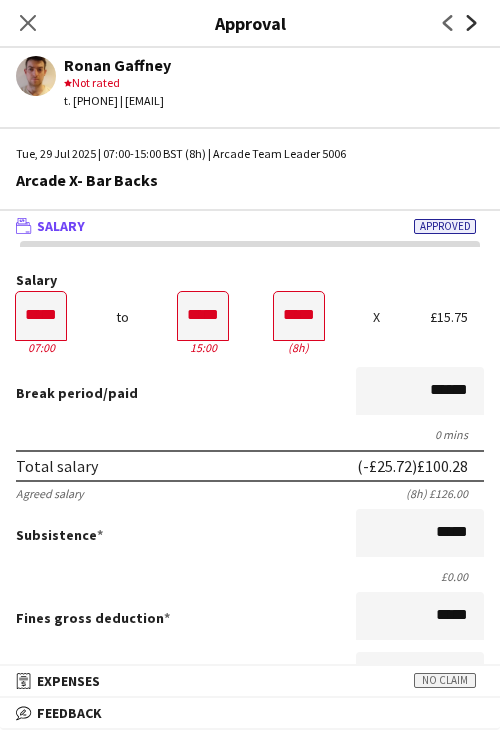 click 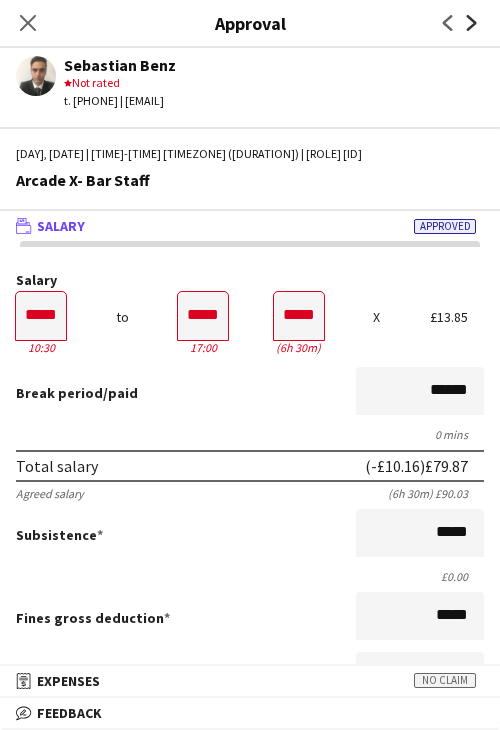 click 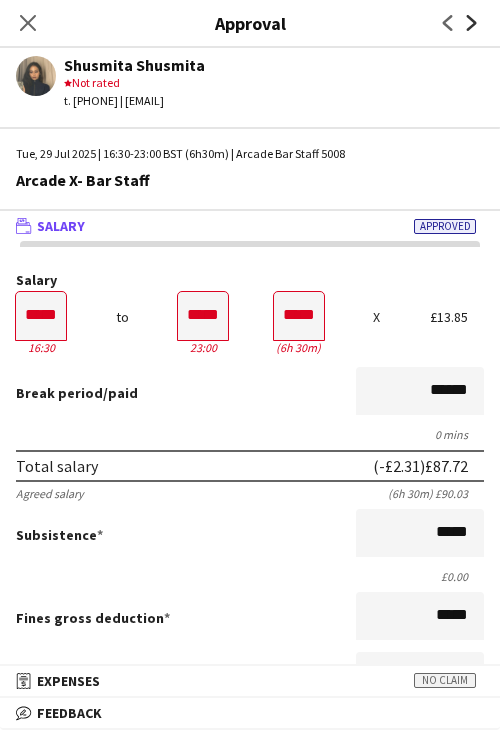 click 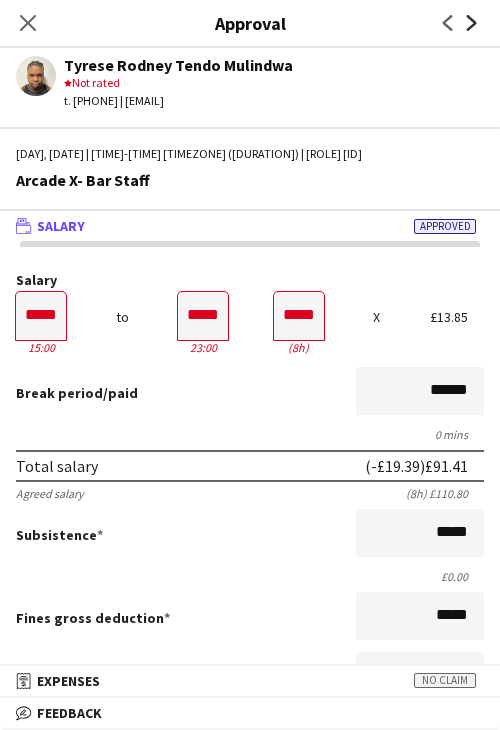 click 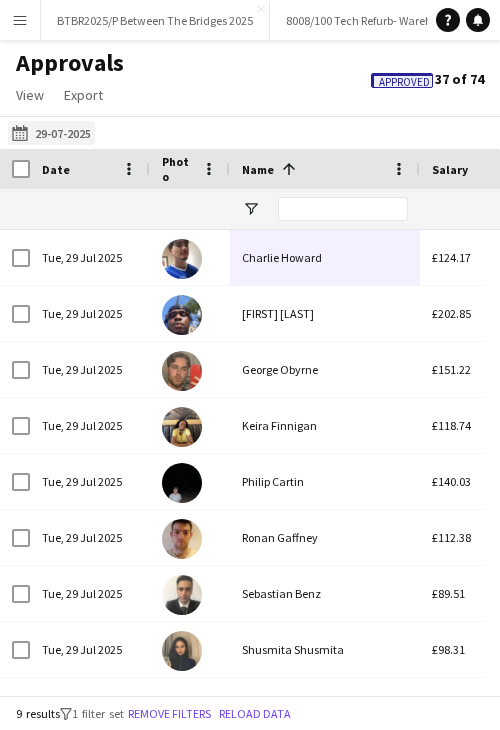 click on "25-07-2025
29-07-2025" 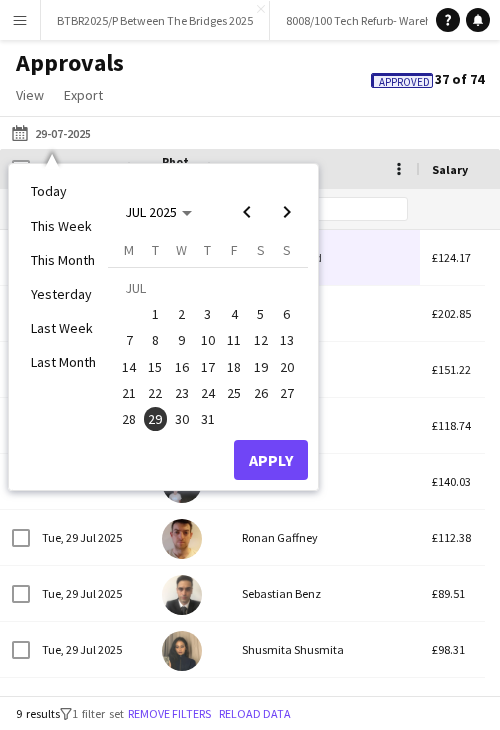 click on "30" at bounding box center [182, 419] 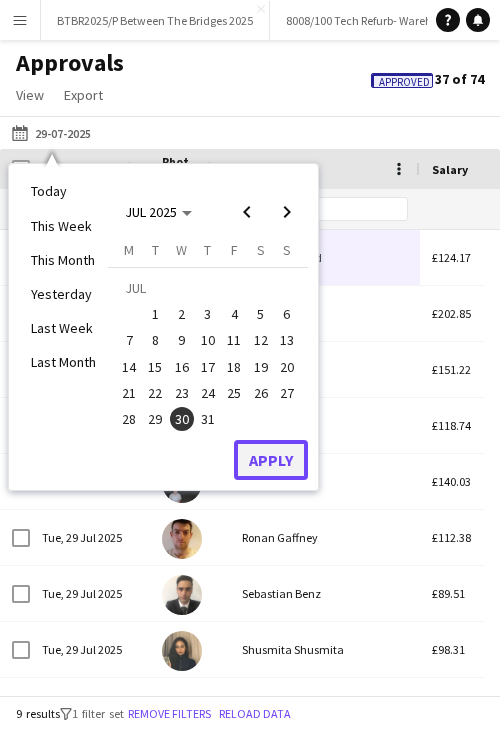 click on "Apply" at bounding box center (271, 460) 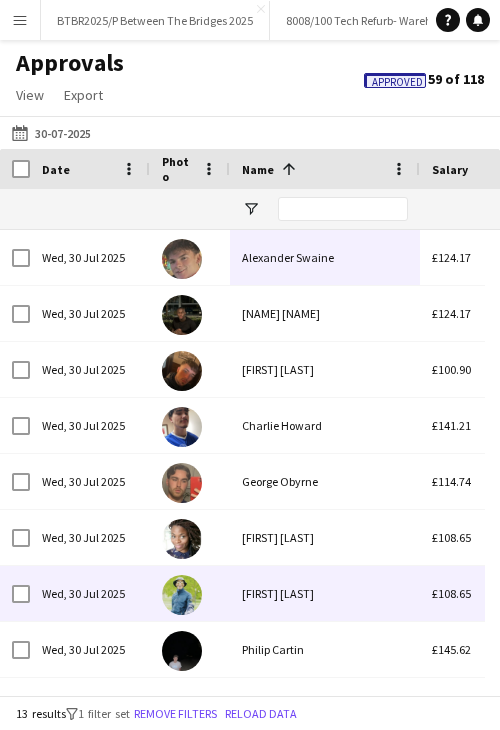 scroll, scrollTop: 278, scrollLeft: 0, axis: vertical 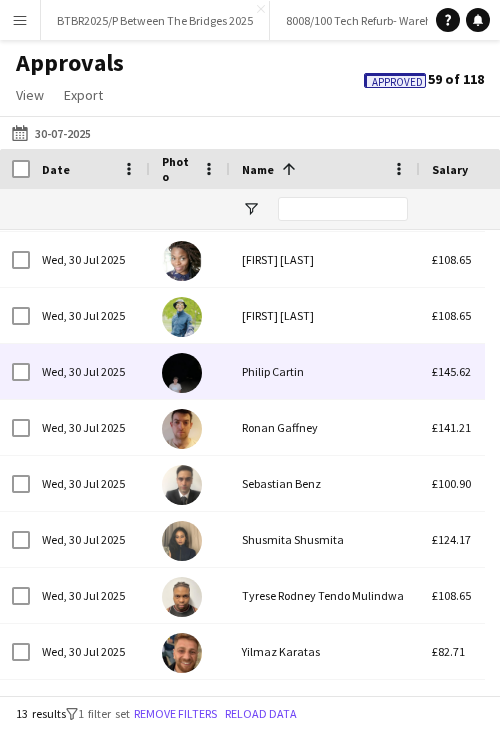 click on "Philip Cartin" at bounding box center (325, 371) 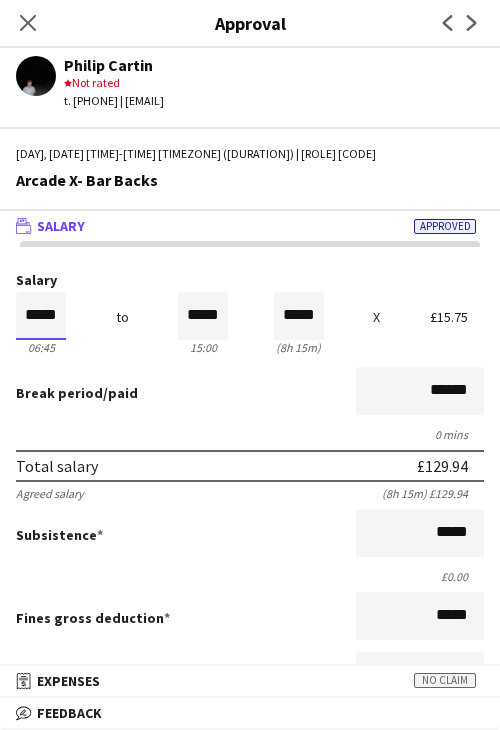 click on "*****" at bounding box center (41, 316) 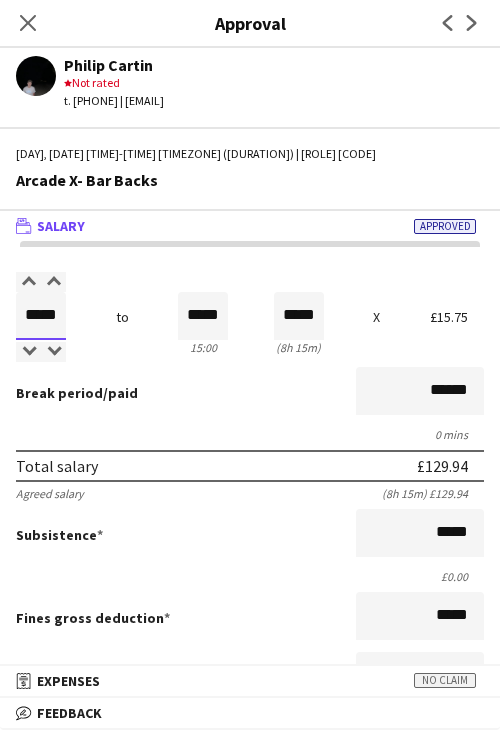 click on "*****" at bounding box center (41, 316) 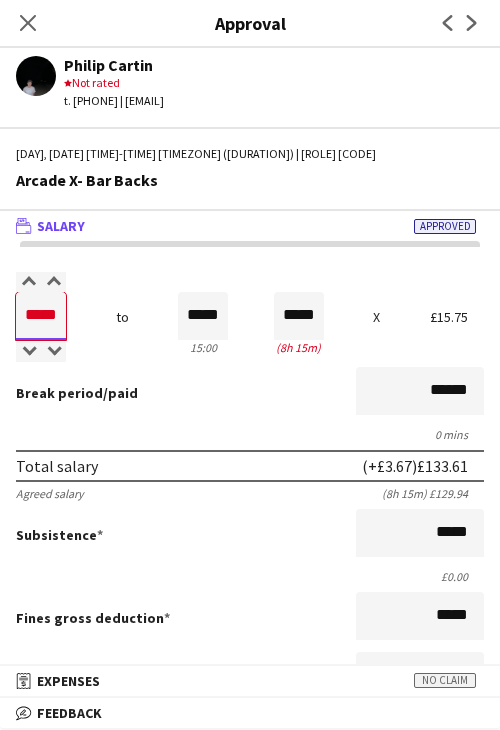 type on "*****" 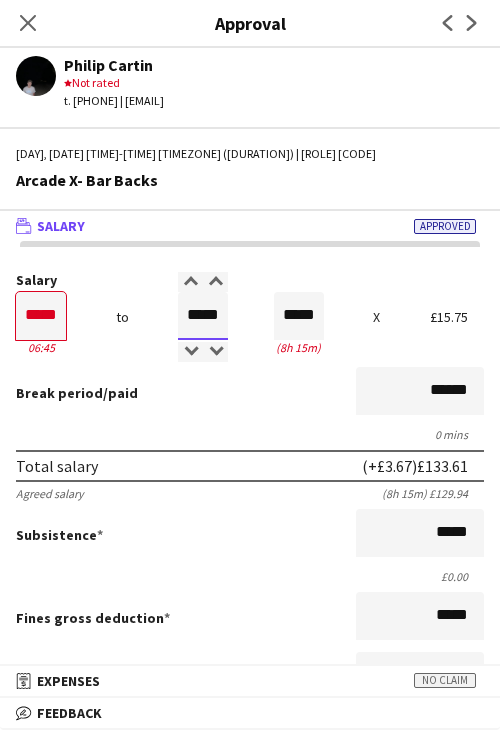 type on "*****" 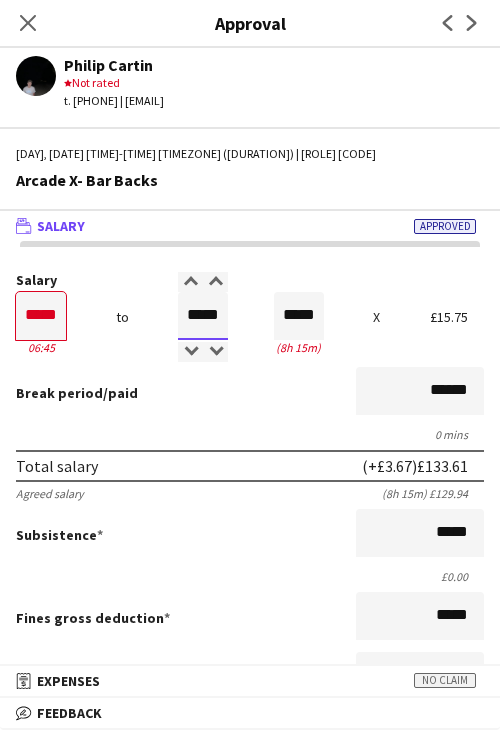 type on "*****" 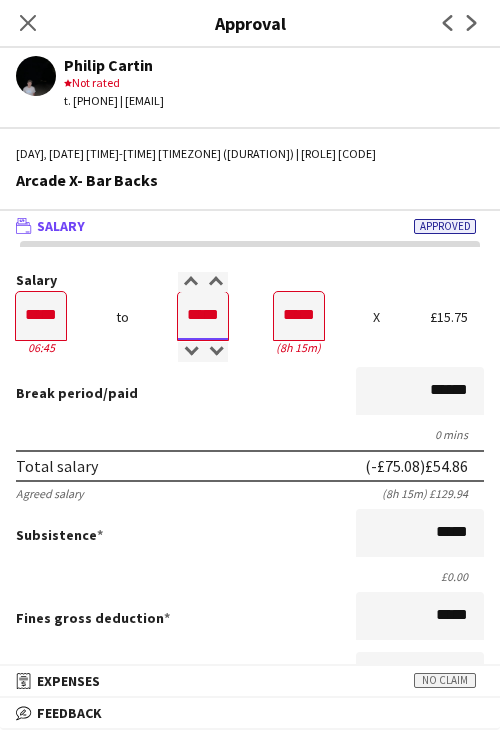 type on "*****" 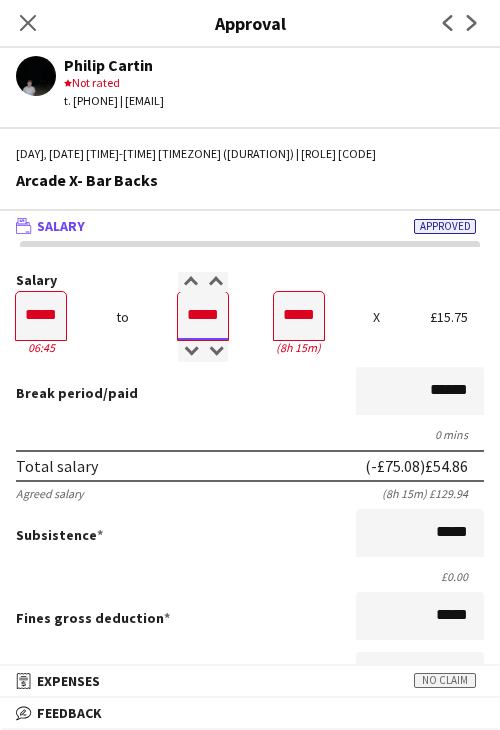 type on "*****" 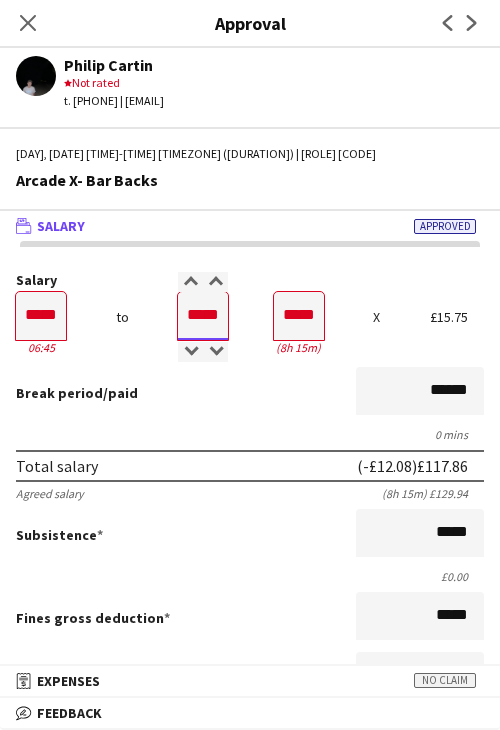 type on "*****" 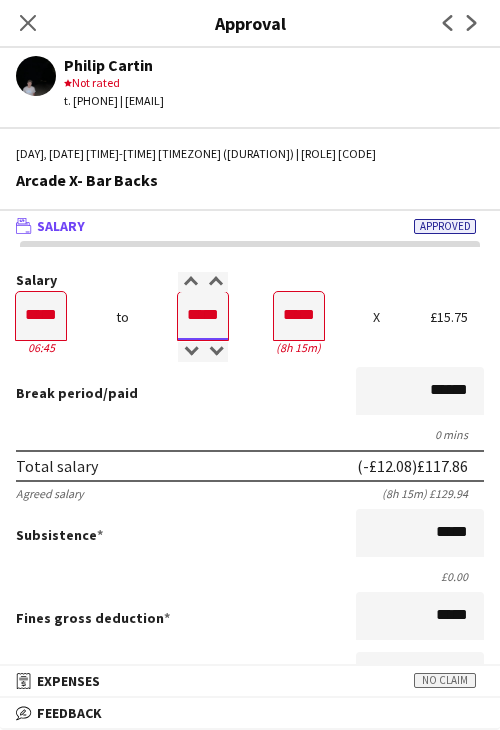 type on "*****" 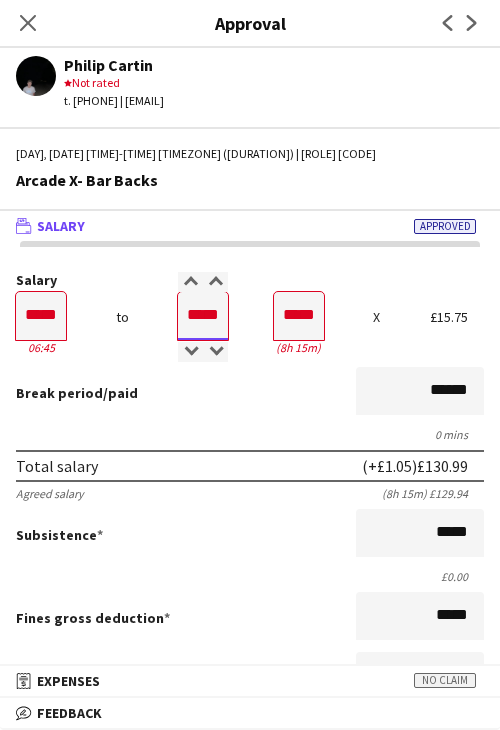 type on "*****" 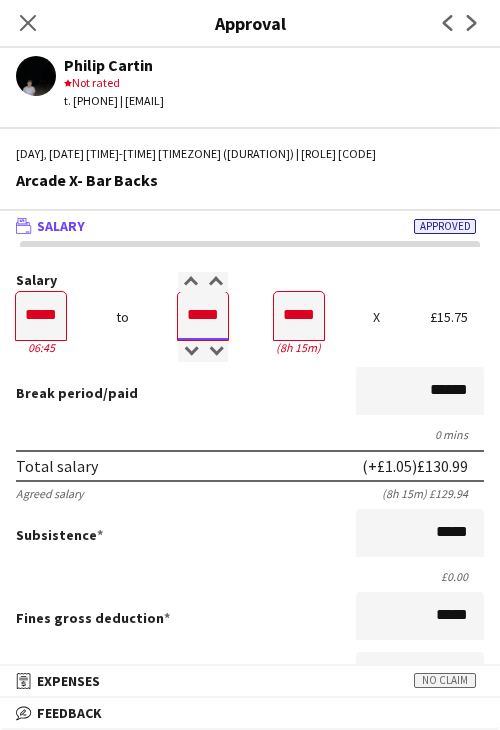 type on "*****" 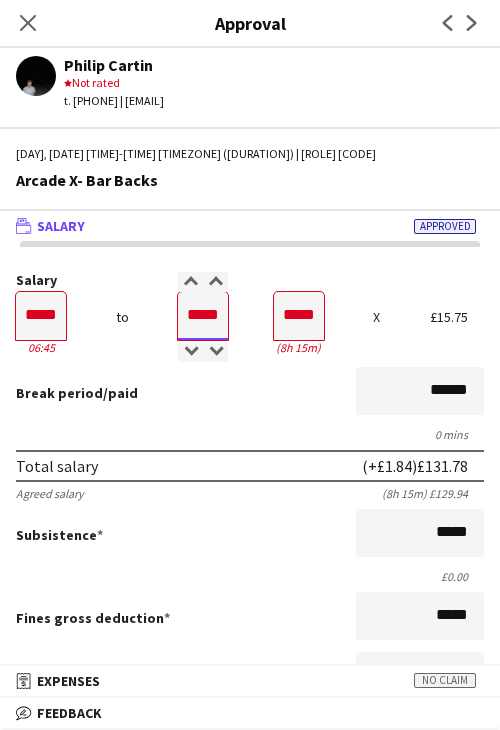 type on "*****" 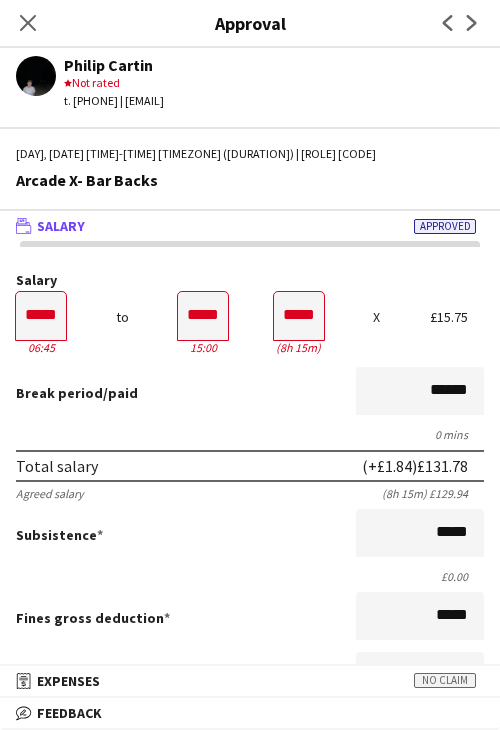 click on "Salary  *****  [TIME]   to  *****  [TIME]  *****  ([DURATION])   X   [CURRENCY][AMOUNT]   Break period   /paid  ******  0 mins   Total salary   ([CURRENCY][AMOUNT])   [CURRENCY][AMOUNT]   Agreed salary   ([DURATION]) [CURRENCY][AMOUNT]   Subsistence  *****  [CURRENCY][AMOUNT]   Fines gross deduction  *****  Fines net deduction  *****  Bonus  *****  Holiday pay ([PERCENTAGE])   [CURRENCY][AMOUNT]   Total amount   ([CURRENCY][AMOUNT])   [CURRENCY][AMOUNT]   Base pay   [CURRENCY][AMOUNT]   Expenses budget   [CURRENCY][AMOUNT]   Approve payment for [CURRENCY][AMOUNT]   Force payment approval [CURRENCY][AMOUNT]" at bounding box center [250, 622] 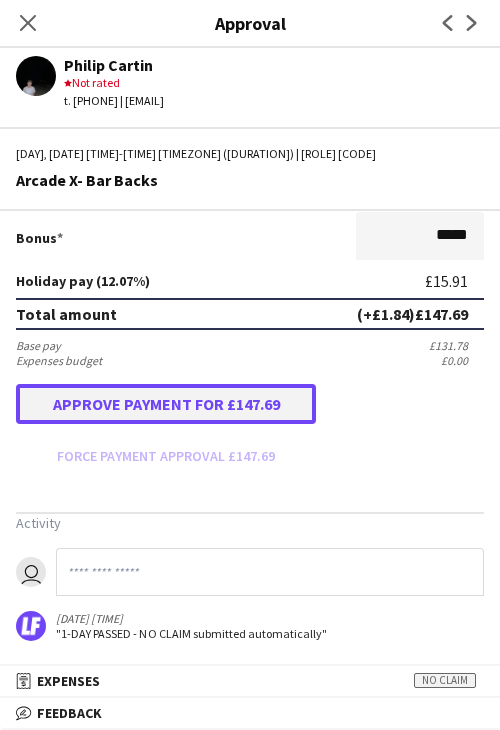 click on "Approve payment for £147.69" at bounding box center [166, 404] 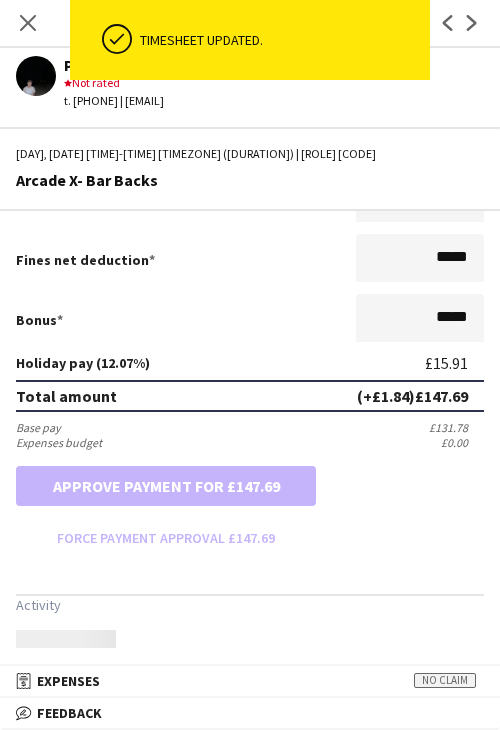 scroll, scrollTop: 500, scrollLeft: 0, axis: vertical 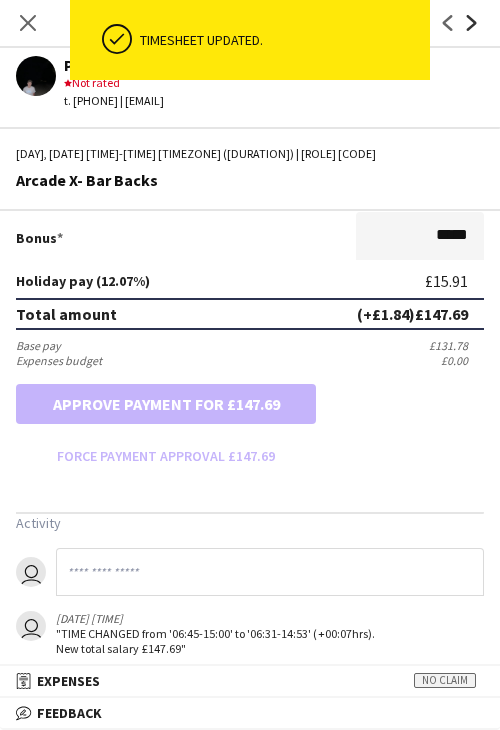 click on "Next" 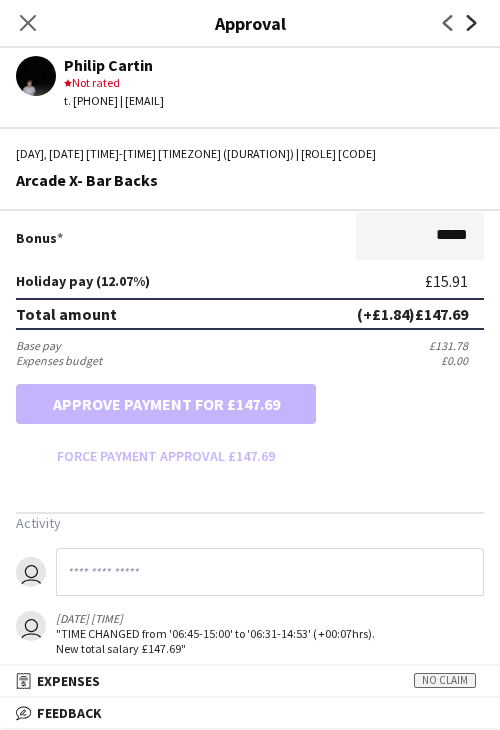 scroll, scrollTop: 0, scrollLeft: 0, axis: both 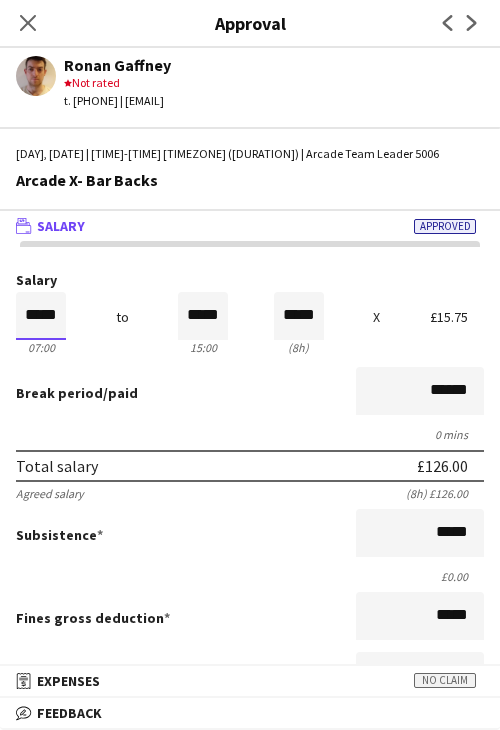 click on "*****" at bounding box center [41, 316] 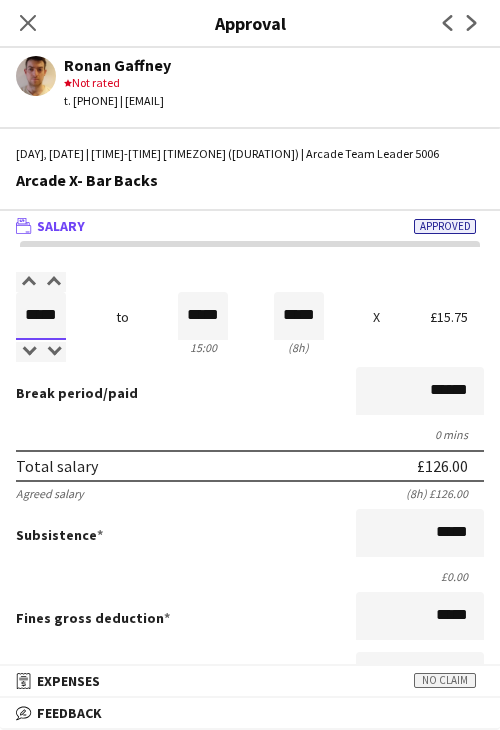 click on "*****" at bounding box center [41, 316] 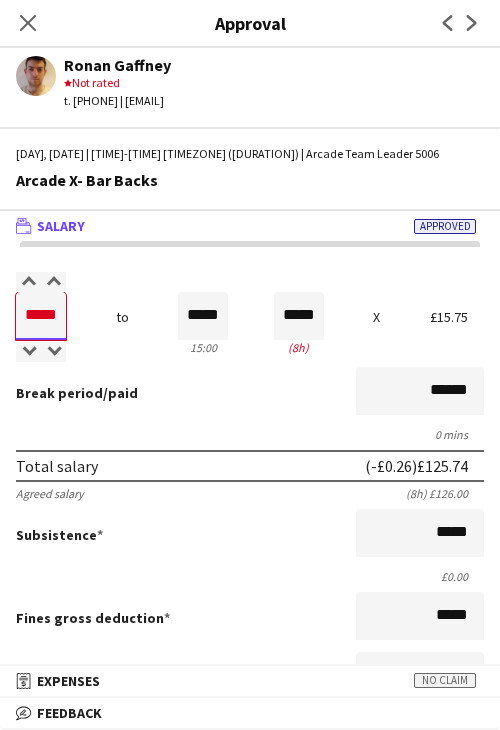 type on "*****" 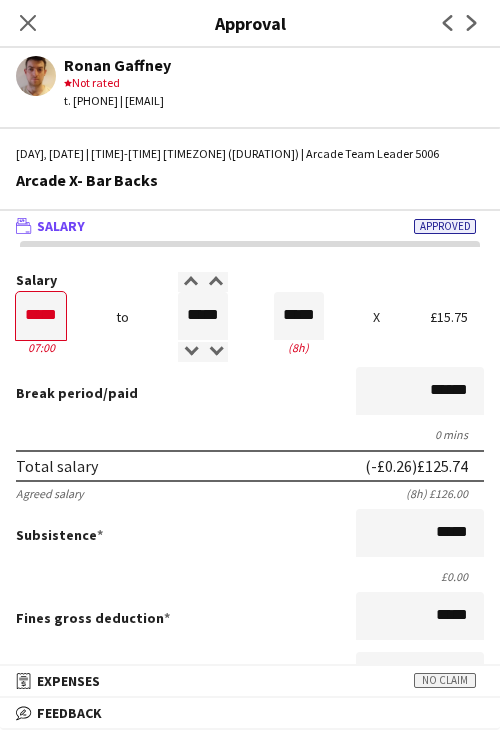 click on "Total salary   (-£0.26)   £125.74" at bounding box center (250, 466) 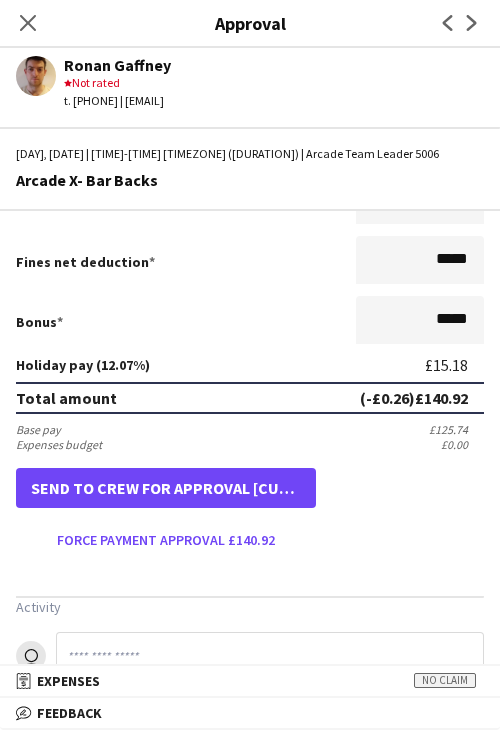 scroll, scrollTop: 500, scrollLeft: 0, axis: vertical 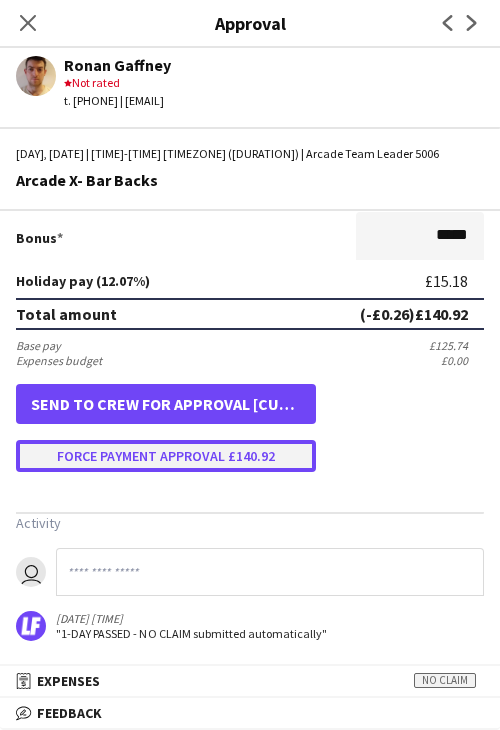 click on "Force payment approval £140.92" at bounding box center [166, 456] 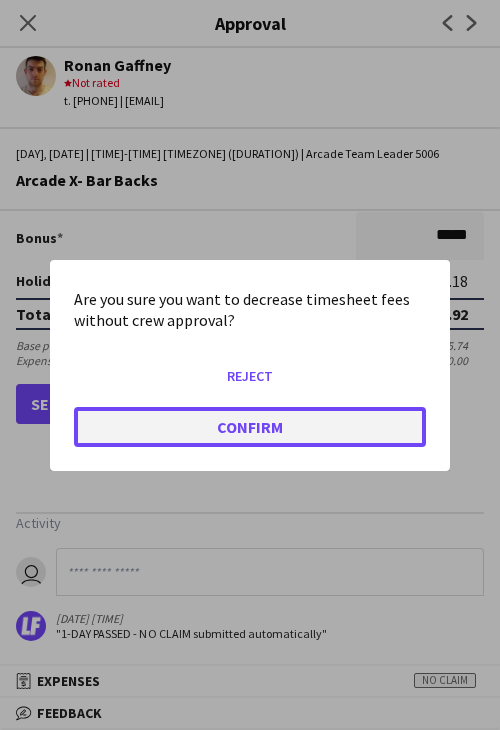 click on "Confirm" 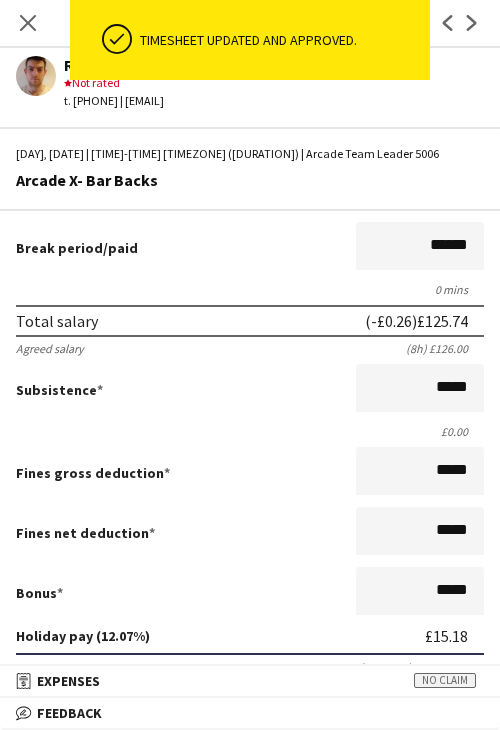 scroll, scrollTop: 0, scrollLeft: 0, axis: both 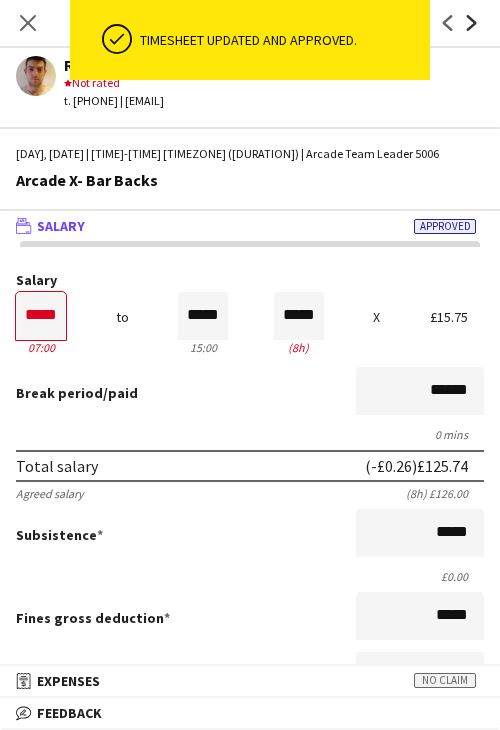 click on "Next" 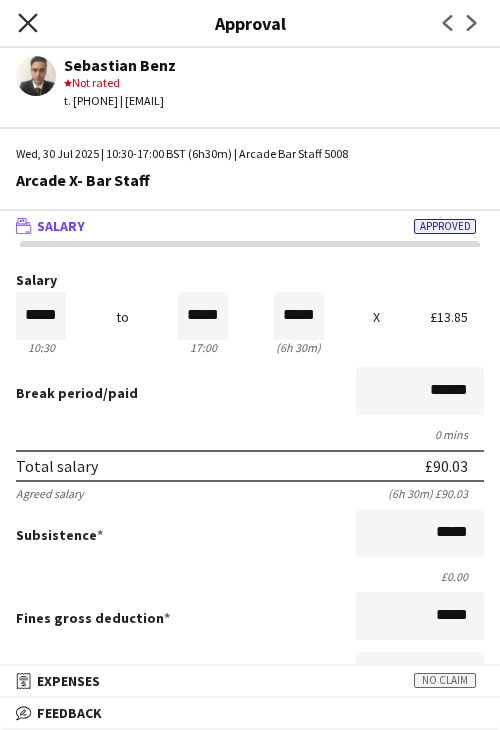 click 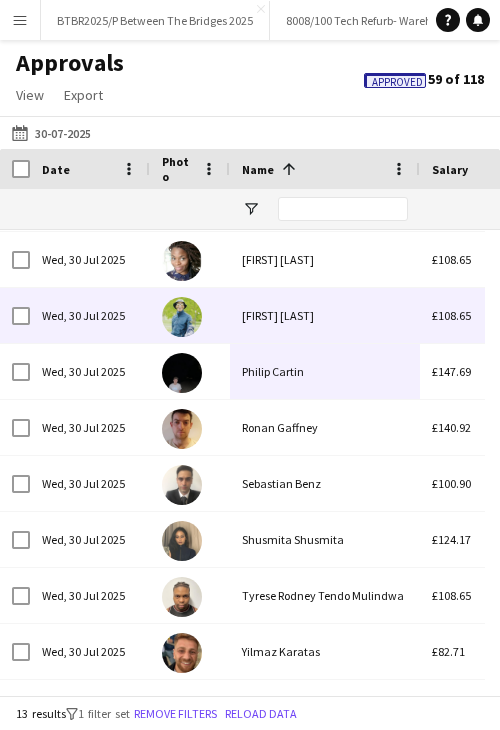 scroll, scrollTop: 151, scrollLeft: 0, axis: vertical 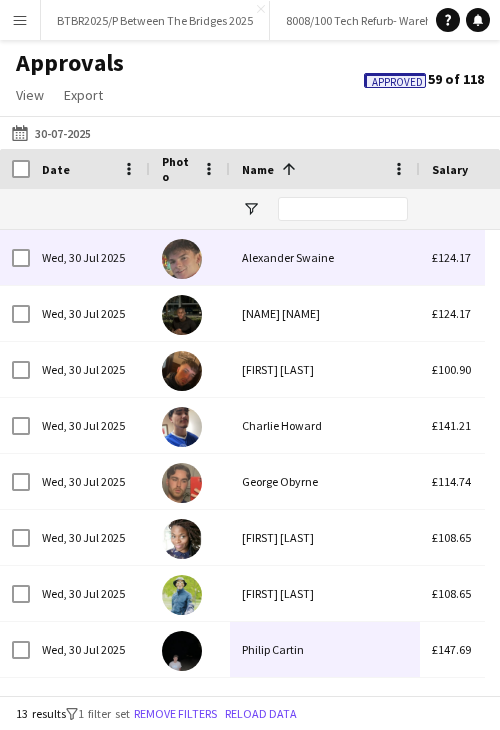 click on "Alexander Swaine" at bounding box center [325, 257] 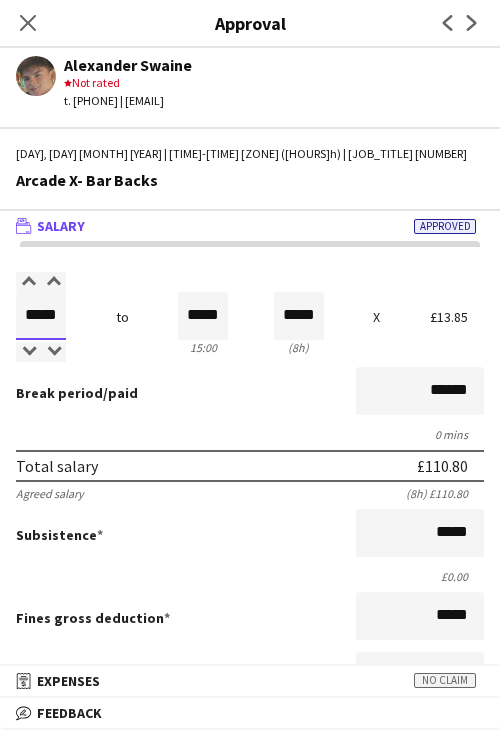 click on "*****" at bounding box center (41, 316) 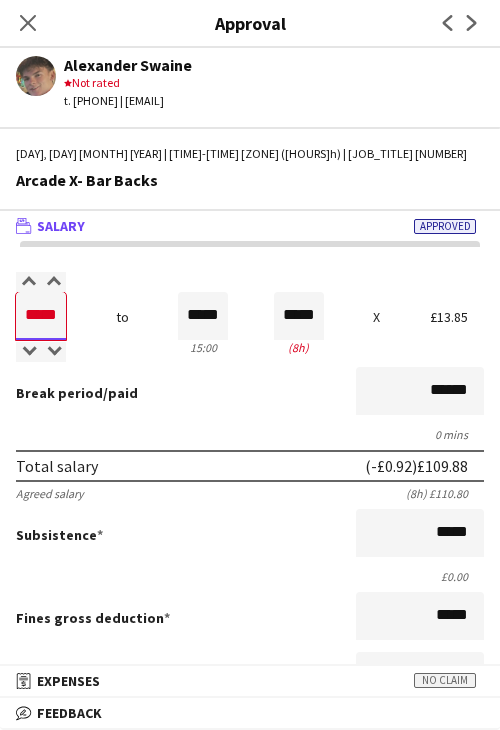 type on "*****" 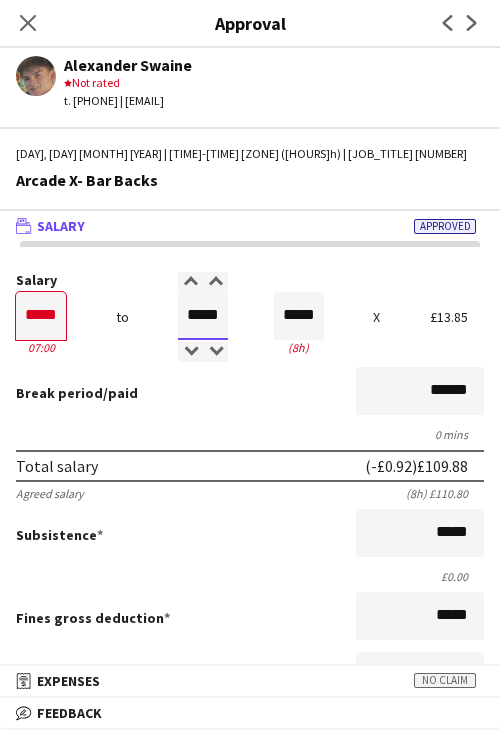 type on "*****" 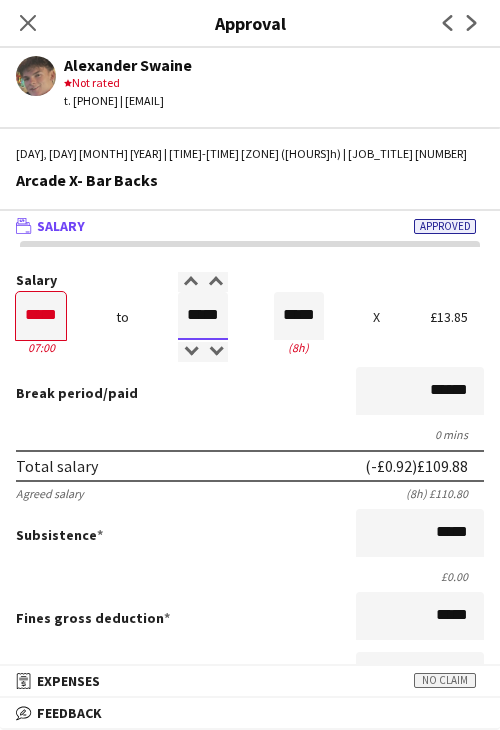 type on "*****" 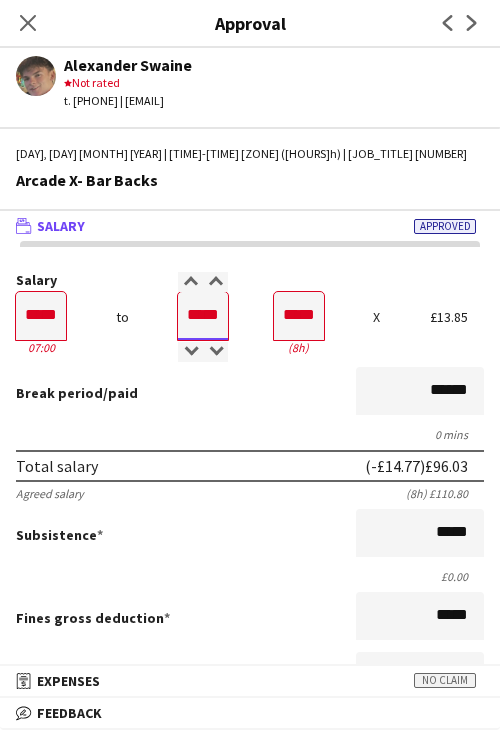 type on "*****" 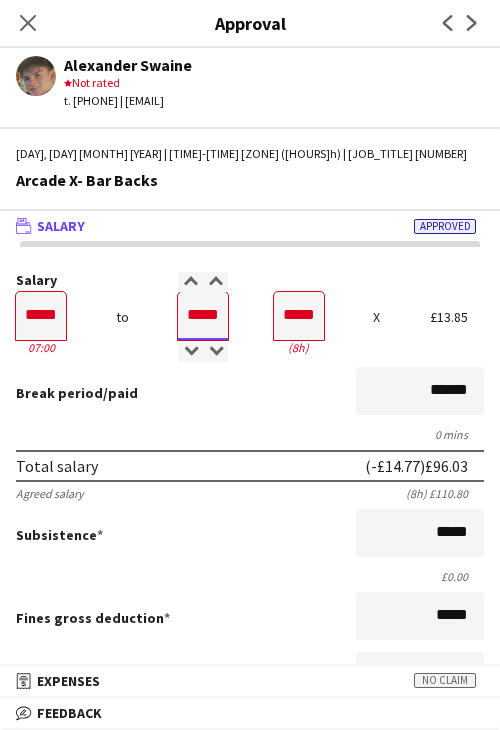type on "*****" 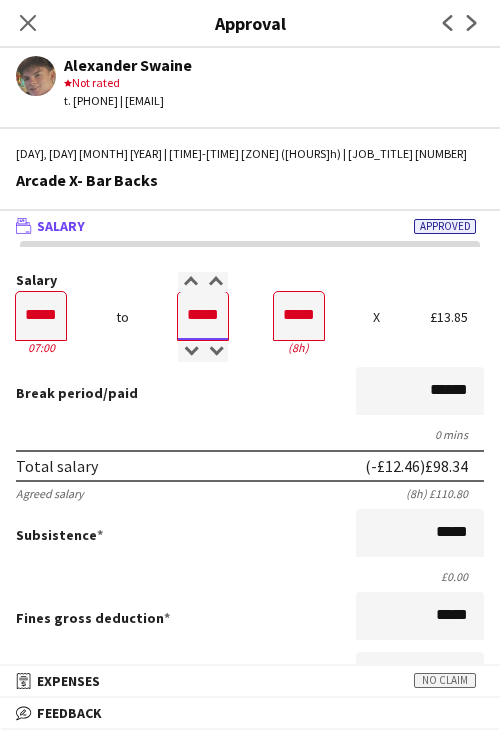 type on "*****" 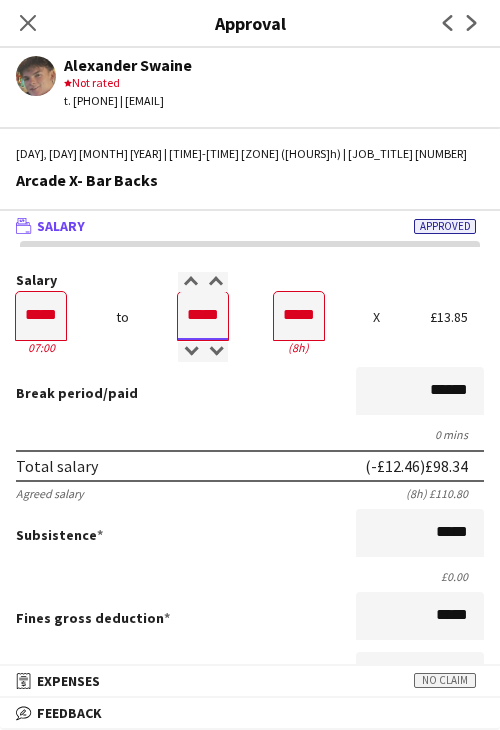 type on "*****" 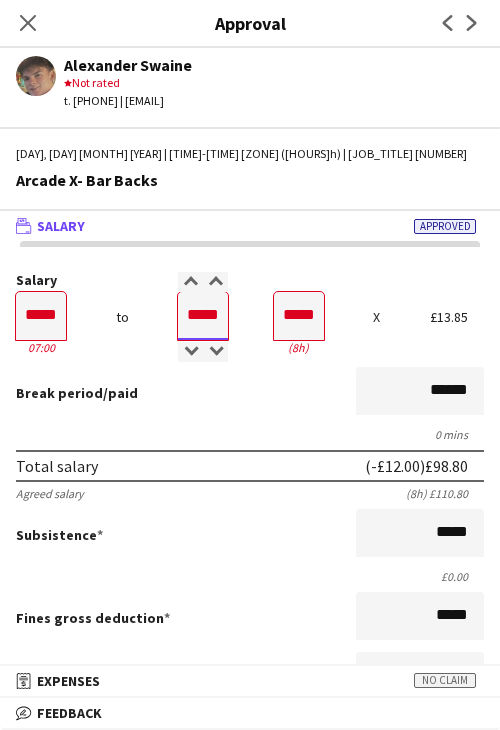 type on "*****" 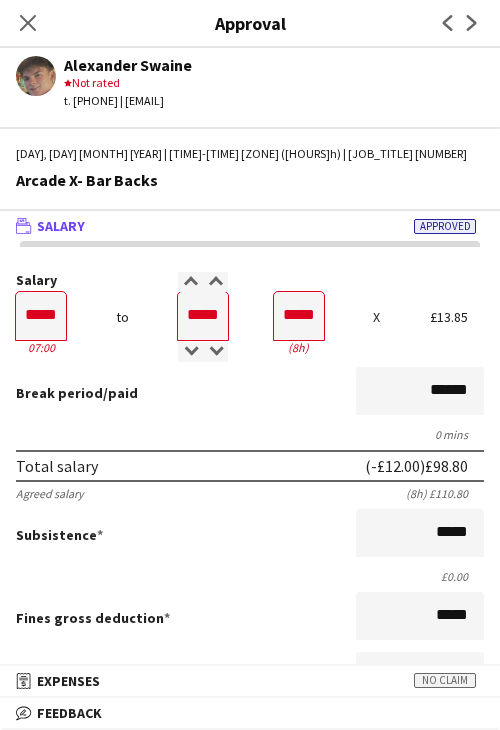 click on "Break period   /paid  ******" at bounding box center [250, 393] 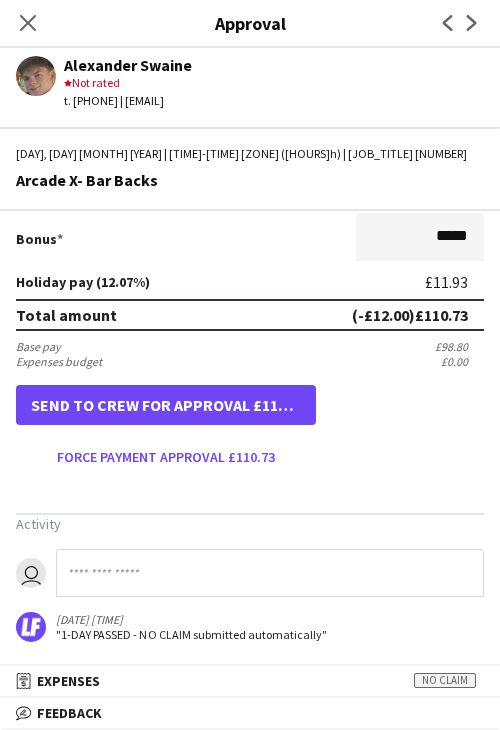 scroll, scrollTop: 500, scrollLeft: 0, axis: vertical 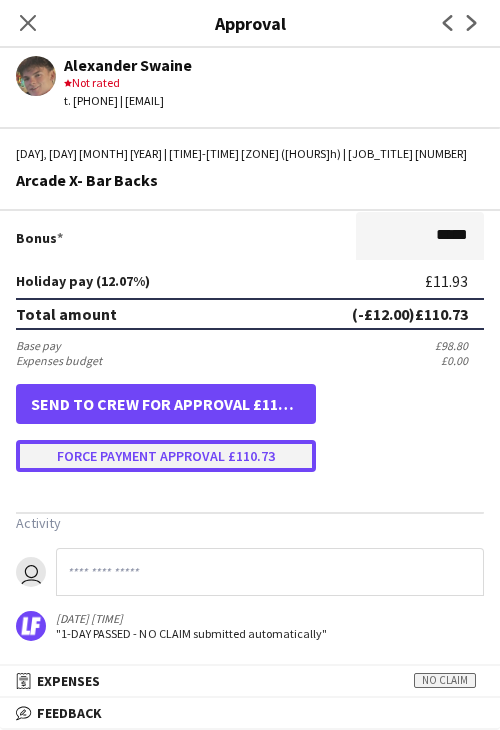 click on "Force payment approval £110.73" at bounding box center [166, 456] 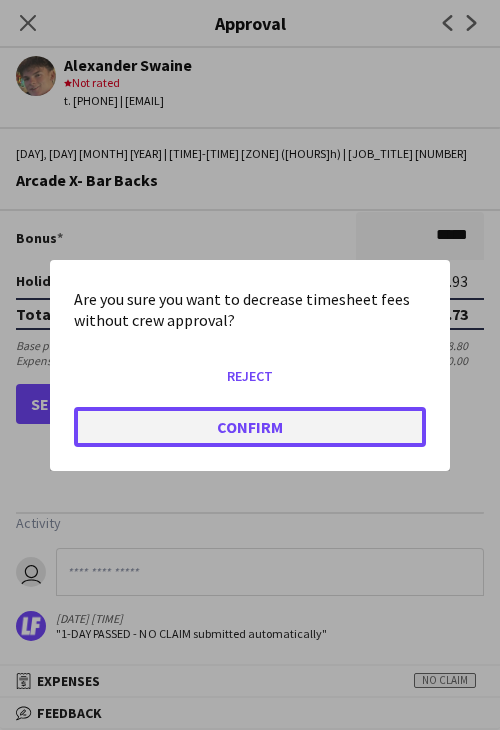 click on "Confirm" 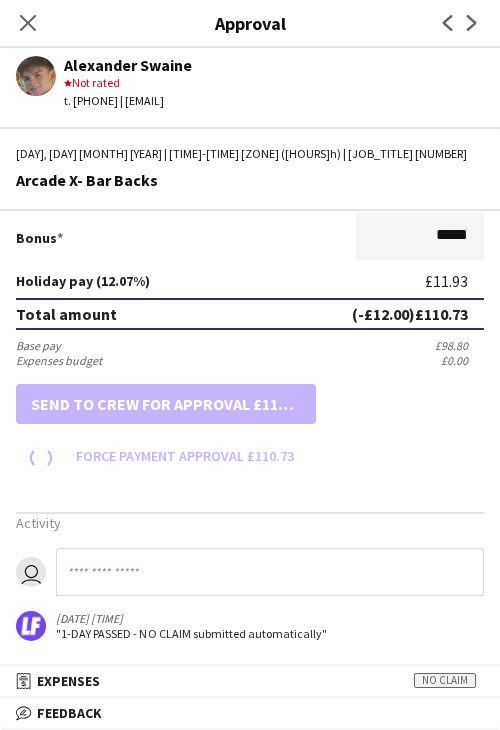 scroll, scrollTop: 500, scrollLeft: 0, axis: vertical 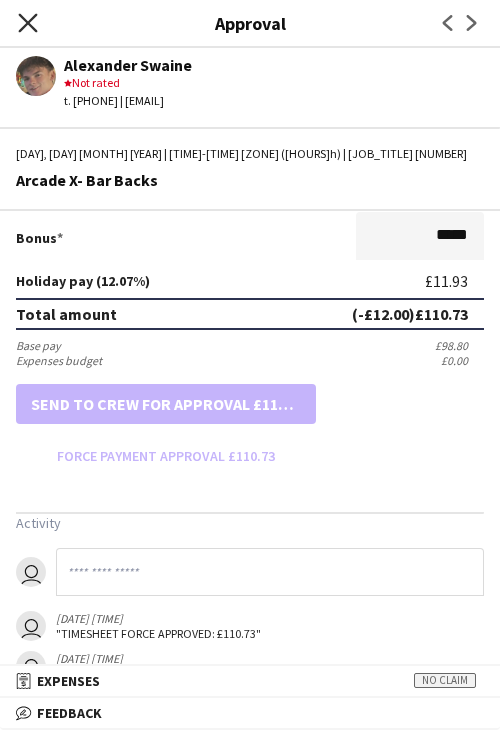 click on "Close pop-in" 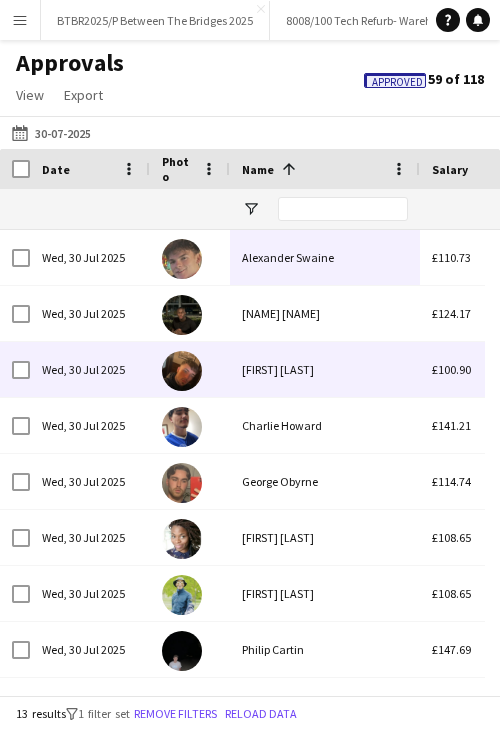 click on "[FIRST] [LAST]" at bounding box center (325, 369) 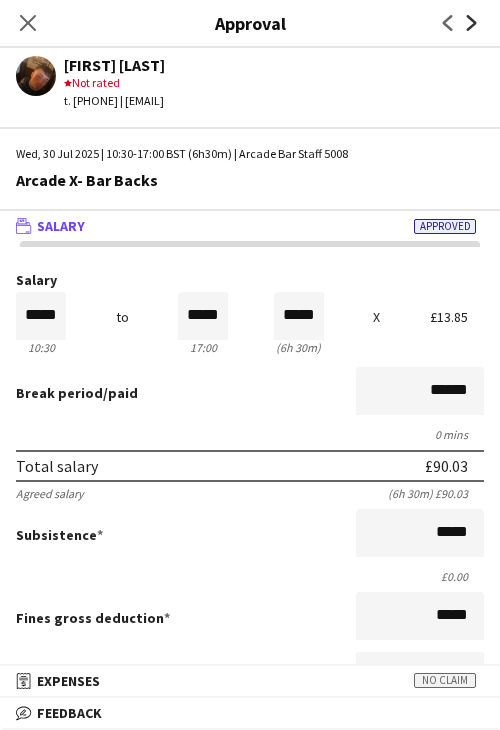 click on "Next" 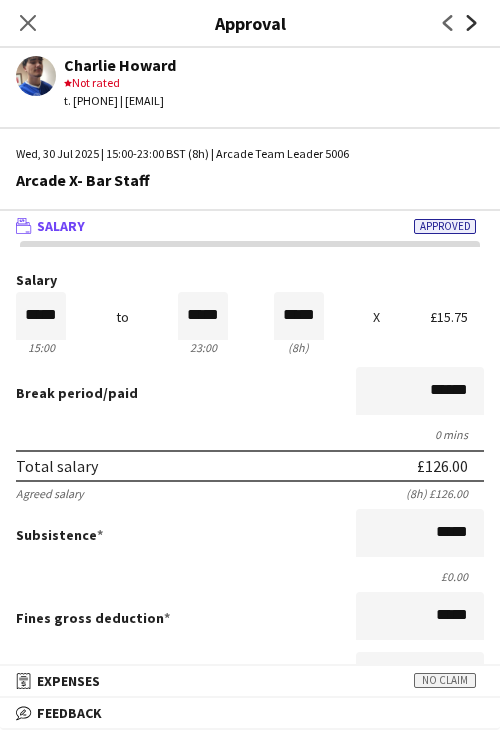 click on "Next" 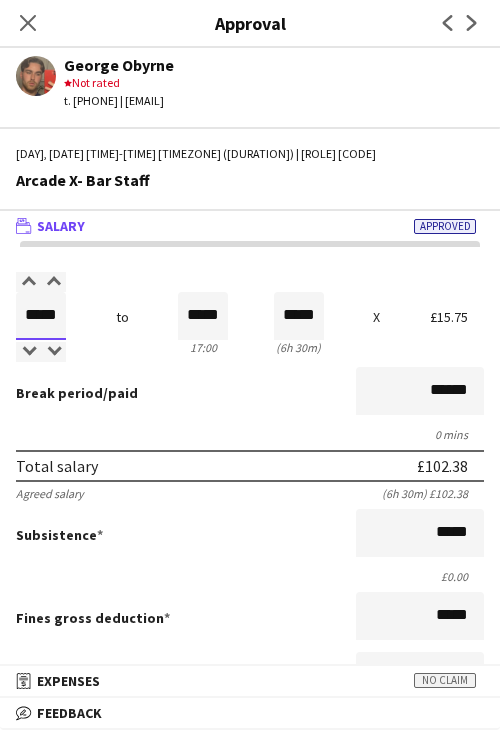 click on "*****" at bounding box center (41, 316) 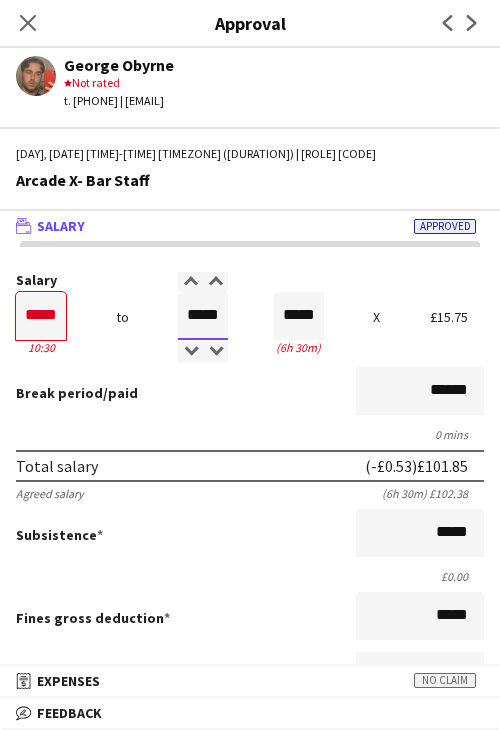 type on "*****" 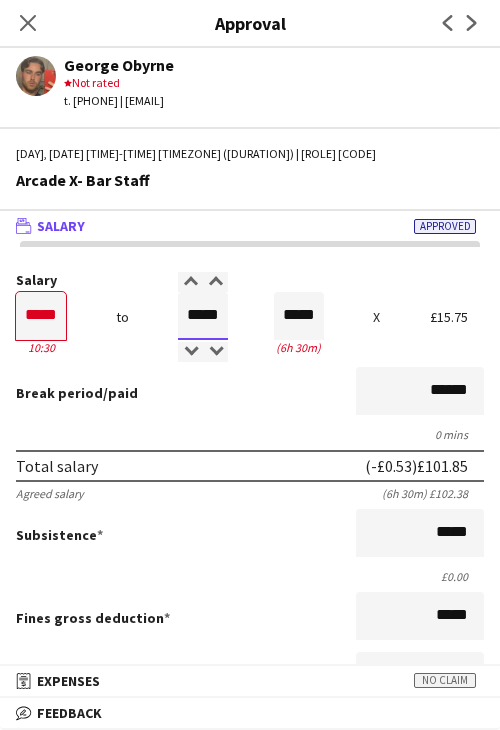 type on "*****" 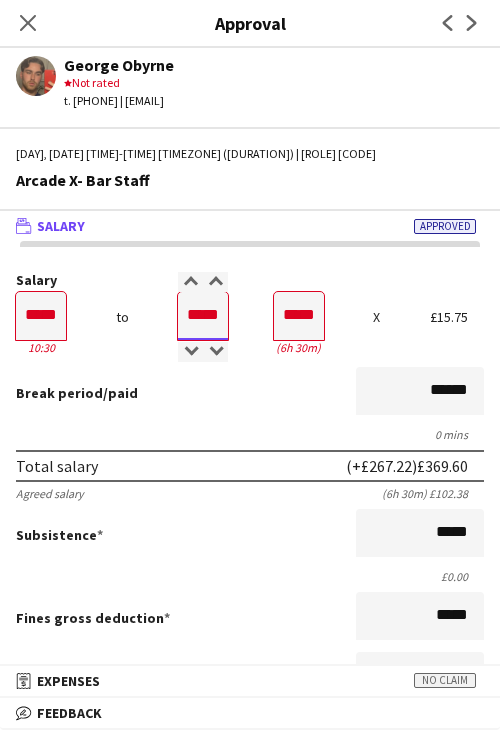 type on "*****" 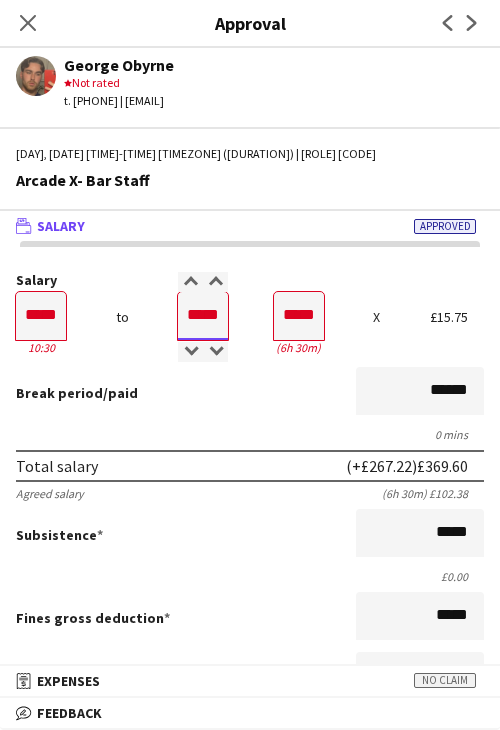 type on "*****" 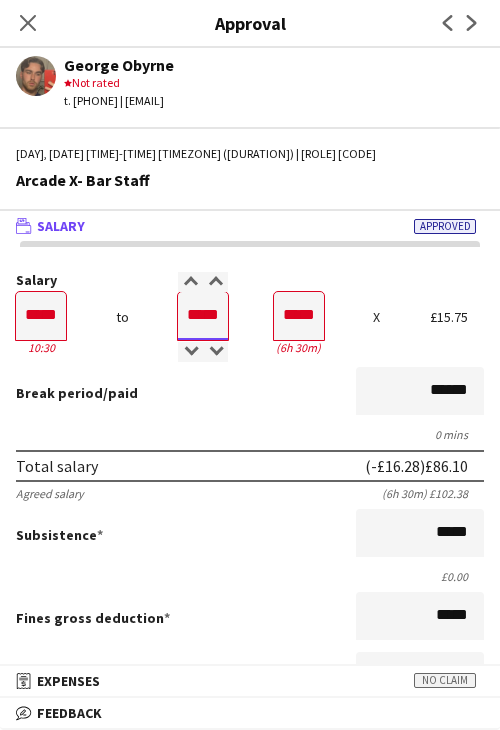 type on "*****" 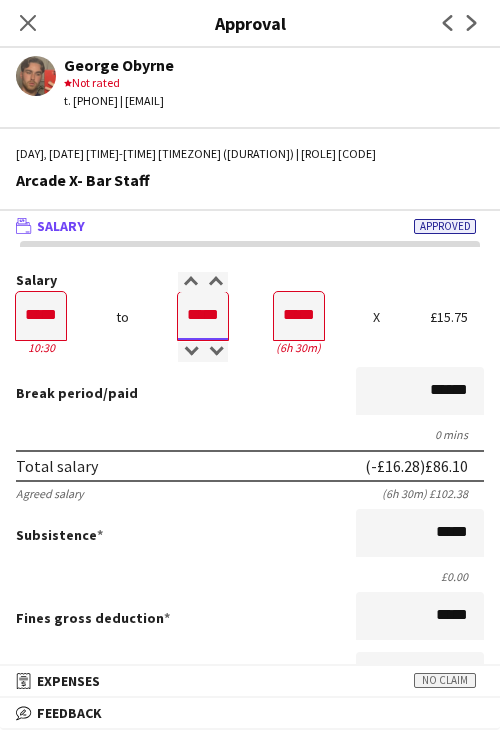 type on "*****" 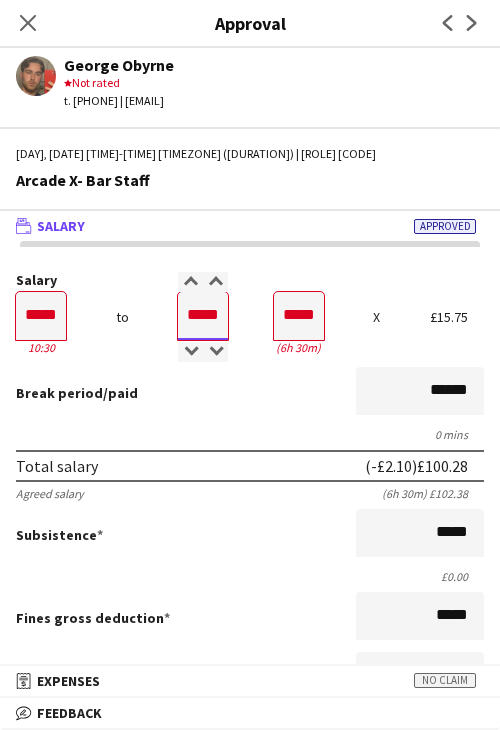 type on "*****" 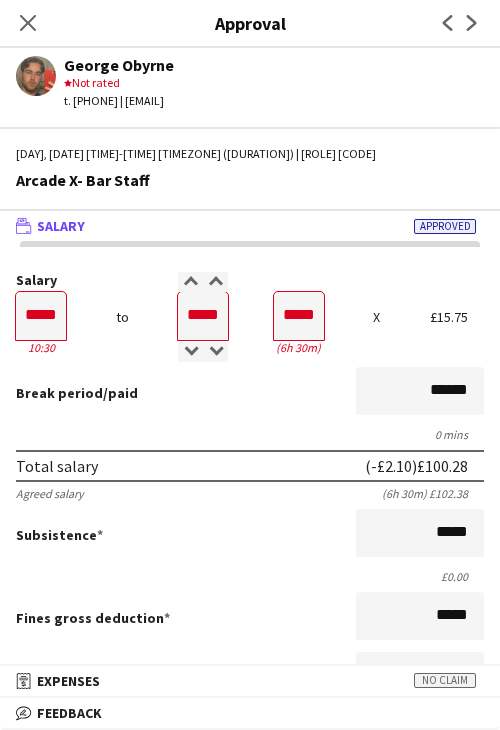 click on "Total salary   (-£2.10)   £100.28" at bounding box center (250, 466) 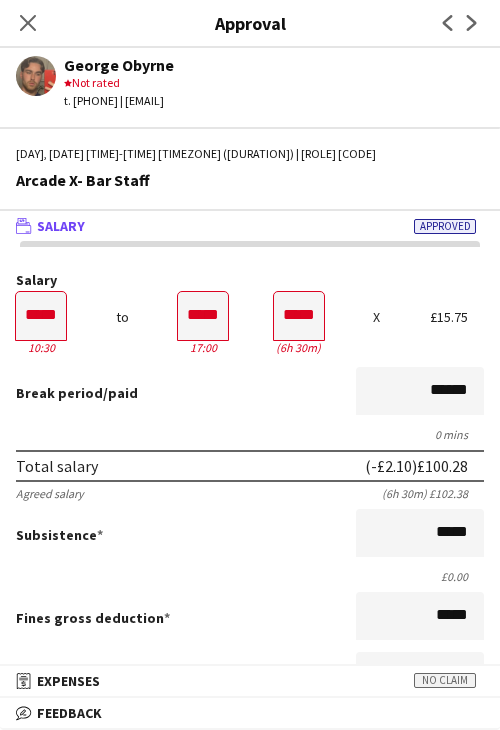 scroll, scrollTop: 500, scrollLeft: 0, axis: vertical 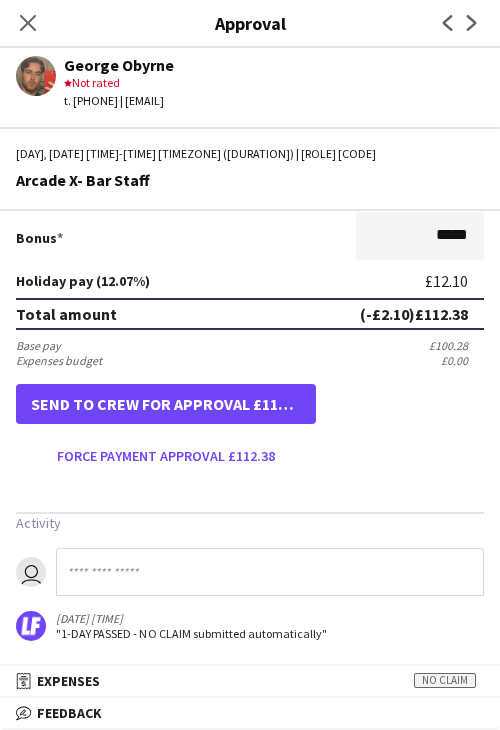 click on "Salary  *****  10:30   to  *****  17:00  *****  (6h 30m)   X   £15.75   Break period   /paid  ******  0 mins   Total salary   (-£2.10)   £100.28   Agreed salary   (6h 30m) £102.38   Subsistence  *****  £0.00   Fines gross deduction  *****  Fines net deduction  *****  Bonus  *****  Holiday pay (12.07%)   £12.10   Total amount   (-£2.10)   £112.38   Base pay   £100.28   Expenses budget   £0.00   Send to crew for approval £112.38   Force payment approval £112.38   Activity
user
[DATE] [TIME]   "1-DAY PASSED - NO CLAIM submitted automatically"" at bounding box center (250, 207) 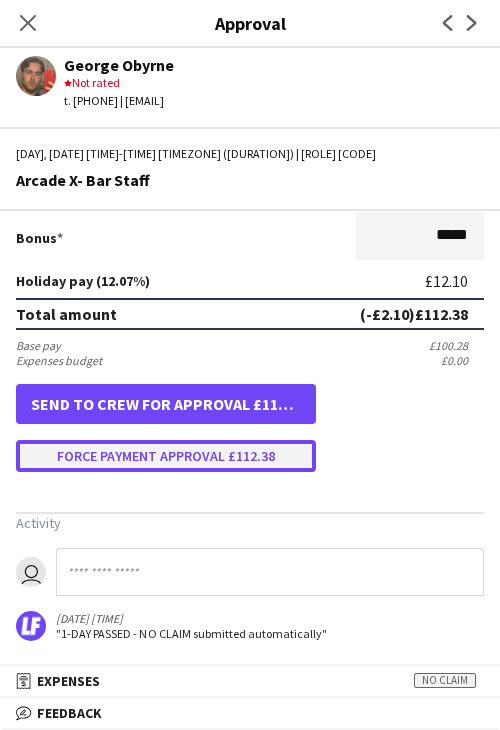 click on "Force payment approval £112.38" at bounding box center [166, 456] 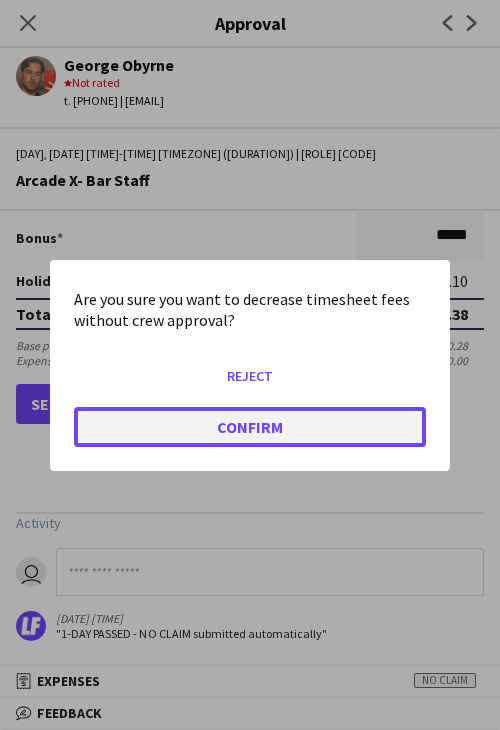 click on "Confirm" 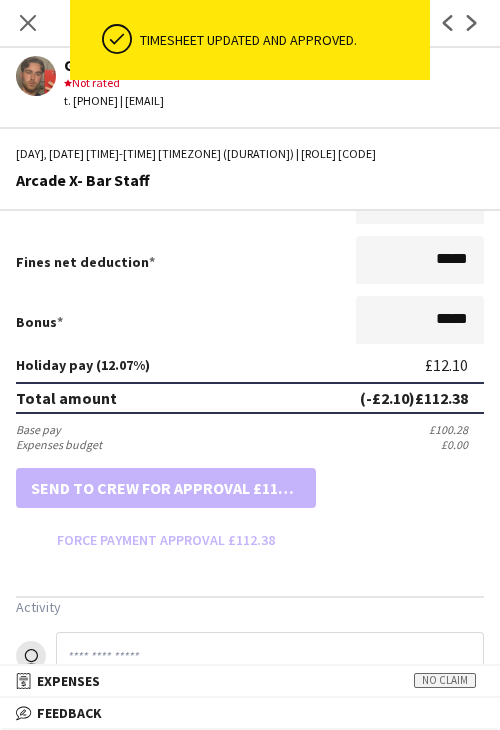 scroll, scrollTop: 500, scrollLeft: 0, axis: vertical 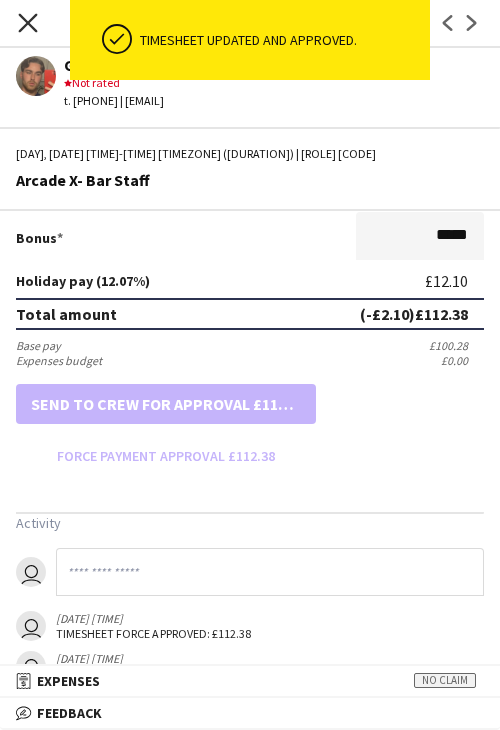 click on "Close pop-in" 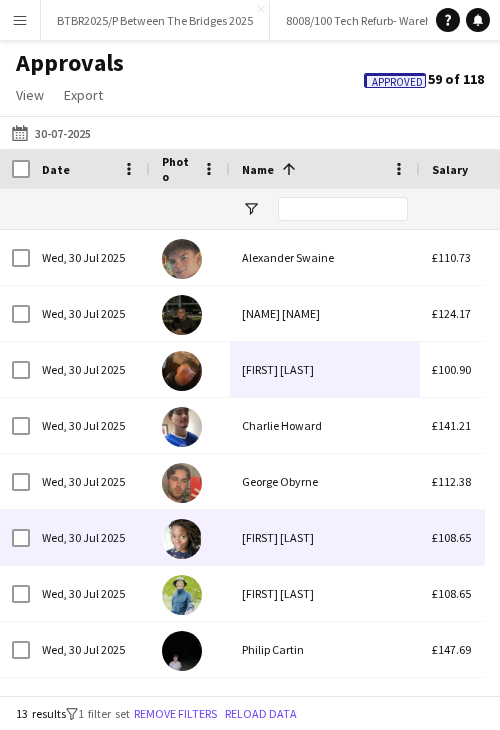 scroll, scrollTop: 192, scrollLeft: 0, axis: vertical 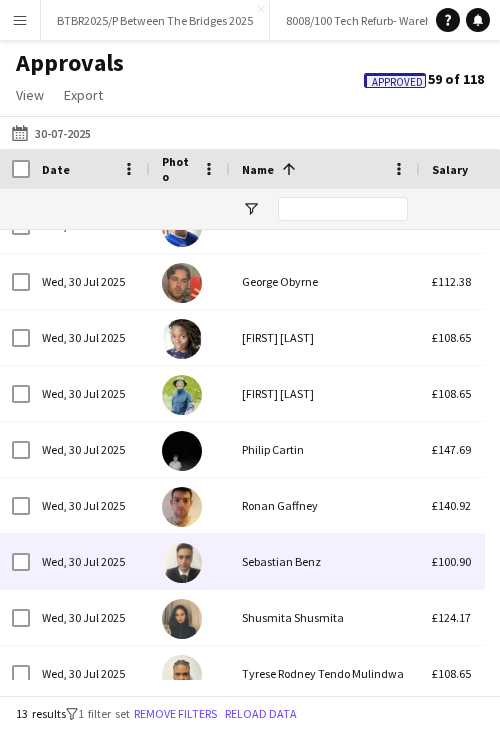 click on "Sebastian Benz" at bounding box center [325, 561] 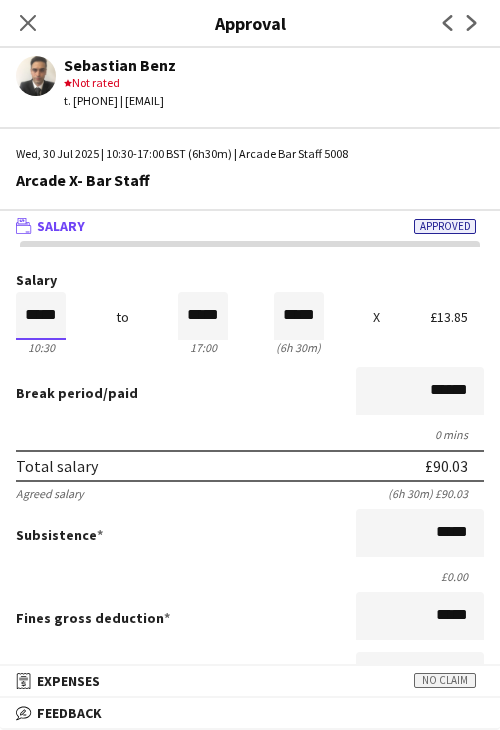 click on "*****" at bounding box center (41, 316) 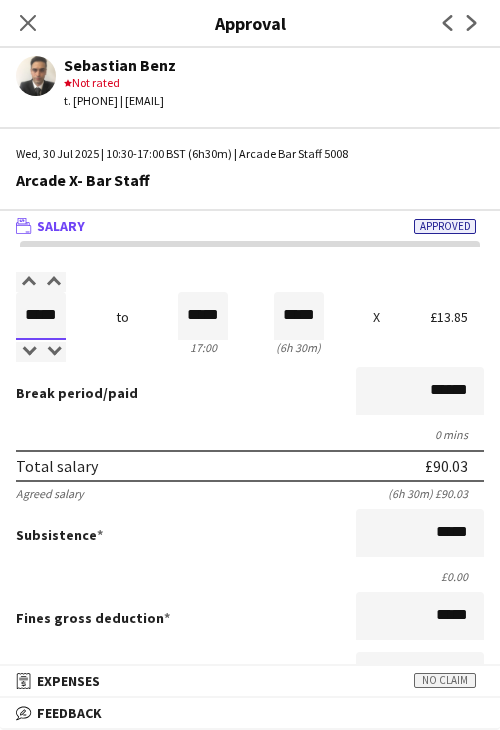 click on "*****" at bounding box center [41, 316] 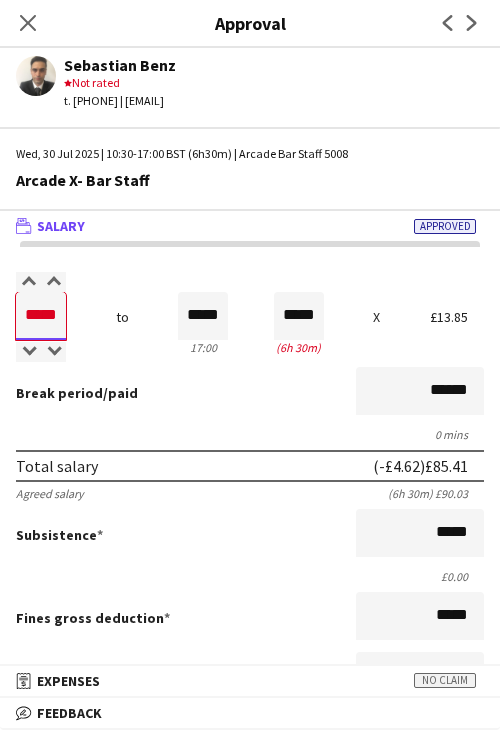 type on "*****" 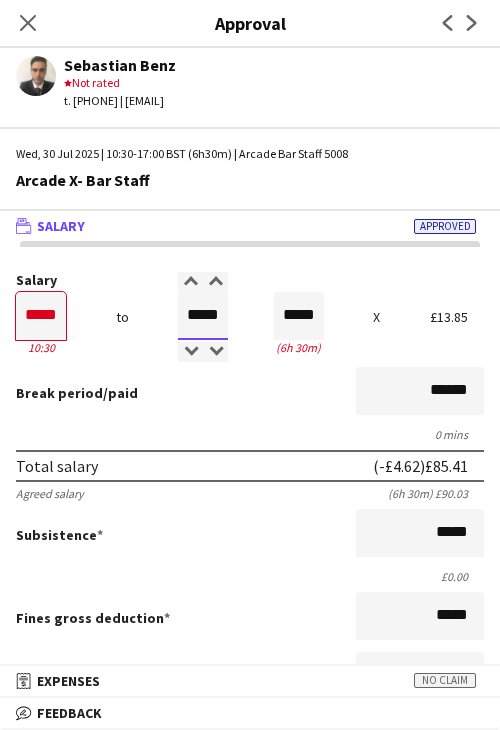 type on "*****" 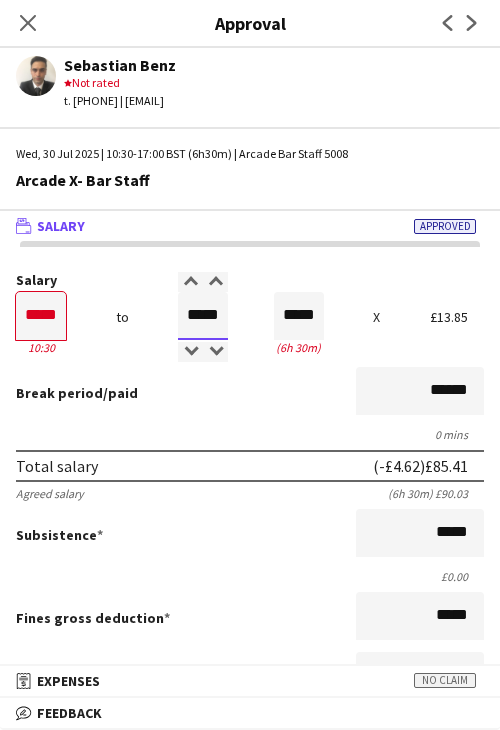 type on "*****" 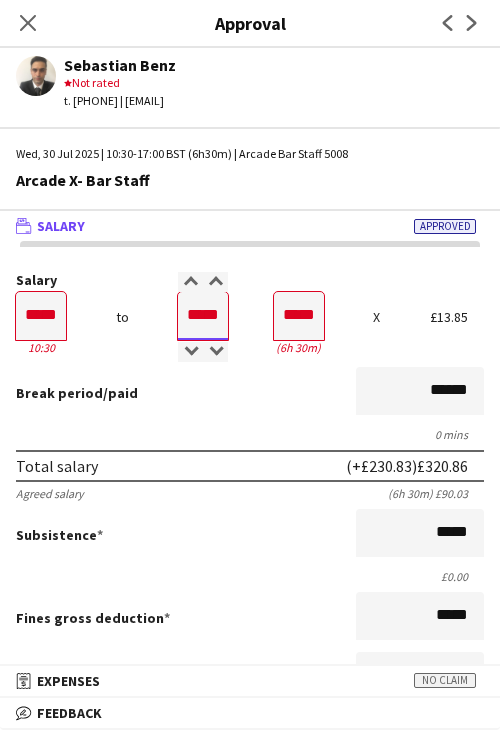 type on "*****" 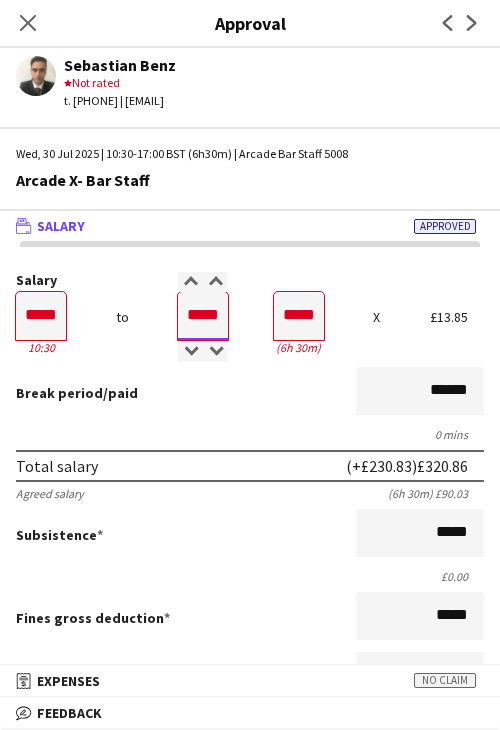 type on "*****" 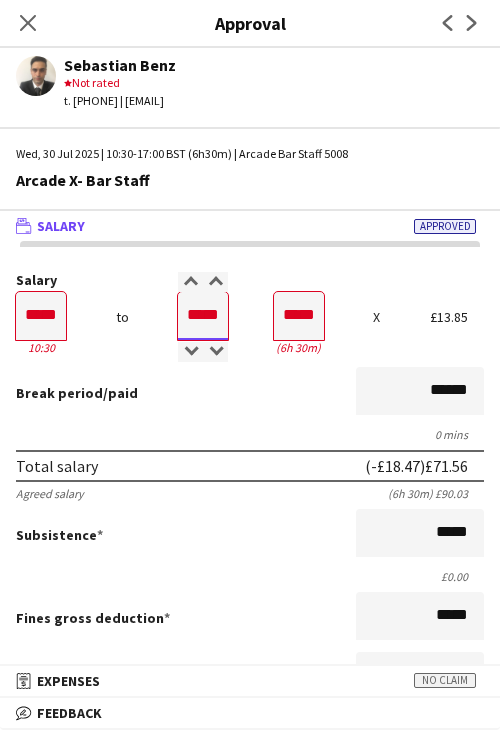 type on "*****" 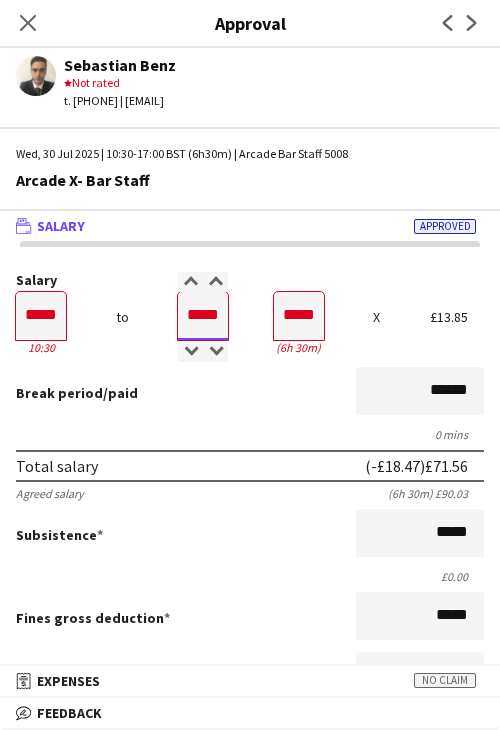 type on "*****" 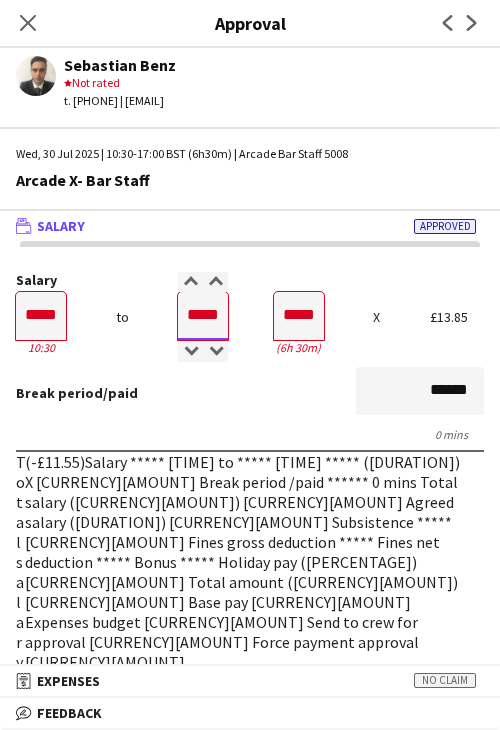 type on "*****" 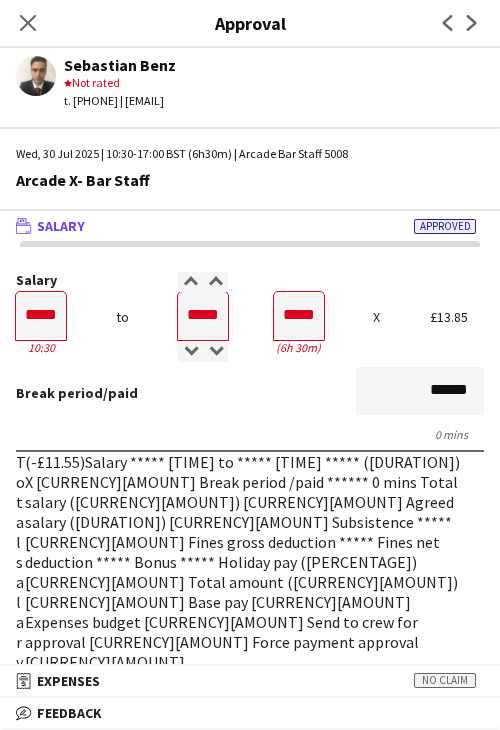 click on "Break period   /paid  ******" at bounding box center [250, 393] 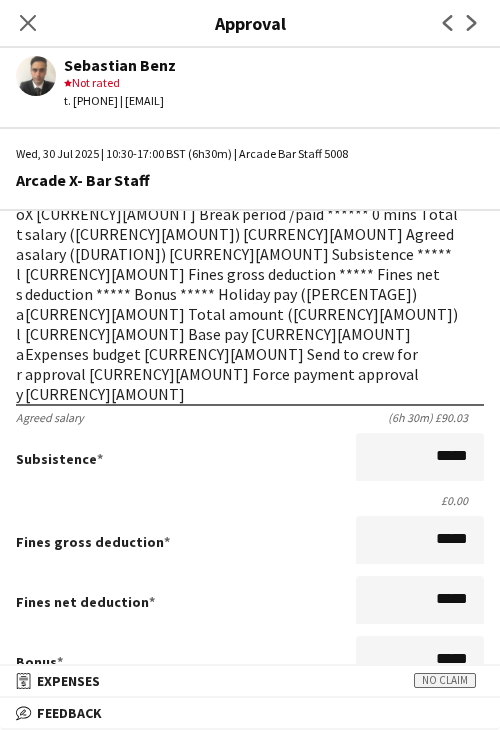 scroll, scrollTop: 400, scrollLeft: 0, axis: vertical 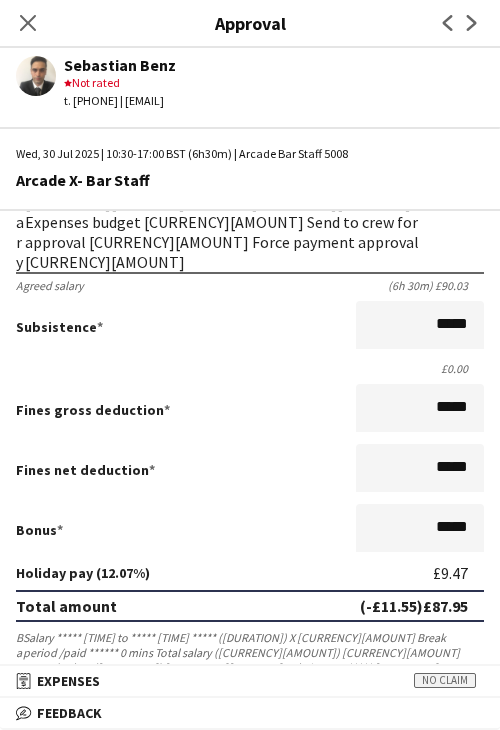 click on "Force payment approval £87.95" at bounding box center (166, 853) 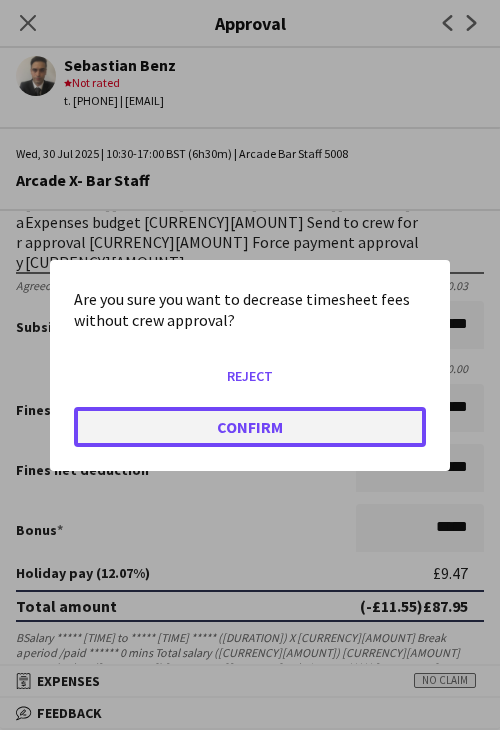 click on "Confirm" 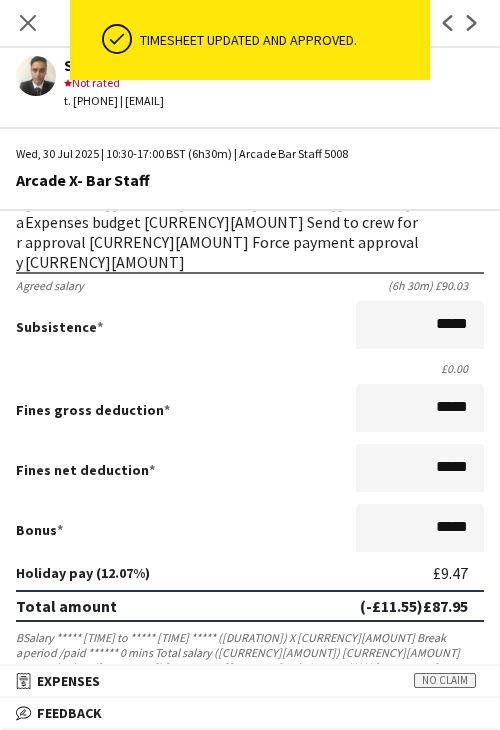 scroll, scrollTop: 0, scrollLeft: 0, axis: both 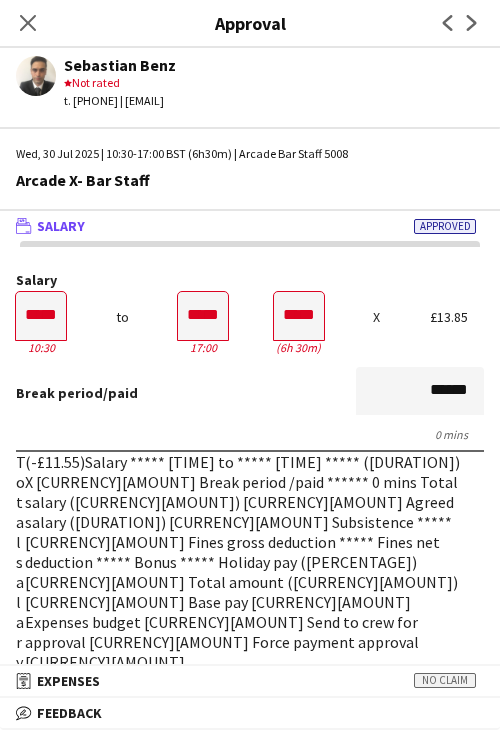 click on "Next" 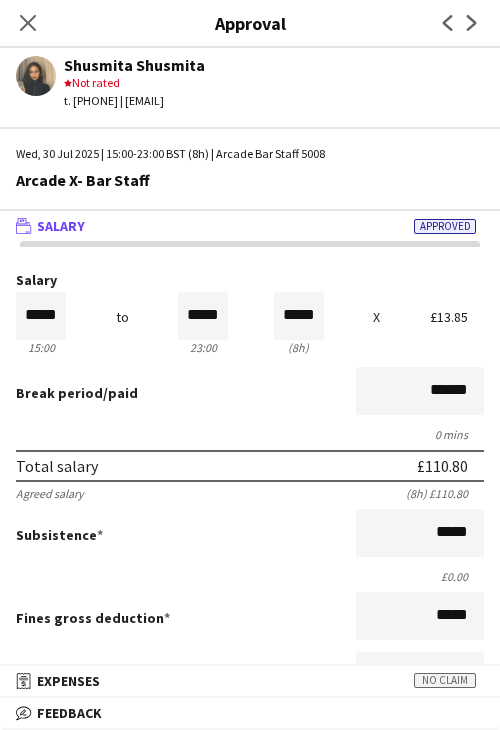 drag, startPoint x: 36, startPoint y: 25, endPoint x: 55, endPoint y: 44, distance: 26.870058 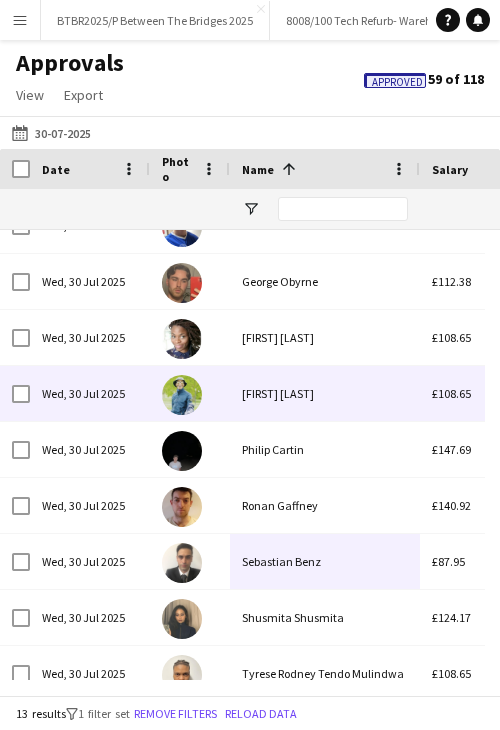 scroll, scrollTop: 128, scrollLeft: 0, axis: vertical 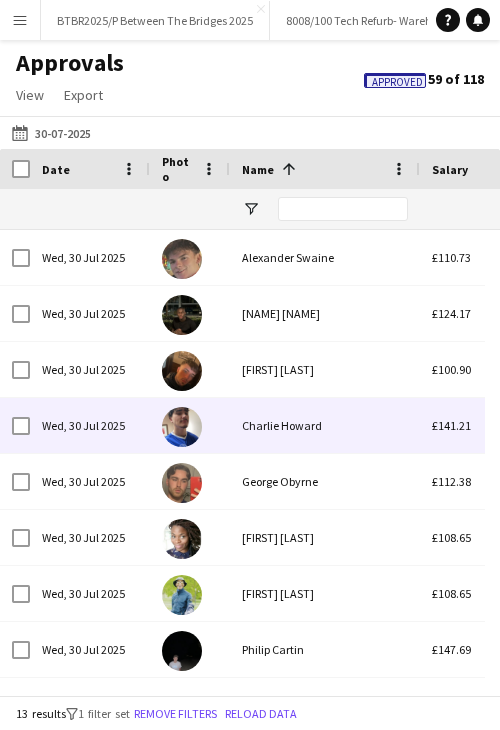 click on "Charlie Howard" at bounding box center (325, 425) 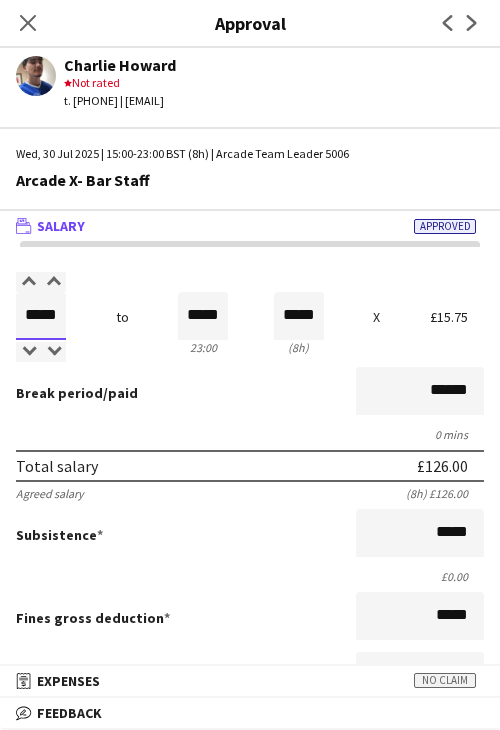 drag, startPoint x: 28, startPoint y: 314, endPoint x: 64, endPoint y: 316, distance: 36.05551 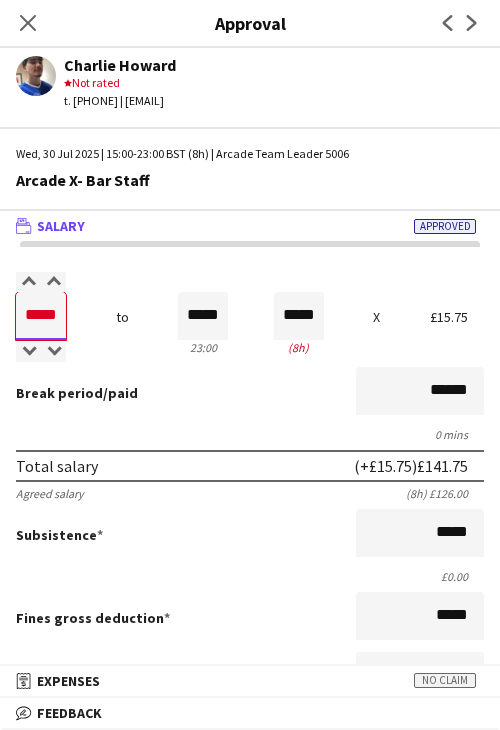 type on "*****" 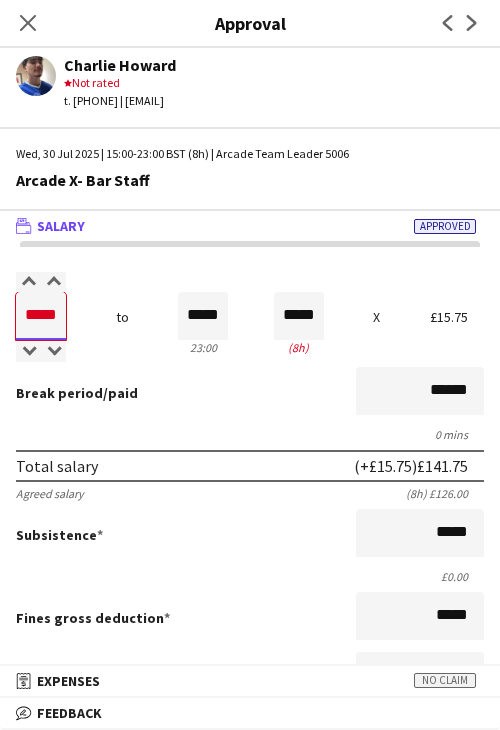 type on "*****" 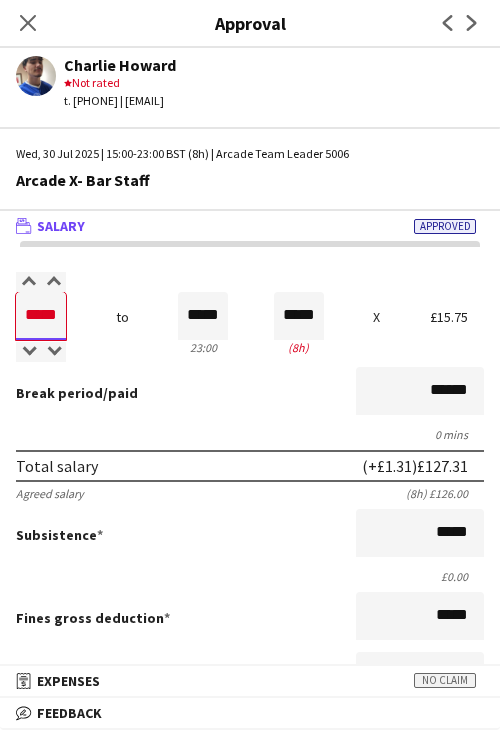 type on "*****" 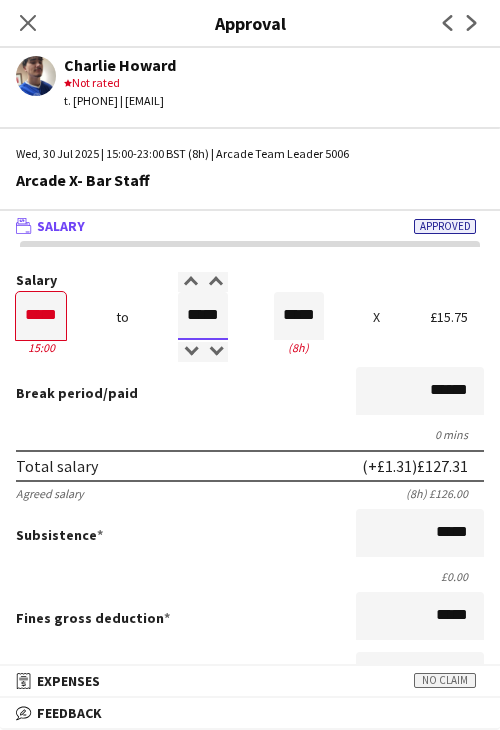 type on "*****" 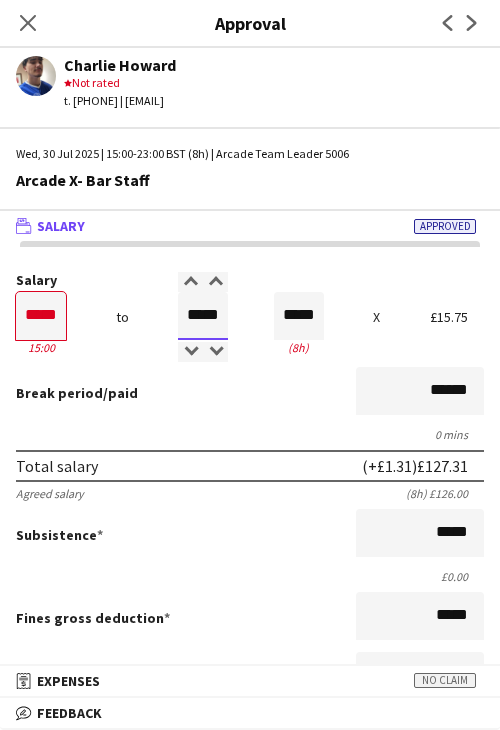 type on "*****" 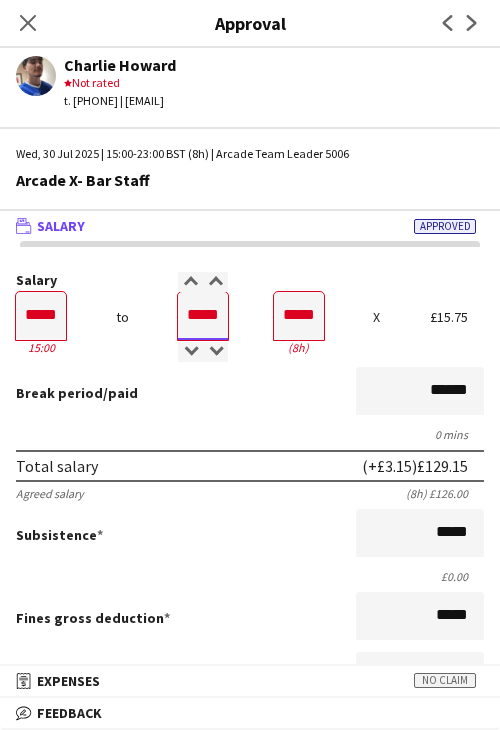 type on "*****" 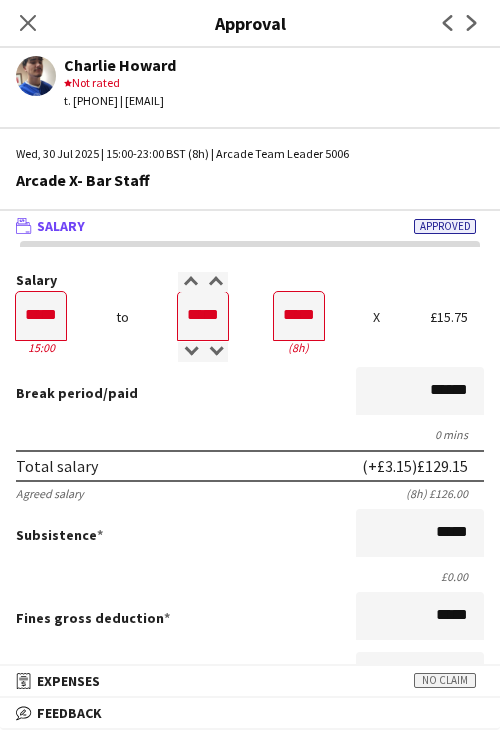 click on "0 mins" at bounding box center [250, 434] 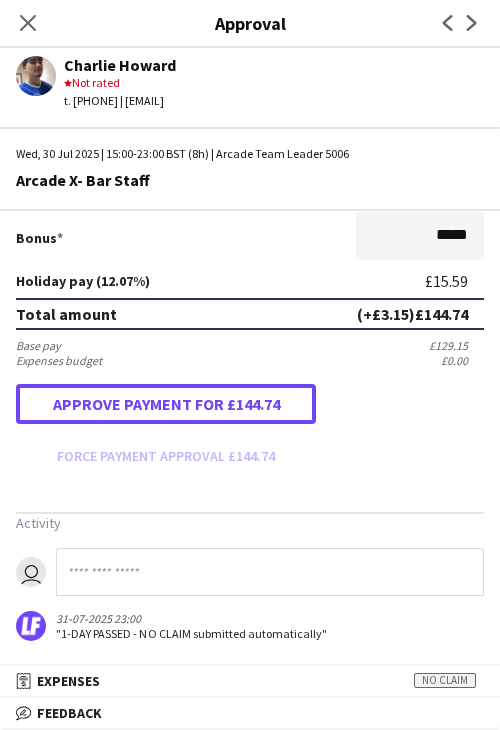 drag, startPoint x: 152, startPoint y: 401, endPoint x: 6, endPoint y: 463, distance: 158.61903 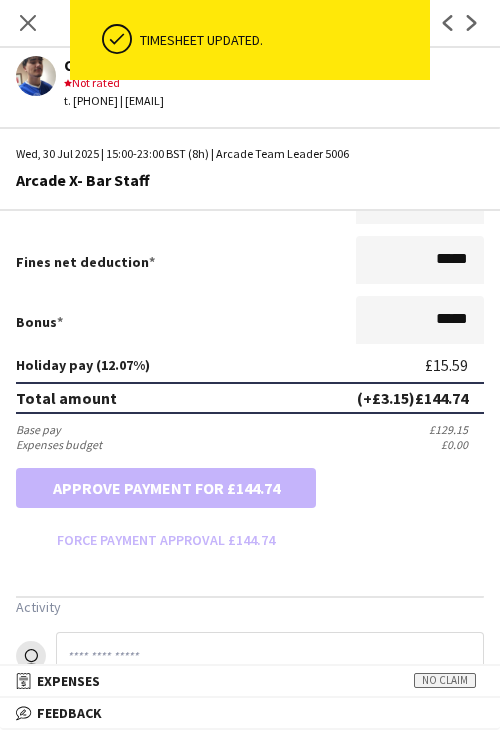 scroll, scrollTop: 500, scrollLeft: 0, axis: vertical 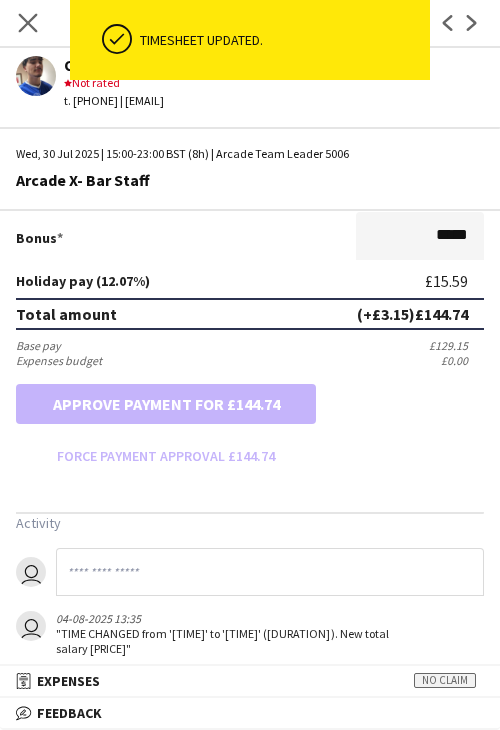 click on "Close pop-in" 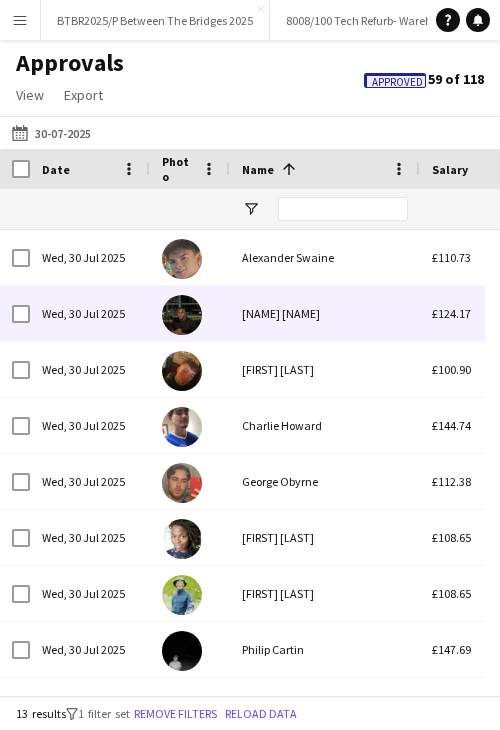 click on "[NAME] [NAME]" at bounding box center (325, 313) 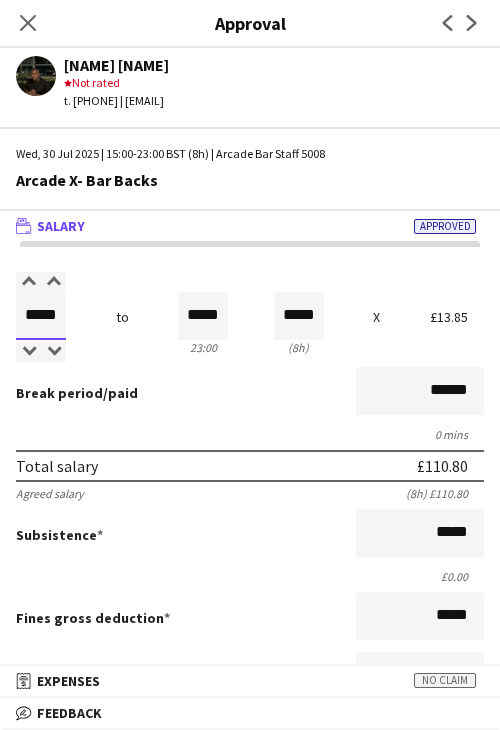click on "*****" at bounding box center [41, 316] 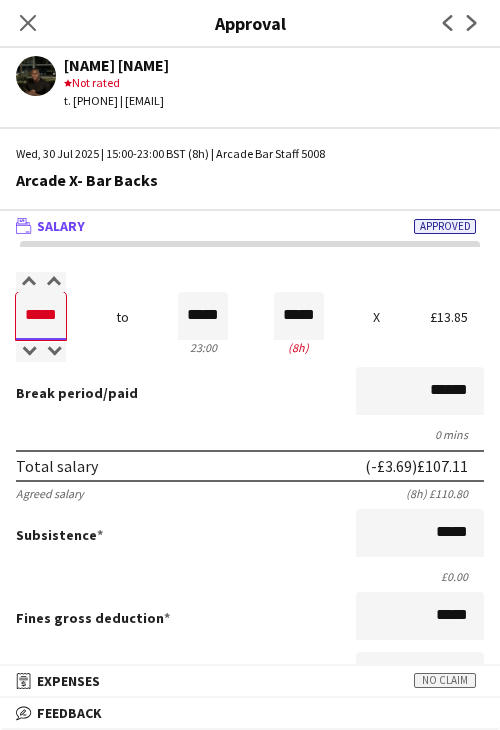 type on "*****" 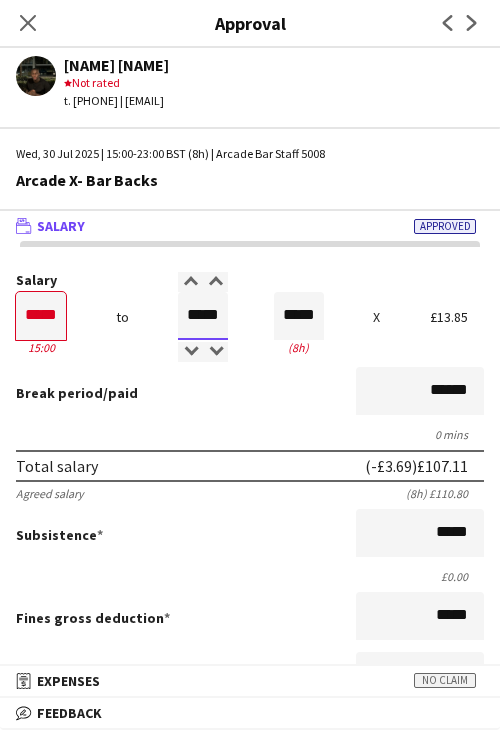 type on "*****" 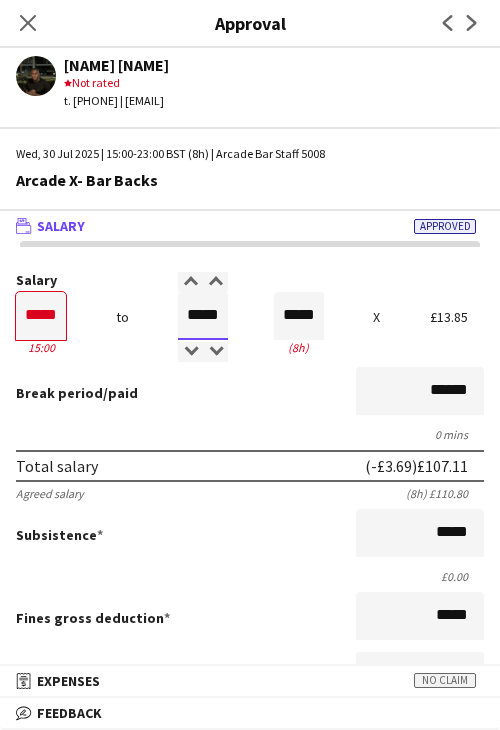 type on "*****" 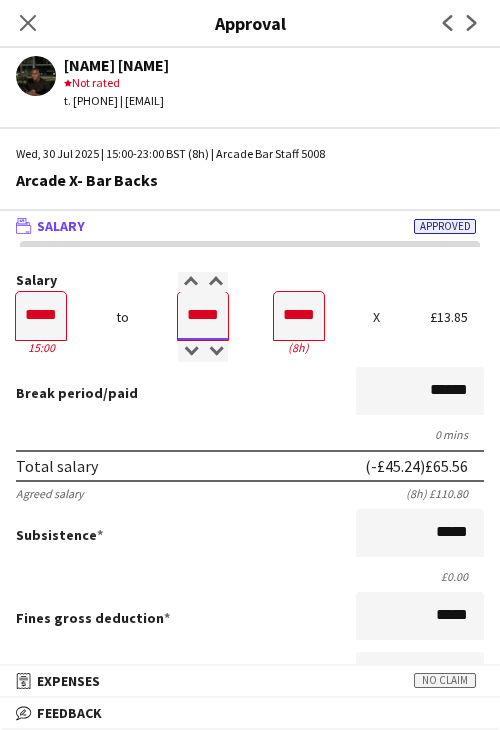 type on "*****" 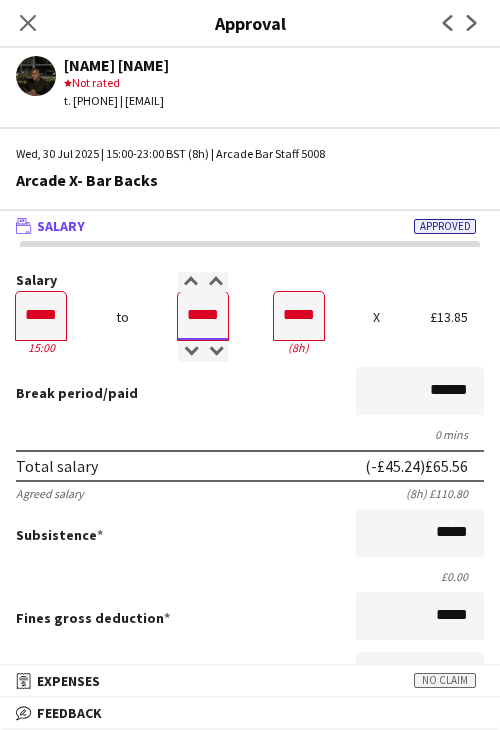 type on "*****" 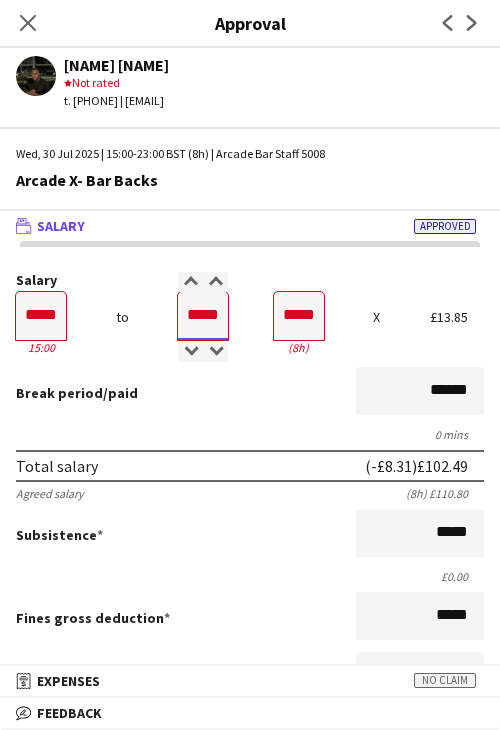 type on "*****" 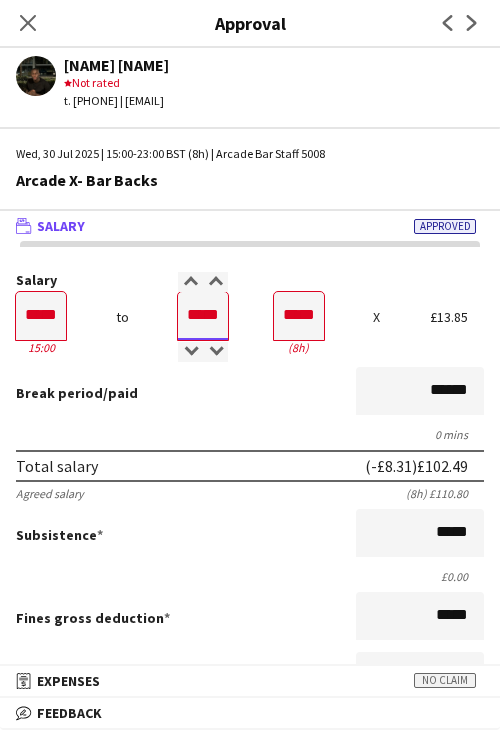 type on "*****" 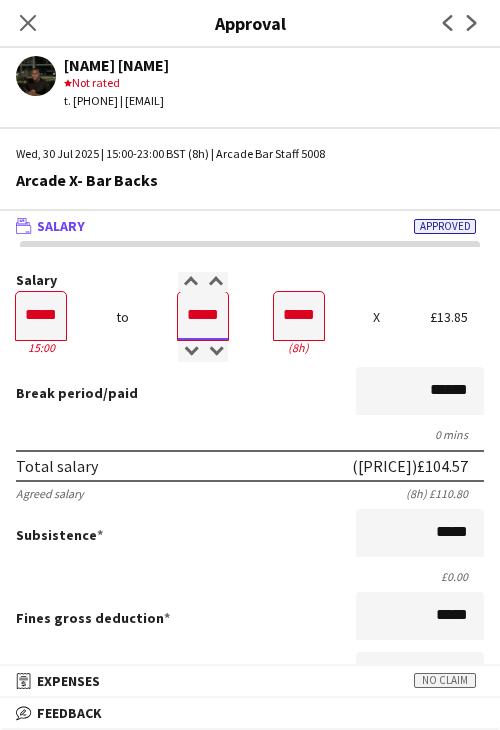 type on "*****" 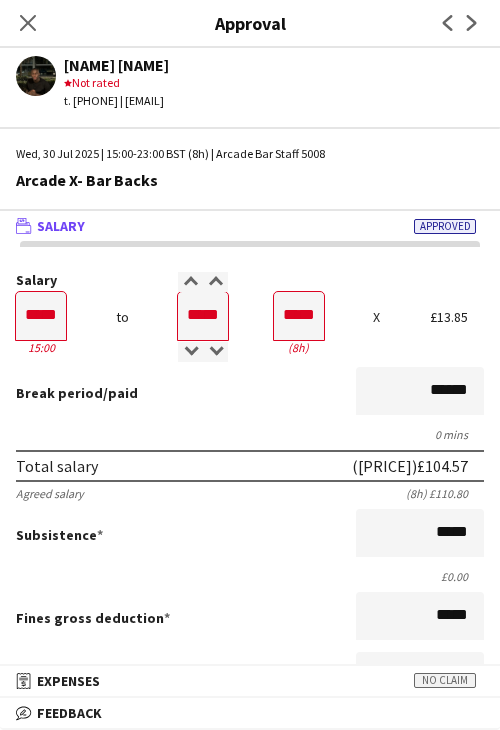 click on "Break period   /paid  ******" at bounding box center (250, 393) 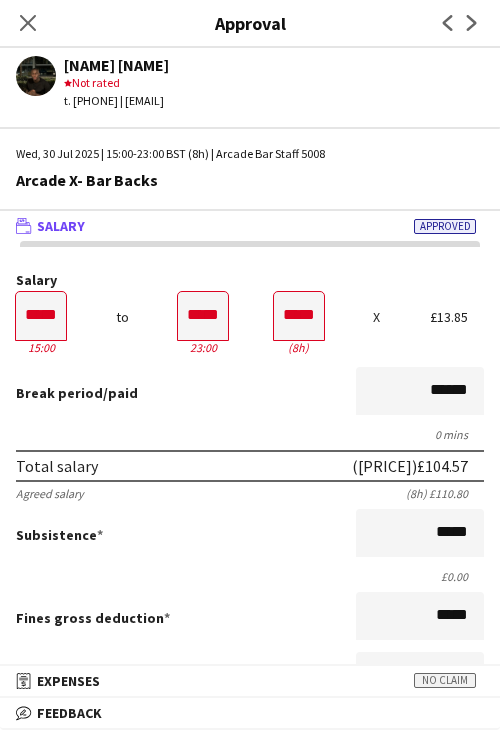 scroll, scrollTop: 400, scrollLeft: 0, axis: vertical 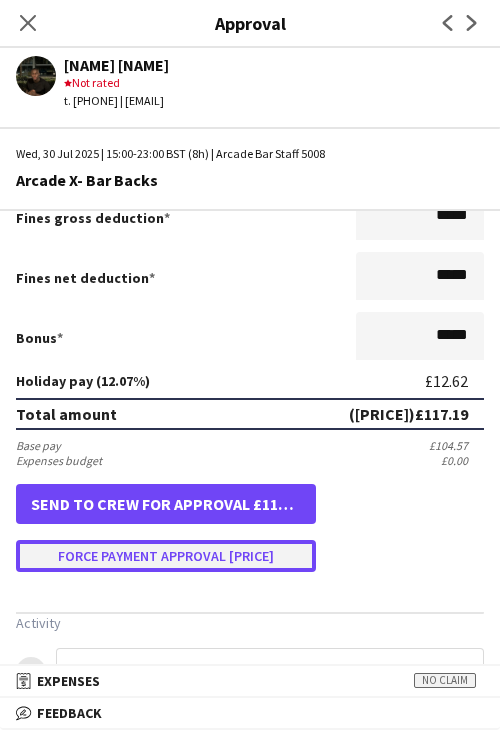 click on "Force payment approval [PRICE]" at bounding box center (166, 556) 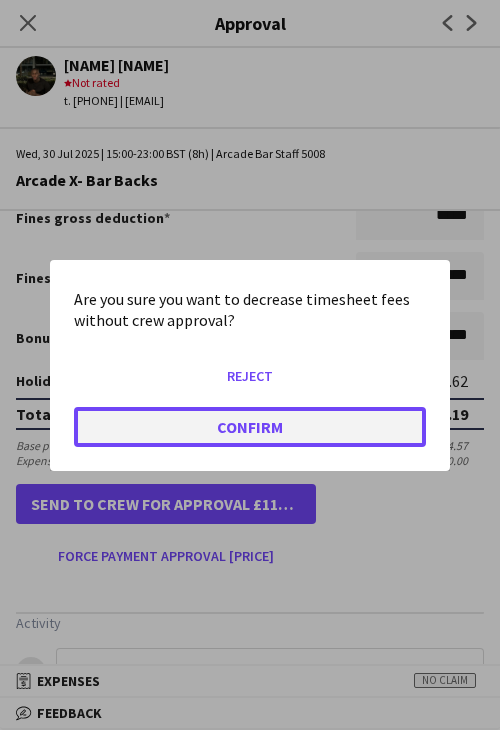 click on "Confirm" 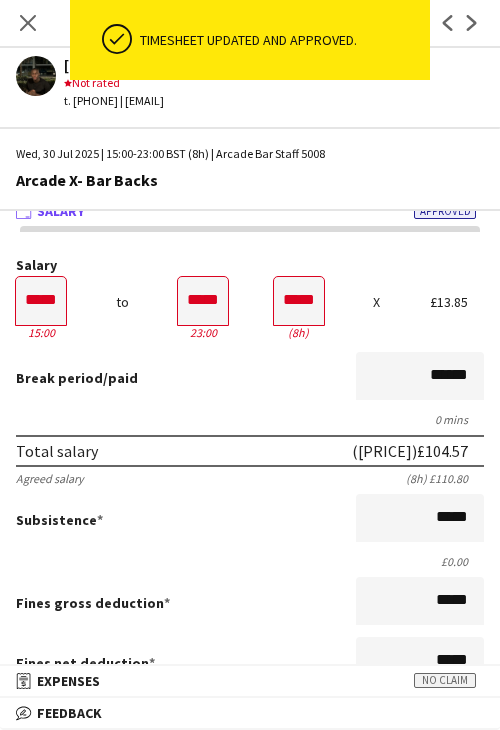 scroll, scrollTop: 0, scrollLeft: 0, axis: both 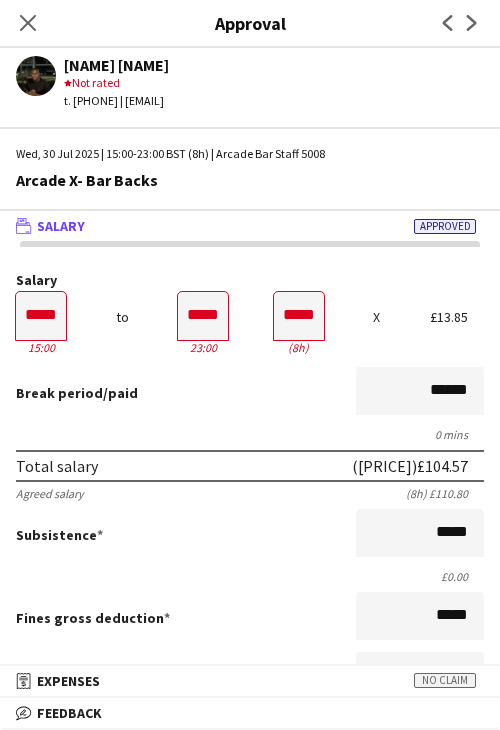 click on "Close pop-in" 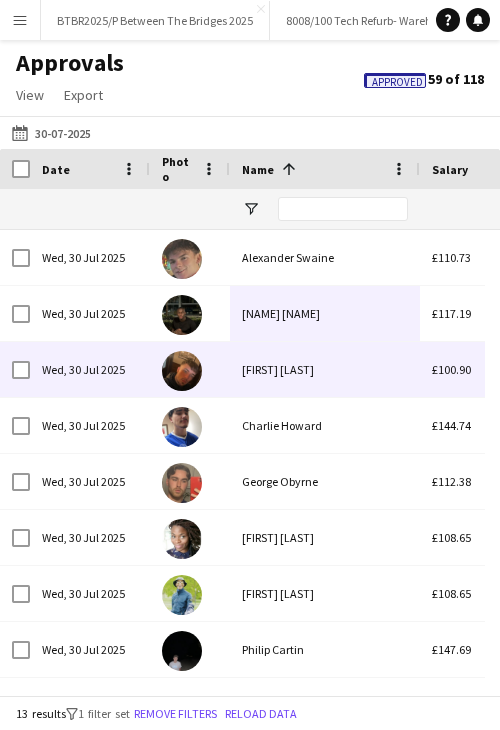 scroll, scrollTop: 84, scrollLeft: 0, axis: vertical 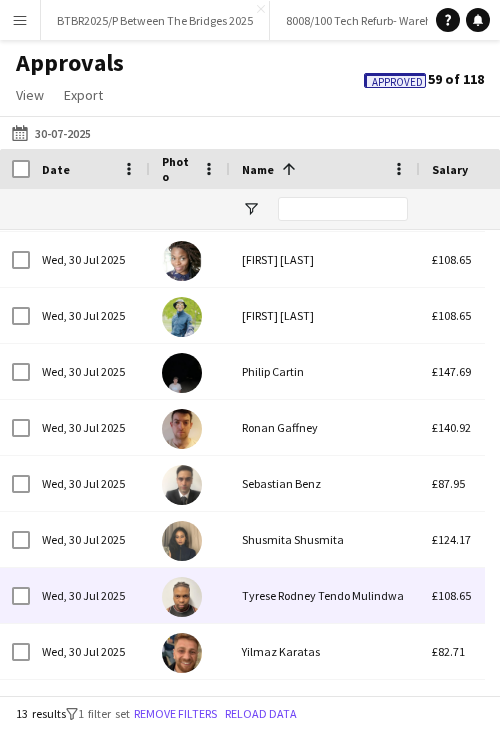 click on "Tyrese Rodney Tendo Mulindwa" at bounding box center (325, 595) 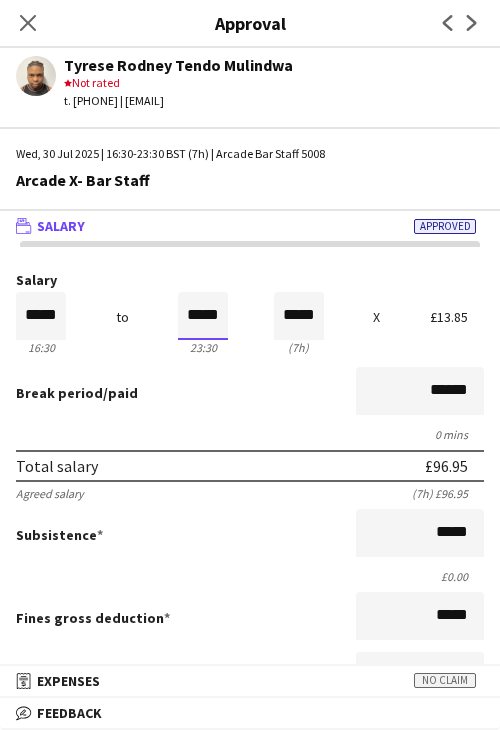 click on "*****" at bounding box center (203, 316) 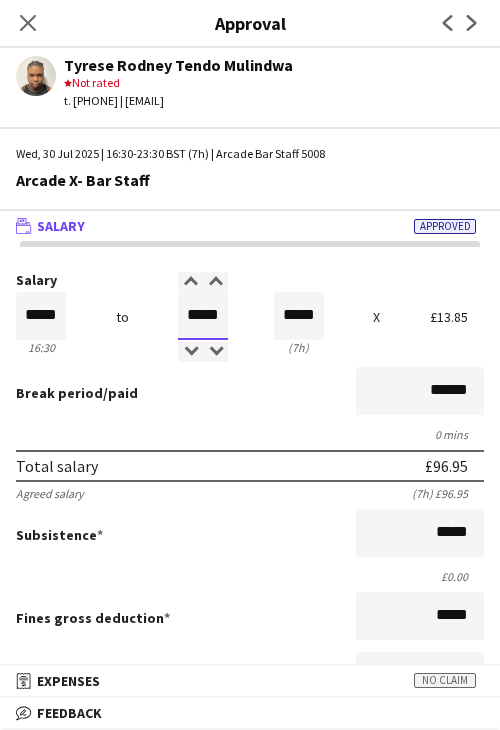 click on "*****" at bounding box center (203, 316) 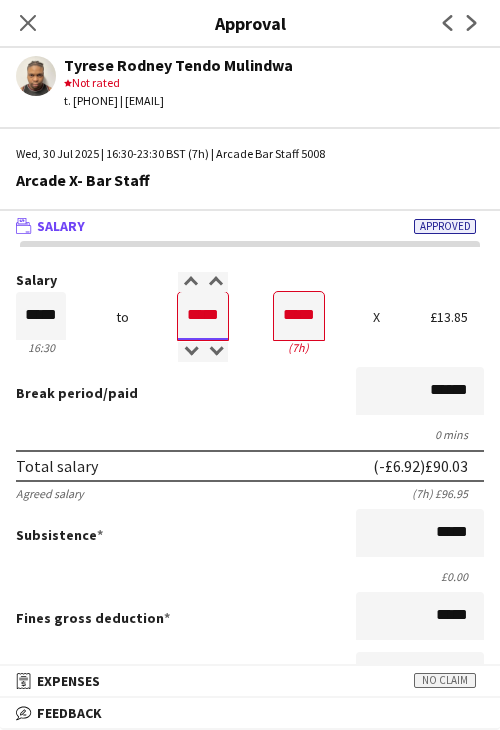 type on "*****" 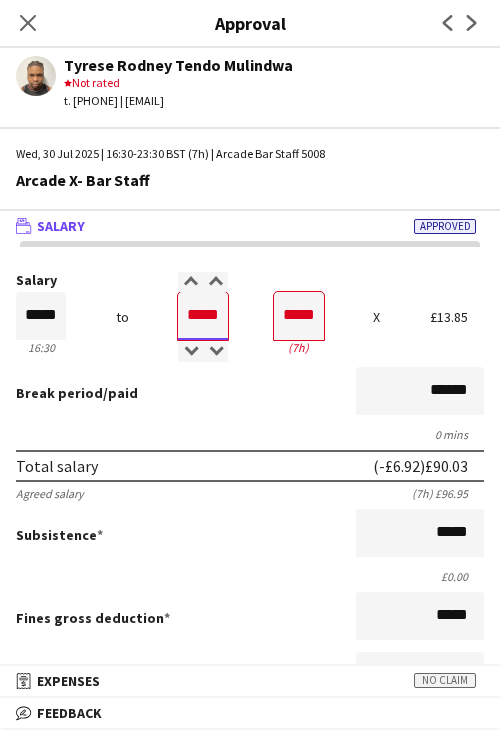 type on "*****" 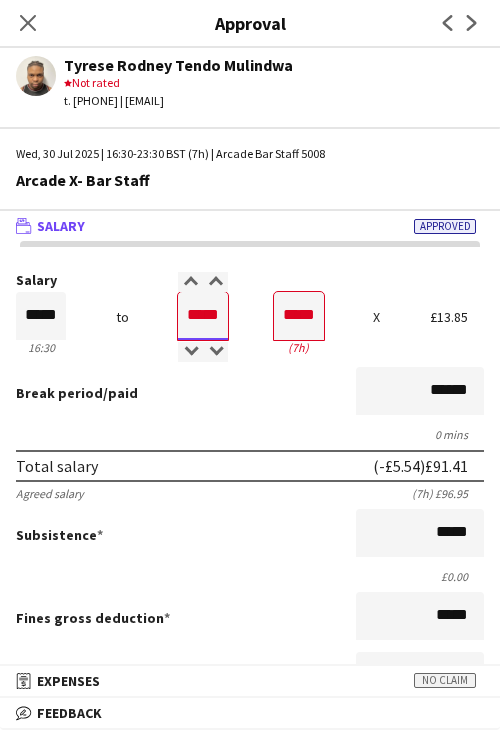 type on "*****" 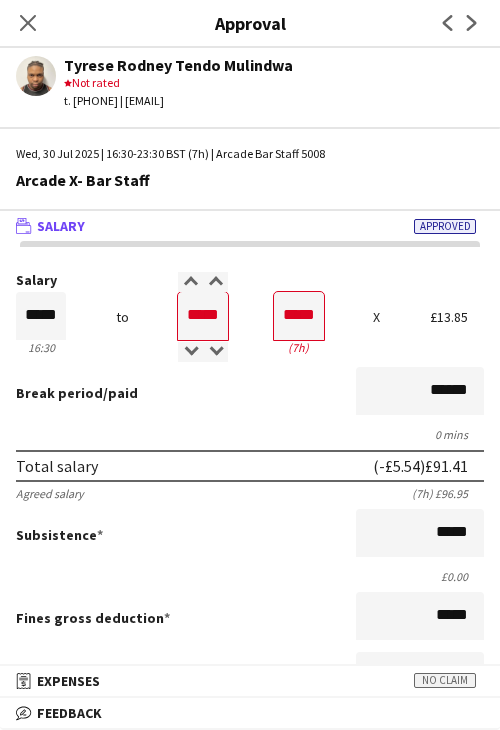 click on "Salary  *****  [TIME]   to  *****  [TIME]  *****  ([DURATION])   X   [CURRENCY][AMOUNT]   Break period   /paid  ******  0 mins   Total salary   ([CURRENCY][AMOUNT])   [CURRENCY][AMOUNT]   Agreed salary   ([DURATION]) [CURRENCY][AMOUNT]   Subsistence  *****  [CURRENCY][AMOUNT]   Fines gross deduction  *****  Fines net deduction  *****  Bonus  *****  Holiday pay ([PERCENTAGE])   [CURRENCY][AMOUNT]   Total amount   ([CURRENCY][AMOUNT])   [CURRENCY][AMOUNT]   Base pay   [CURRENCY][AMOUNT]   Expenses budget   [CURRENCY][AMOUNT]   Send to crew for approval [CURRENCY][AMOUNT]   Force payment approval [CURRENCY][AMOUNT]" at bounding box center (250, 622) 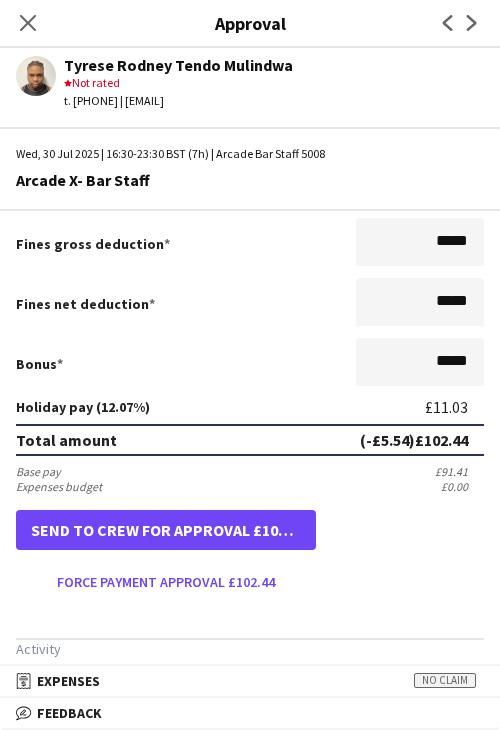 scroll, scrollTop: 400, scrollLeft: 0, axis: vertical 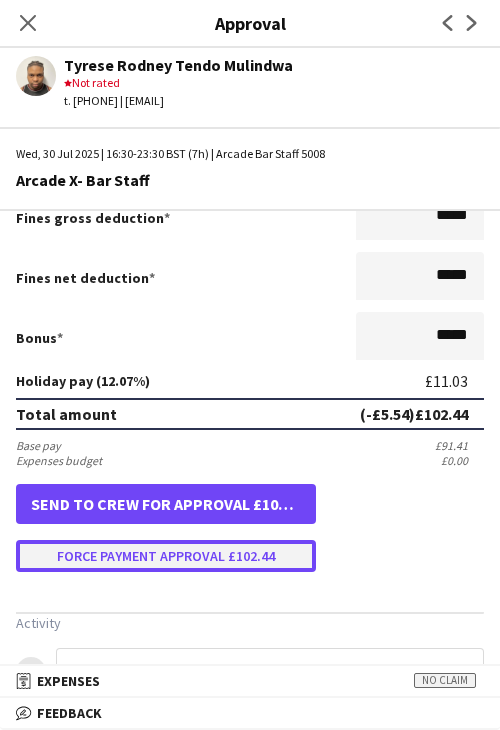 click on "Force payment approval £102.44" at bounding box center [166, 556] 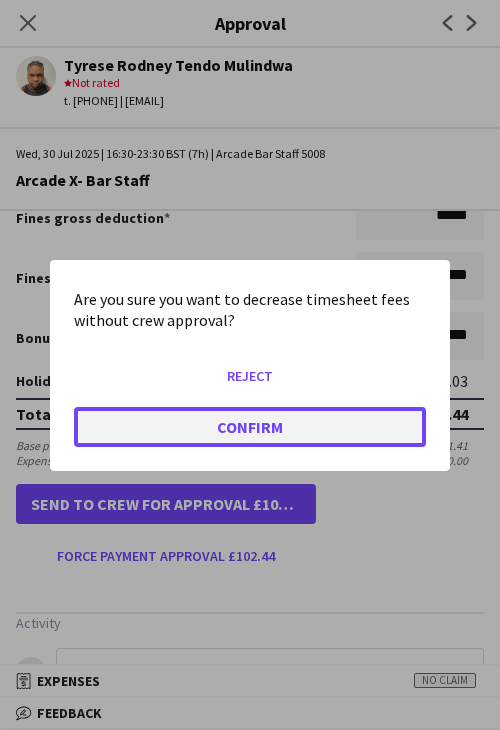 click on "Confirm" 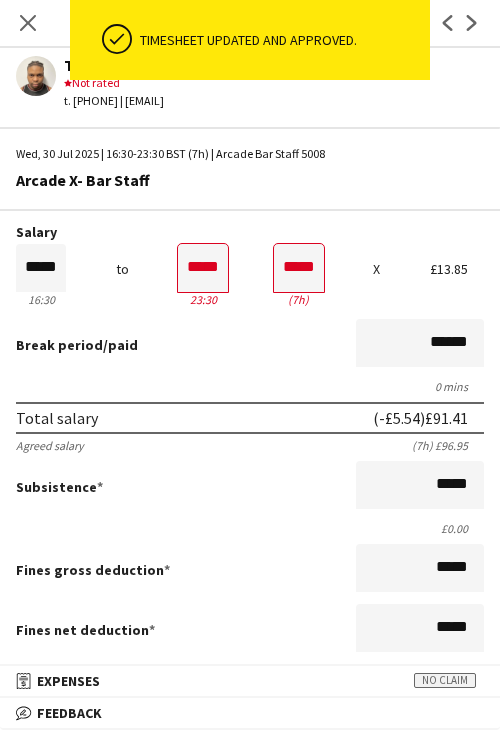 scroll, scrollTop: 0, scrollLeft: 0, axis: both 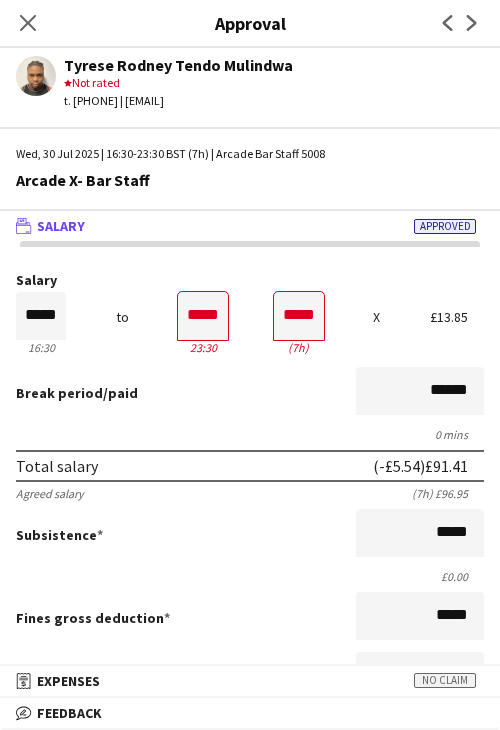 drag, startPoint x: 37, startPoint y: 17, endPoint x: 140, endPoint y: 239, distance: 244.73047 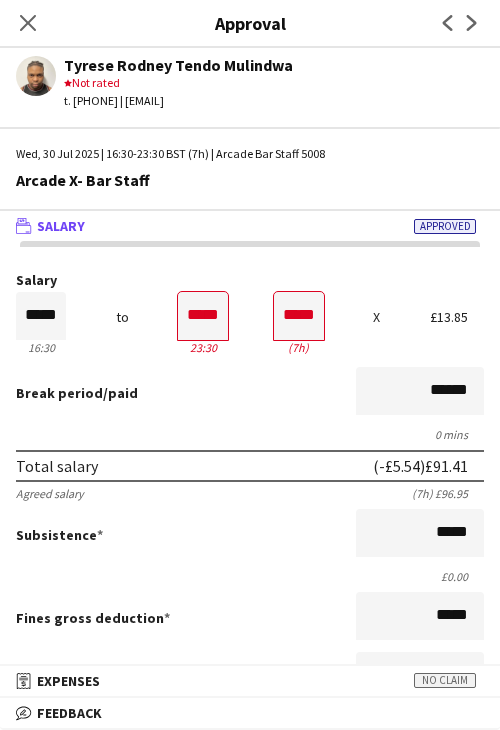 click on "Close pop-in" 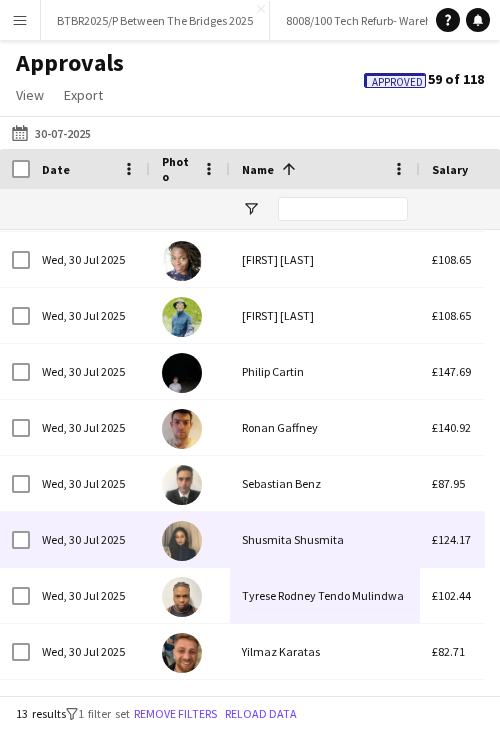 scroll, scrollTop: 124, scrollLeft: 0, axis: vertical 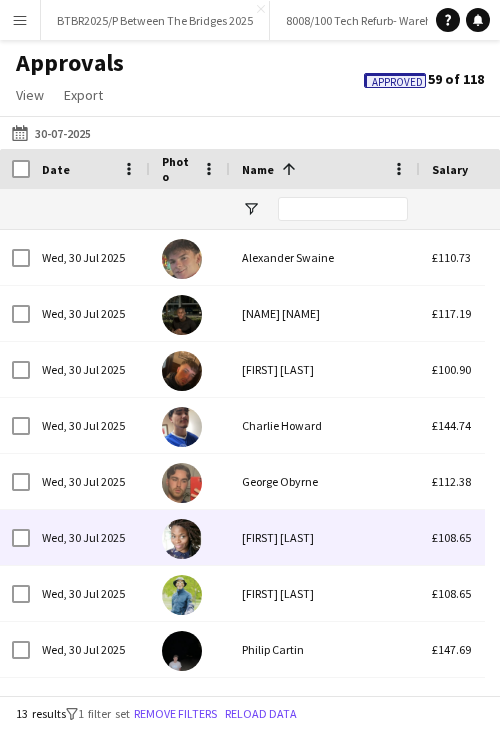click on "[FIRST] [LAST]" at bounding box center (325, 537) 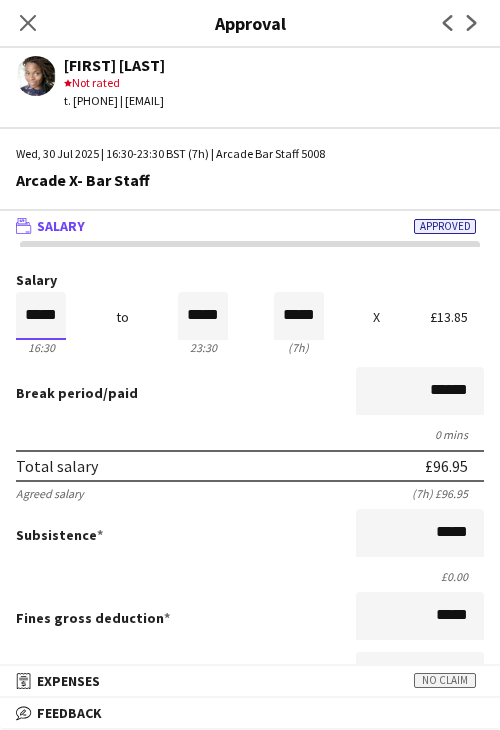 click on "*****" at bounding box center (41, 316) 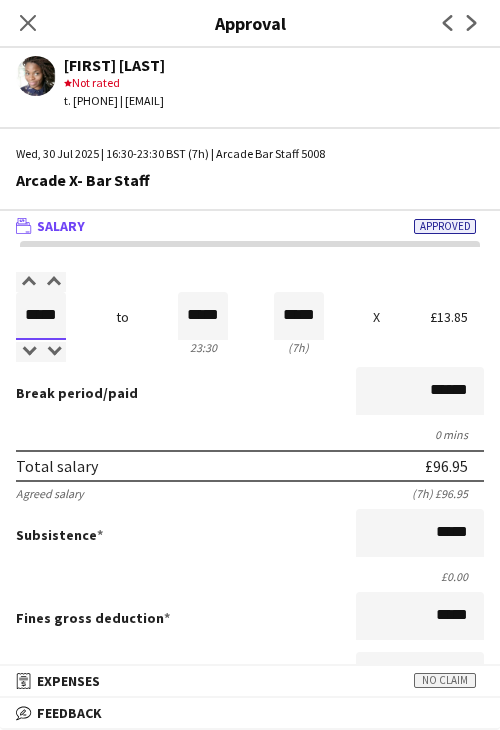click on "*****" at bounding box center (41, 316) 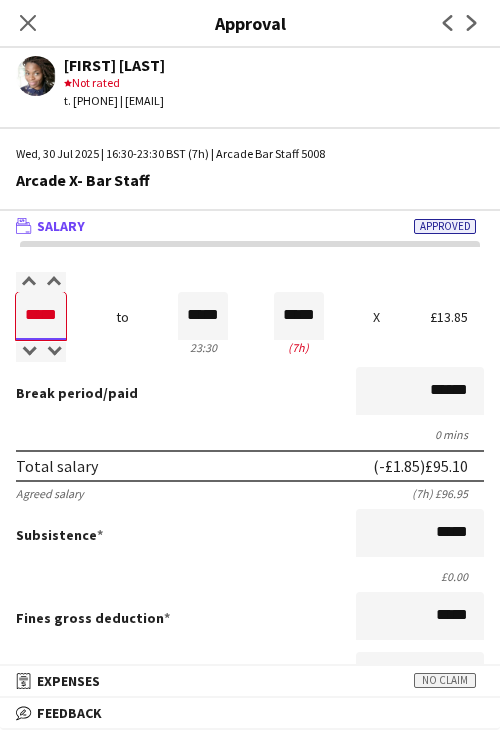 type on "*****" 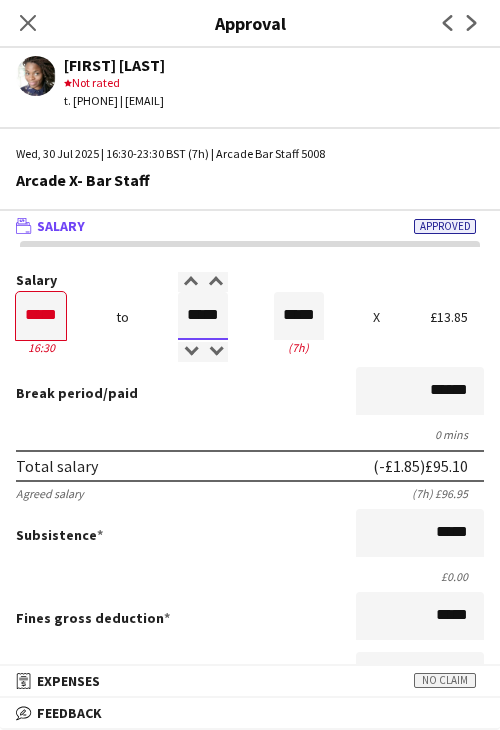 type on "*****" 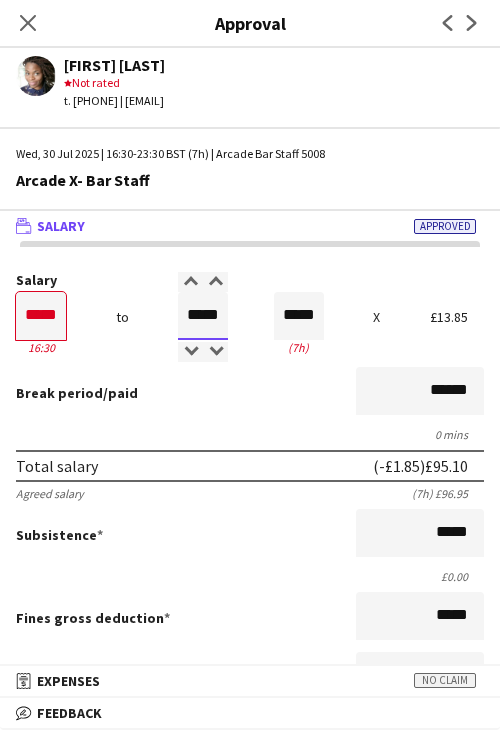 type on "*****" 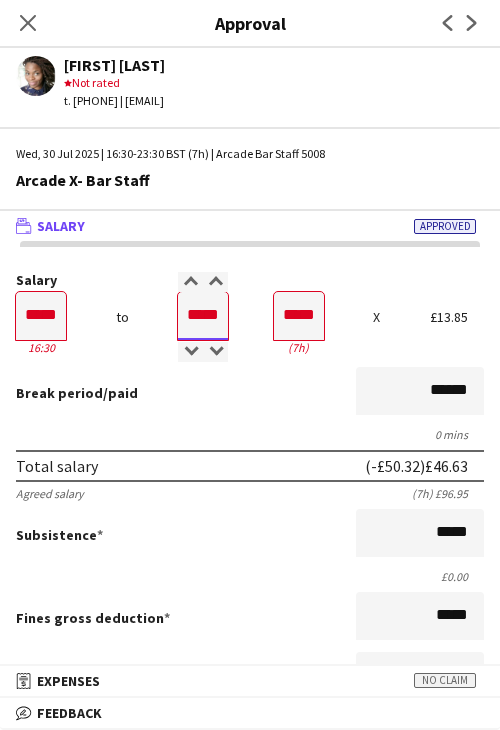type on "*****" 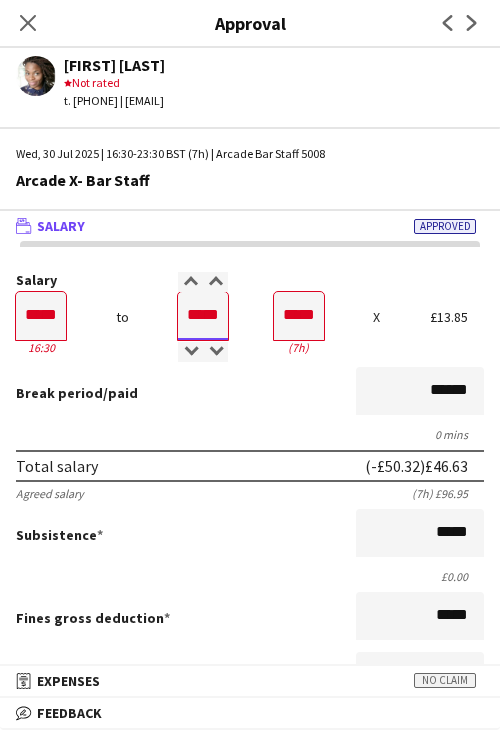 type on "*****" 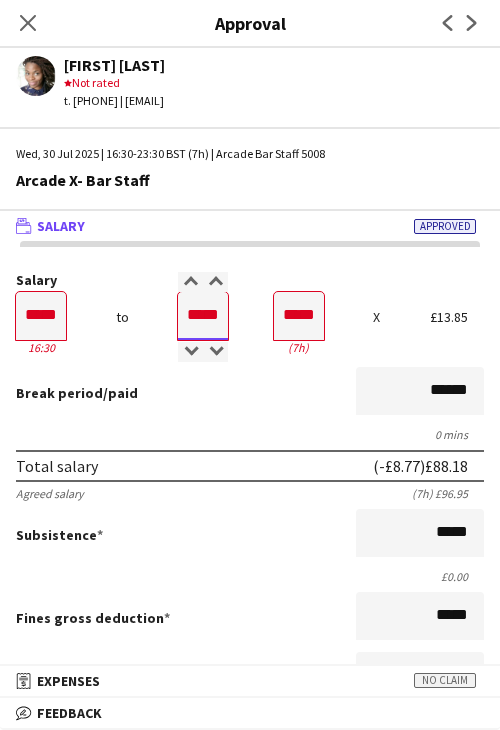 type on "*****" 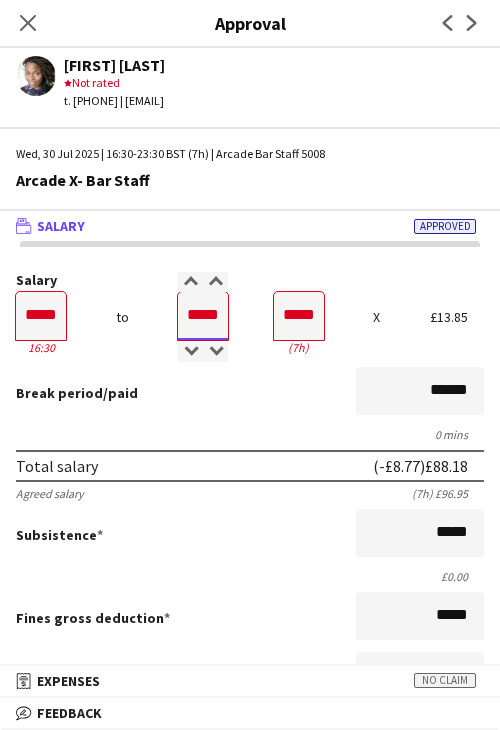 type on "*****" 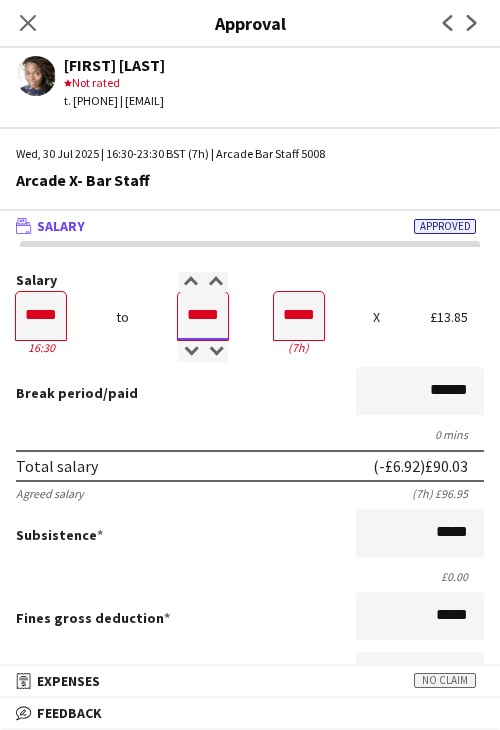 type on "*****" 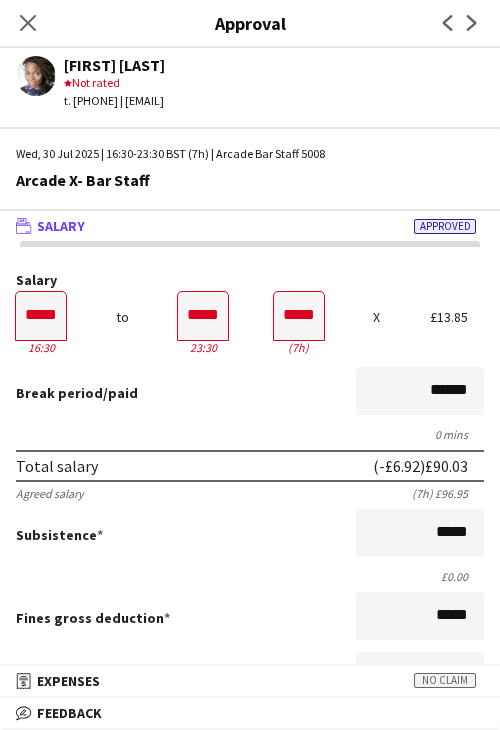 click on "0 mins" at bounding box center [250, 434] 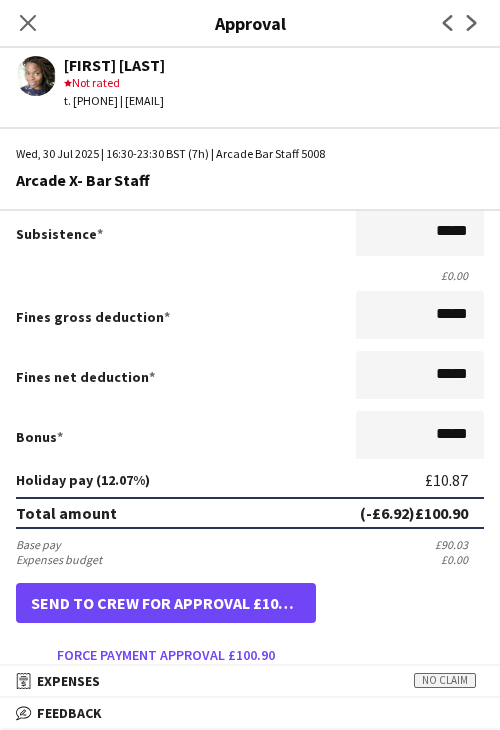 scroll, scrollTop: 400, scrollLeft: 0, axis: vertical 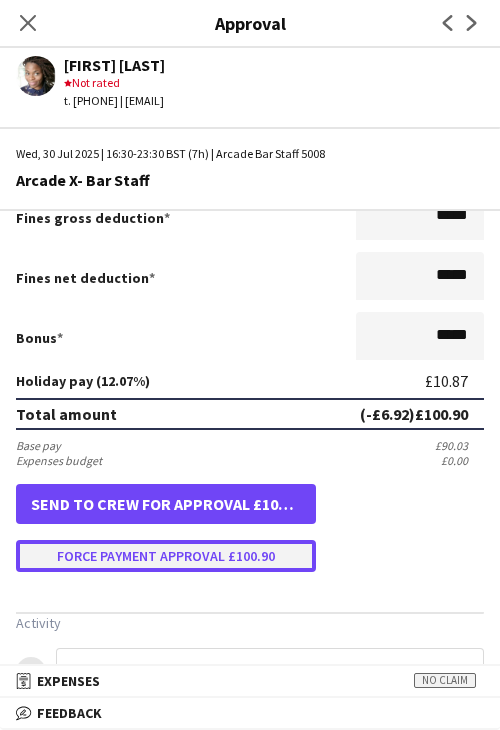 click on "Force payment approval £100.90" at bounding box center (166, 556) 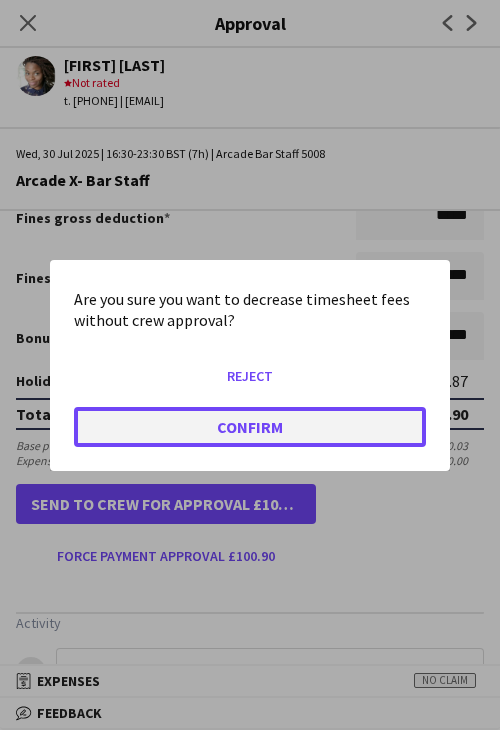 click on "Confirm" 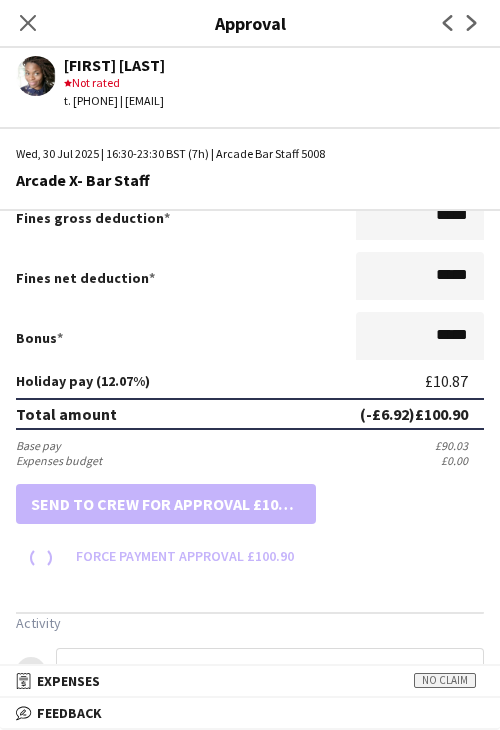 scroll, scrollTop: 0, scrollLeft: 0, axis: both 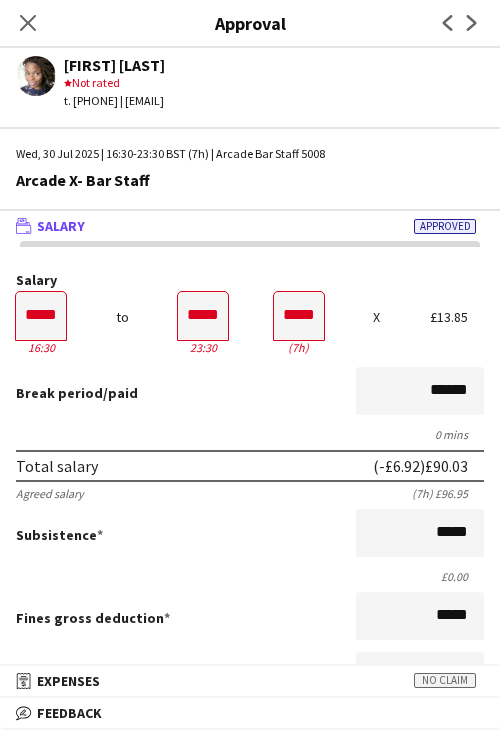 drag, startPoint x: 28, startPoint y: 16, endPoint x: 136, endPoint y: 173, distance: 190.55971 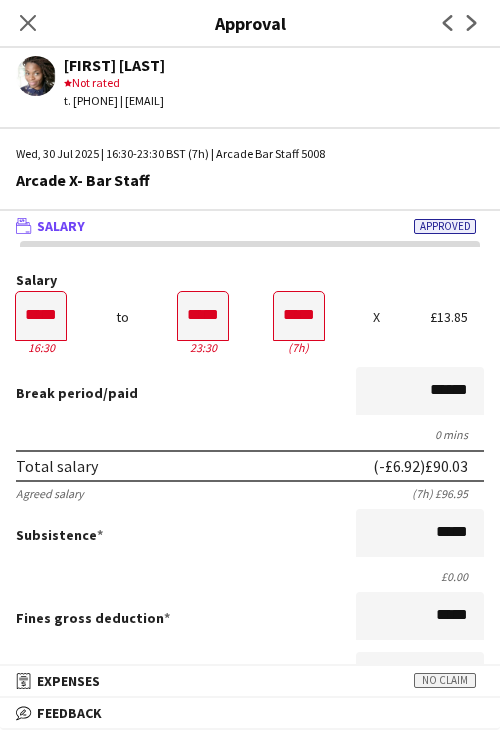 click on "Close pop-in" 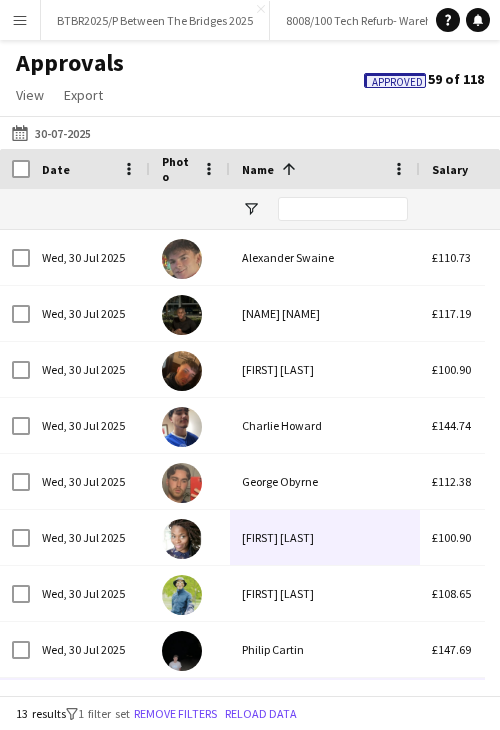 scroll, scrollTop: 223, scrollLeft: 0, axis: vertical 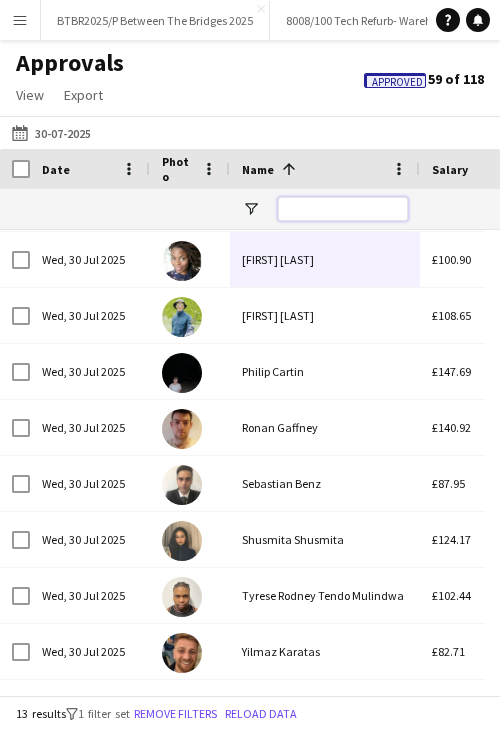 click at bounding box center (343, 209) 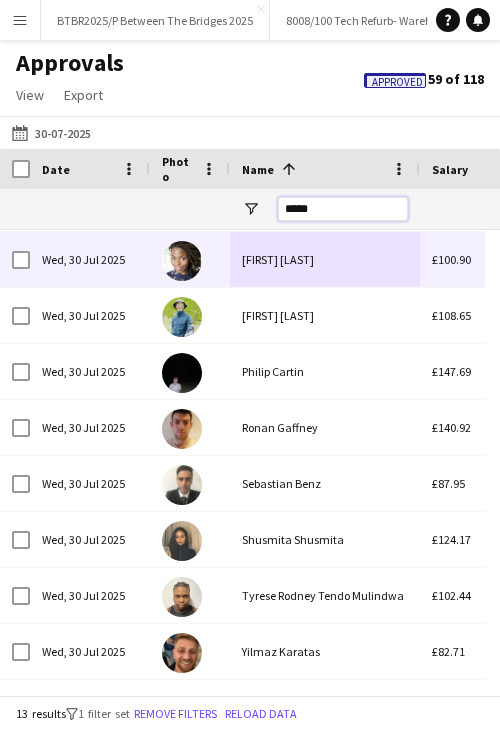 scroll, scrollTop: 0, scrollLeft: 0, axis: both 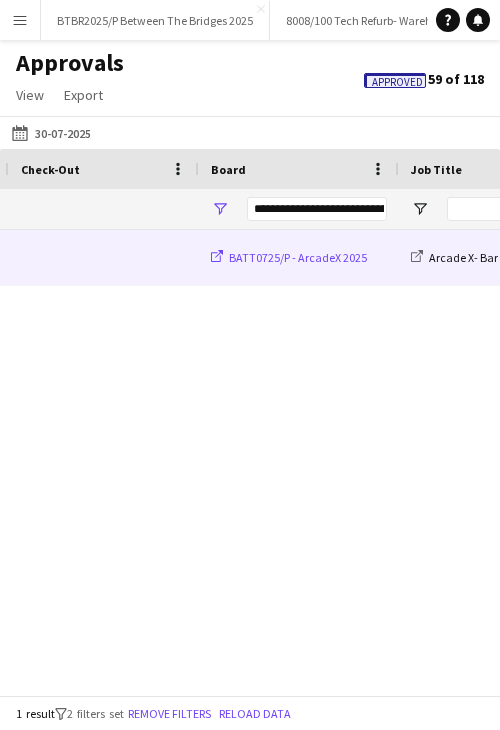 type on "*****" 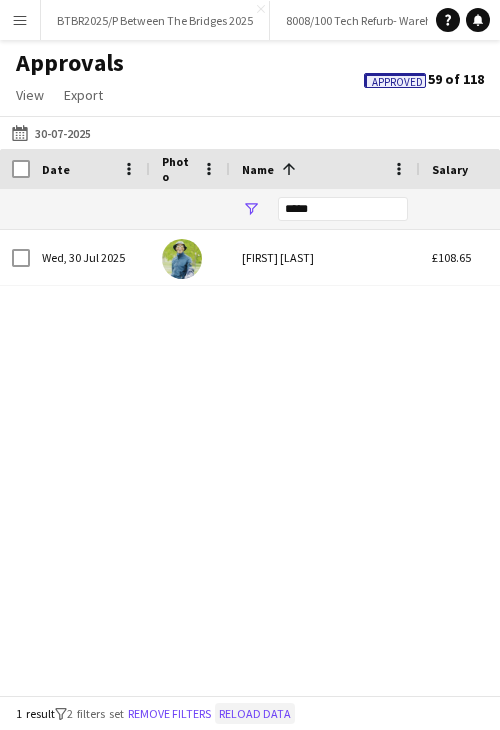 click on "Reload data" 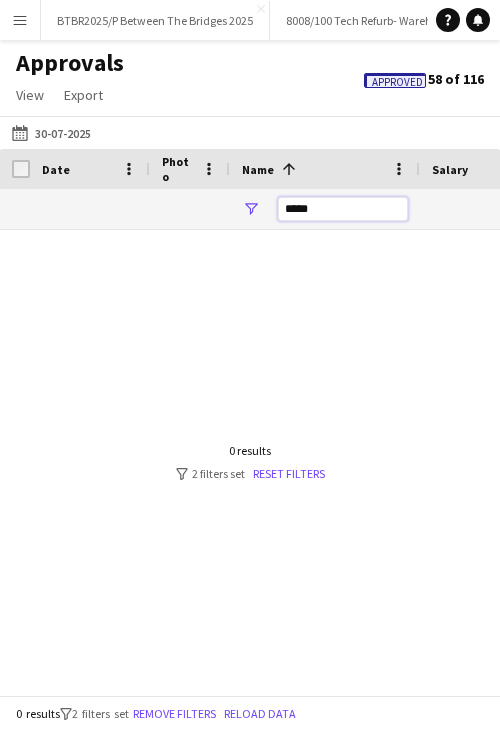 click on "*****" at bounding box center (343, 209) 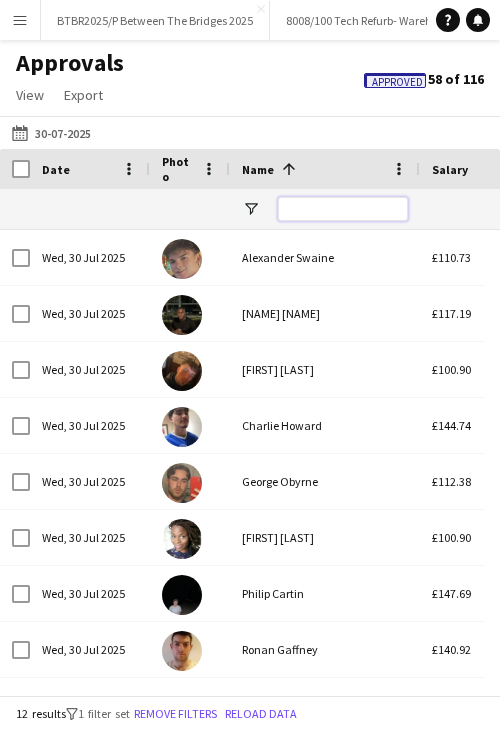 type 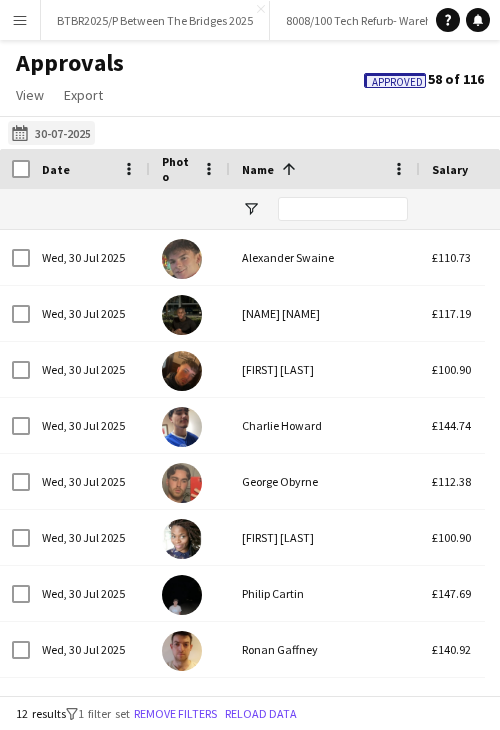 click on "25-07-2025
30-07-2025" 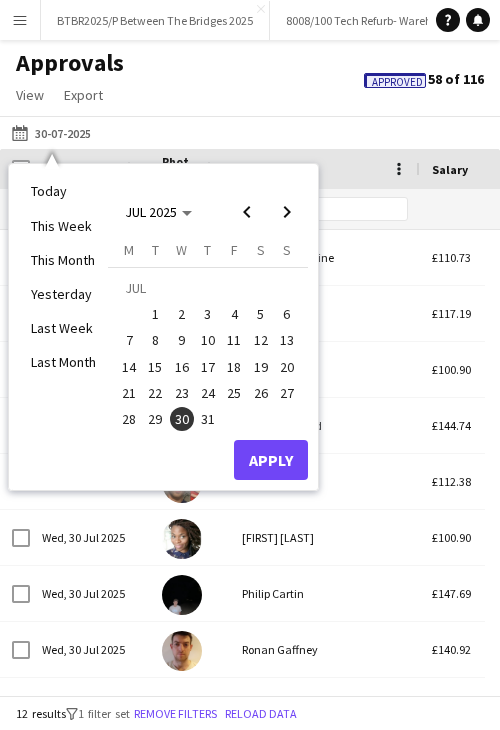 click on "31" at bounding box center [208, 419] 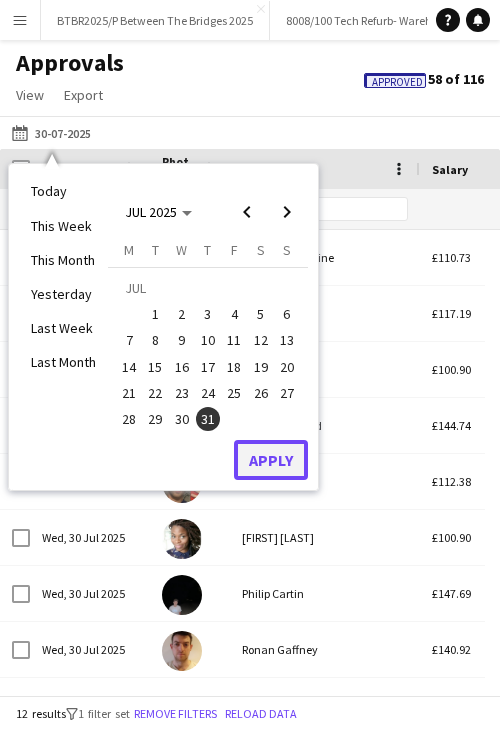 click on "Apply" at bounding box center [271, 460] 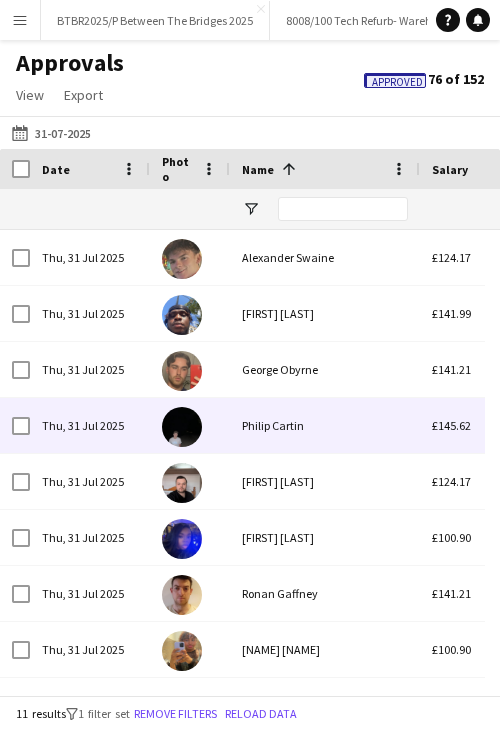 click on "Philip Cartin" at bounding box center (325, 425) 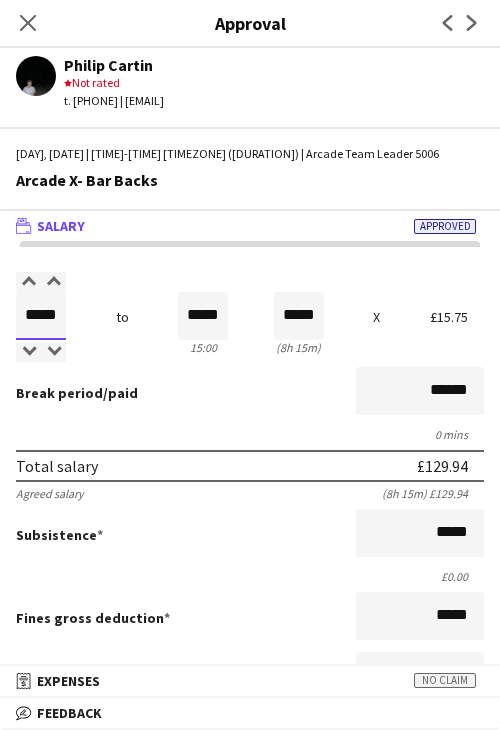 click on "*****" at bounding box center [41, 316] 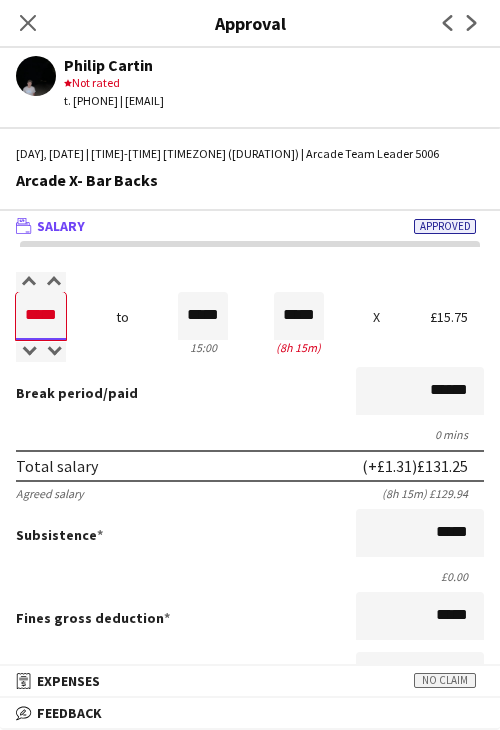 type on "*****" 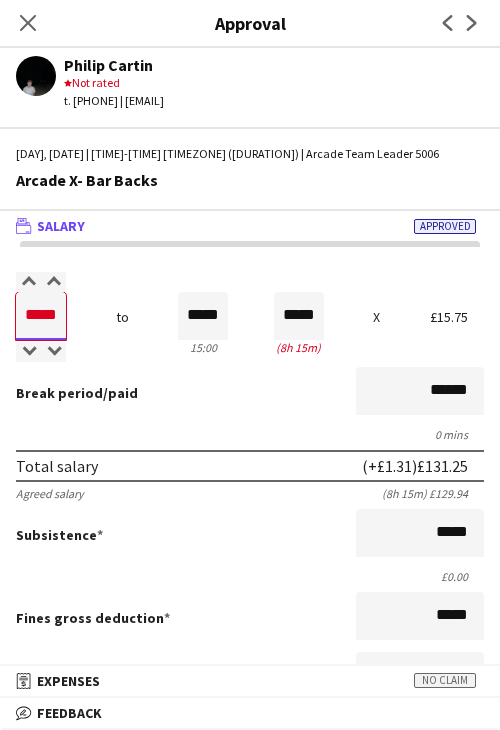 type on "*****" 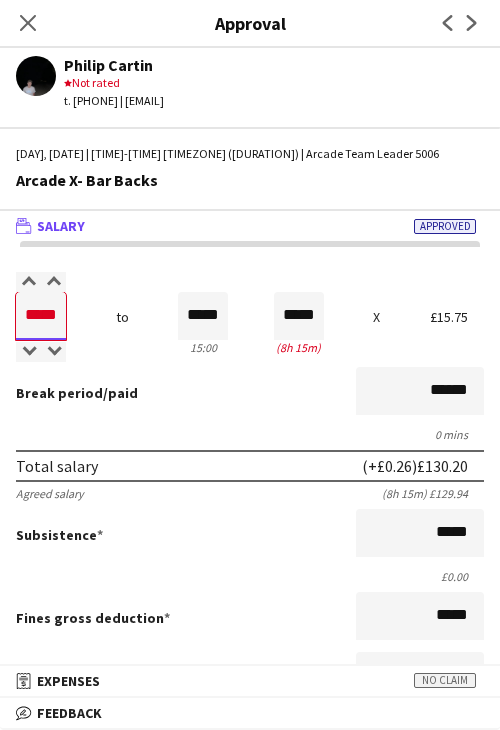 type on "*****" 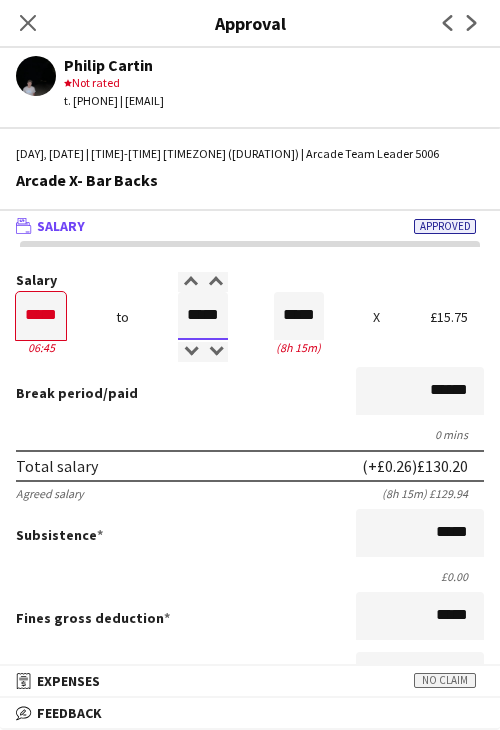 type on "*****" 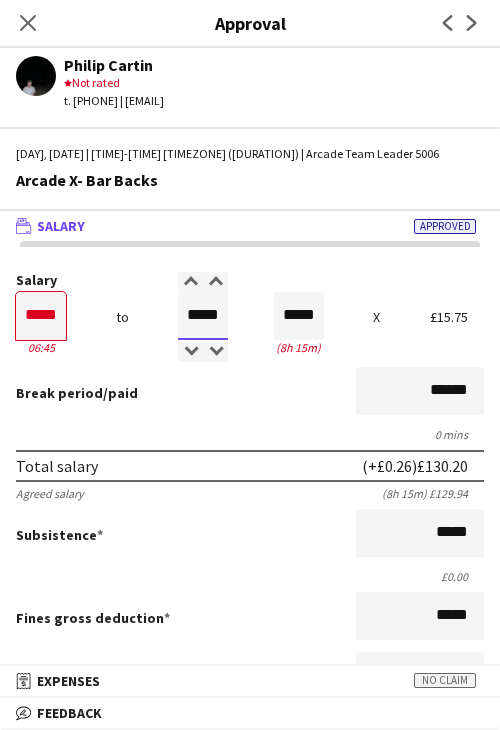 type 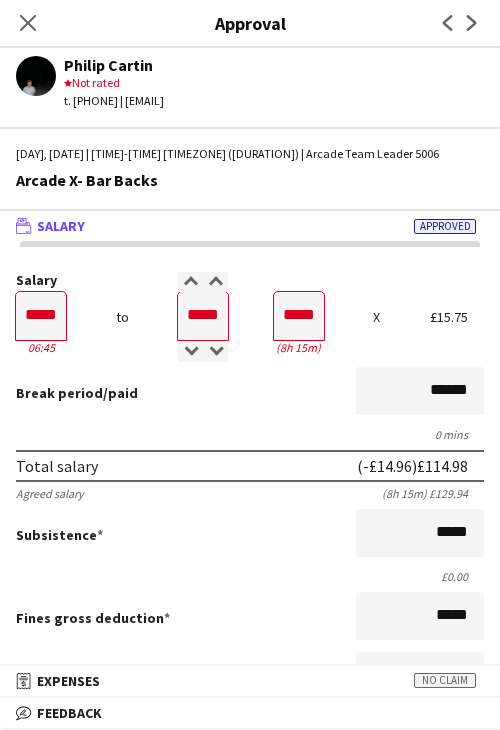 click on "Break period   /paid  ******" at bounding box center (250, 393) 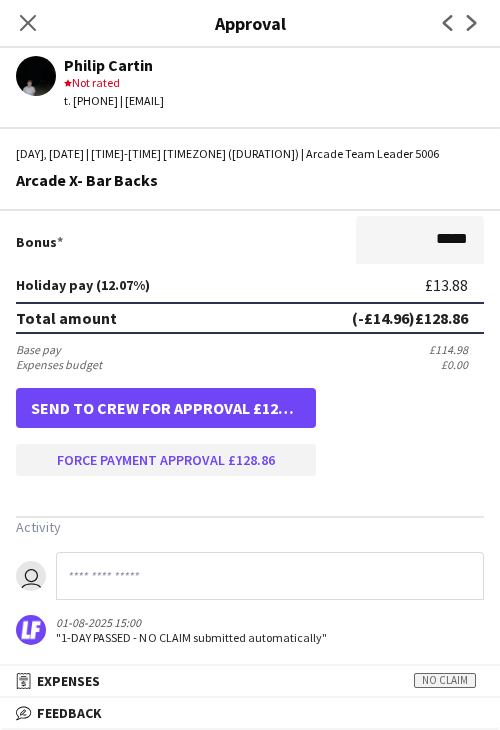 scroll, scrollTop: 500, scrollLeft: 0, axis: vertical 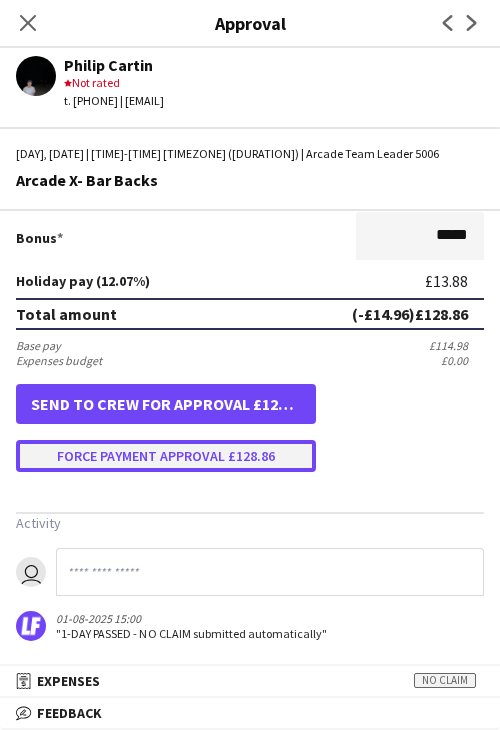 click on "Force payment approval £128.86" at bounding box center [166, 456] 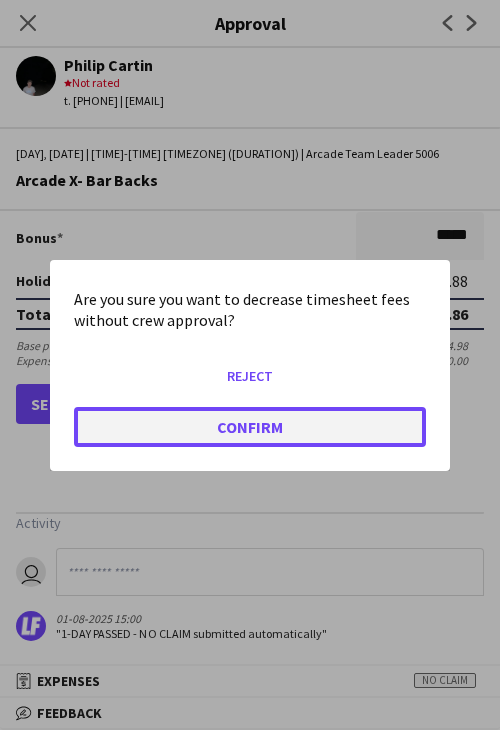 click on "Confirm" 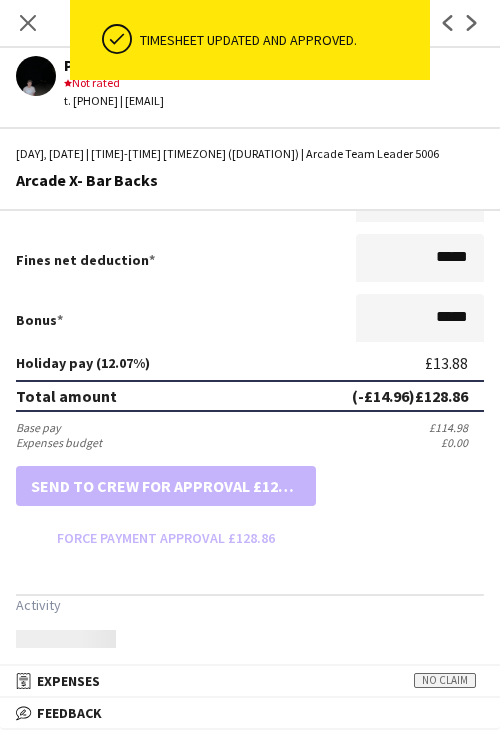 scroll, scrollTop: 500, scrollLeft: 0, axis: vertical 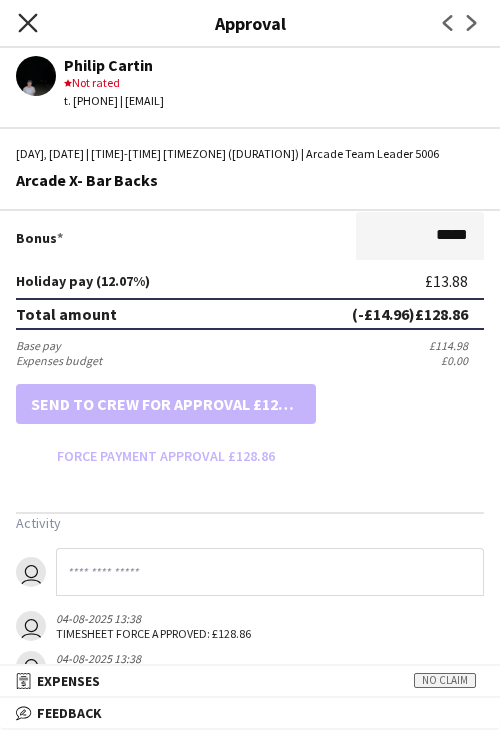 click 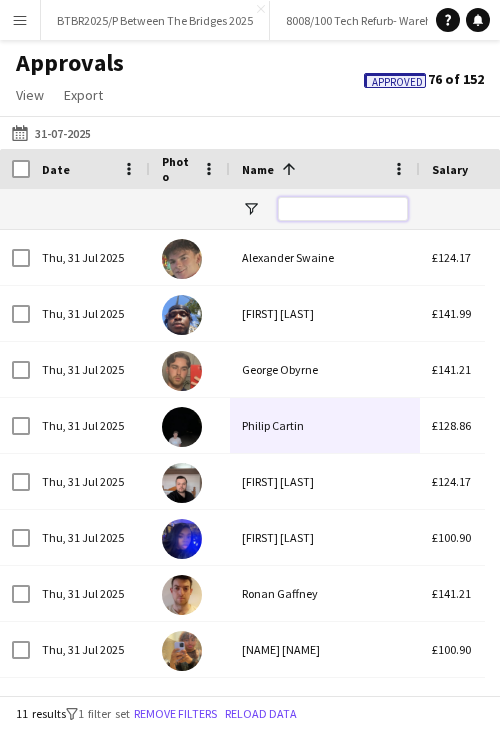 click at bounding box center [343, 209] 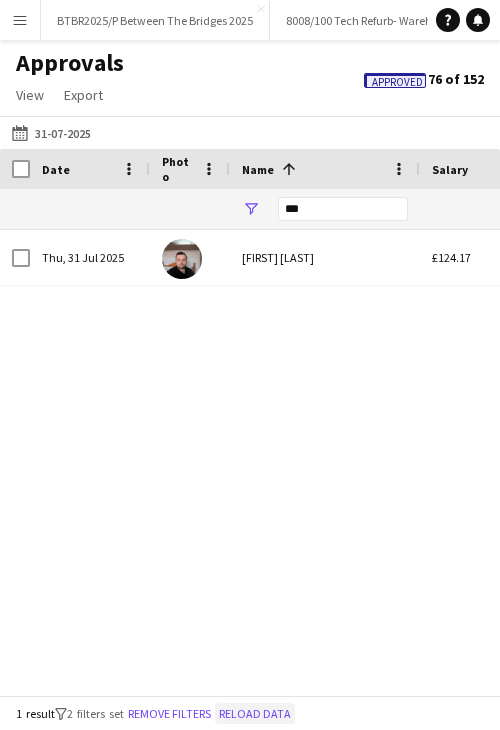 click on "Reload data" 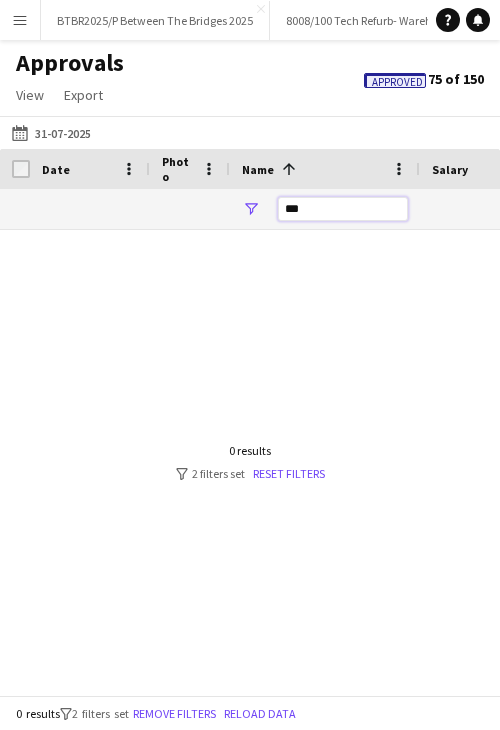 click on "***" at bounding box center (343, 209) 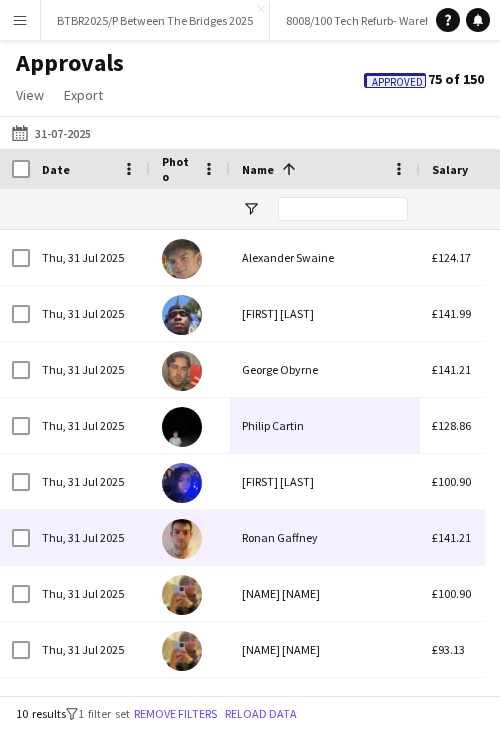 click on "Ronan Gaffney" at bounding box center [325, 537] 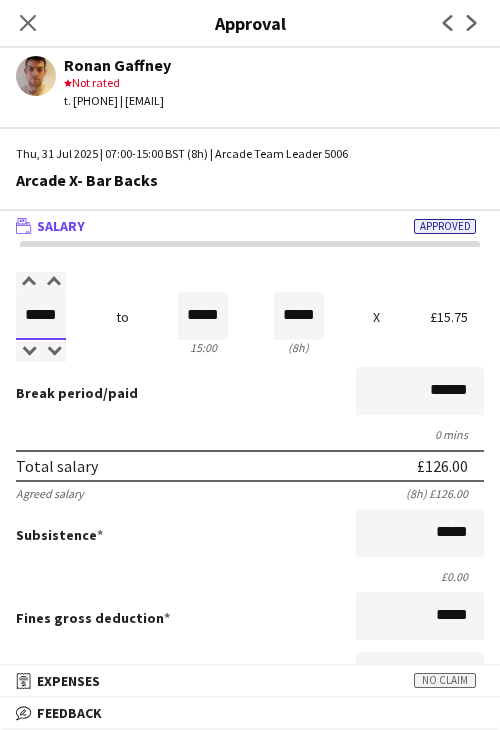 click on "*****" at bounding box center [41, 316] 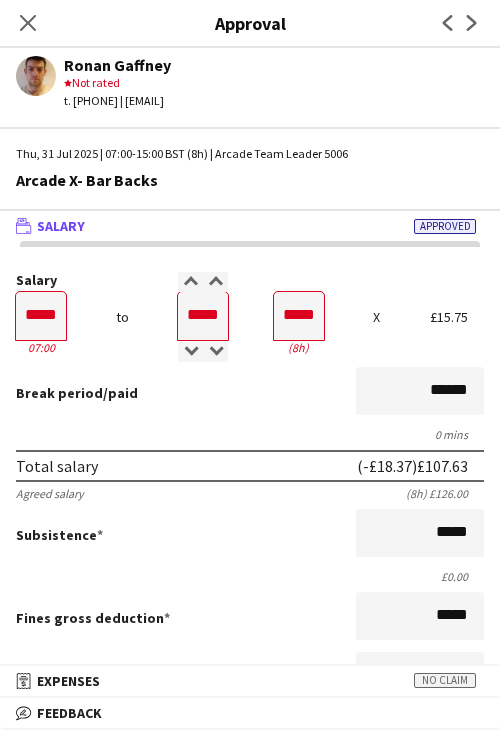 click on "Break period   /paid  ******" at bounding box center [250, 393] 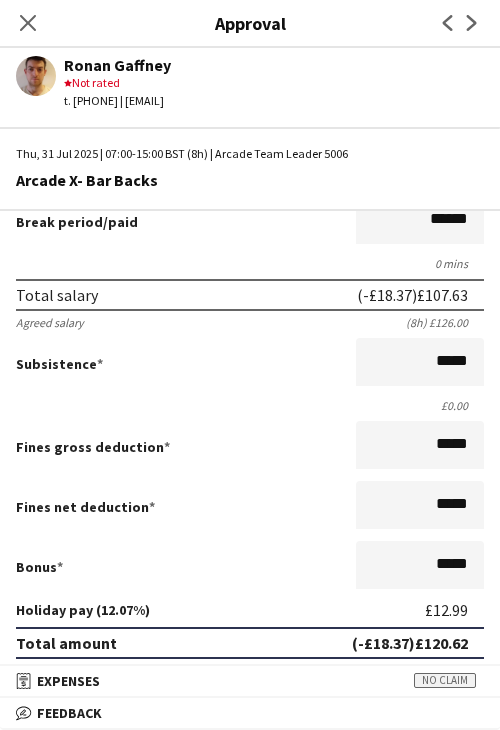 scroll, scrollTop: 400, scrollLeft: 0, axis: vertical 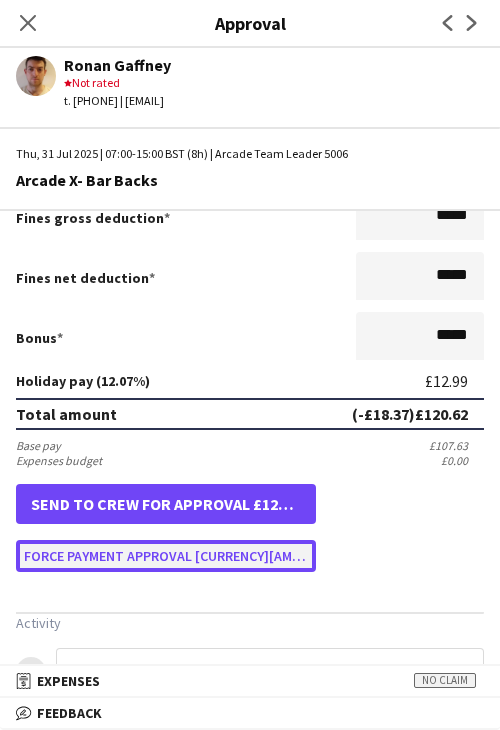 click on "Force payment approval [CURRENCY][AMOUNT]" at bounding box center [166, 556] 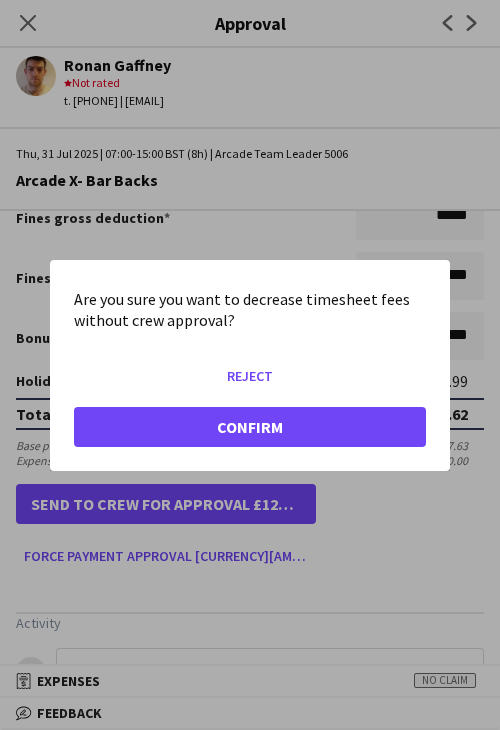 click on "Reject   Confirm" 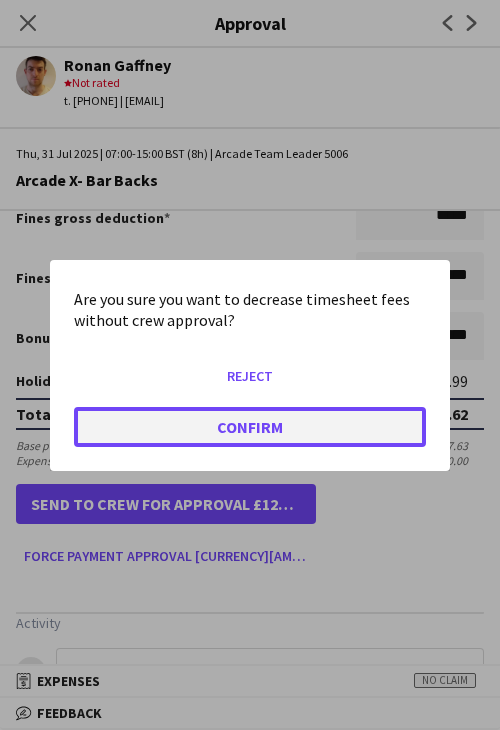 click on "Confirm" 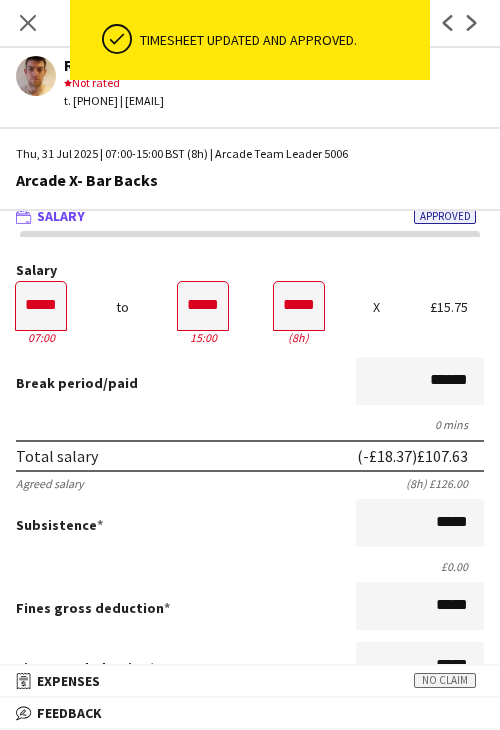 scroll, scrollTop: 0, scrollLeft: 0, axis: both 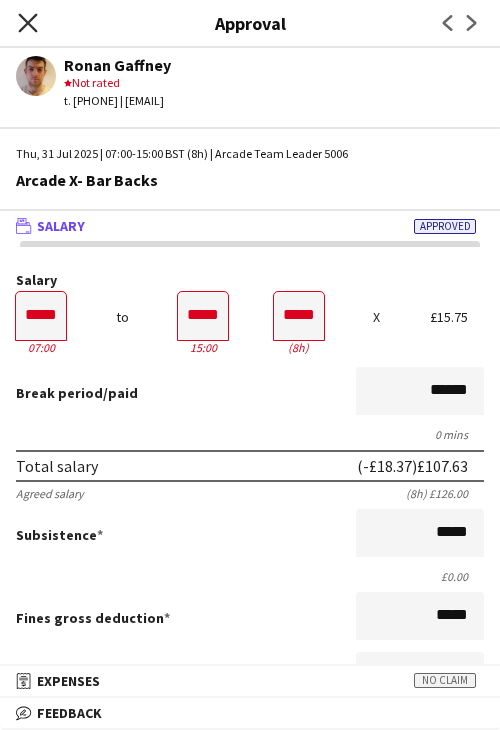 click on "Close pop-in" 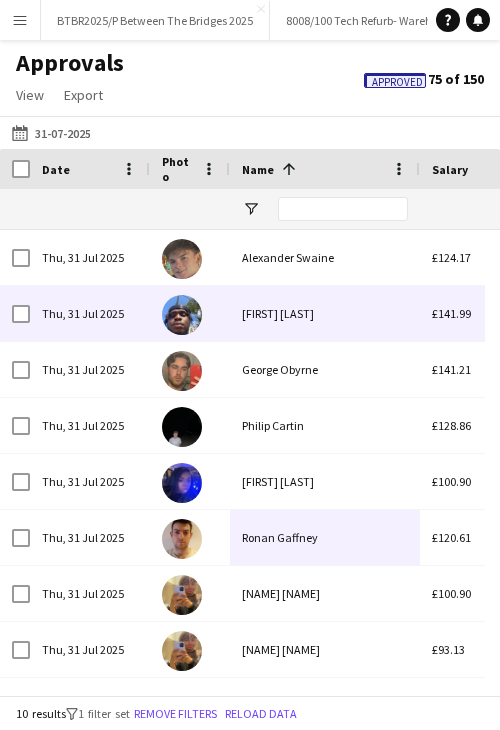 click on "[FIRST] [LAST]" at bounding box center (325, 313) 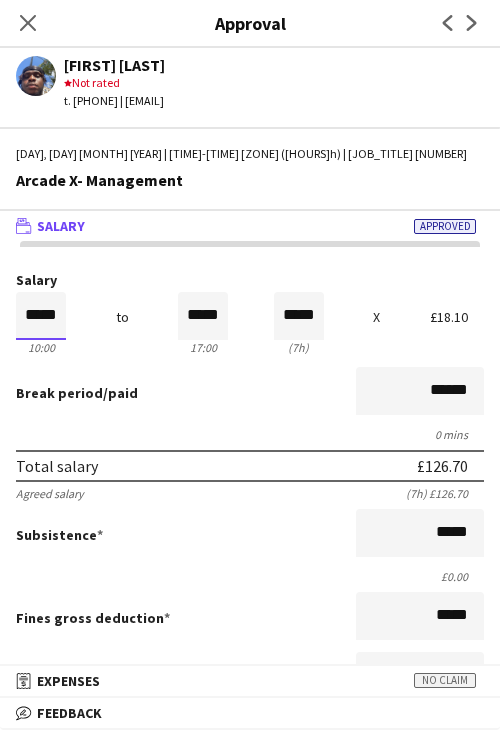 click on "*****" at bounding box center (41, 316) 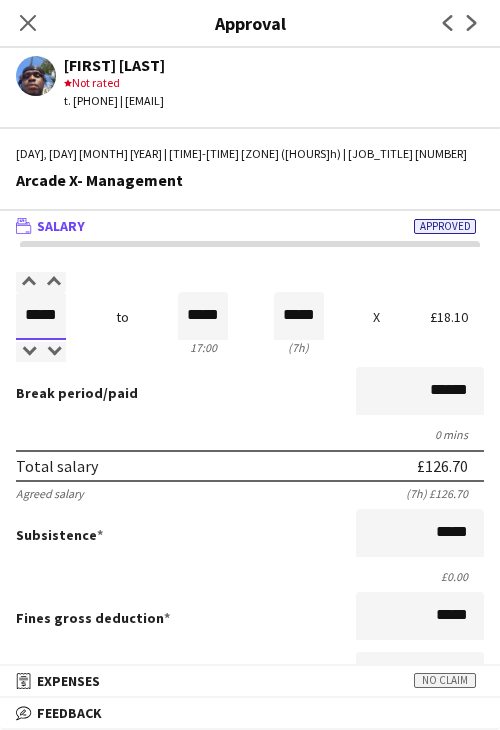 click on "*****" at bounding box center [41, 316] 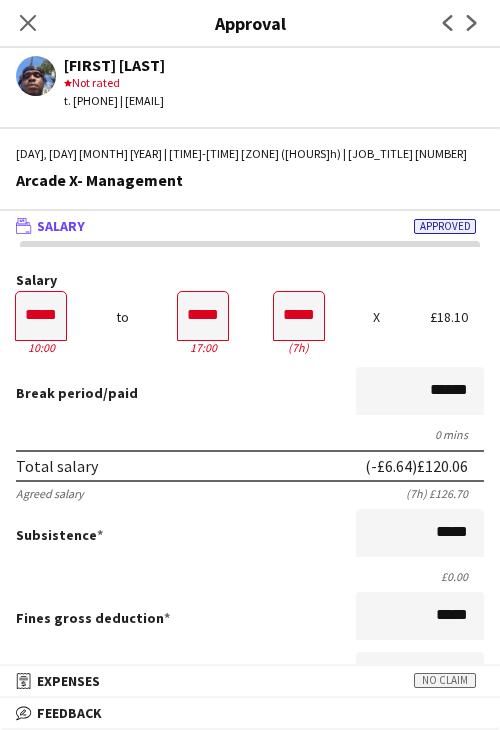 click on "Salary  *****  [TIME]   to  *****  [TIME]  *****  ([DURATION])   X   [CURRENCY][AMOUNT]   Break period   /paid  ******  0 mins   Total salary   ([CURRENCY][AMOUNT])   [CURRENCY][AMOUNT]   Agreed salary   ([DURATION]) [CURRENCY][AMOUNT]   Subsistence  *****  [CURRENCY][AMOUNT]   Fines gross deduction  *****  Fines net deduction  *****  Bonus  *****  Holiday pay ([PERCENTAGE])   [CURRENCY][AMOUNT]   Total amount   ([CURRENCY][AMOUNT])   [CURRENCY][AMOUNT]   Base pay   [CURRENCY][AMOUNT]   Expenses budget   [CURRENCY][AMOUNT]   Send to crew for approval [CURRENCY][AMOUNT]   Force payment approval [CURRENCY][AMOUNT]" at bounding box center (250, 622) 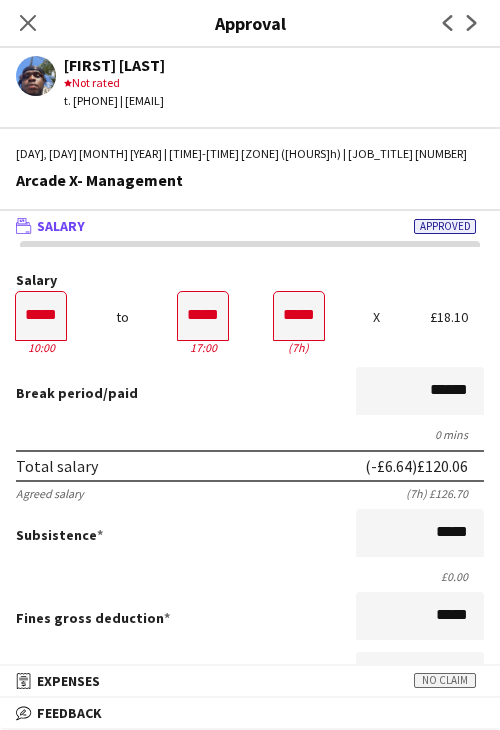 scroll, scrollTop: 500, scrollLeft: 0, axis: vertical 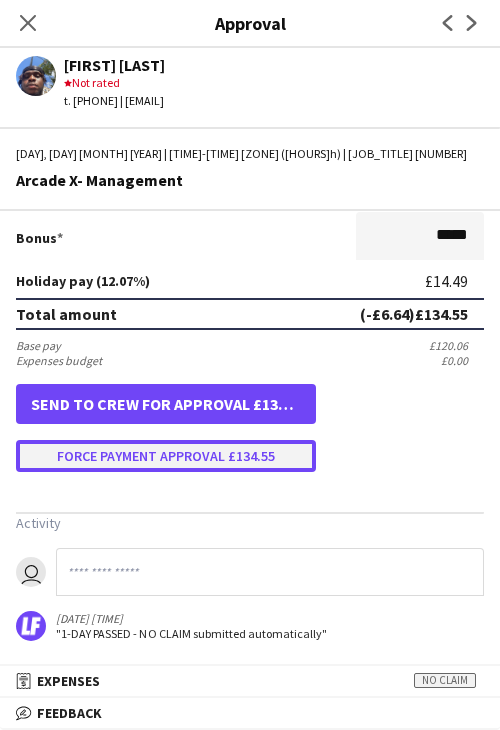 click on "Force payment approval £134.55" at bounding box center (166, 456) 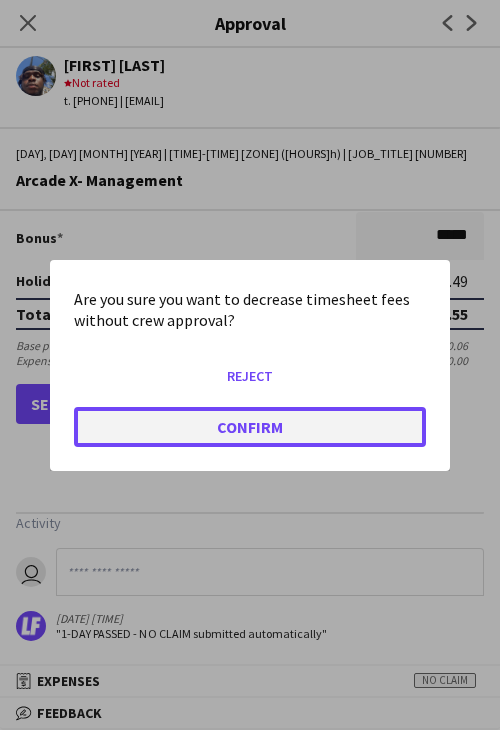 click on "Confirm" 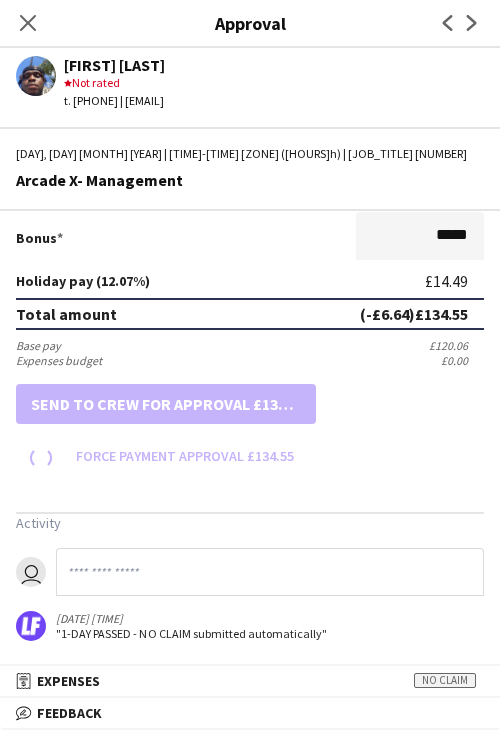 scroll, scrollTop: 500, scrollLeft: 0, axis: vertical 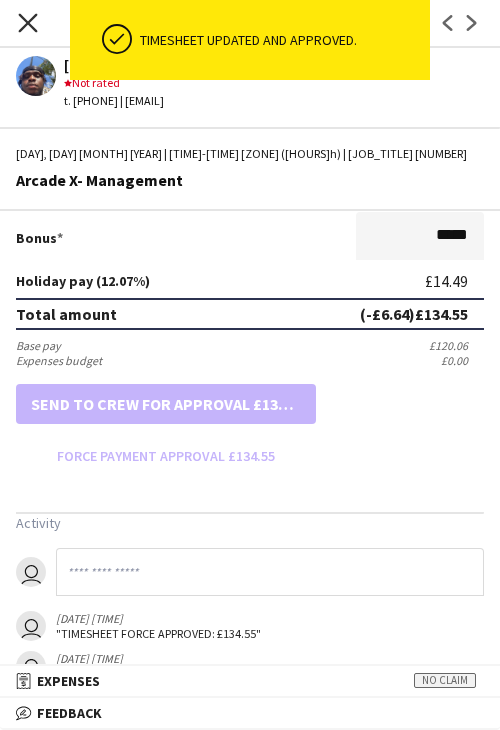 click on "Close pop-in" 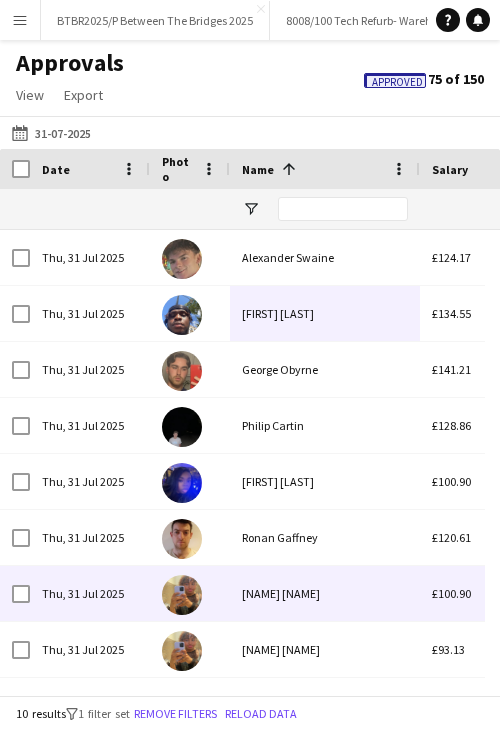 click on "[NAME] [NAME]" at bounding box center (325, 593) 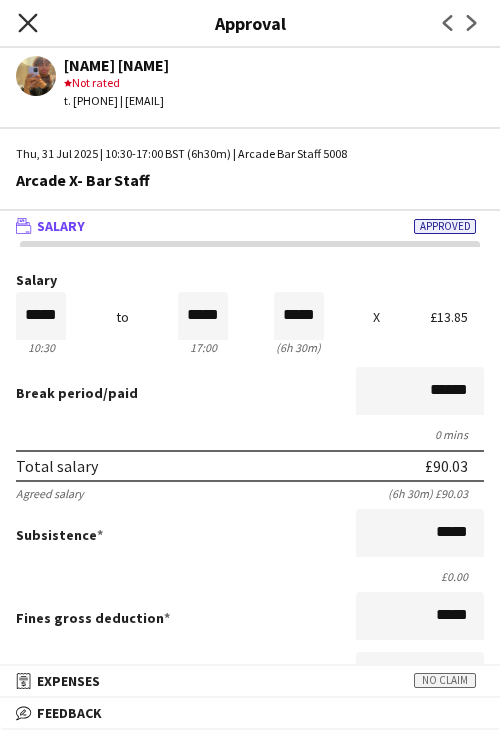 click 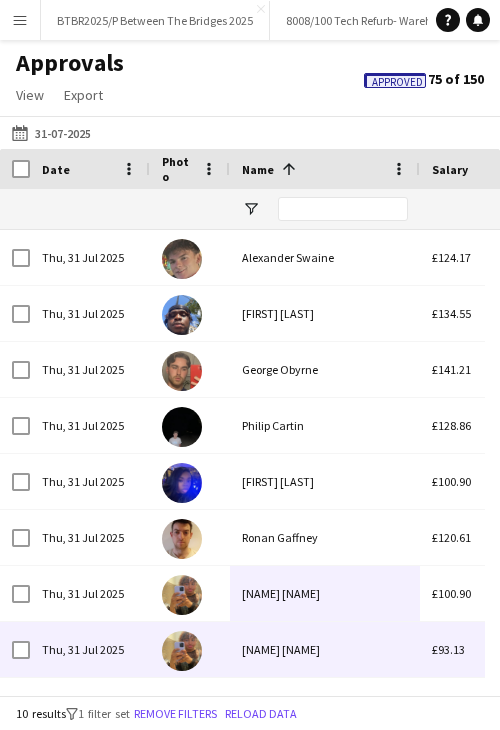 click on "[NAME] [NAME]" at bounding box center (325, 649) 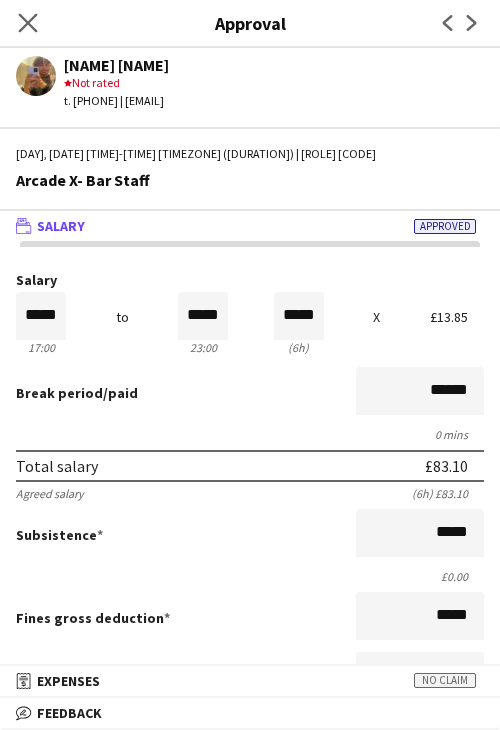 click on "Close pop-in" 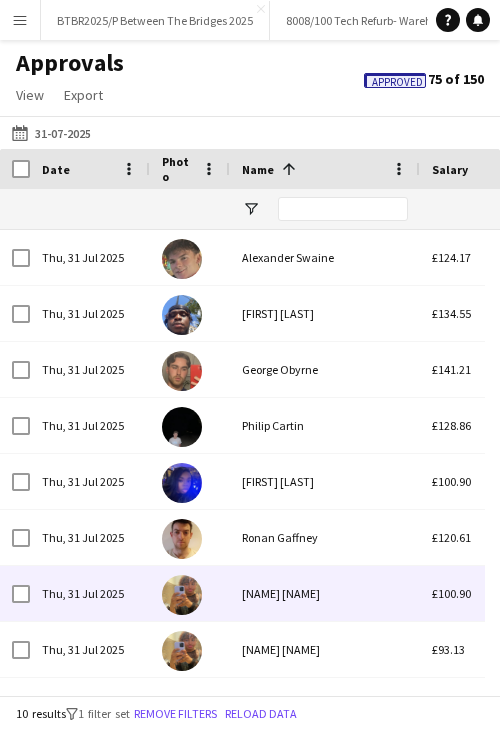click on "[NAME] [NAME]" at bounding box center (325, 593) 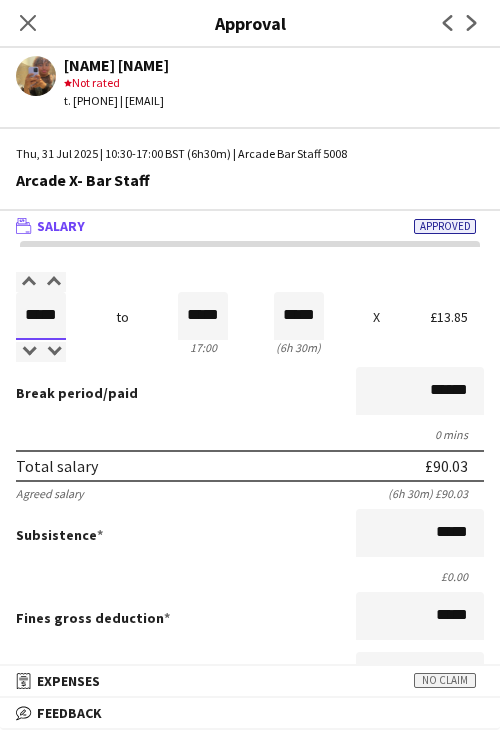 click on "*****" at bounding box center [41, 316] 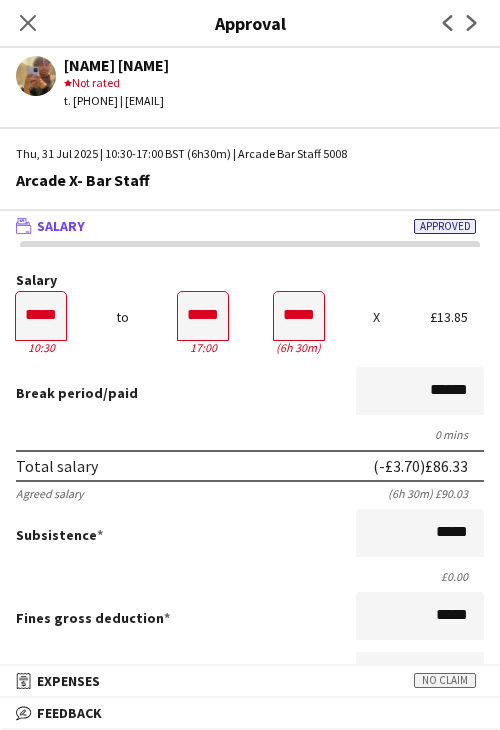 click on "Break period   /paid  ******" at bounding box center [250, 393] 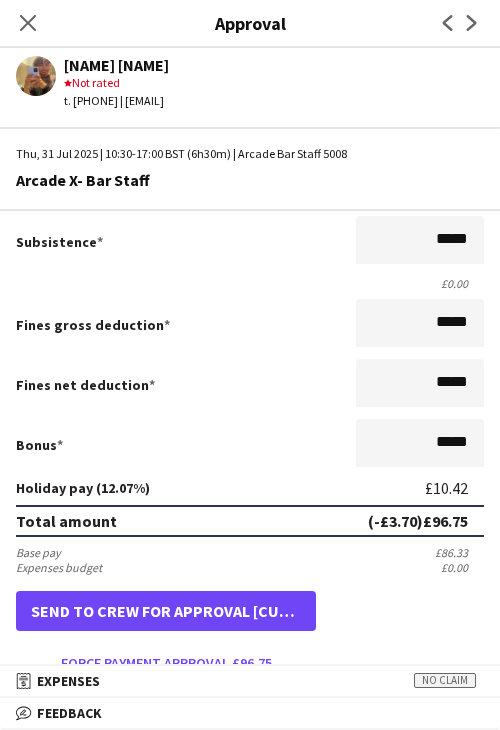 scroll, scrollTop: 400, scrollLeft: 0, axis: vertical 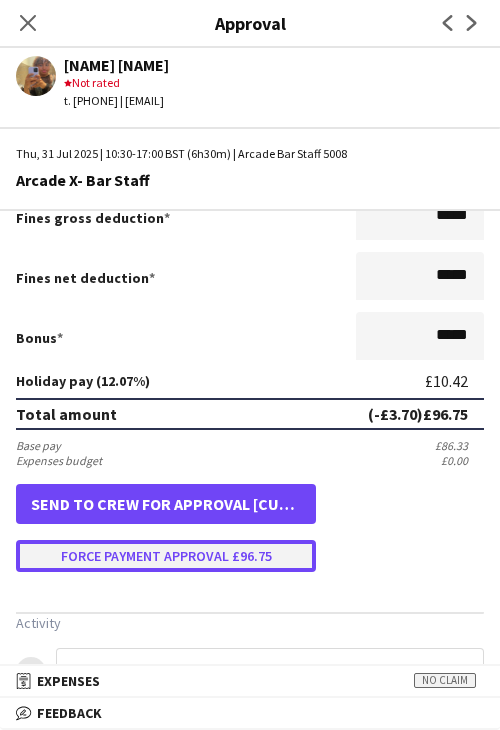 click on "Force payment approval £96.75" at bounding box center (166, 556) 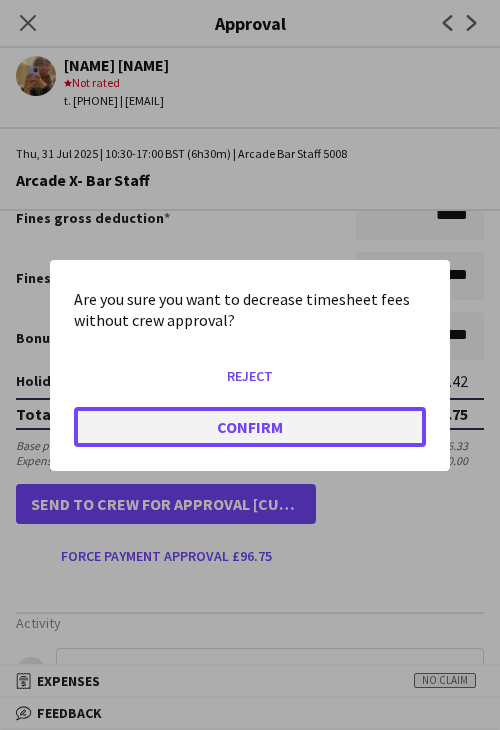 click on "Confirm" 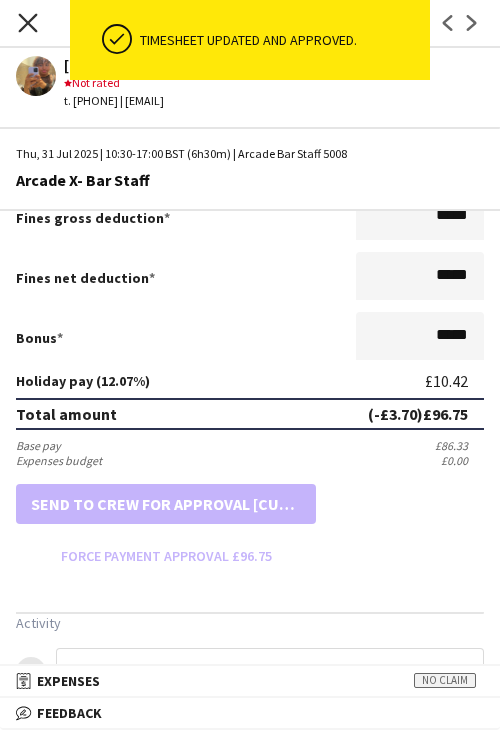 click 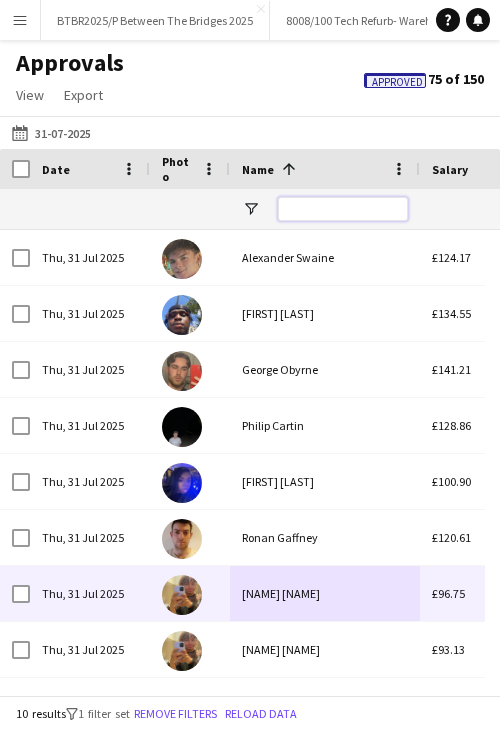 click at bounding box center (343, 209) 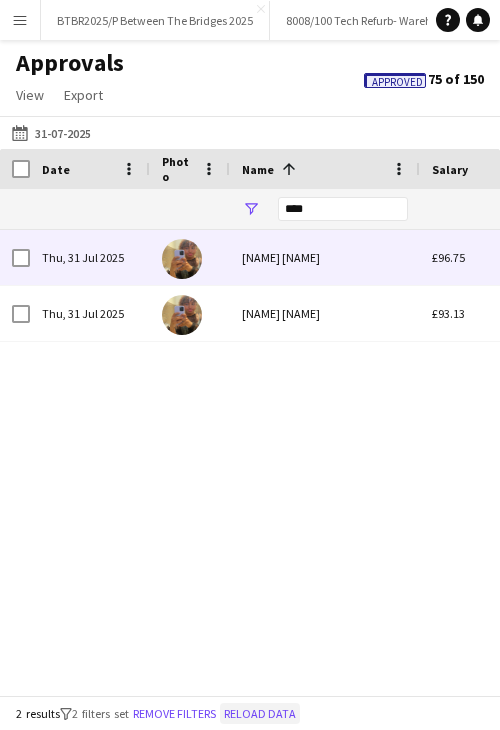 click on "Reload data" 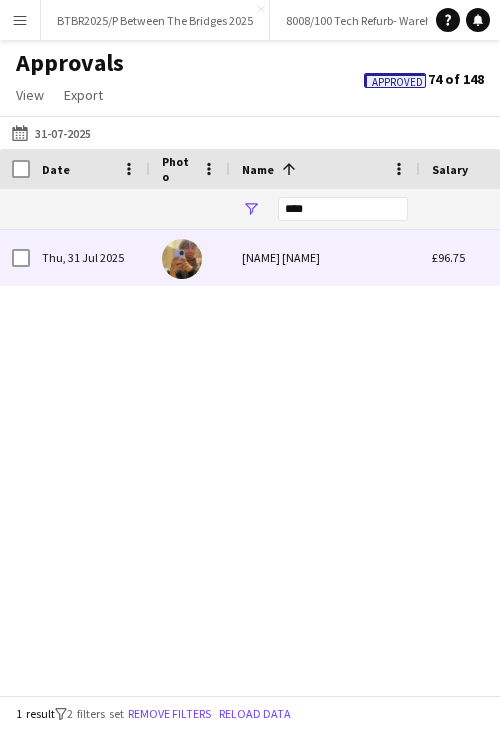 click on "[NAME] [NAME]" at bounding box center [325, 257] 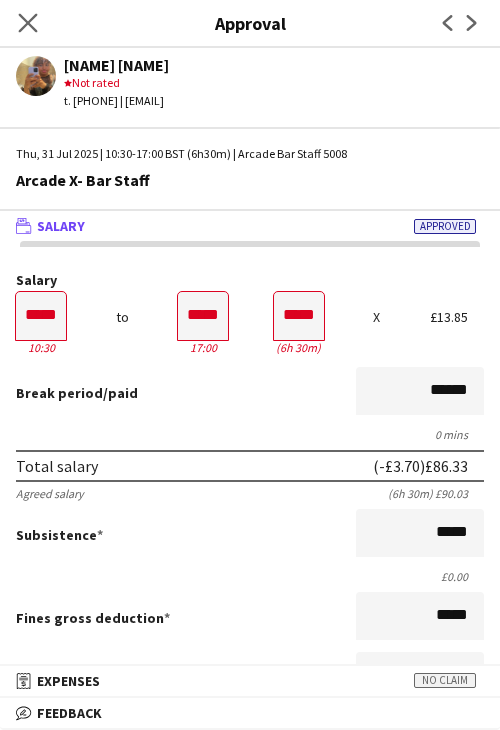 click on "Close pop-in" 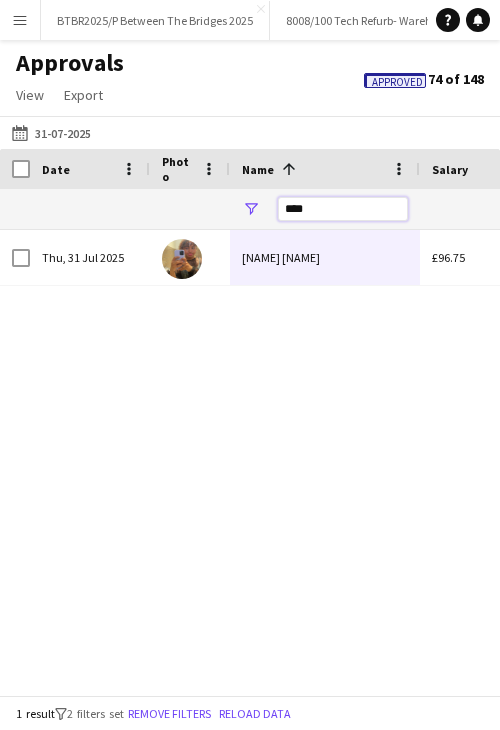 click on "****" at bounding box center [343, 209] 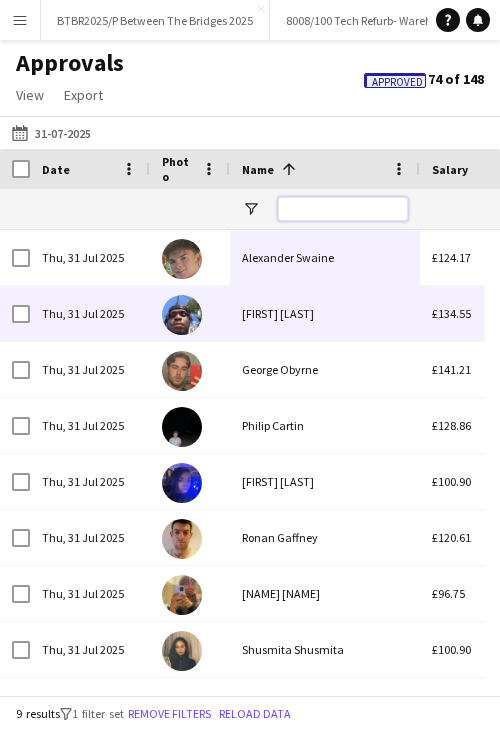 scroll, scrollTop: 20, scrollLeft: 0, axis: vertical 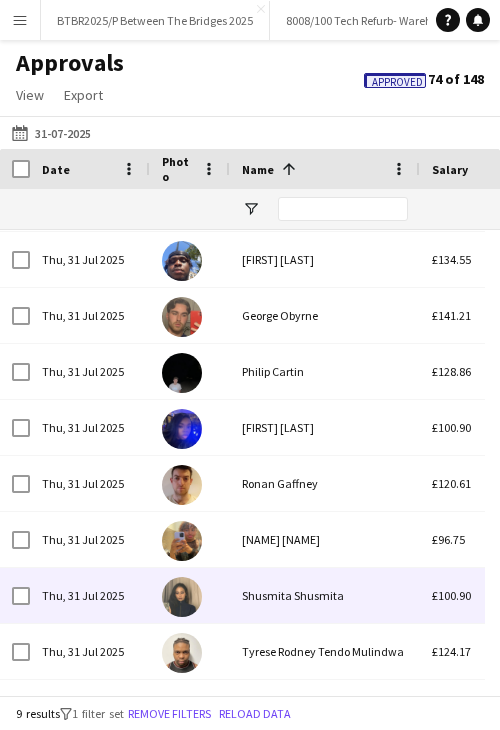 click on "Shusmita Shusmita" at bounding box center [325, 595] 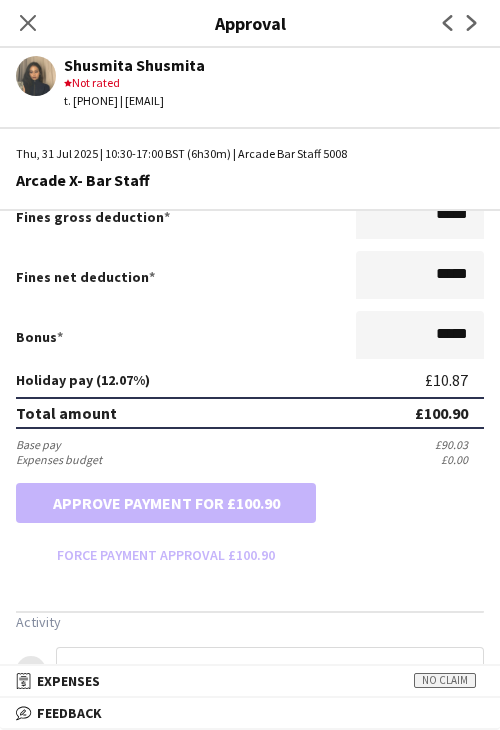 scroll, scrollTop: 400, scrollLeft: 0, axis: vertical 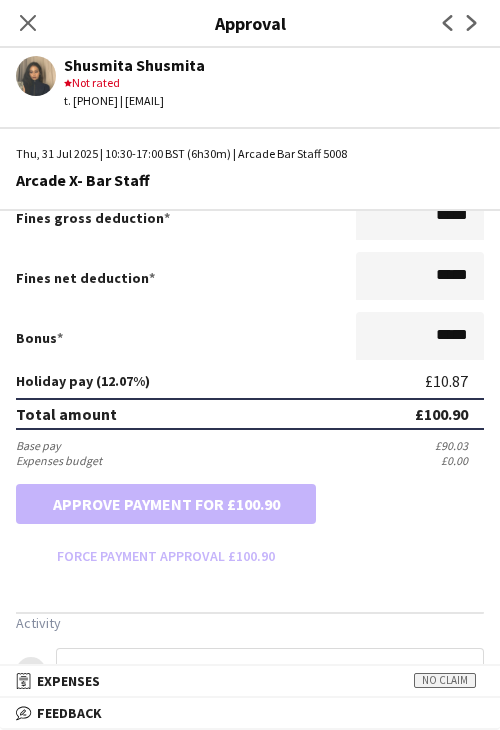 click on "Next" 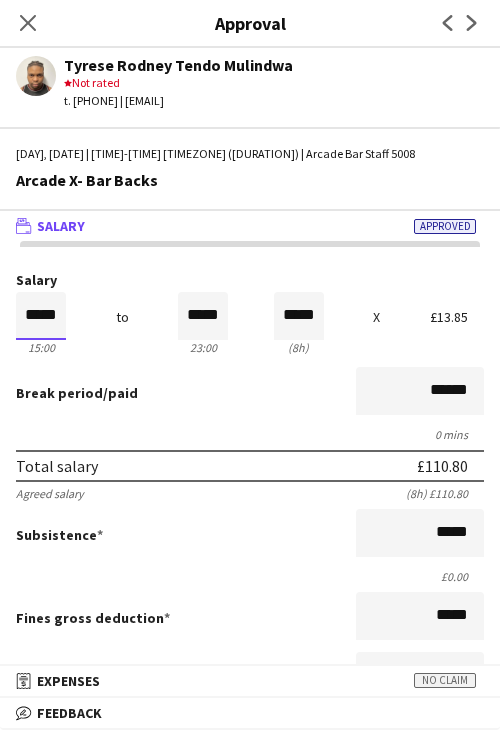 click on "*****" at bounding box center (41, 316) 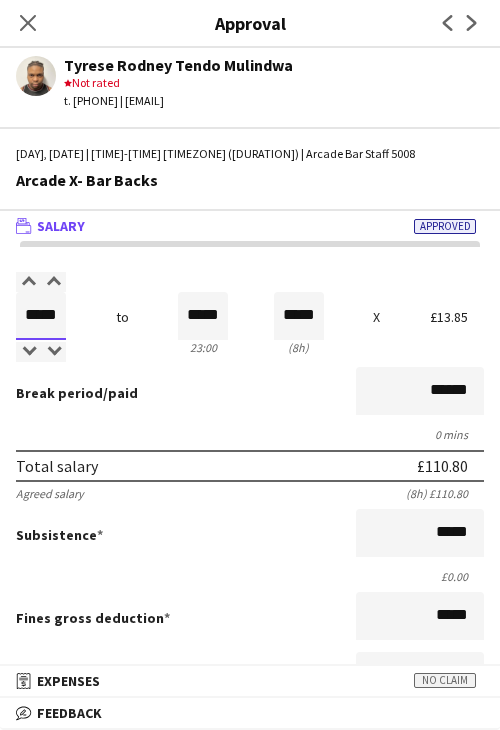 click on "*****" at bounding box center (41, 316) 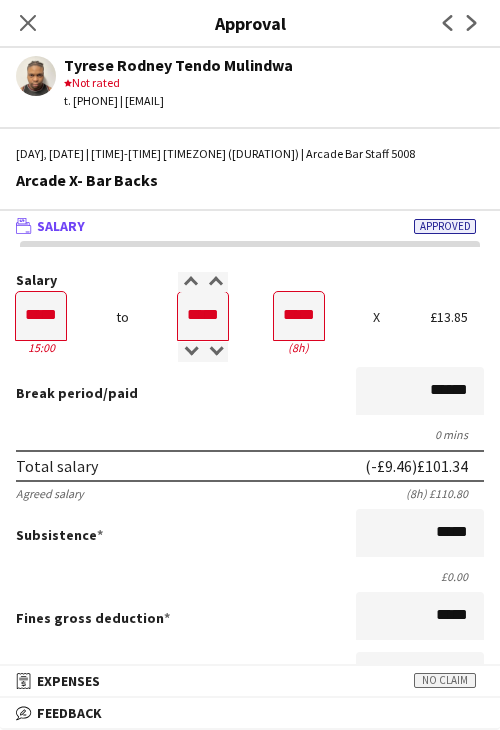 click on "0 mins" at bounding box center (250, 434) 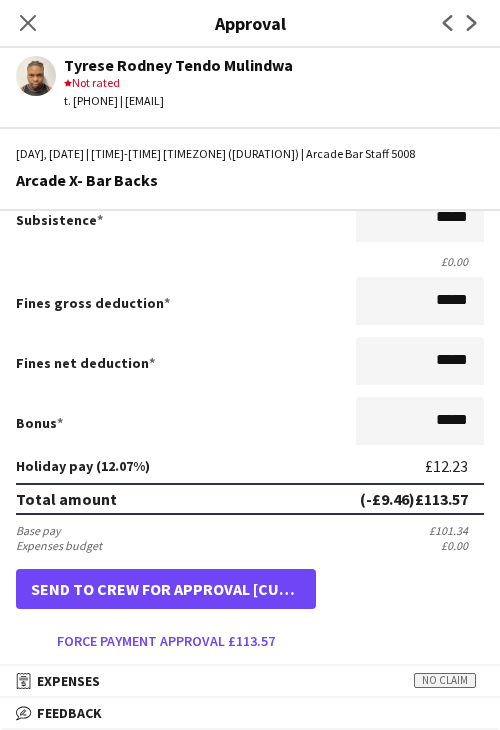 scroll, scrollTop: 500, scrollLeft: 0, axis: vertical 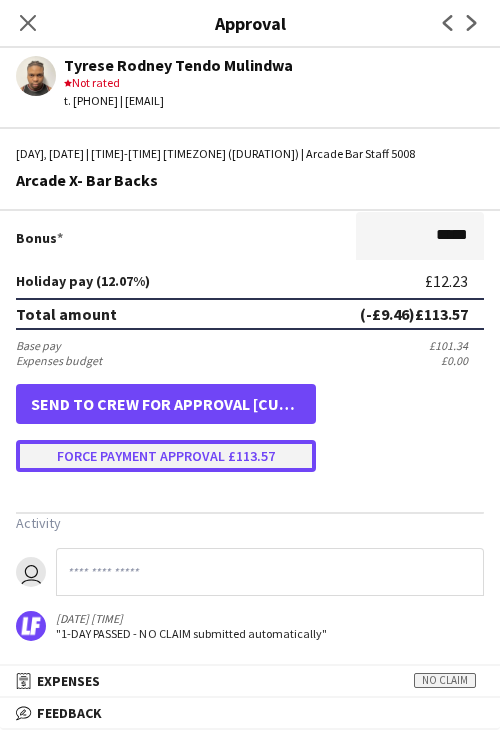 click on "Force payment approval £113.57" at bounding box center (166, 456) 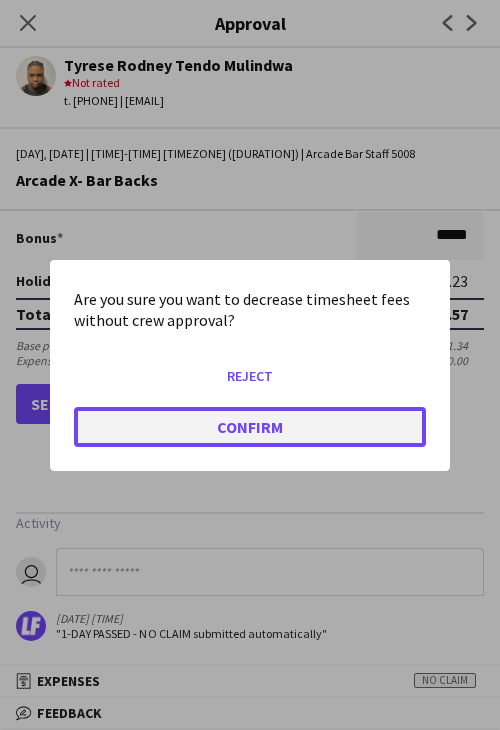click on "Confirm" 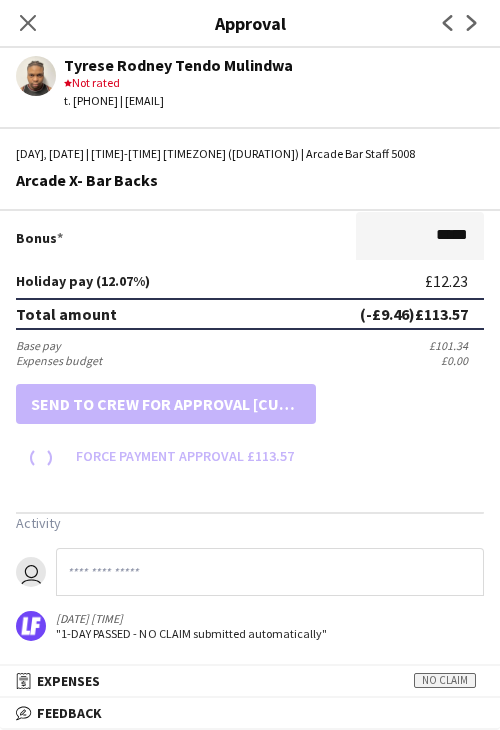 scroll, scrollTop: 500, scrollLeft: 0, axis: vertical 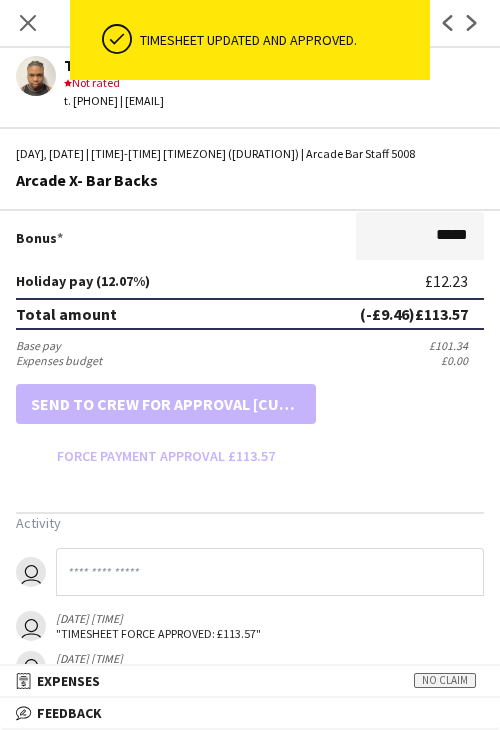 drag, startPoint x: 30, startPoint y: 17, endPoint x: 88, endPoint y: 49, distance: 66.24198 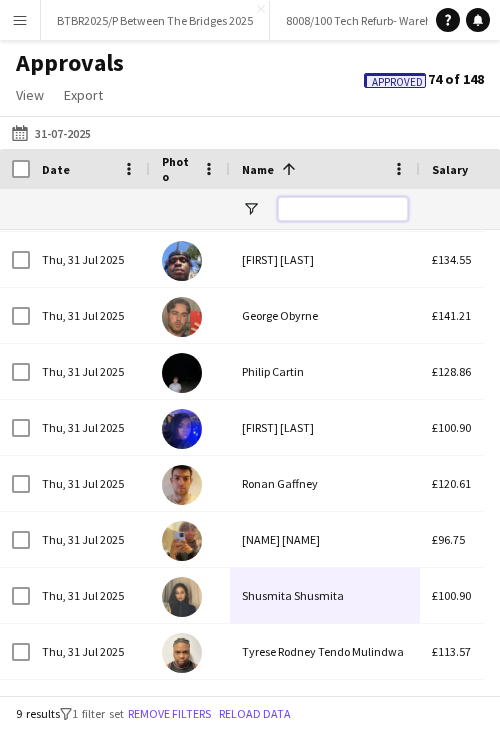 click at bounding box center [343, 209] 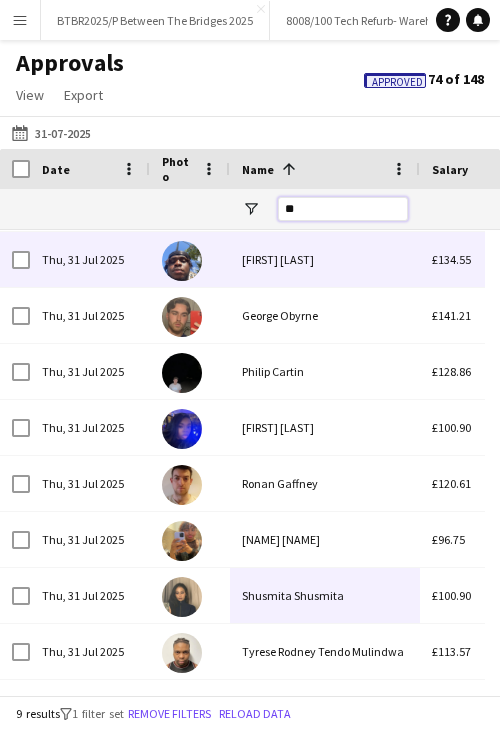 scroll, scrollTop: 0, scrollLeft: 0, axis: both 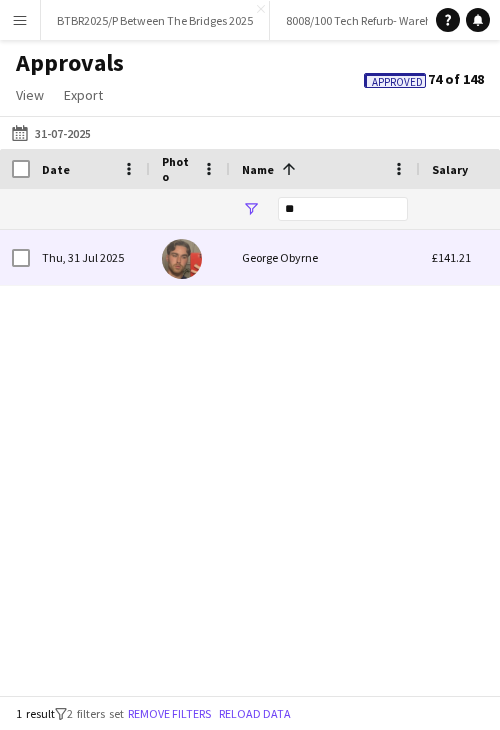 click on "George Obyrne" at bounding box center [325, 257] 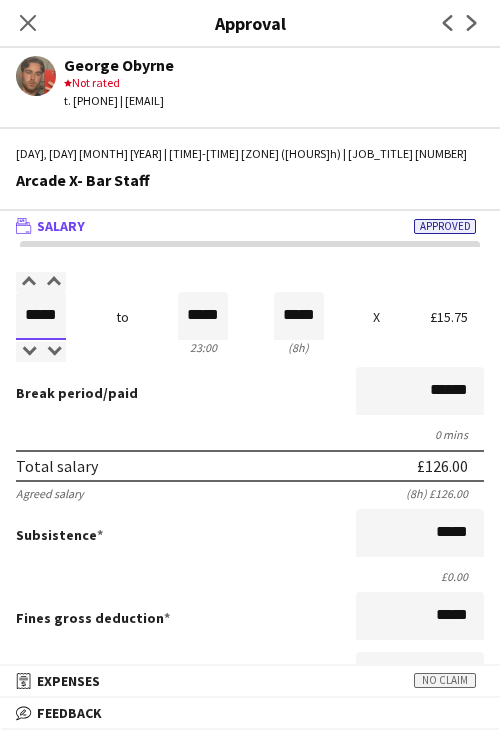 click on "*****" at bounding box center (41, 316) 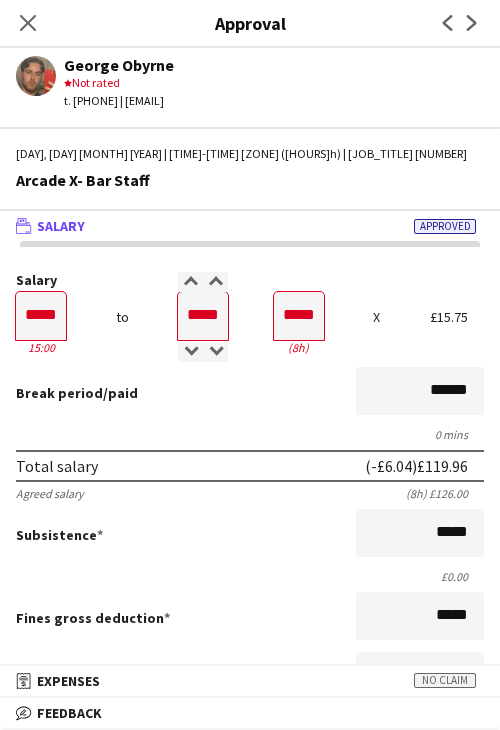 click on "Break period   /paid  ******" at bounding box center [250, 393] 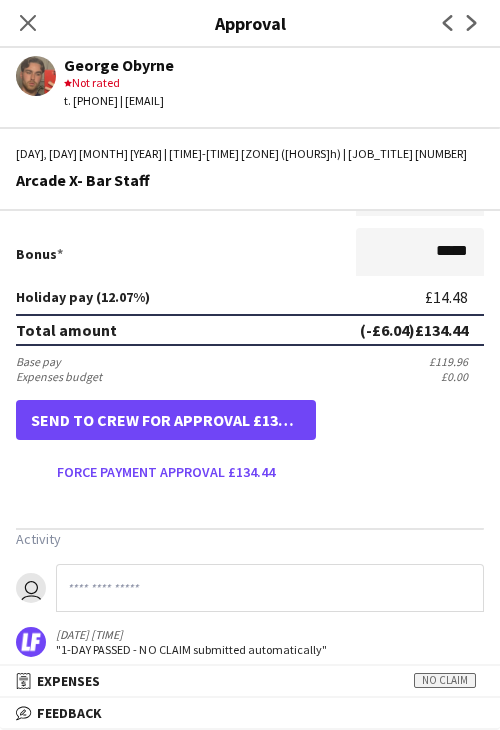 scroll, scrollTop: 500, scrollLeft: 0, axis: vertical 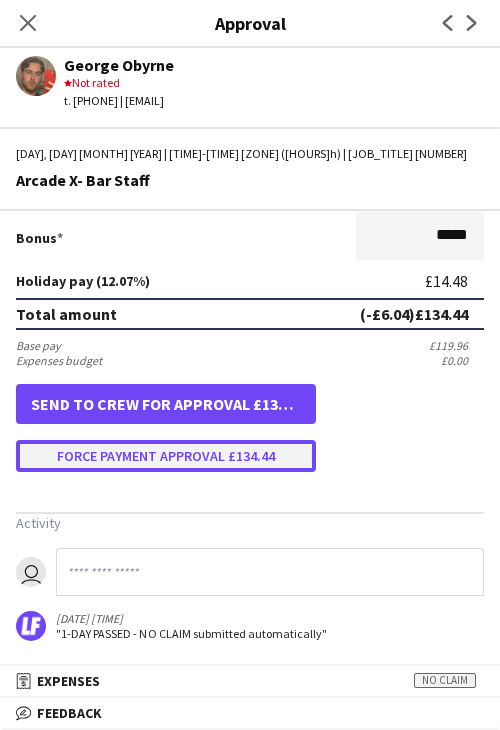 click on "Force payment approval £134.44" at bounding box center (166, 456) 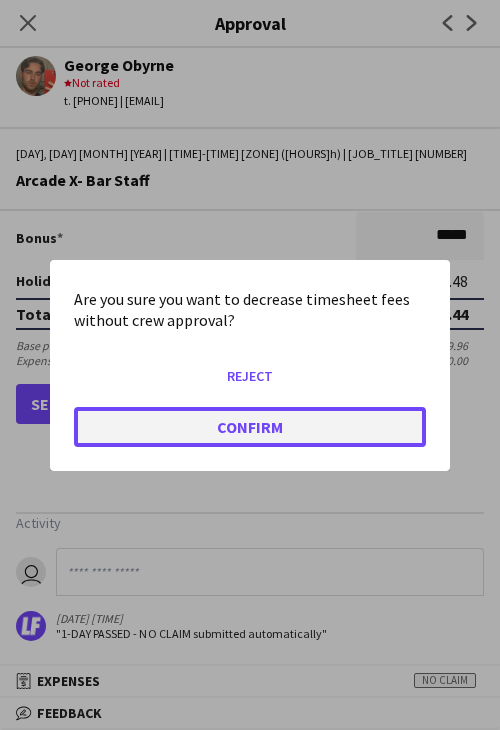 click on "Confirm" 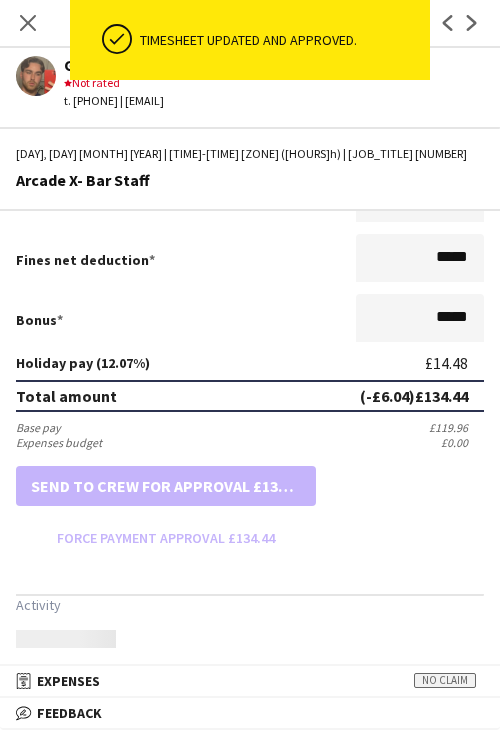 scroll, scrollTop: 500, scrollLeft: 0, axis: vertical 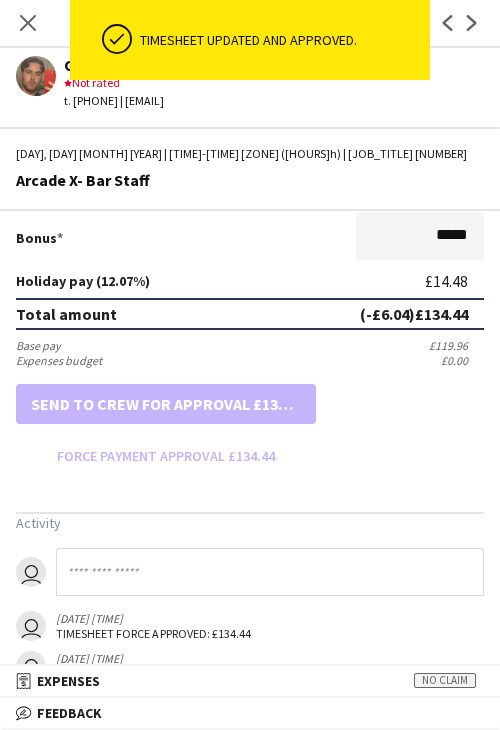 drag, startPoint x: 32, startPoint y: 26, endPoint x: 277, endPoint y: 205, distance: 303.4238 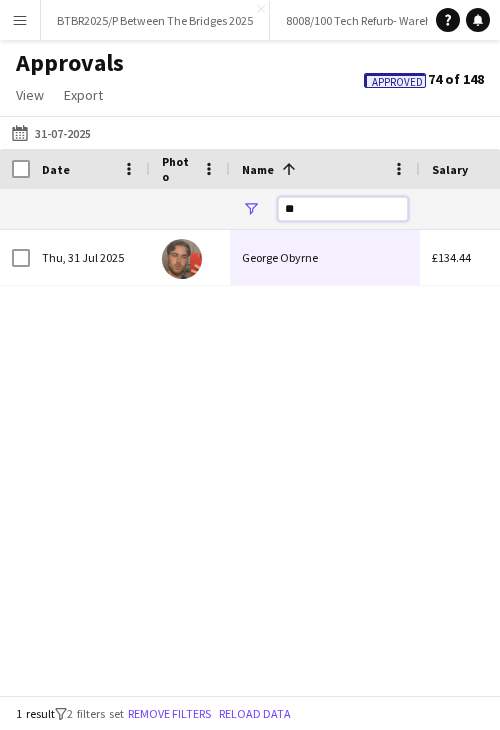 click on "**" at bounding box center (343, 209) 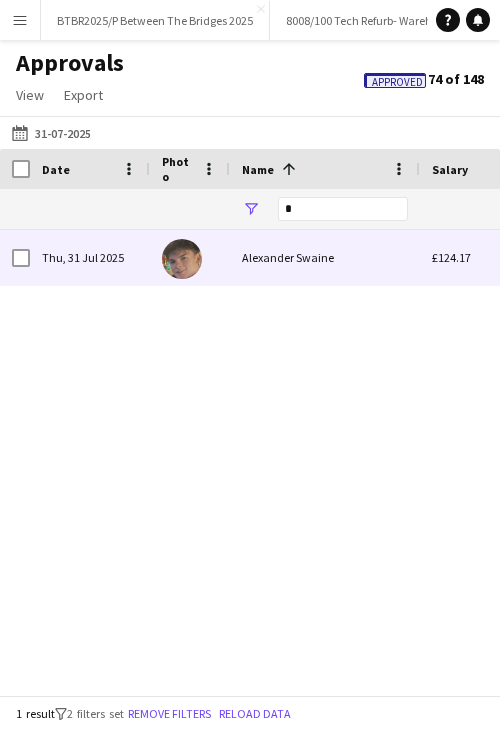 click on "Alexander Swaine" at bounding box center (325, 257) 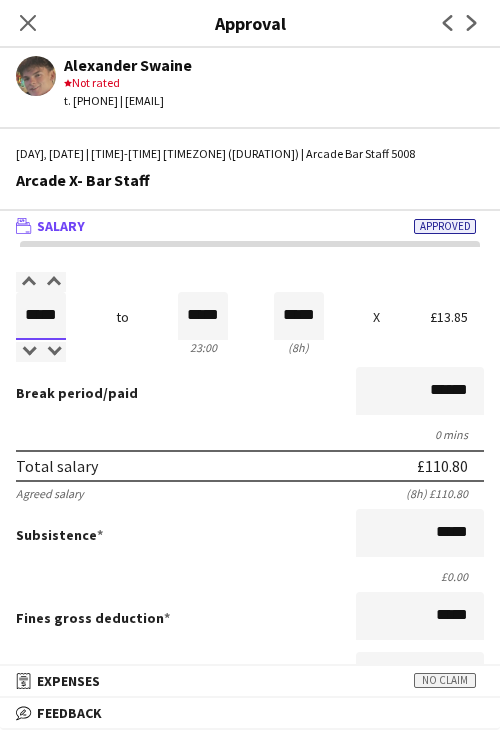 drag, startPoint x: 25, startPoint y: 310, endPoint x: 65, endPoint y: 316, distance: 40.4475 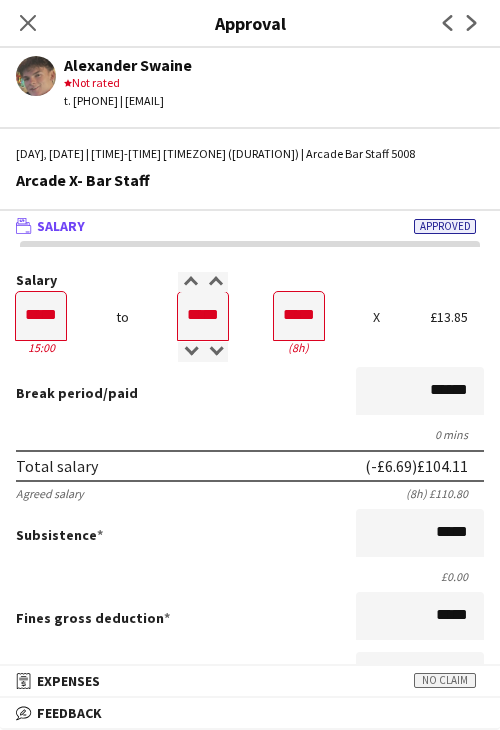 click on "Break period   /paid  ******" at bounding box center (250, 393) 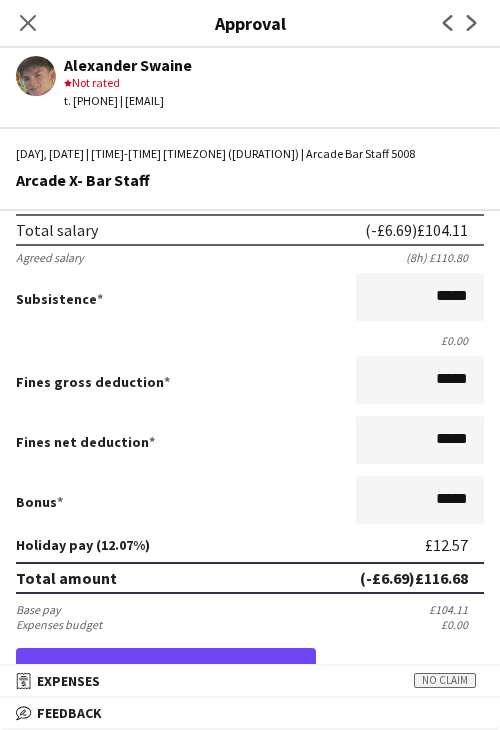 scroll, scrollTop: 300, scrollLeft: 0, axis: vertical 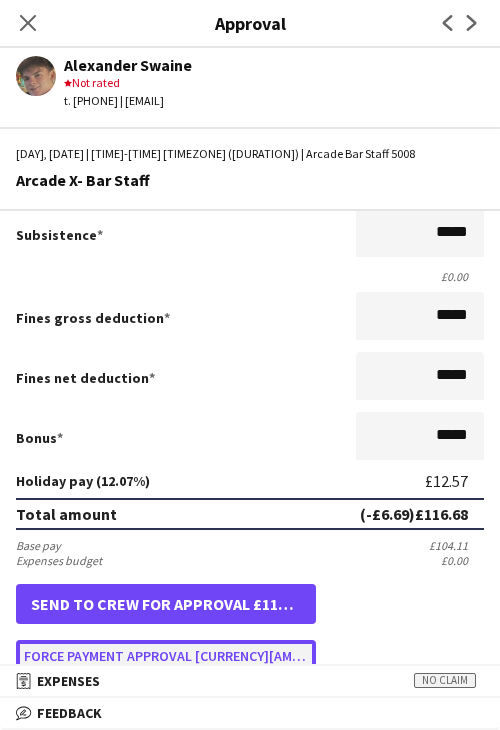 click on "Force payment approval [CURRENCY][AMOUNT]" at bounding box center [166, 656] 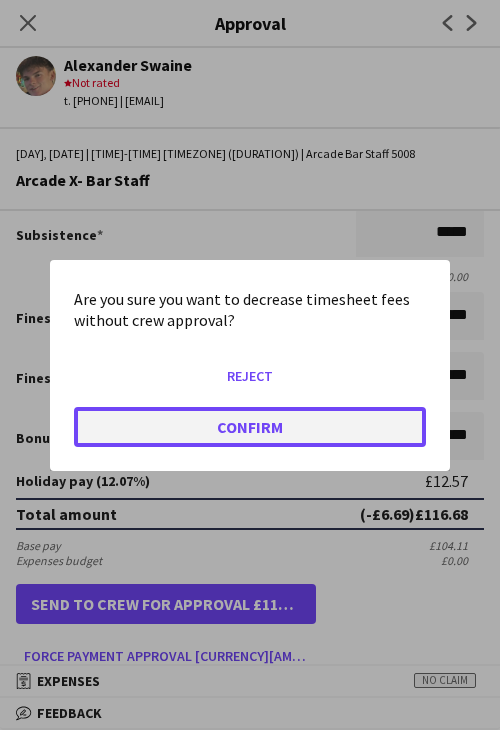 click on "Confirm" 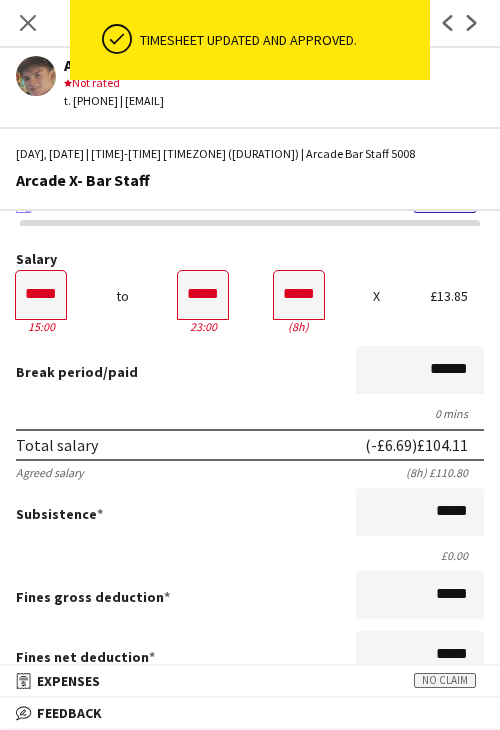 scroll, scrollTop: 0, scrollLeft: 0, axis: both 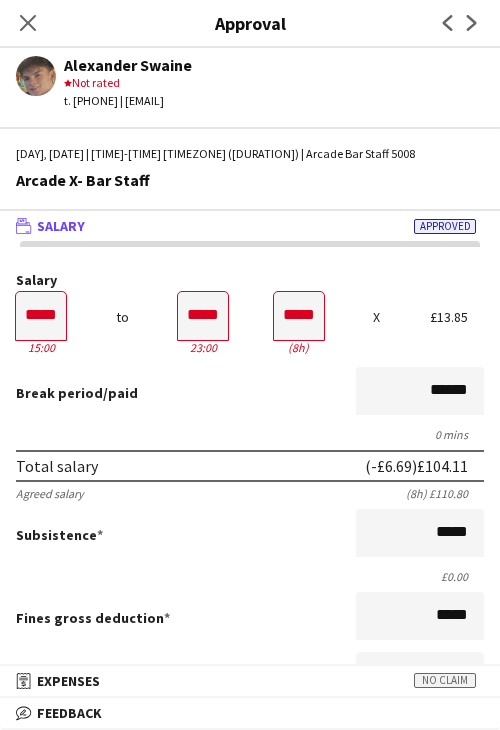 drag, startPoint x: 20, startPoint y: 15, endPoint x: 37, endPoint y: 31, distance: 23.345236 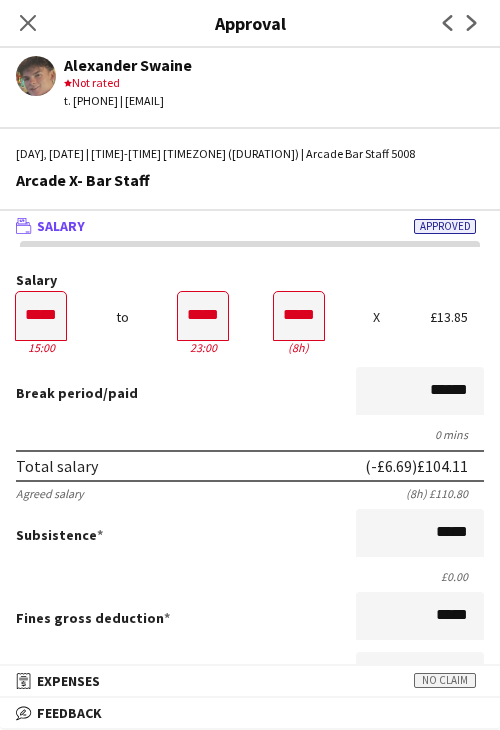 click 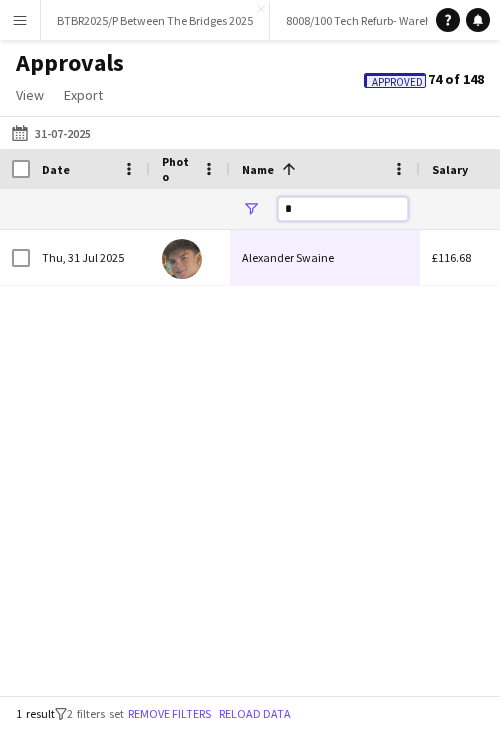 click on "*" at bounding box center (343, 209) 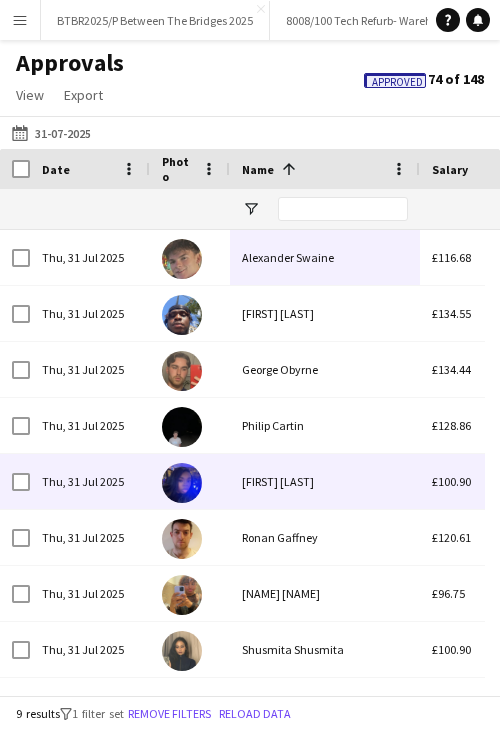 click on "[FIRST] [LAST]" at bounding box center [325, 481] 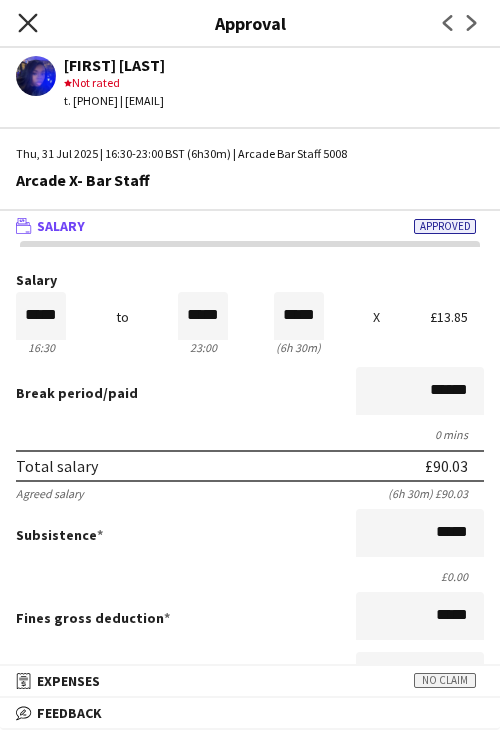 click 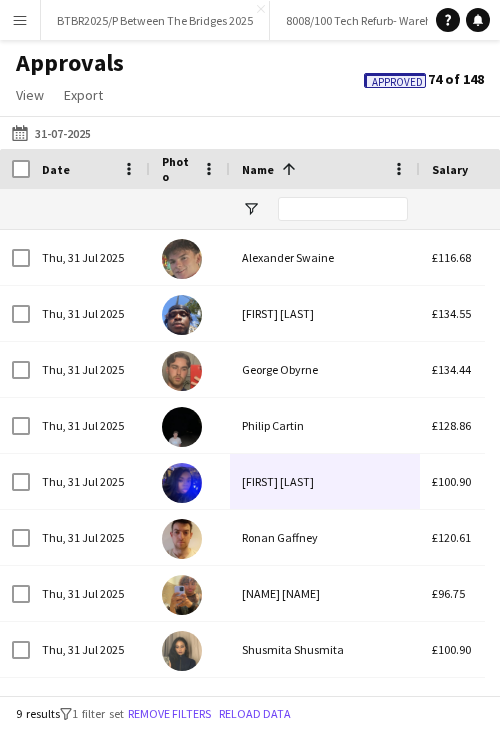 click on "Menu" at bounding box center [20, 20] 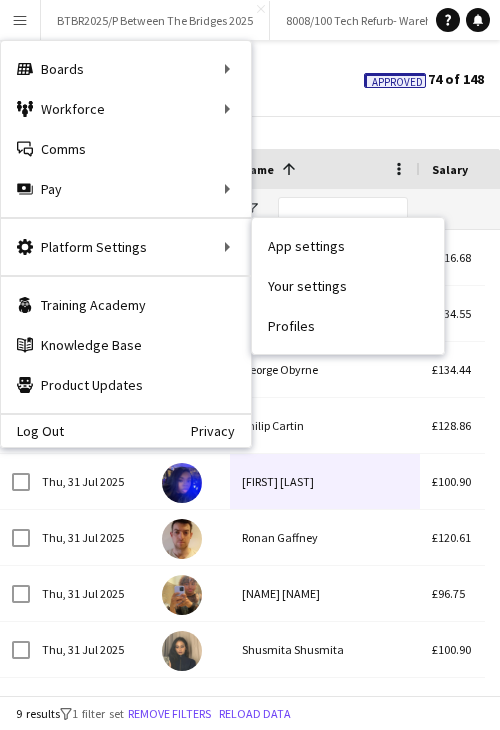 click on "Approvals   View  Customise view Customise filters Reset Filters Reset View Reset All  Export  Export as XLSX Export as CSV Export as PDF Approved  [NUMBER] of [NUMBER]" 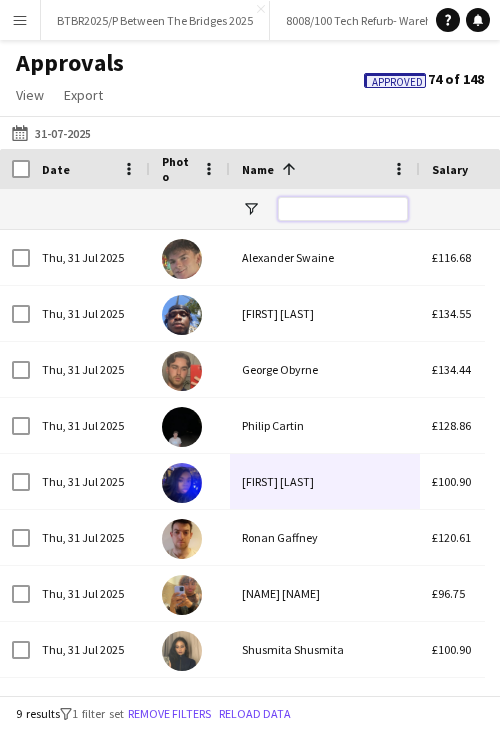click at bounding box center [343, 209] 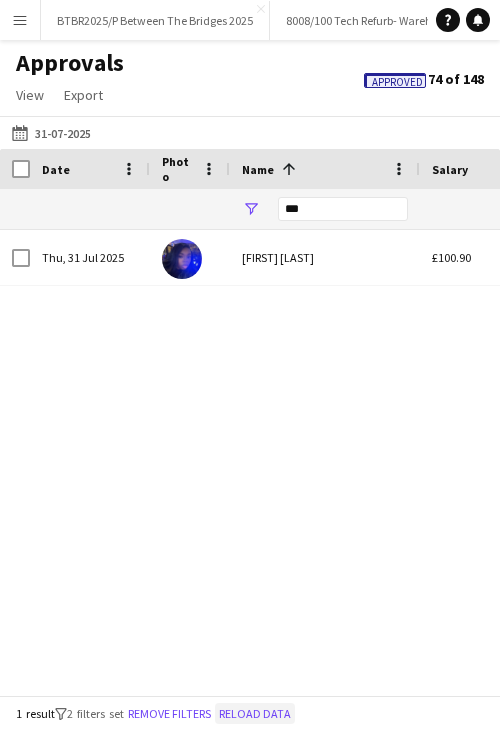 click on "Reload data" 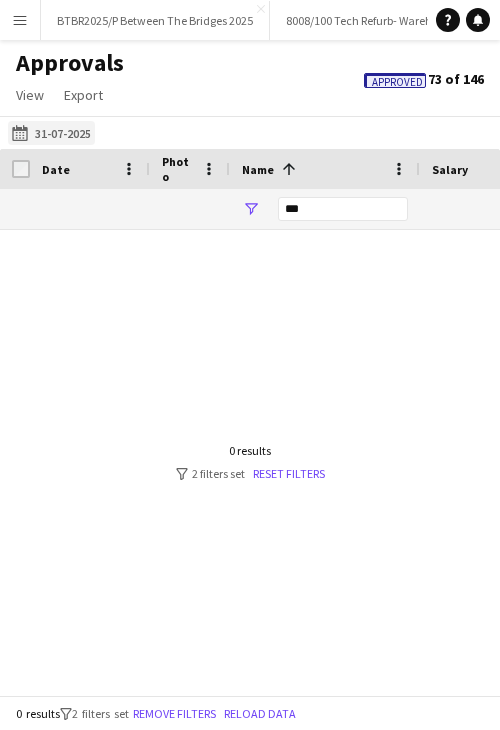 click on "25-07-2025
31-07-2025" 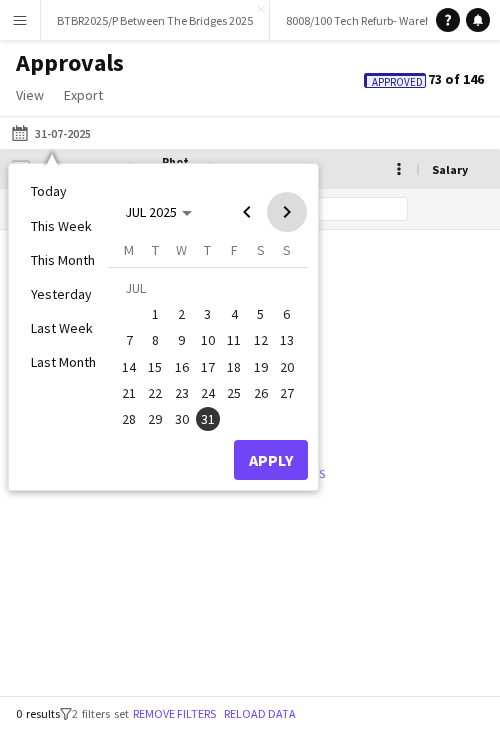 click at bounding box center (287, 212) 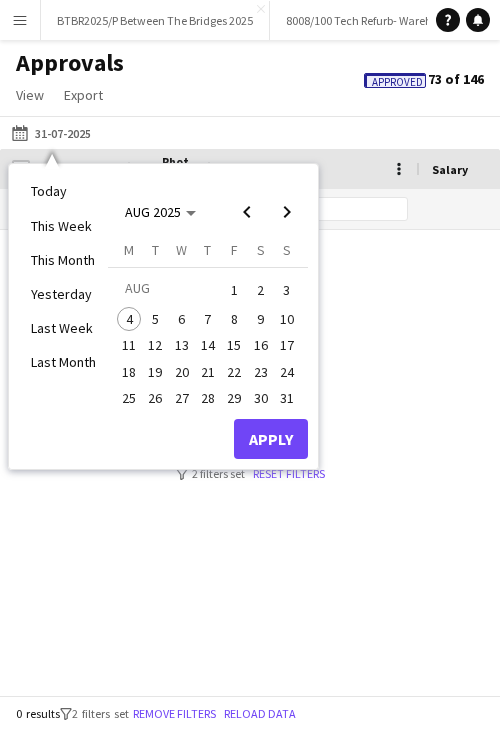 click on "1" at bounding box center (234, 290) 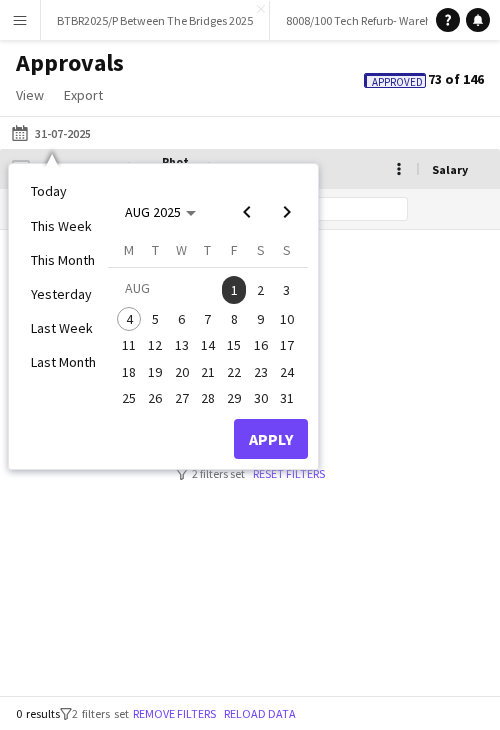 click on "Monday M Tuesday T Wednesday W Thursday T Friday F Saturday S Sunday S  AUG   1   2   3   4   5   6   7   8   9   10   11   12   13   14   15   16   17   18   19   20   21   22   23   24   25   26   27   28   29   30   31
Comparison range
Comparison range" at bounding box center [208, 330] 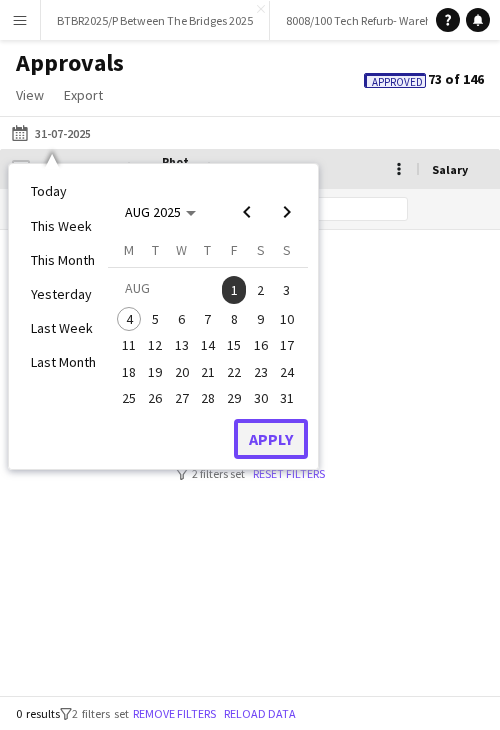 click on "Apply" at bounding box center [271, 439] 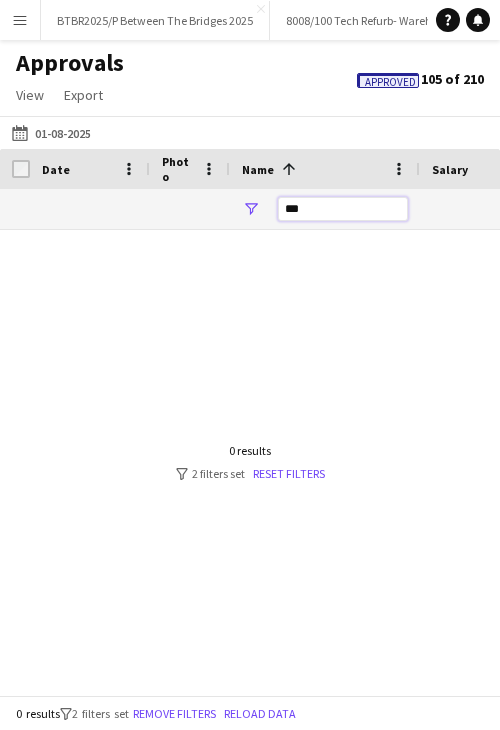 click on "***" at bounding box center [343, 209] 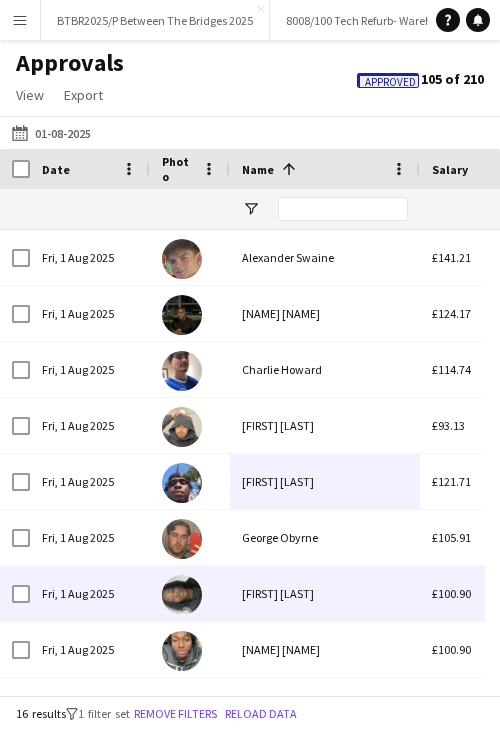 scroll, scrollTop: 98, scrollLeft: 0, axis: vertical 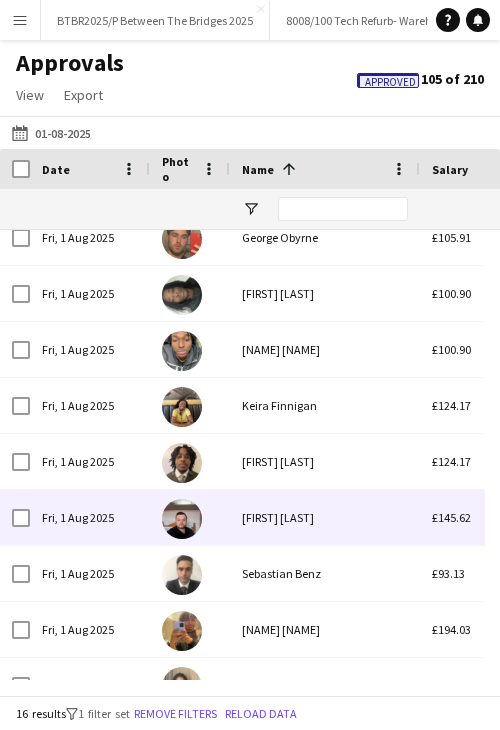 click on "[FIRST] [LAST]" at bounding box center (325, 517) 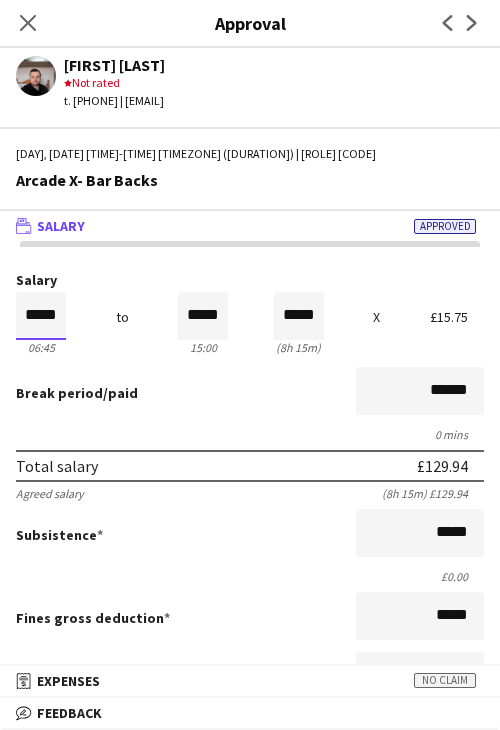 click on "*****" at bounding box center (41, 316) 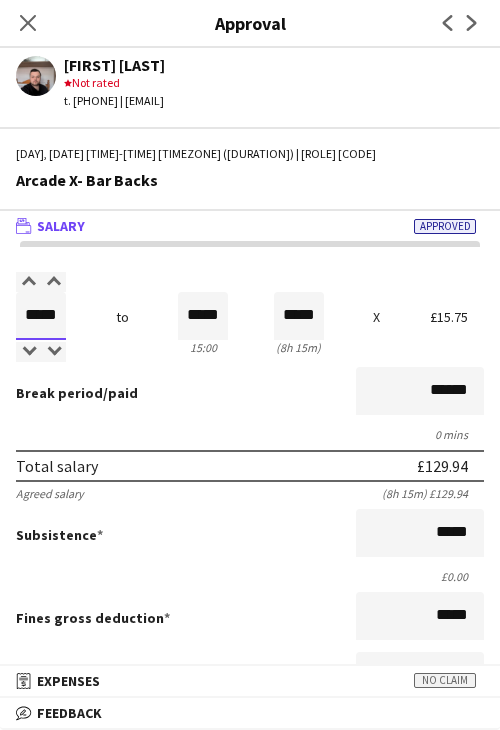 click on "*****" at bounding box center [41, 316] 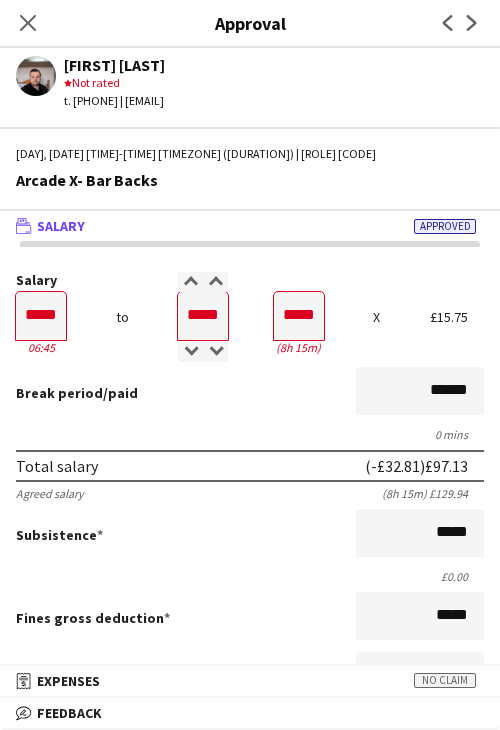 click on "Break period   /paid  ******" at bounding box center (250, 393) 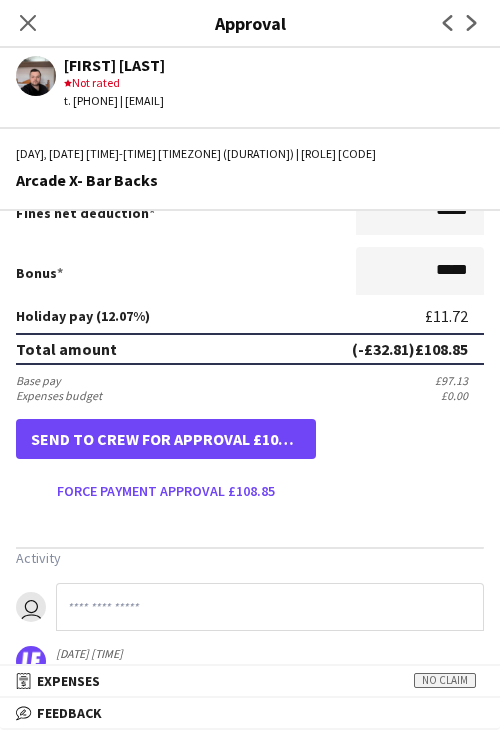 scroll, scrollTop: 501, scrollLeft: 0, axis: vertical 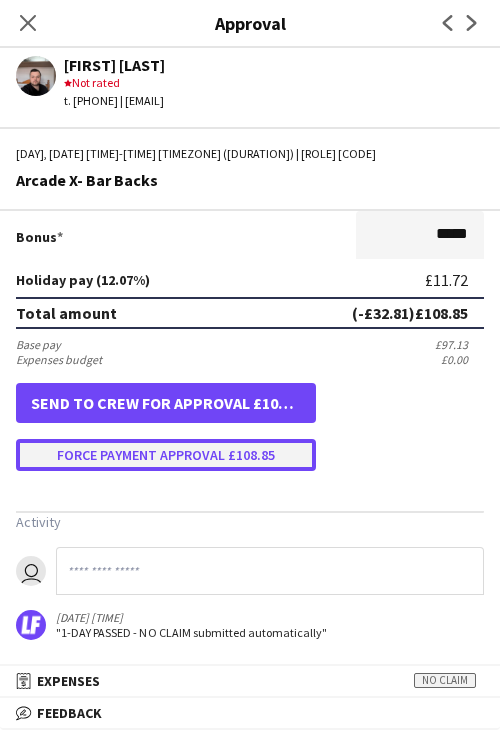 click on "Force payment approval £108.85" at bounding box center (166, 455) 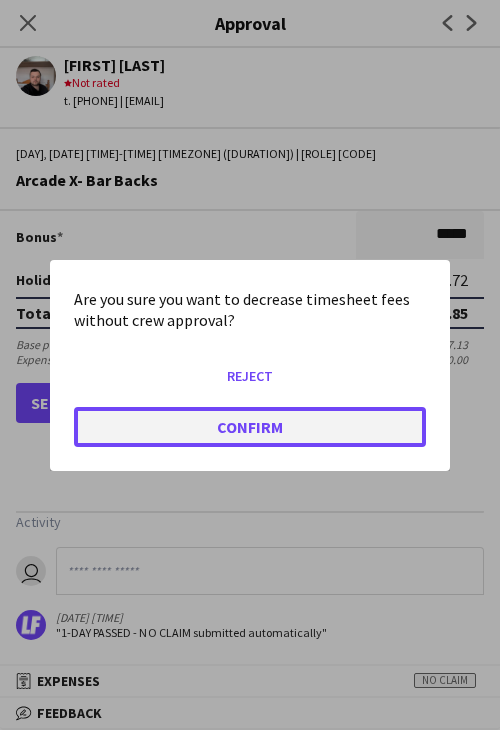 click on "Confirm" 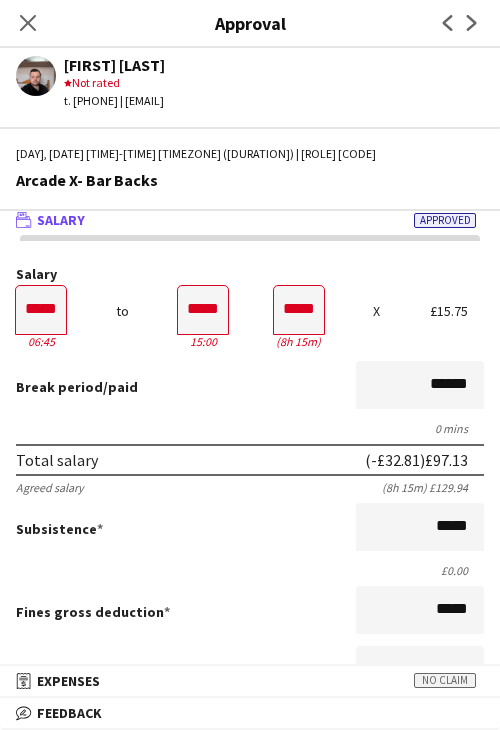 scroll, scrollTop: 0, scrollLeft: 0, axis: both 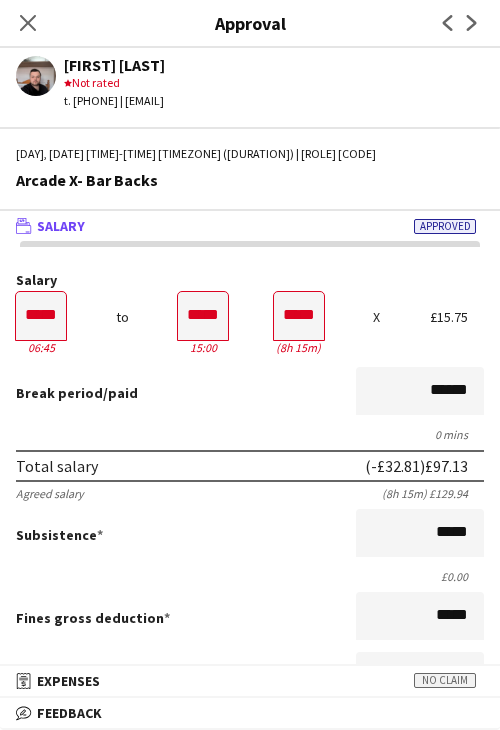 drag, startPoint x: 29, startPoint y: 24, endPoint x: 93, endPoint y: 137, distance: 129.86531 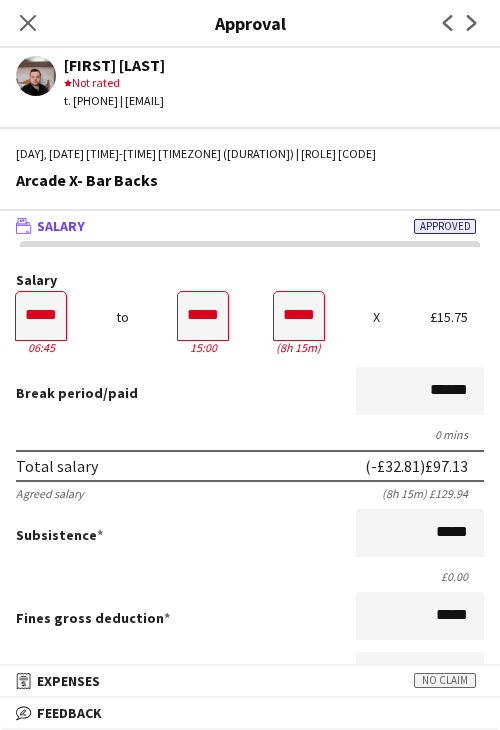 click 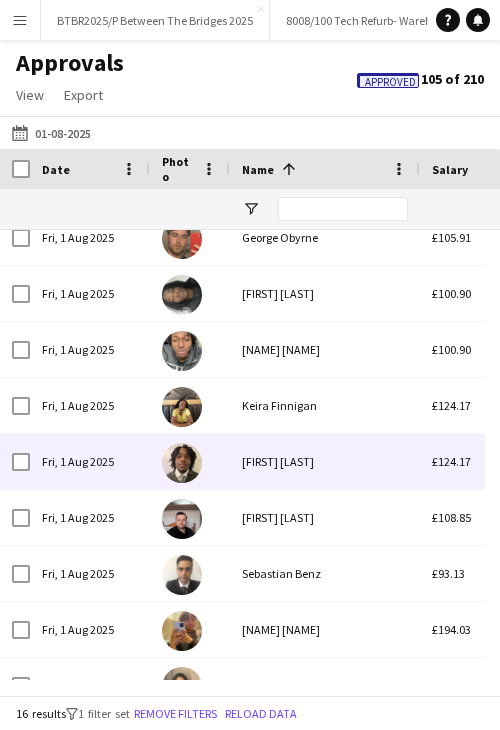 click on "[FIRST] [LAST]" at bounding box center [325, 461] 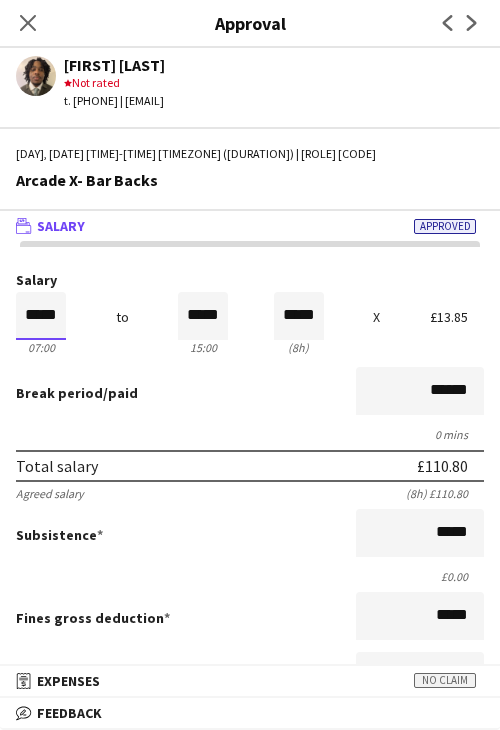 click on "*****" at bounding box center (41, 316) 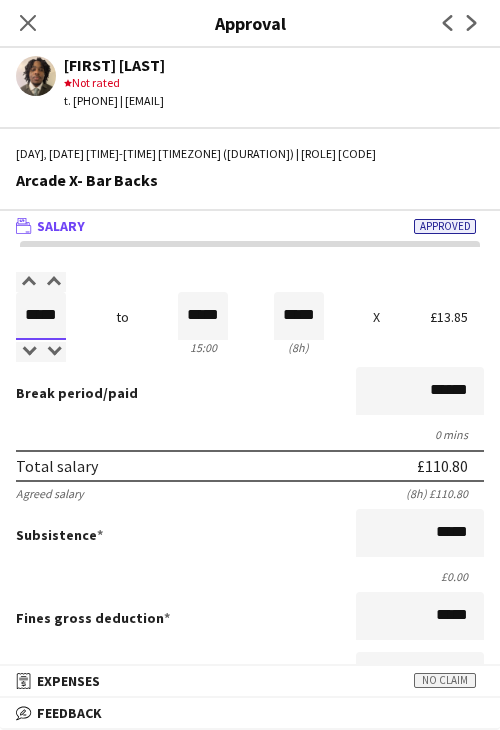 click on "*****" at bounding box center [41, 316] 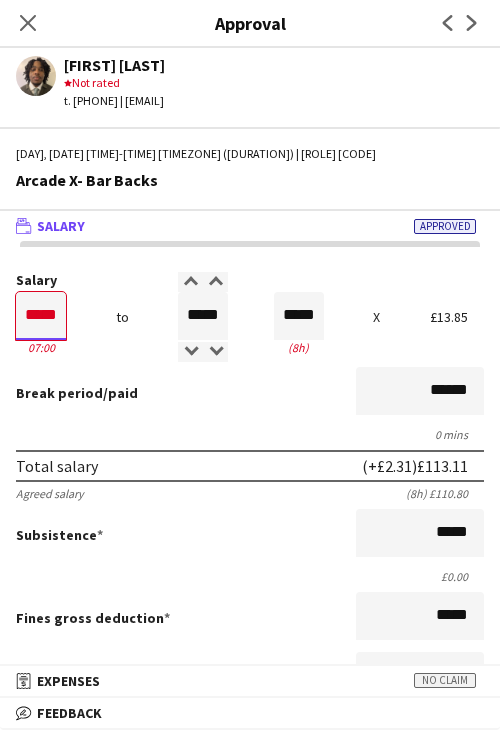click on "*****" at bounding box center [41, 316] 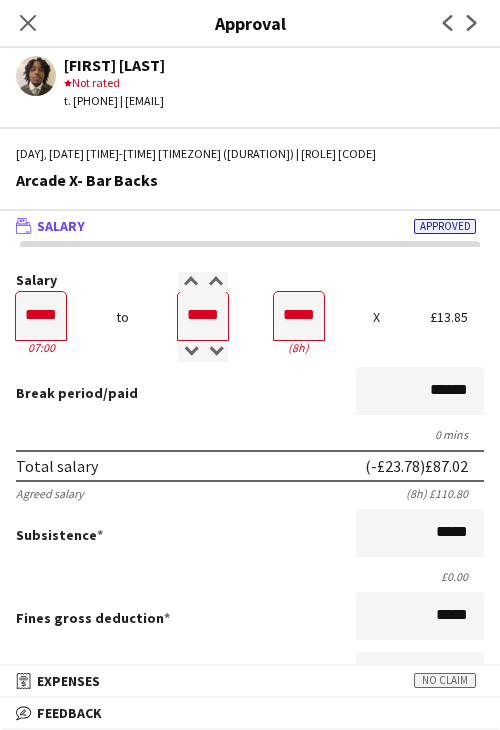click on "Break period   /paid  ******" at bounding box center (250, 393) 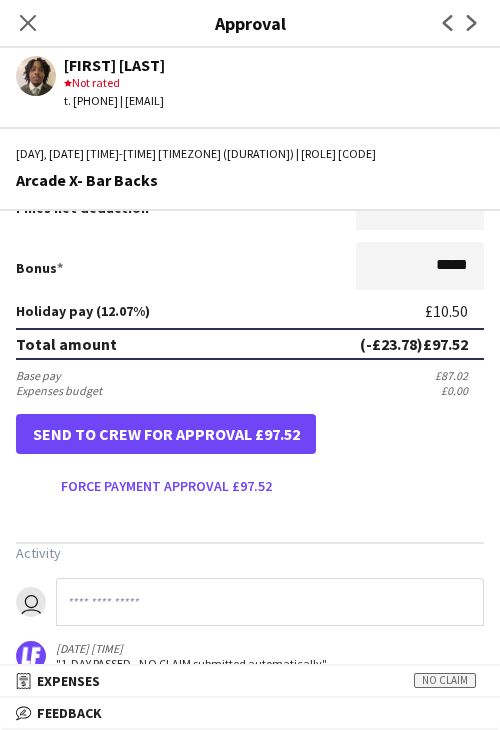 scroll, scrollTop: 500, scrollLeft: 0, axis: vertical 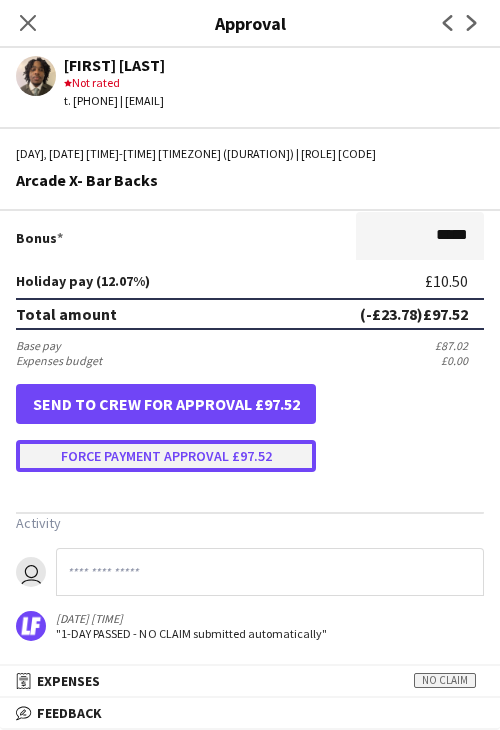 click on "Force payment approval £97.52" at bounding box center [166, 456] 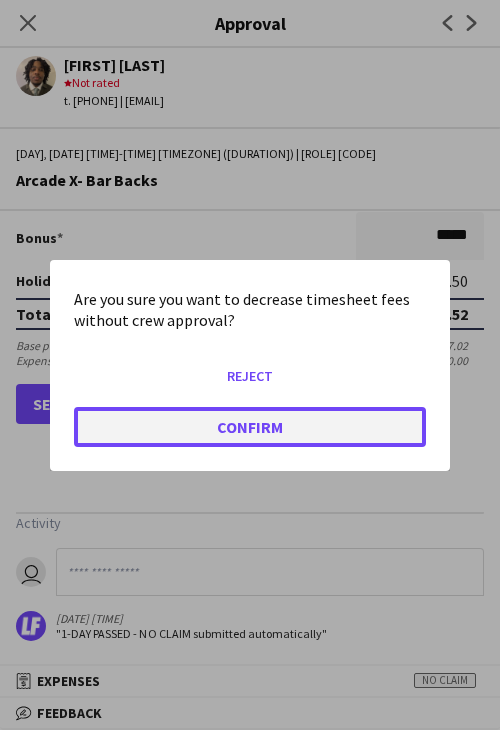 click on "Confirm" 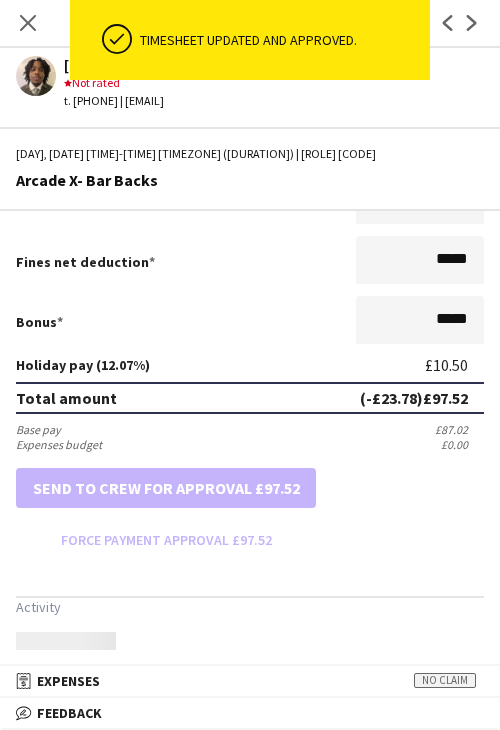 scroll, scrollTop: 500, scrollLeft: 0, axis: vertical 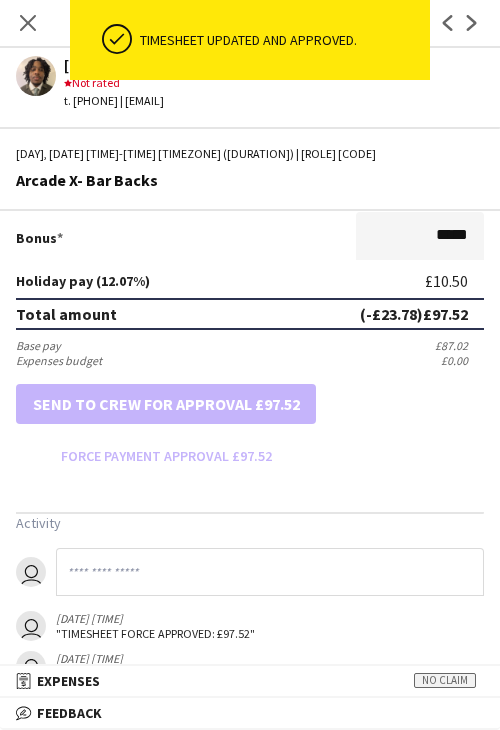 drag, startPoint x: 20, startPoint y: 17, endPoint x: 105, endPoint y: 98, distance: 117.413795 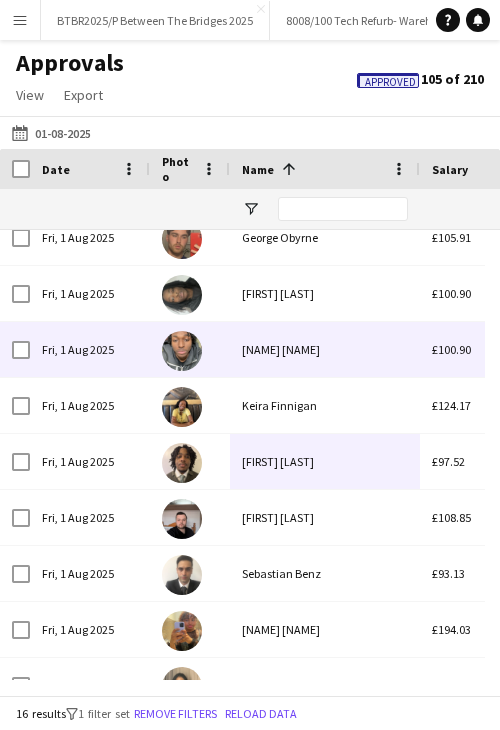 scroll, scrollTop: 174, scrollLeft: 0, axis: vertical 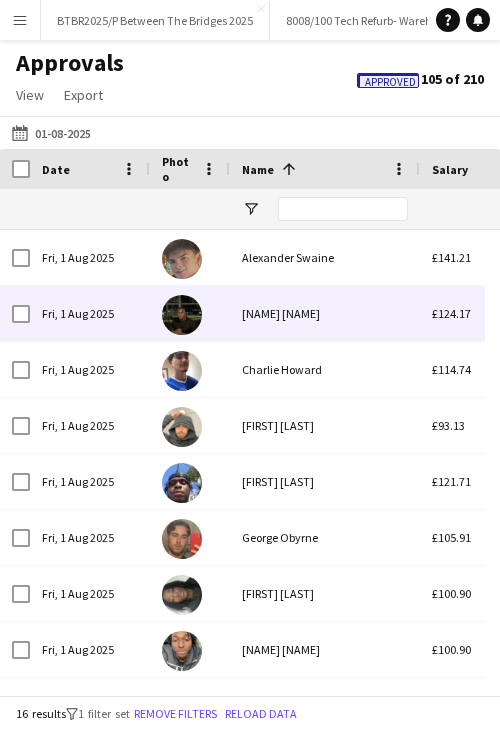 click on "[NAME] [NAME]" at bounding box center (325, 313) 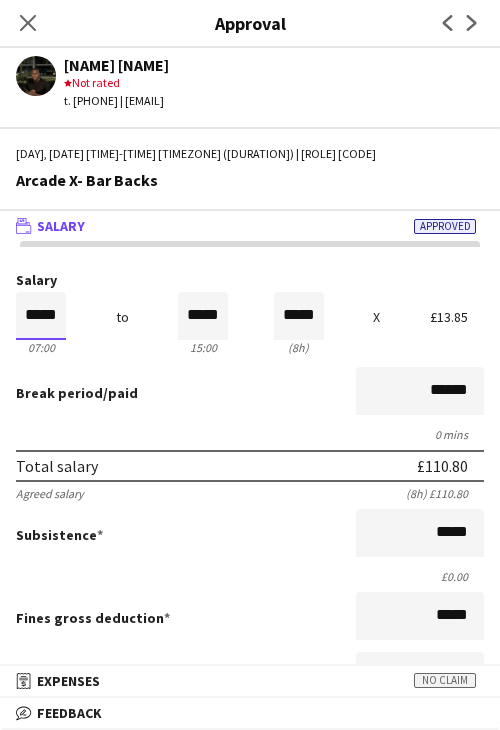 click on "*****" at bounding box center (41, 316) 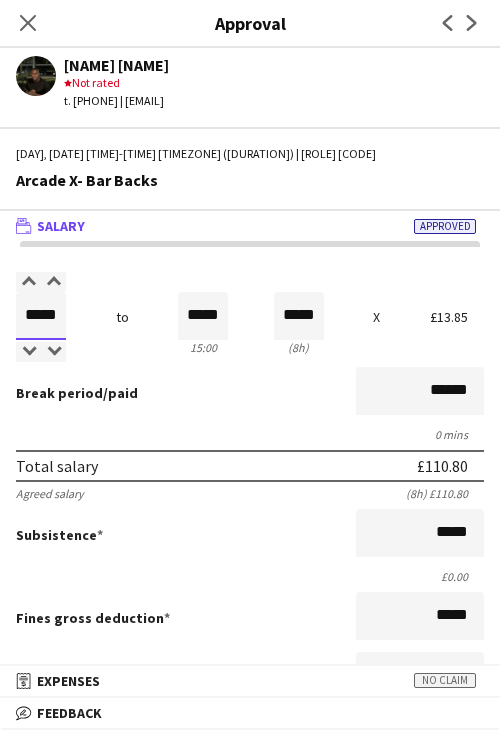 click on "*****" at bounding box center [41, 316] 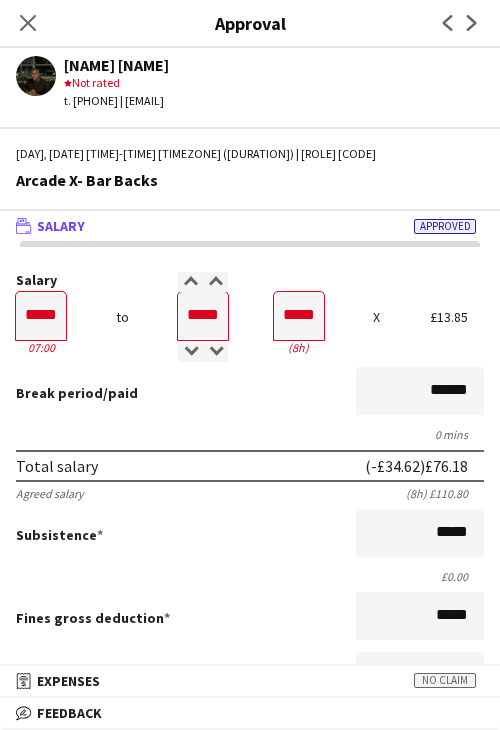 click on "Break period   /paid  ******" at bounding box center (250, 393) 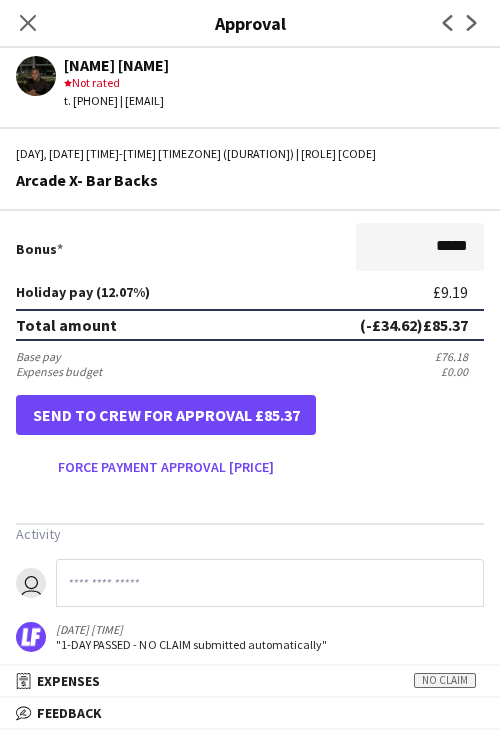 scroll, scrollTop: 500, scrollLeft: 0, axis: vertical 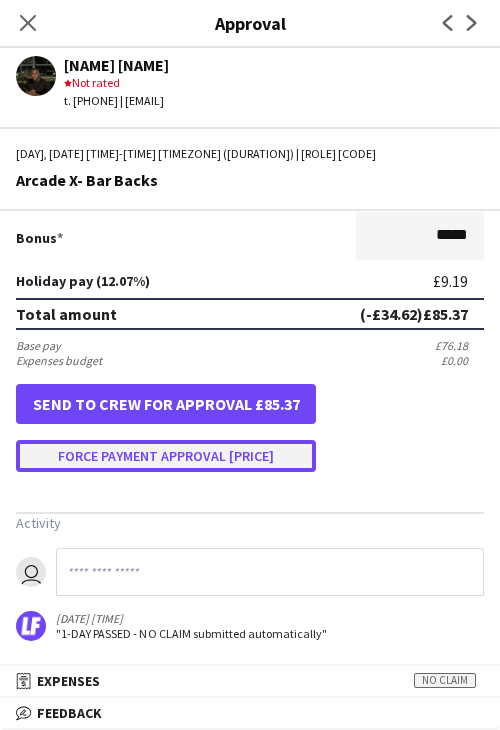 click on "Force payment approval [PRICE]" at bounding box center [166, 456] 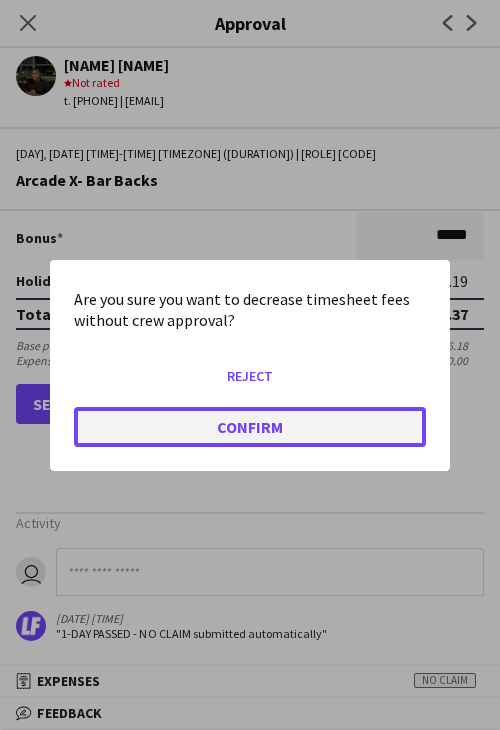 click on "Confirm" 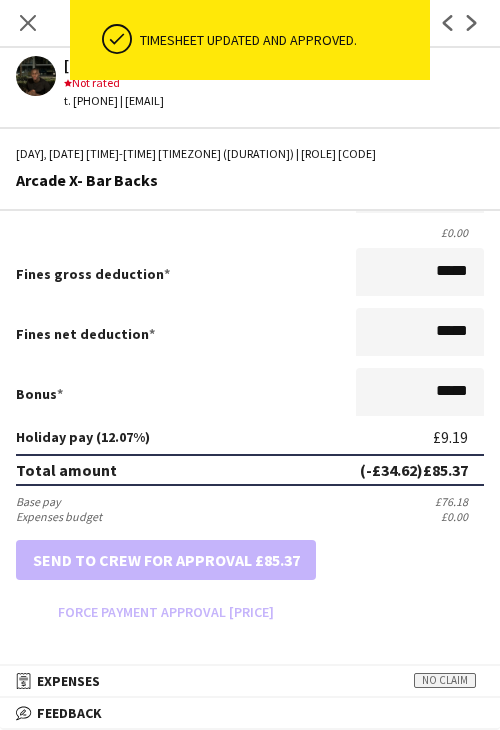 scroll, scrollTop: 0, scrollLeft: 0, axis: both 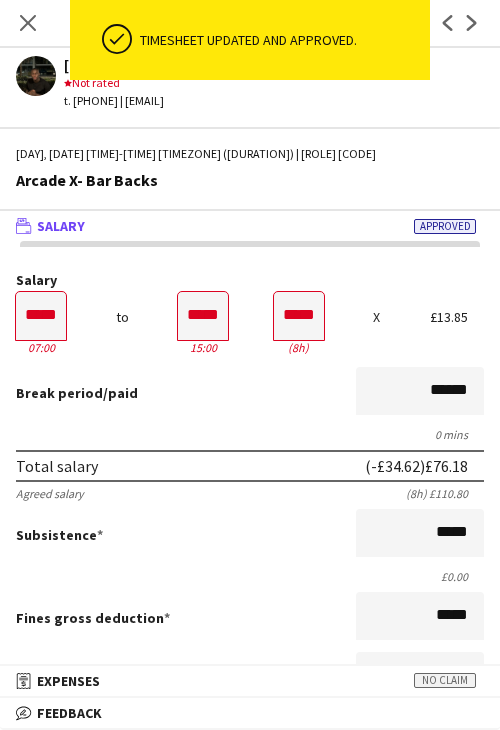 drag, startPoint x: 23, startPoint y: 29, endPoint x: 23, endPoint y: 50, distance: 21 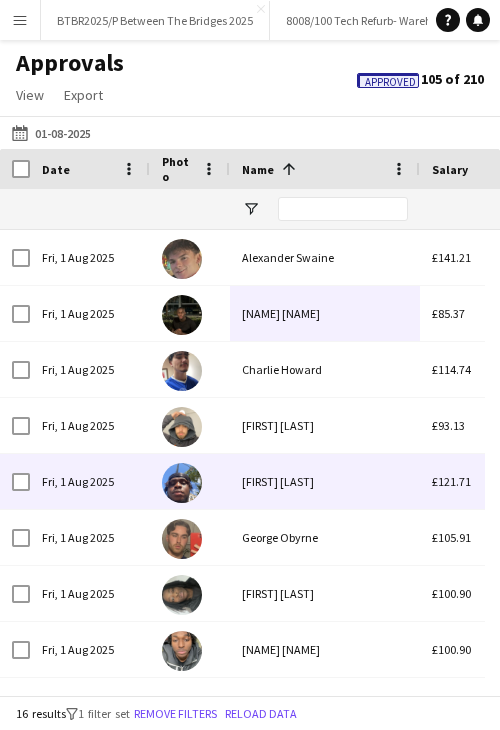 click on "[FIRST] [LAST]" at bounding box center (325, 481) 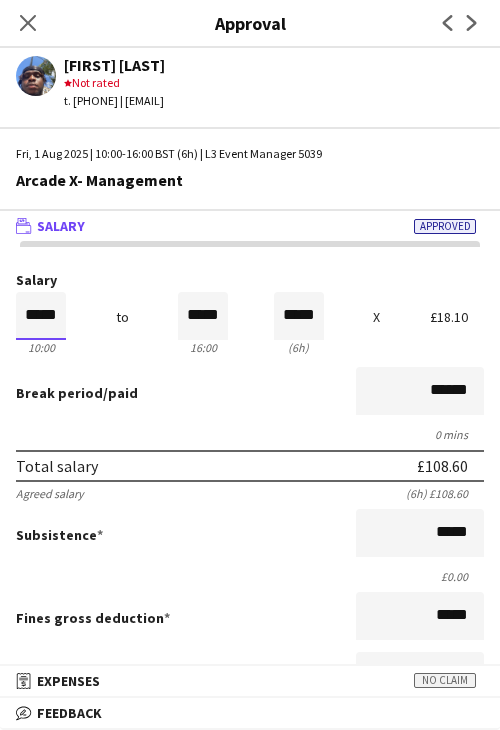 click on "*****" at bounding box center [41, 316] 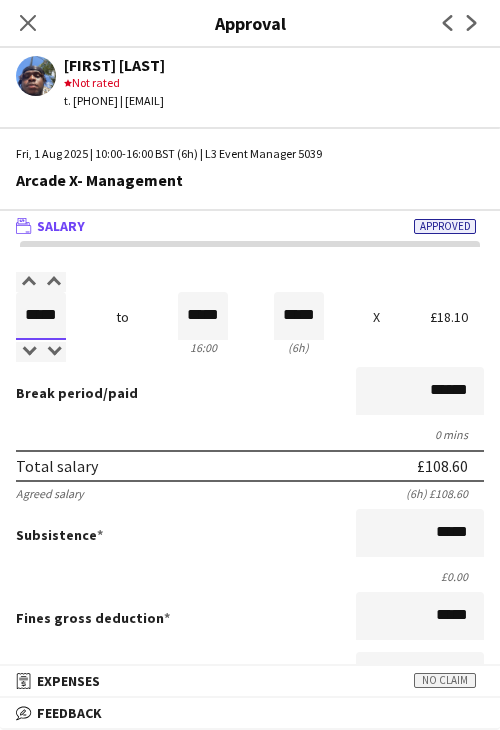 click on "*****" at bounding box center [41, 316] 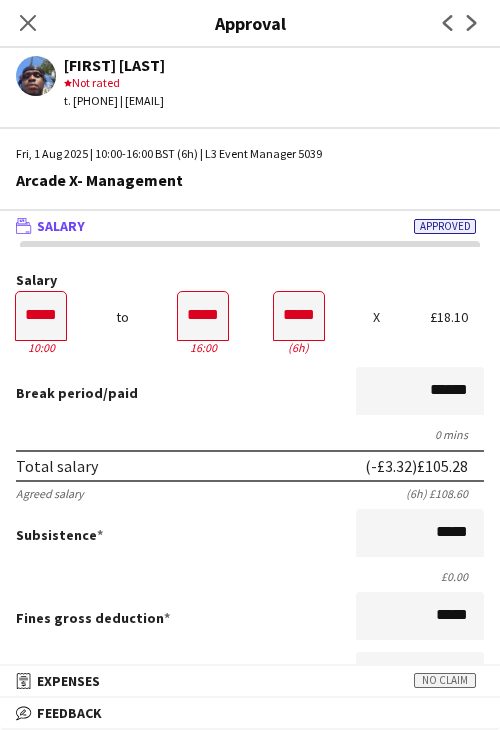 click on "Salary  *****  10:00   to  *****  16:00  *****  (6h)   X   £18.10   Break period   /paid  ******  0 mins   Total salary   (-£3.32)   £105.28   Agreed salary   (6h) £108.60   Subsistence  *****  £0.00   Fines gross deduction  *****  Fines net deduction  *****  Bonus  *****  Holiday pay (12.07%)   £12.71   Total amount   (-£3.32)   £117.99   Base pay   £105.28   Expenses budget   £0.00   Send to crew for approval £117.99   Force payment approval £117.99" at bounding box center (250, 622) 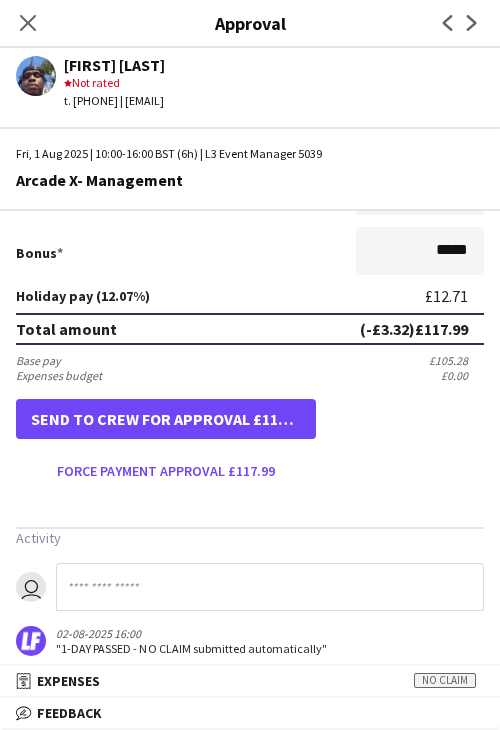 scroll, scrollTop: 501, scrollLeft: 0, axis: vertical 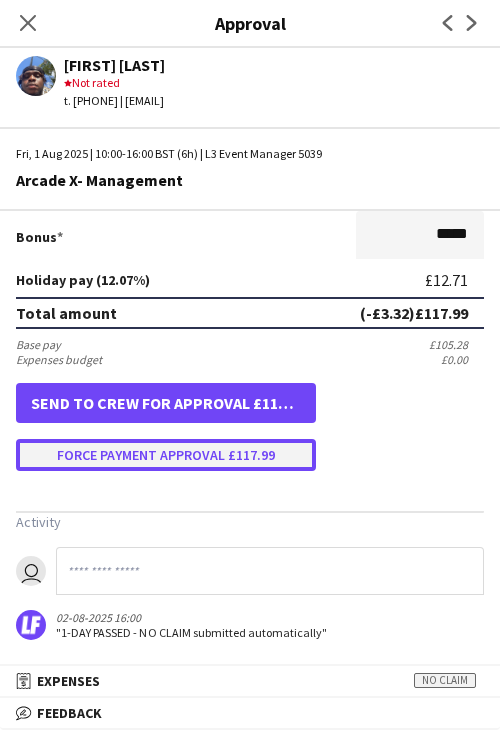 click on "Force payment approval £117.99" at bounding box center (166, 455) 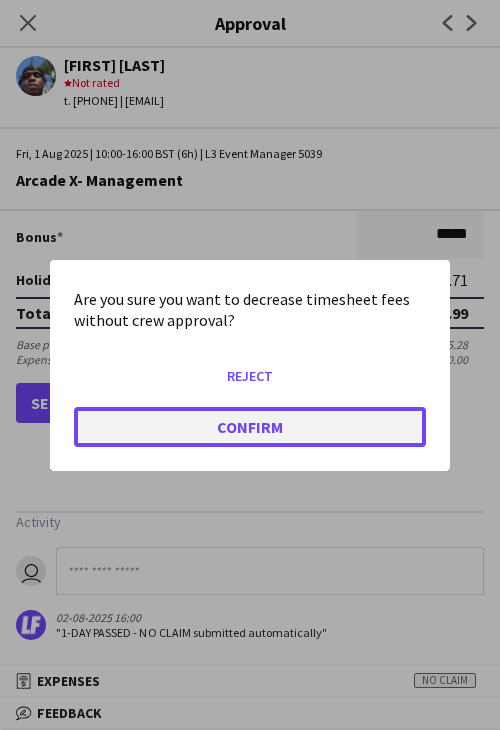 click on "Confirm" 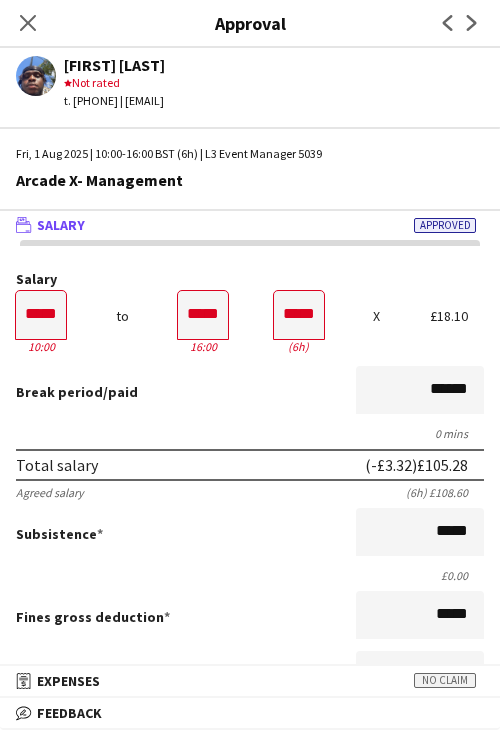 scroll, scrollTop: 0, scrollLeft: 0, axis: both 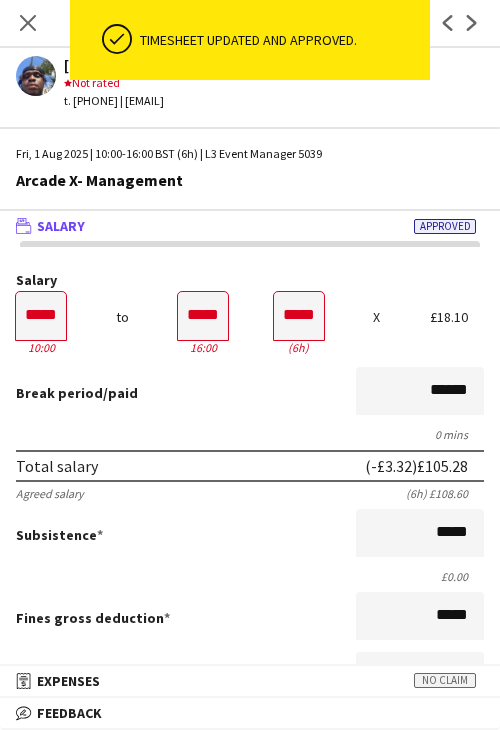 click on "Close pop-in" 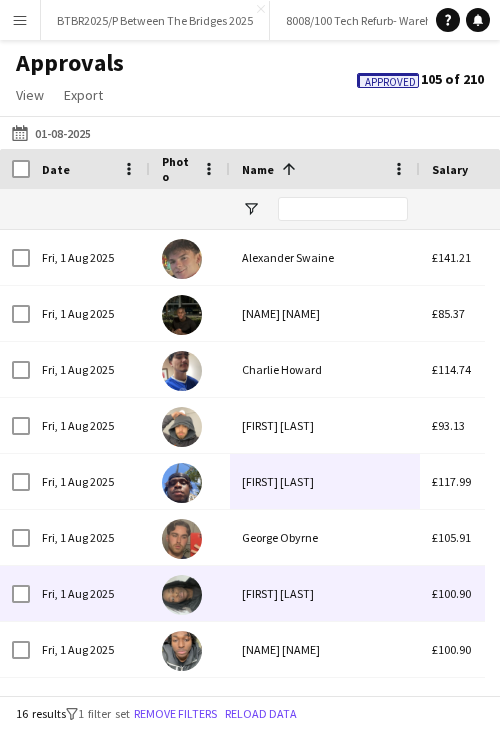 scroll, scrollTop: 437, scrollLeft: 0, axis: vertical 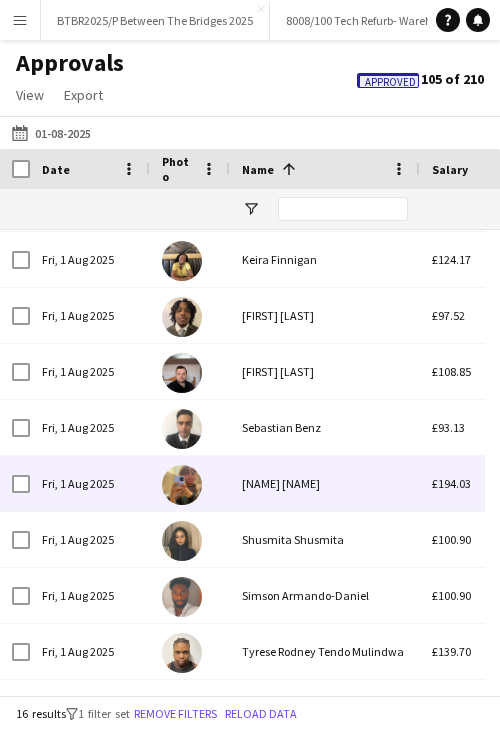 click on "[NAME] [NAME]" at bounding box center [325, 483] 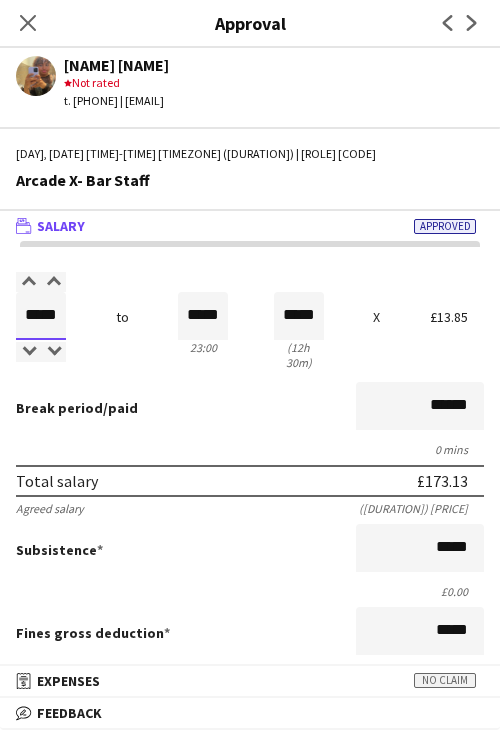drag, startPoint x: 23, startPoint y: 319, endPoint x: 65, endPoint y: 324, distance: 42.296574 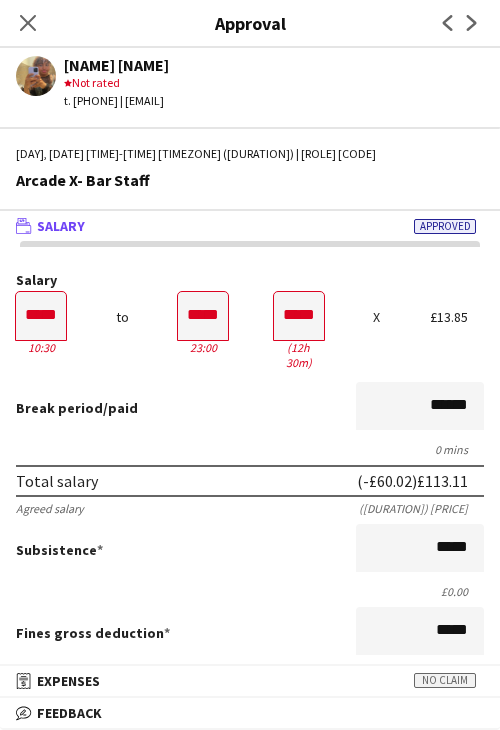 click on "Break period   /paid  ******" at bounding box center [250, 408] 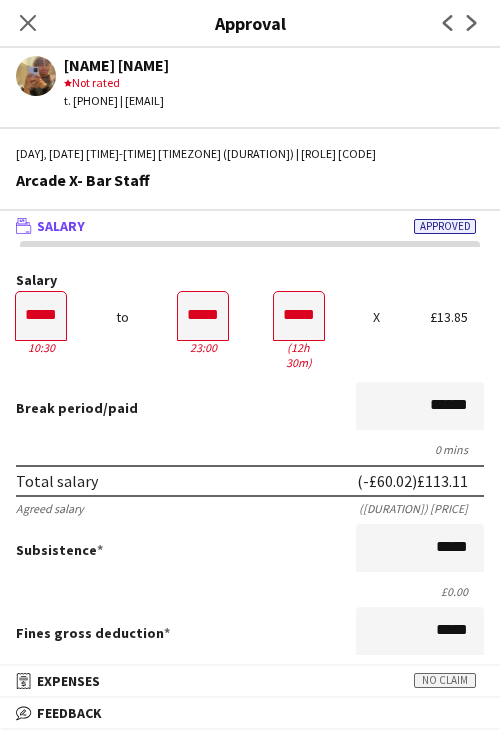 scroll, scrollTop: 500, scrollLeft: 0, axis: vertical 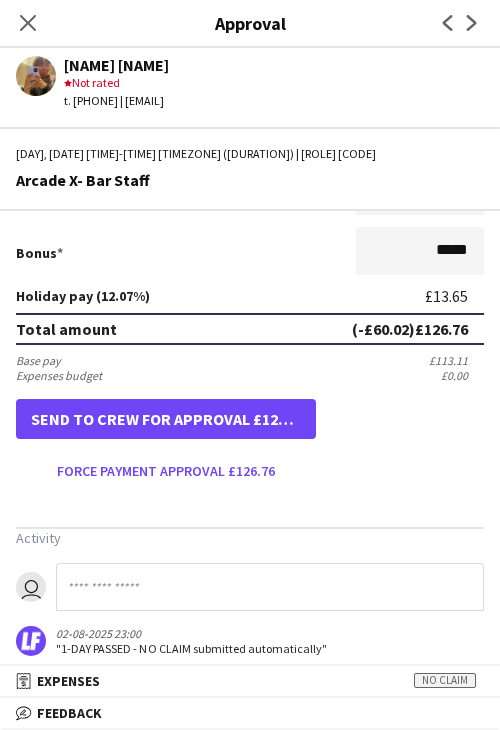 click on "Salary  *****  [TIME]   to  *****  [TIME]  *****  ([DURATION])   X   [CURRENCY][AMOUNT]   Break period   /paid  ******  0 mins   Total salary   ([CURRENCY][AMOUNT])   [CURRENCY][AMOUNT]   Agreed salary   ([DURATION]) [CURRENCY][AMOUNT]   Subsistence  *****  [CURRENCY][AMOUNT]   Fines gross deduction  *****  Fines net deduction  *****  Bonus  *****  Holiday pay ([PERCENTAGE])   [CURRENCY][AMOUNT]   Total amount   ([CURRENCY][AMOUNT])   [CURRENCY][AMOUNT]   Base pay   [CURRENCY][AMOUNT]   Expenses budget   [CURRENCY][AMOUNT]   Send to crew for approval [CURRENCY][AMOUNT]   Force payment approval [CURRENCY][AMOUNT]   Activity
user
[DATE] [TIME]   "[TEXT]"" at bounding box center (250, 214) 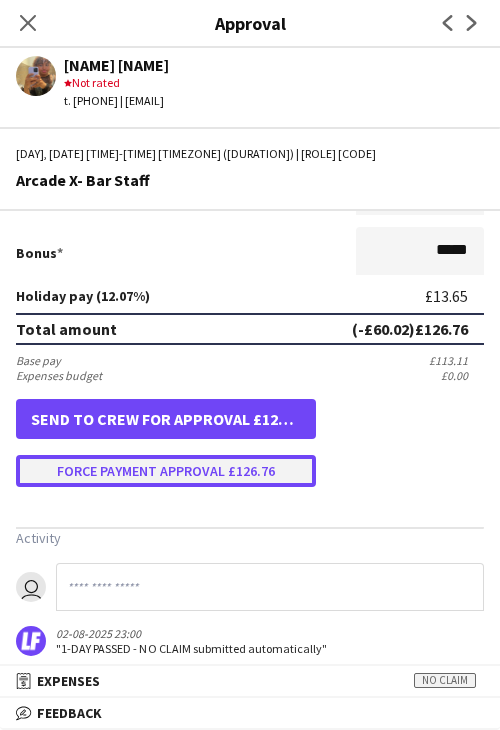 click on "Force payment approval £126.76" at bounding box center (166, 471) 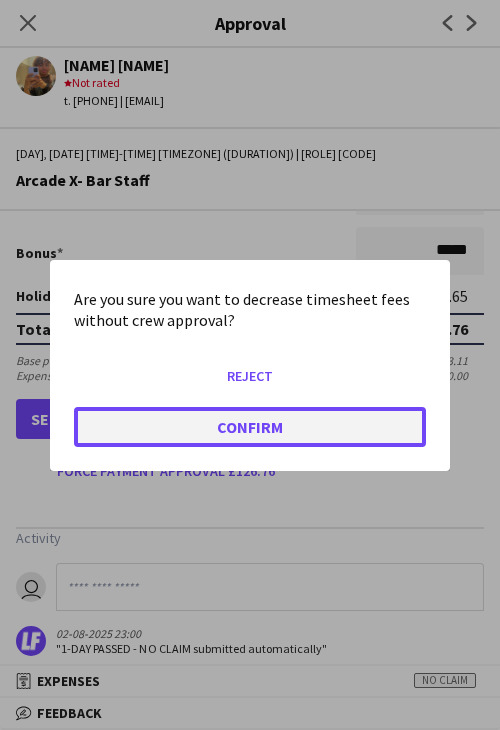 click on "Confirm" 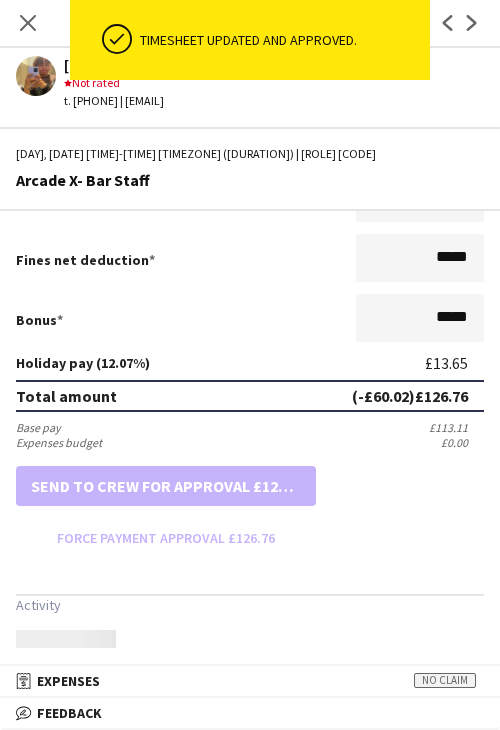 scroll, scrollTop: 500, scrollLeft: 0, axis: vertical 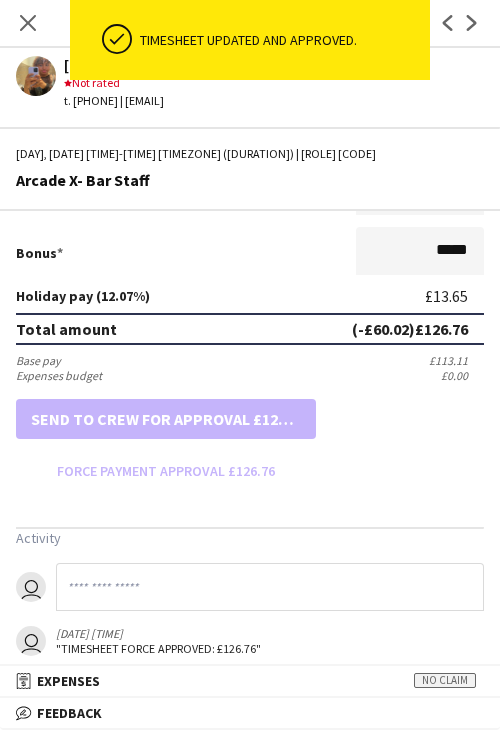 drag, startPoint x: 28, startPoint y: 19, endPoint x: 185, endPoint y: 109, distance: 180.96684 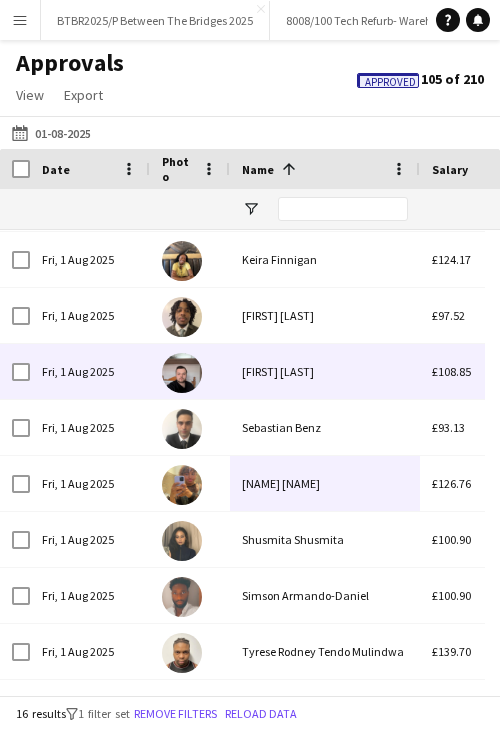 scroll, scrollTop: 348, scrollLeft: 0, axis: vertical 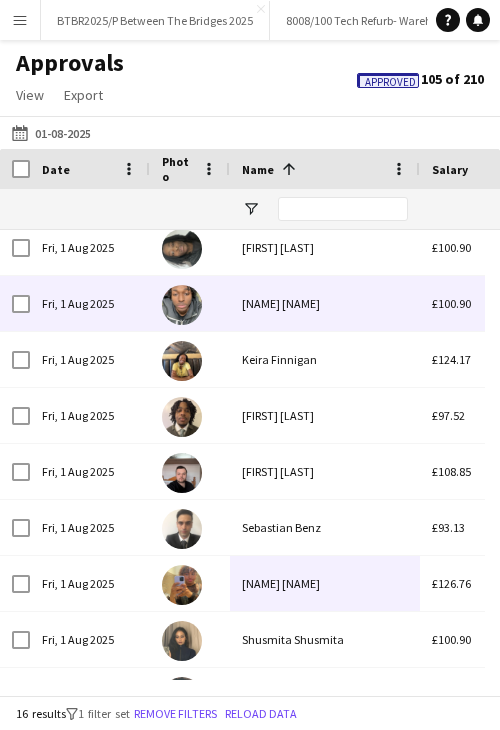 click on "[NAME] [NAME]" at bounding box center (325, 303) 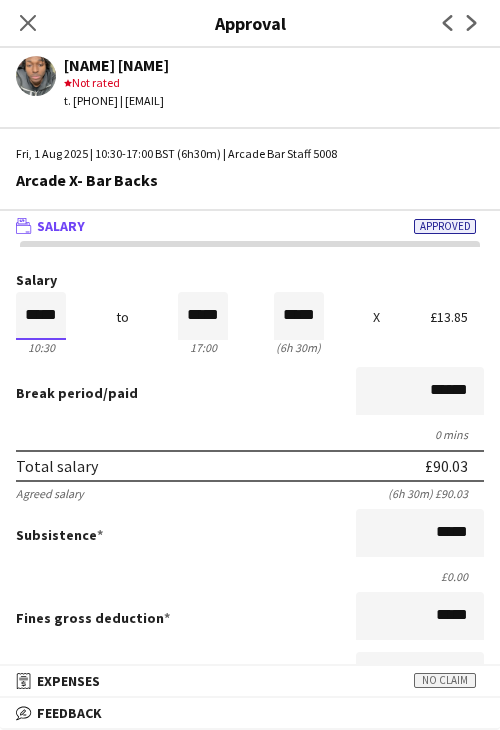click on "*****" at bounding box center (41, 316) 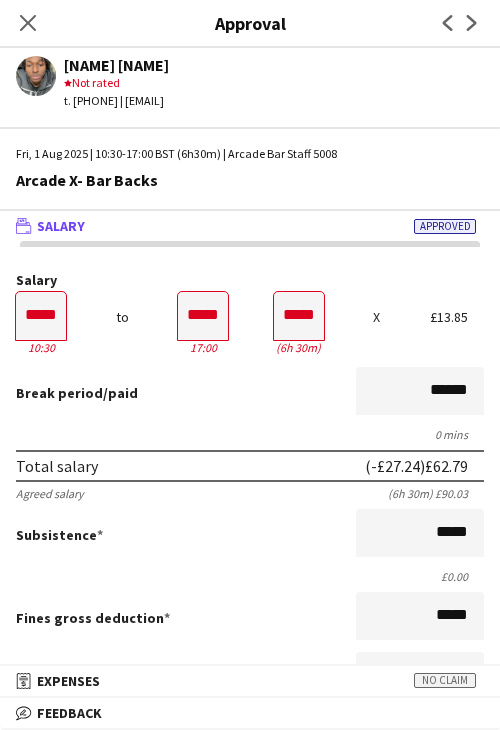 click on "Salary  *****  [TIME]   to  *****  [TIME]  *****  ([DURATION])   X   [PRICE]   Break period   /paid  ******  0 mins   Total salary   ([PRICE])   [PRICE]   Agreed salary   ([DURATION]) [PRICE]   Subsistence  *****  [PRICE]   Fines gross deduction  *****  Fines net deduction  *****  Bonus  *****  Holiday pay ([PERCENTAGE])   [PRICE]   Total amount   ([PRICE])   [PRICE]   Base pay   [PRICE]   Expenses budget   [PRICE]   Send to crew for approval [PRICE]   Force payment approval [PRICE]" at bounding box center [250, 622] 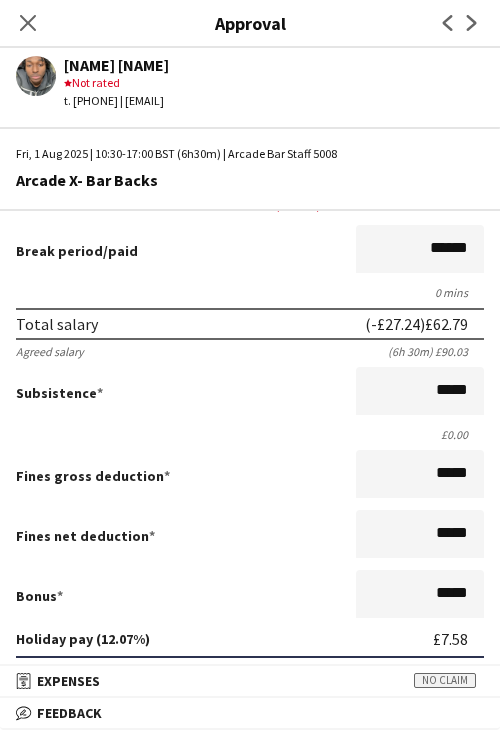 scroll, scrollTop: 400, scrollLeft: 0, axis: vertical 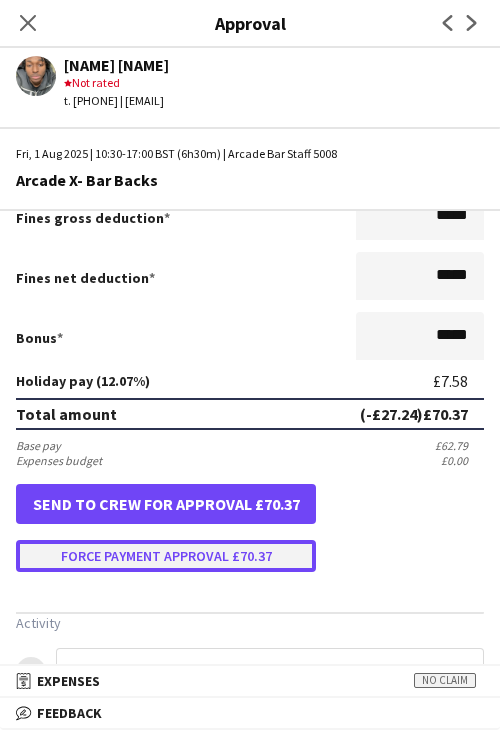 click on "Force payment approval £70.37" at bounding box center [166, 556] 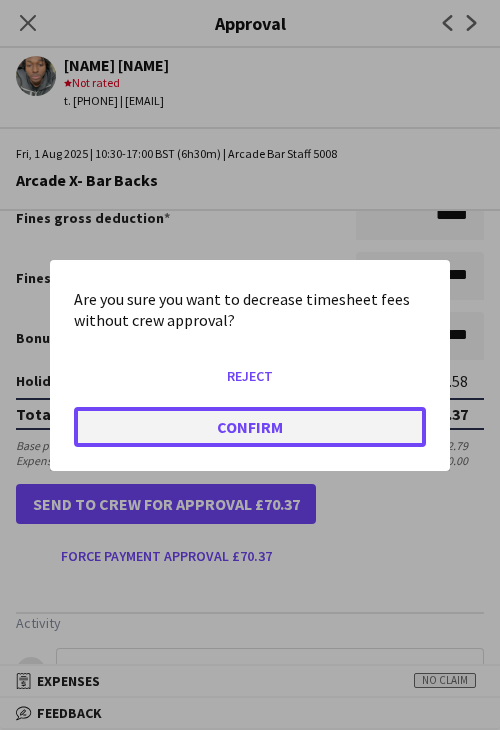 click on "Confirm" 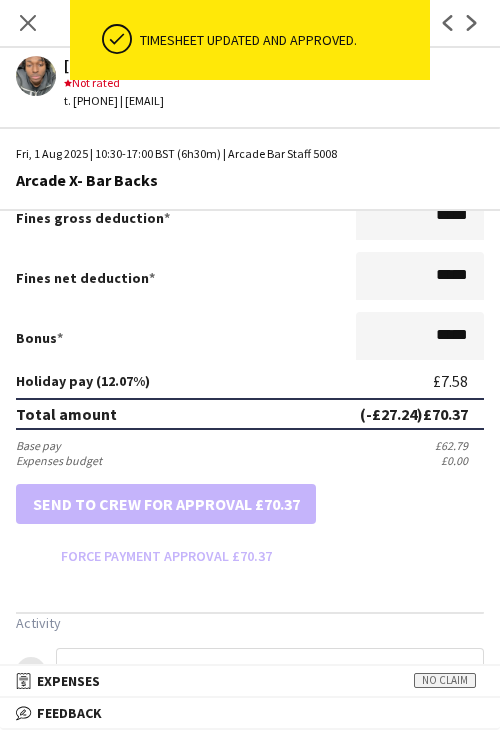 scroll, scrollTop: 0, scrollLeft: 0, axis: both 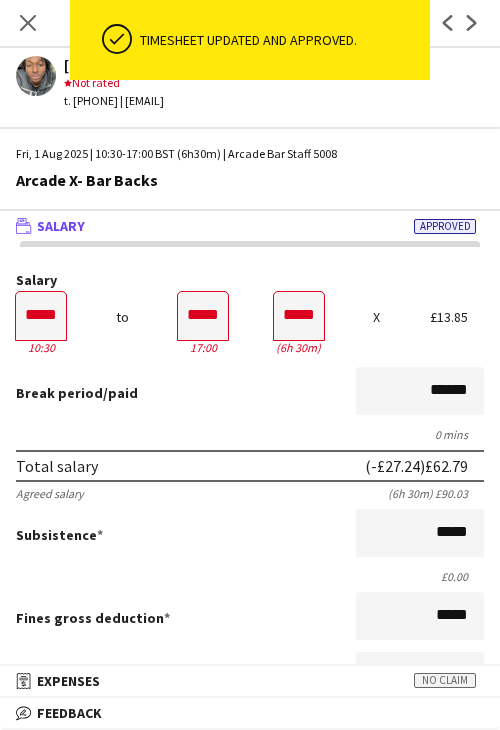 drag, startPoint x: 20, startPoint y: 17, endPoint x: 53, endPoint y: 71, distance: 63.28507 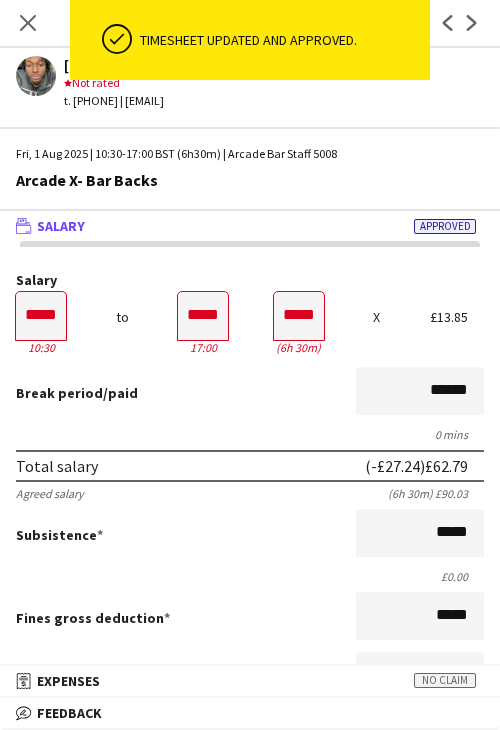click on "Close pop-in" 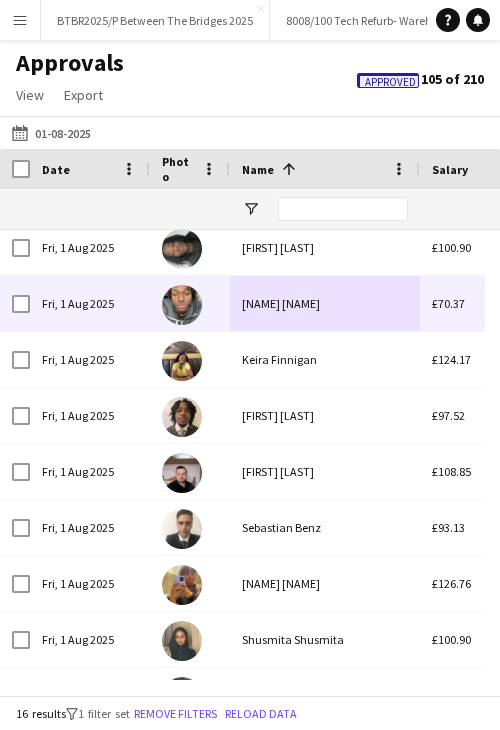 scroll, scrollTop: 400, scrollLeft: 0, axis: vertical 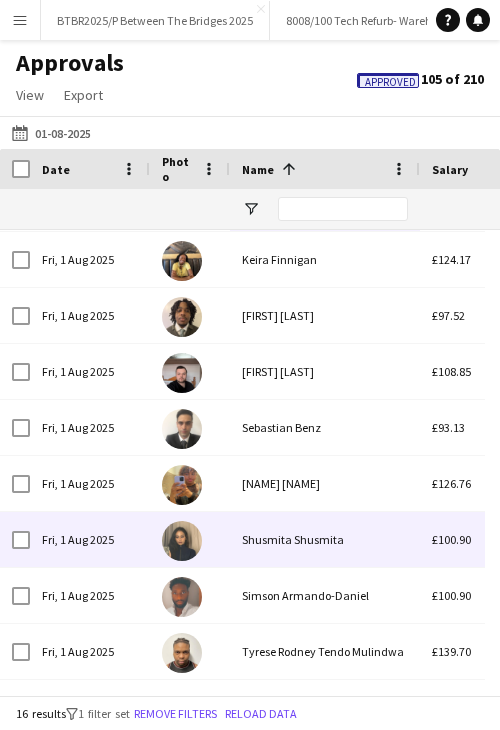 click on "Shusmita Shusmita" at bounding box center [325, 539] 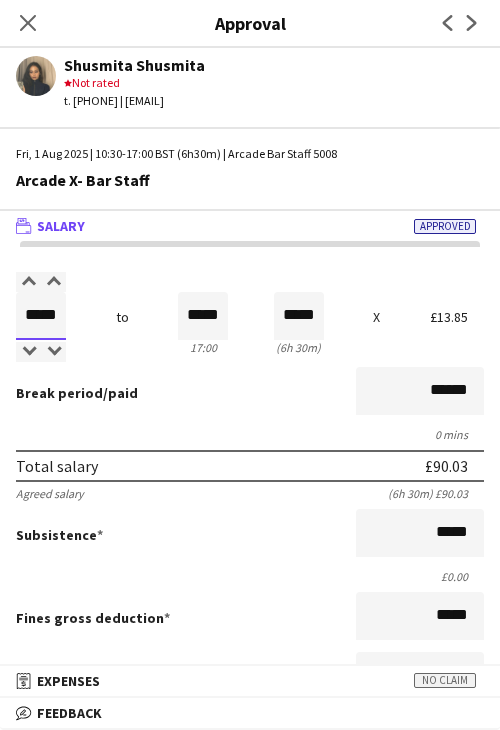 click on "*****" at bounding box center (41, 316) 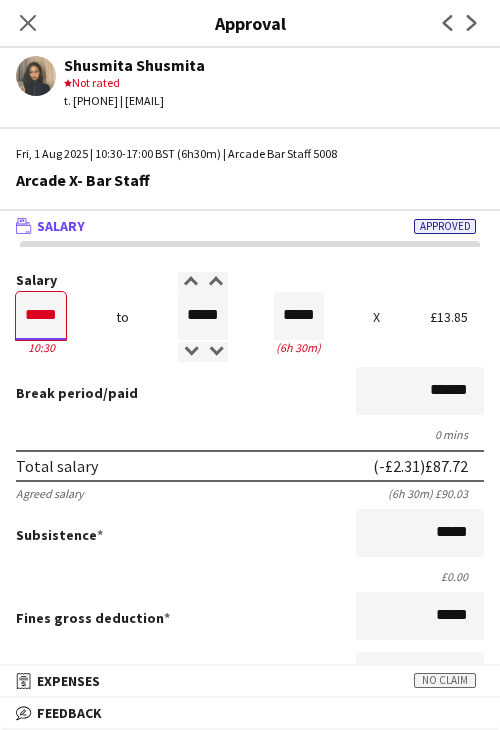 click on "*****" at bounding box center (41, 316) 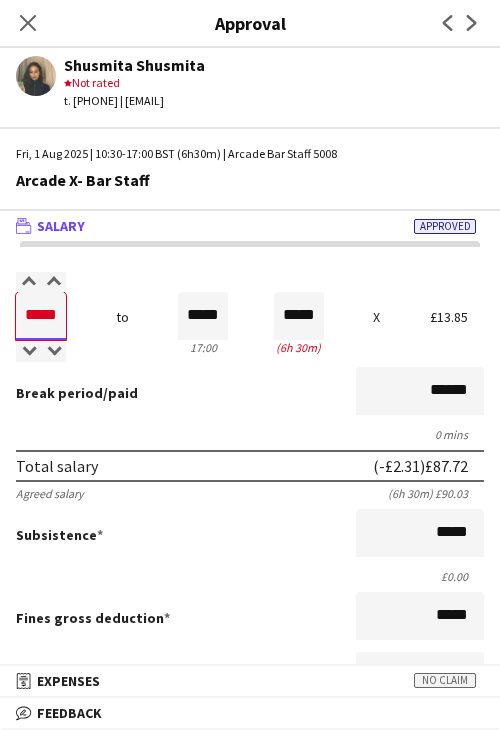 click on "*****" at bounding box center [41, 316] 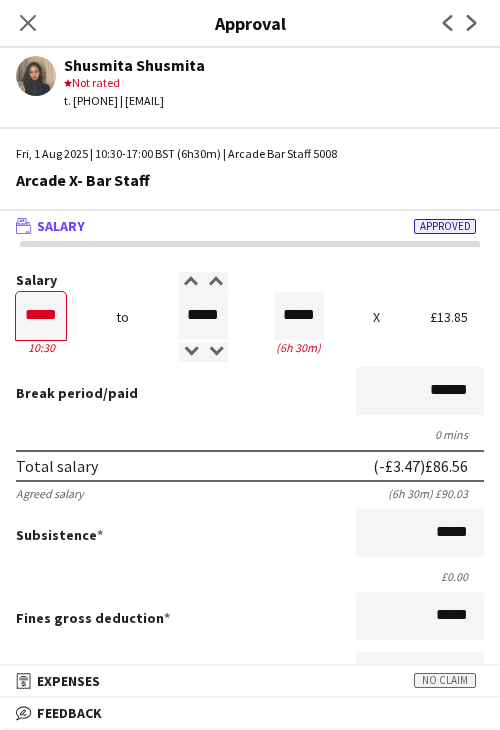 click on "Salary  *****  [TIME]   to  *****  [TIME]  *****  ([DURATION])   X   [PRICE]   Break period   /paid  ******  0 mins   Total salary   ([PRICE])   [PRICE]   Agreed salary   ([DURATION]) [PRICE]   Subsistence  *****  [PRICE]   Fines gross deduction  *****  Fines net deduction  *****  Bonus  *****  Holiday pay ([PERCENTAGE])   [PRICE]   Total amount   ([PRICE])   [PRICE]   Base pay   [PRICE]   Expenses budget   [PRICE]   Send to crew for approval [PRICE]   Force payment approval [PRICE]" at bounding box center (250, 622) 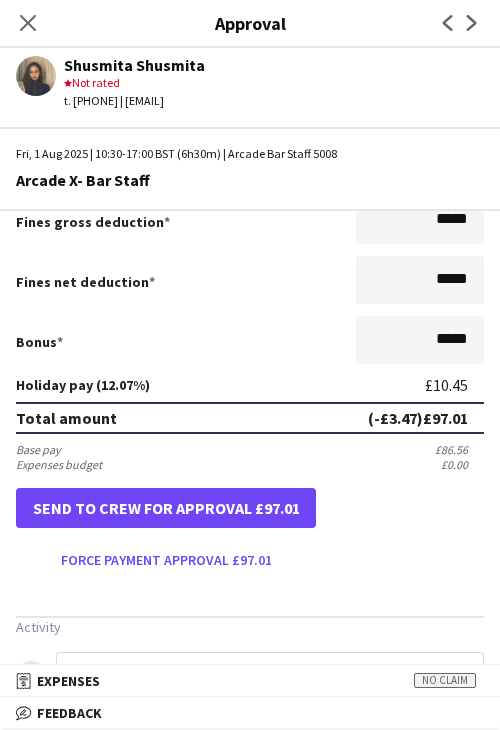 scroll, scrollTop: 400, scrollLeft: 0, axis: vertical 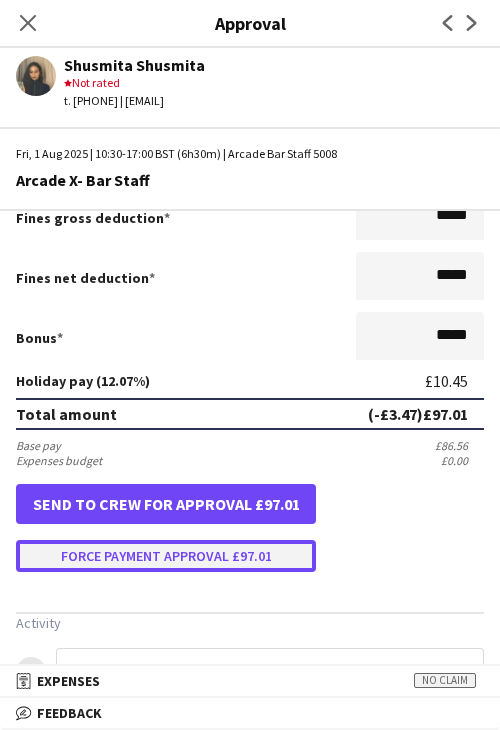 click on "Force payment approval £97.01" at bounding box center [166, 556] 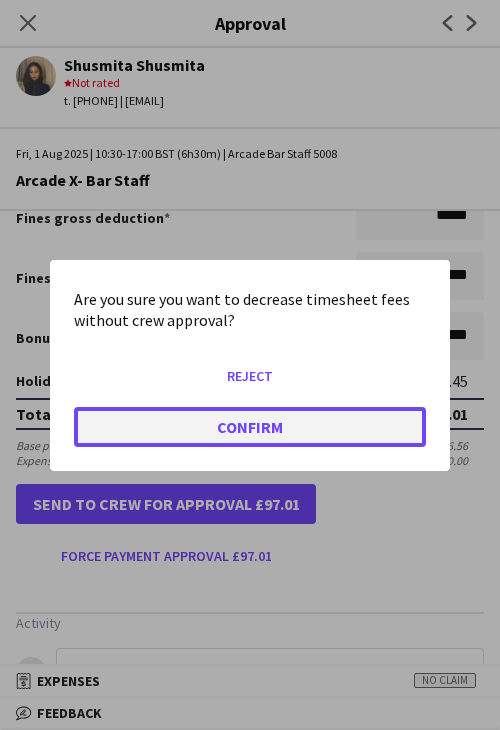 click on "Confirm" 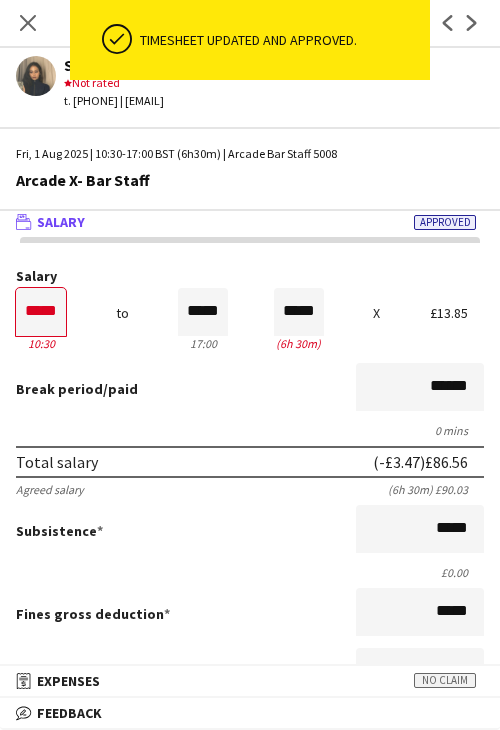 scroll, scrollTop: 0, scrollLeft: 0, axis: both 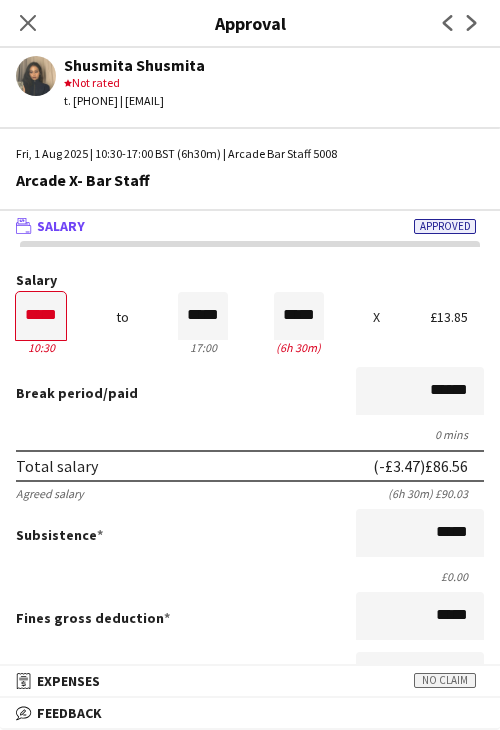 click on "Close pop-in" 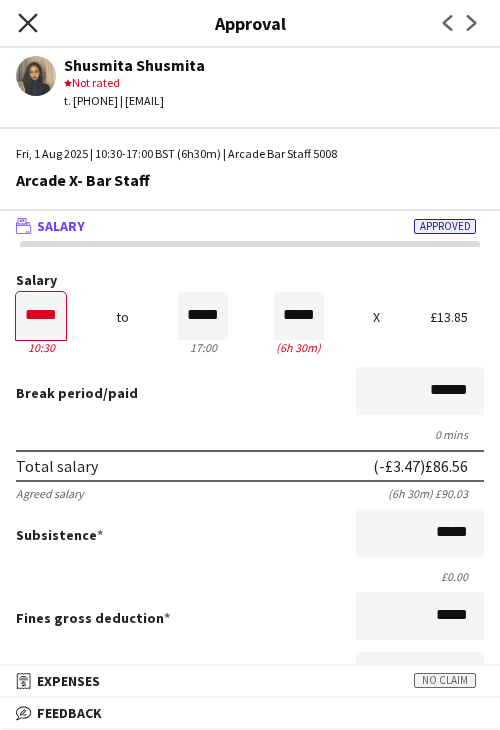 click on "Close pop-in" 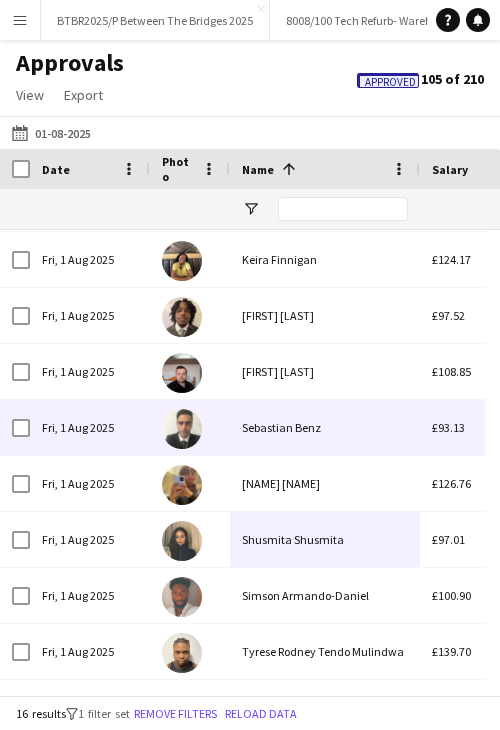 scroll, scrollTop: 296, scrollLeft: 0, axis: vertical 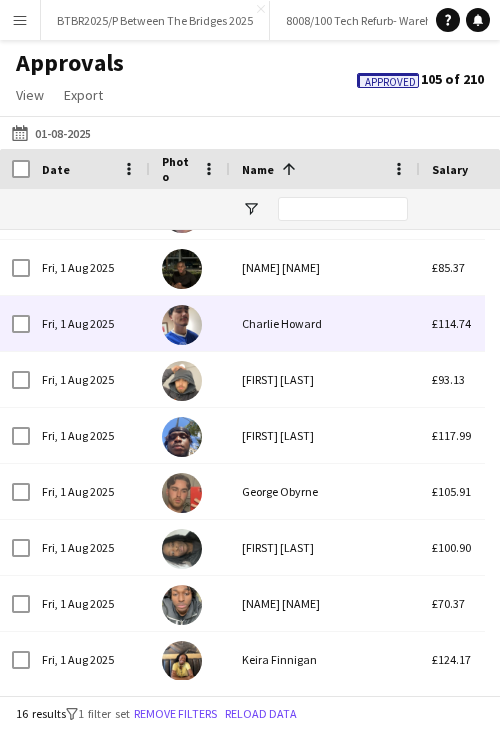 click on "Charlie Howard" at bounding box center [325, 323] 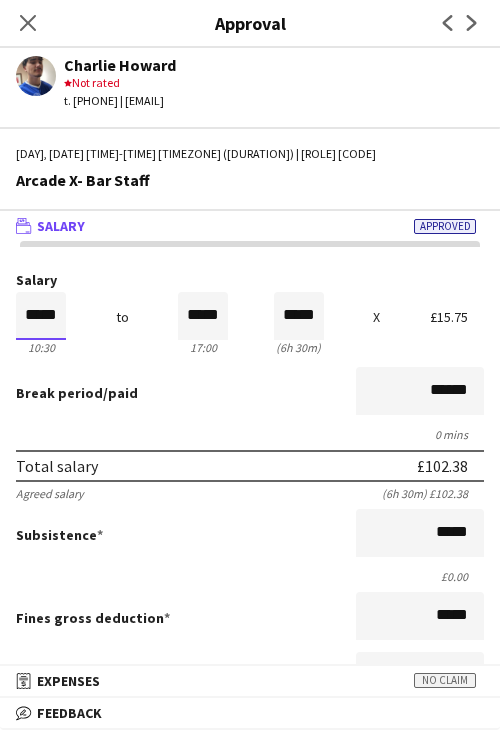 click on "*****" at bounding box center (41, 316) 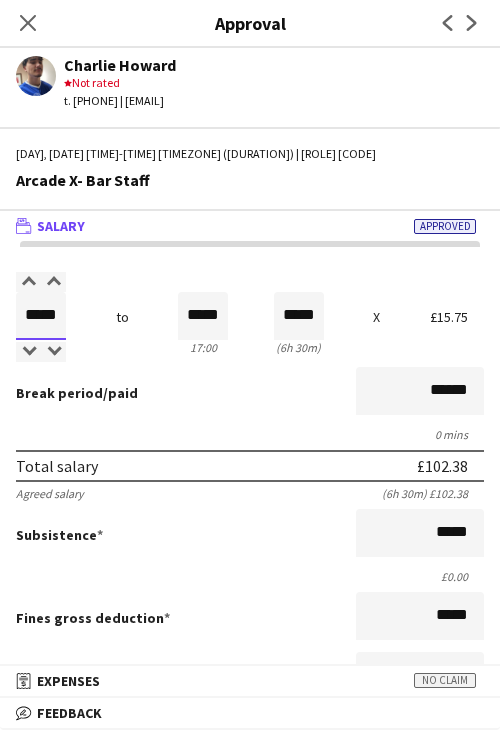 click on "*****" at bounding box center (41, 316) 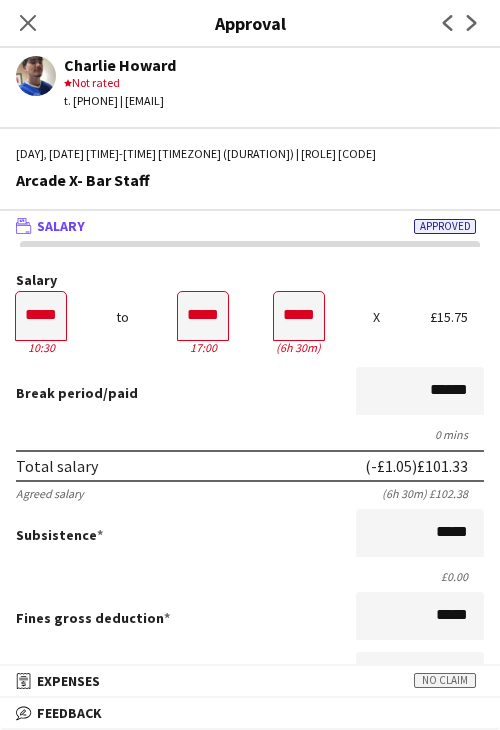 click on "Salary  *****  [TIME]   to  *****  [TIME]  *****  ([DURATION])   X   [CURRENCY][AMOUNT]   Break period   /paid  ******  0 mins   Total salary   ([CURRENCY][AMOUNT])   [CURRENCY][AMOUNT]   Agreed salary   ([DURATION]) [CURRENCY][AMOUNT]   Subsistence  *****  [CURRENCY][AMOUNT]   Fines gross deduction  *****  Fines net deduction  *****  Bonus  *****  Holiday pay ([PERCENTAGE])   [CURRENCY][AMOUNT]   Total amount   ([CURRENCY][AMOUNT])   [CURRENCY][AMOUNT]   Base pay   [CURRENCY][AMOUNT]   Expenses budget   [CURRENCY][AMOUNT]   Send to crew for approval [CURRENCY][AMOUNT]   Force payment approval [CURRENCY][AMOUNT]" at bounding box center (250, 622) 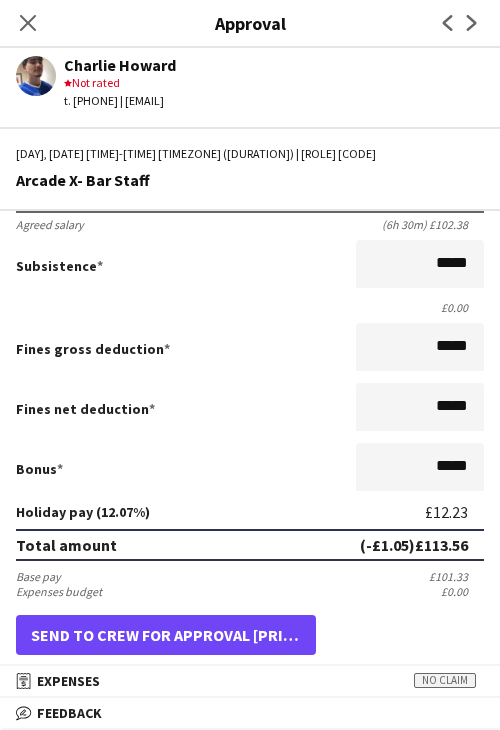 scroll, scrollTop: 500, scrollLeft: 0, axis: vertical 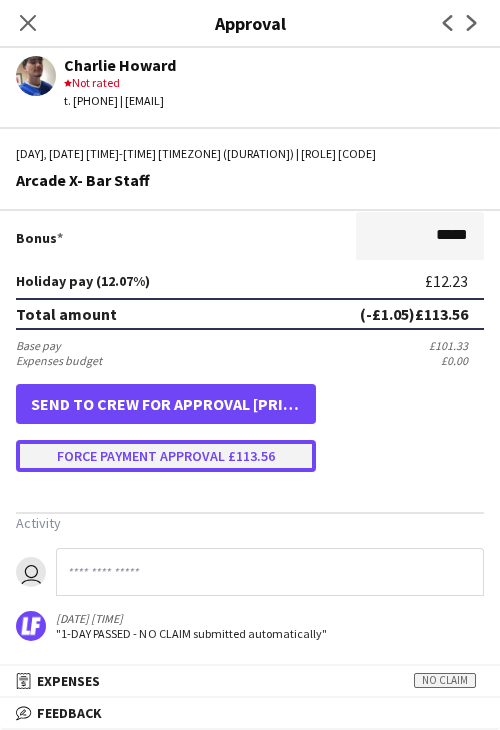 click on "Force payment approval £113.56" at bounding box center [166, 456] 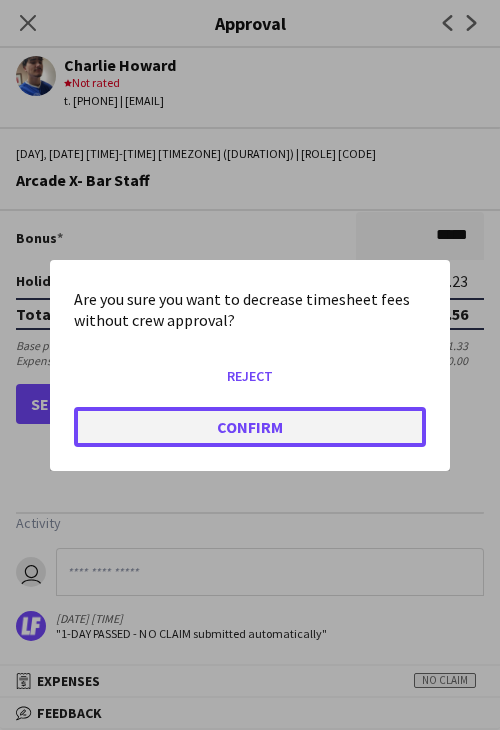 click on "Confirm" 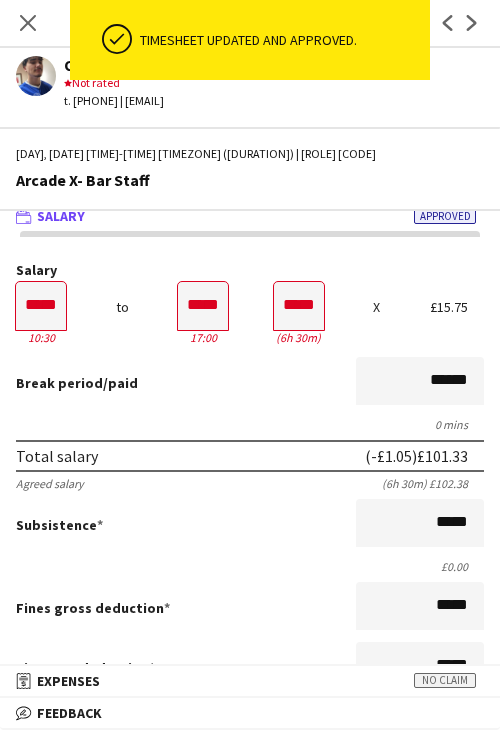 scroll, scrollTop: 0, scrollLeft: 0, axis: both 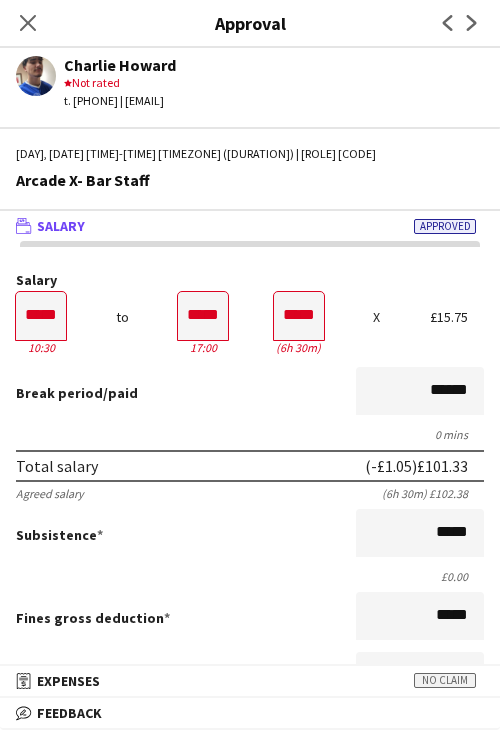 drag, startPoint x: 18, startPoint y: 24, endPoint x: 126, endPoint y: 205, distance: 210.77238 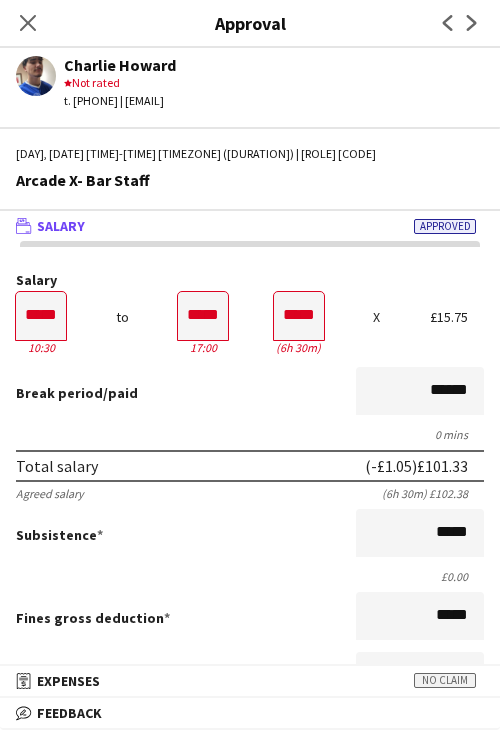 click on "Close pop-in" 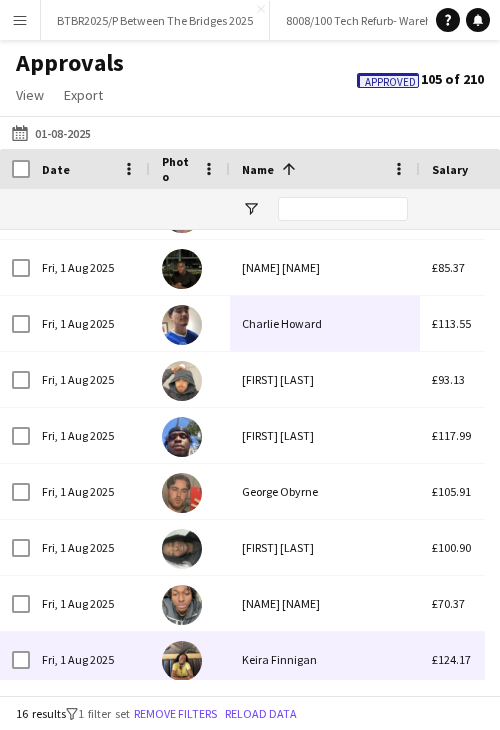 scroll, scrollTop: 207, scrollLeft: 0, axis: vertical 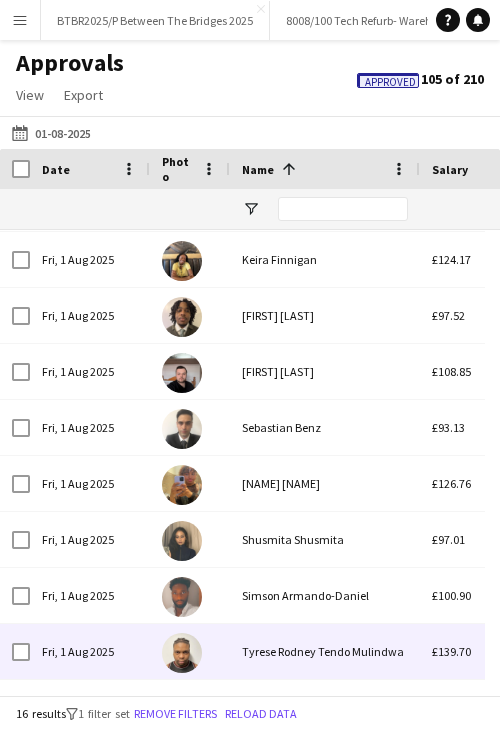 click on "Tyrese Rodney Tendo Mulindwa" at bounding box center (325, 651) 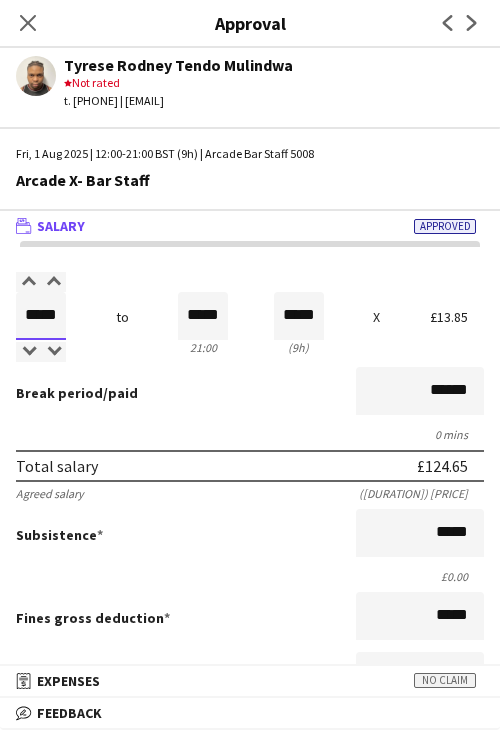 click on "*****" at bounding box center (41, 316) 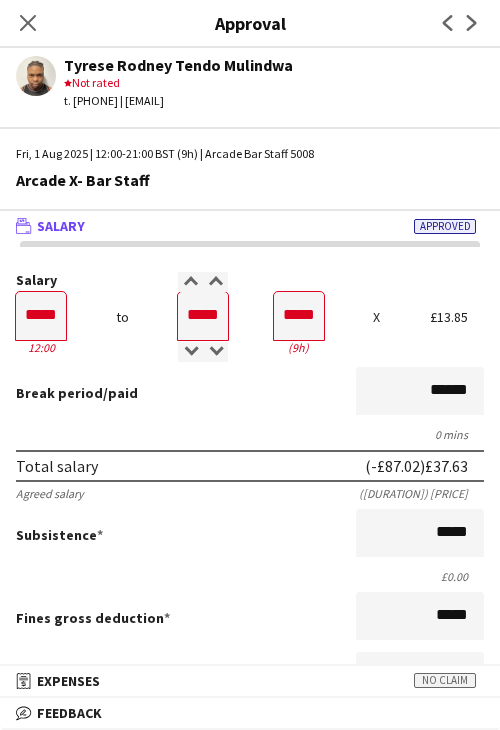 click on "Break period   /paid  ******" at bounding box center [250, 393] 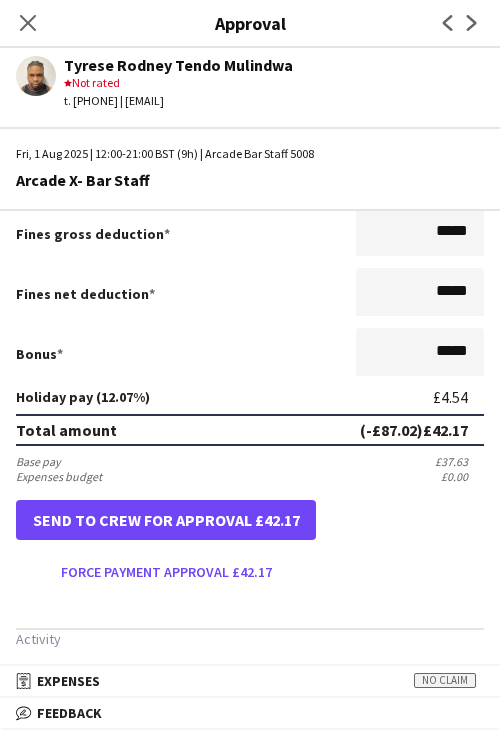 scroll, scrollTop: 400, scrollLeft: 0, axis: vertical 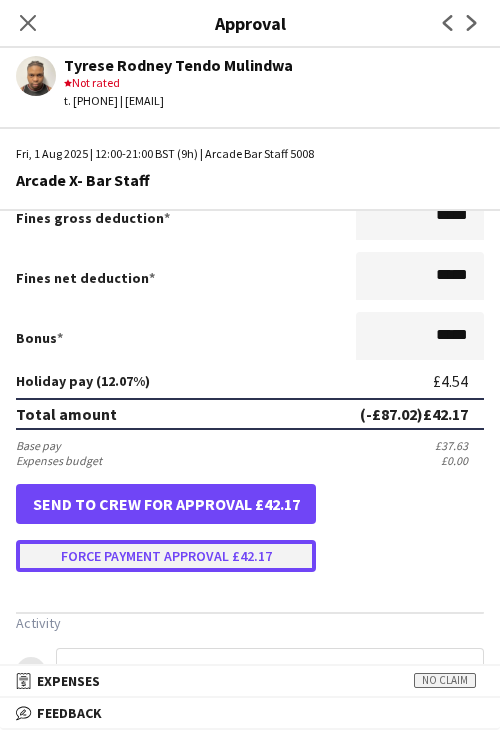 click on "Force payment approval £42.17" at bounding box center [166, 556] 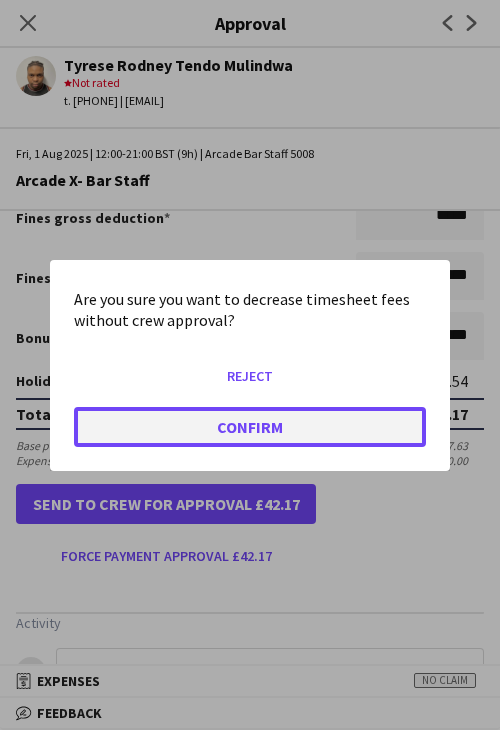 click on "Confirm" 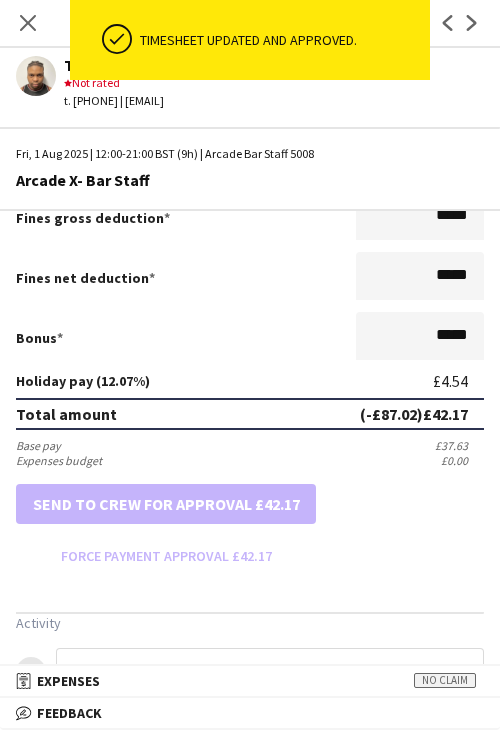 scroll, scrollTop: 0, scrollLeft: 0, axis: both 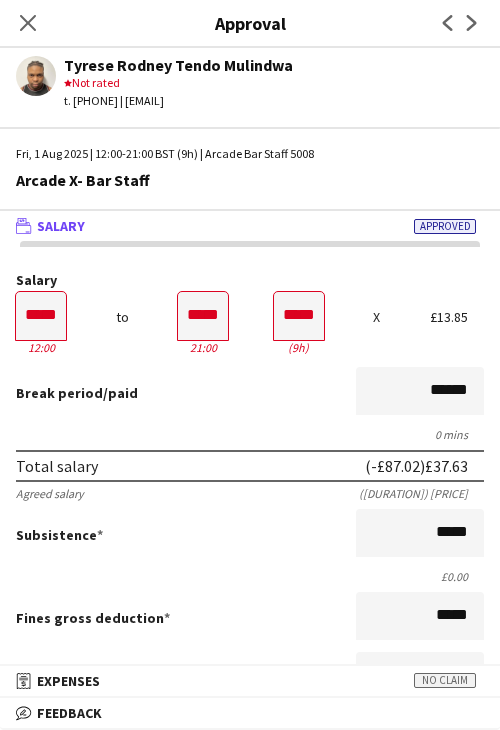 drag, startPoint x: 33, startPoint y: 21, endPoint x: 80, endPoint y: 76, distance: 72.34639 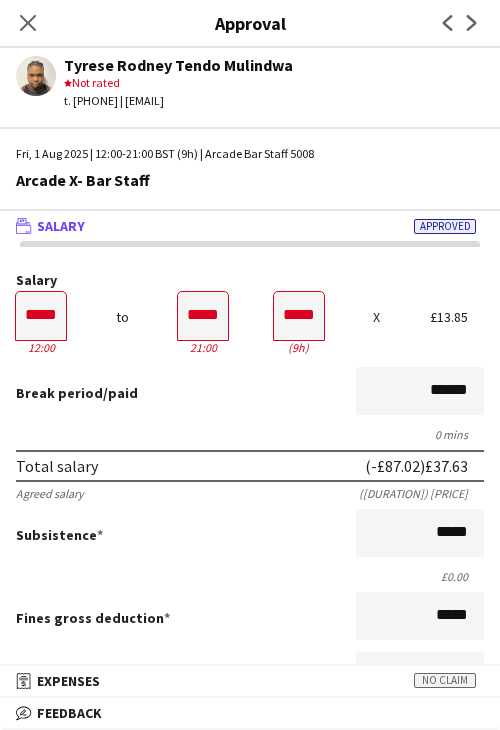 click on "Close pop-in" 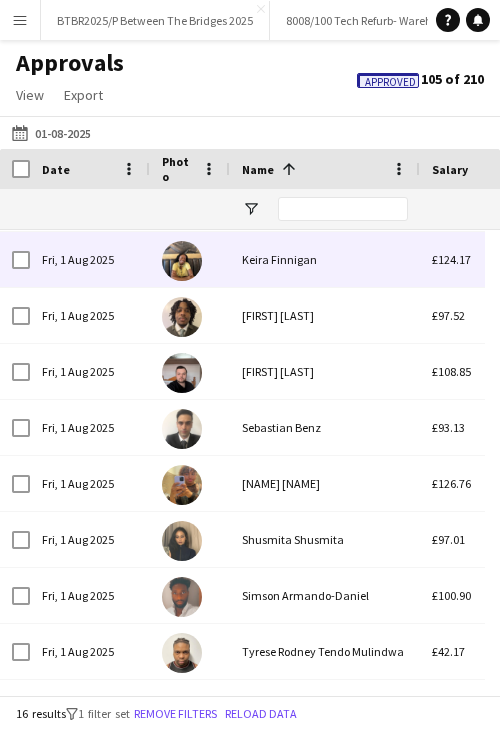 click on "Keira Finnigan" at bounding box center [325, 259] 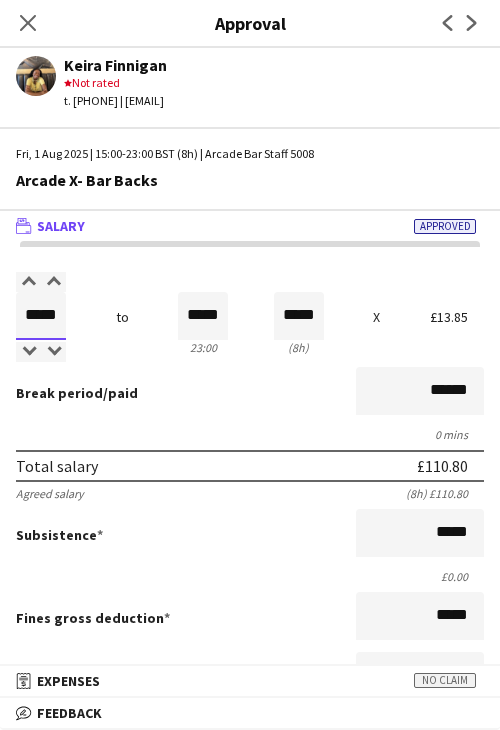drag, startPoint x: 24, startPoint y: 306, endPoint x: 66, endPoint y: 314, distance: 42.755116 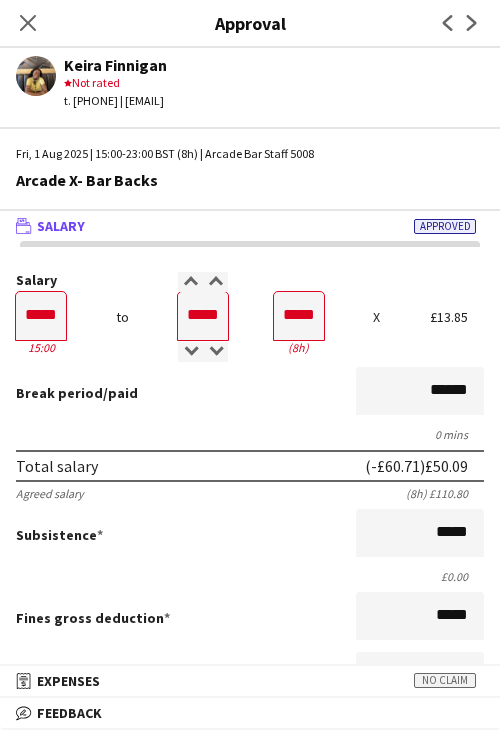 click on "Break period   /paid  ******" at bounding box center (250, 393) 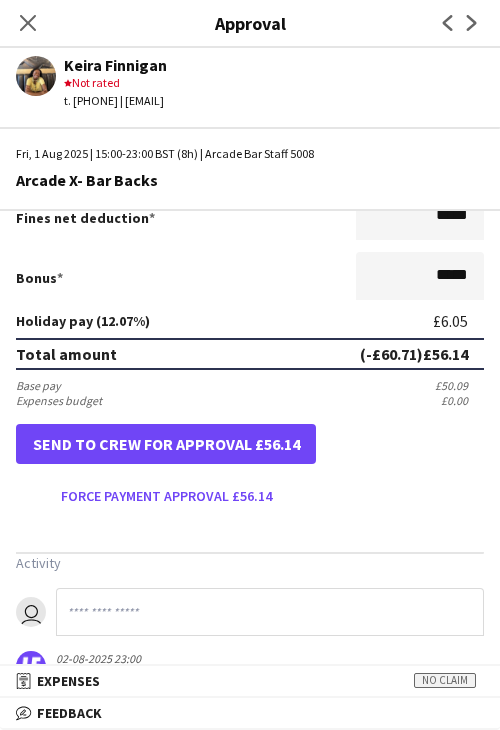 scroll, scrollTop: 501, scrollLeft: 0, axis: vertical 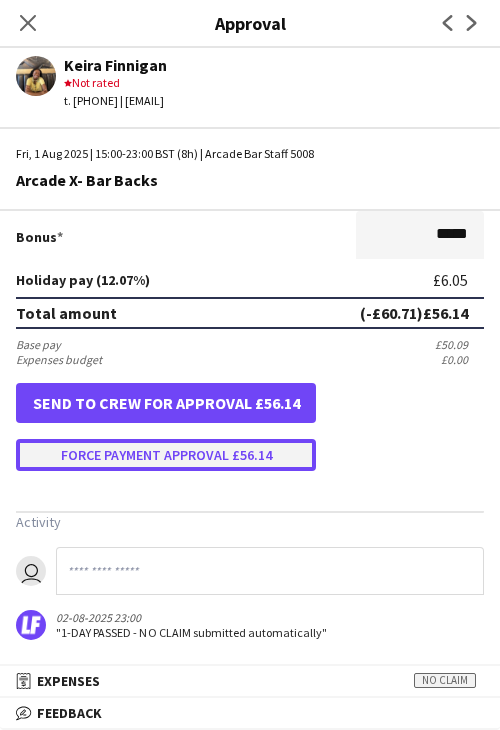 click on "Force payment approval £56.14" at bounding box center (166, 455) 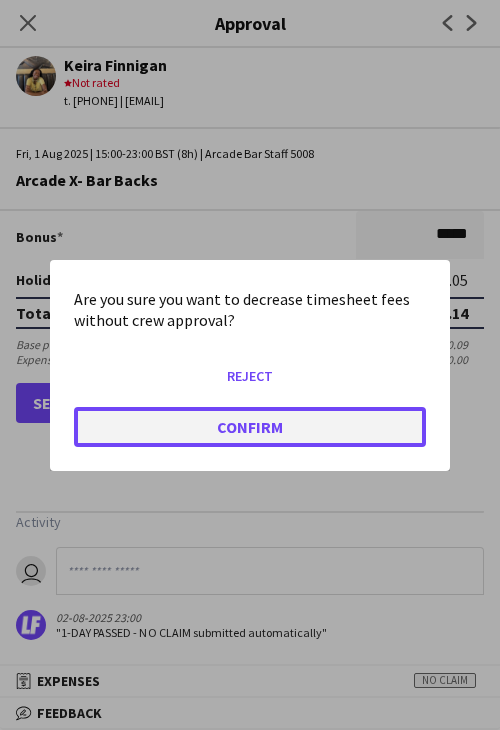 click on "Confirm" 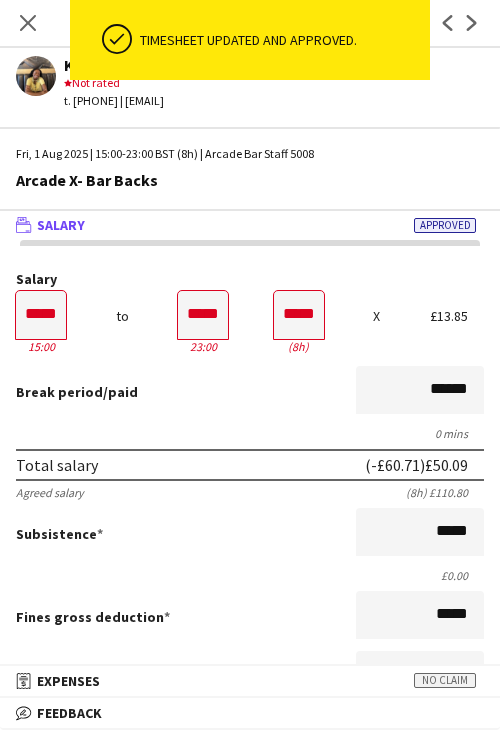 scroll, scrollTop: 0, scrollLeft: 0, axis: both 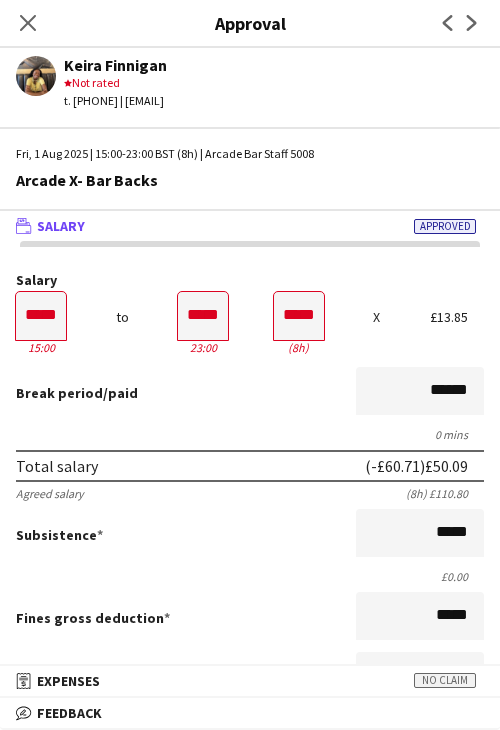 drag, startPoint x: 32, startPoint y: 33, endPoint x: 53, endPoint y: 56, distance: 31.144823 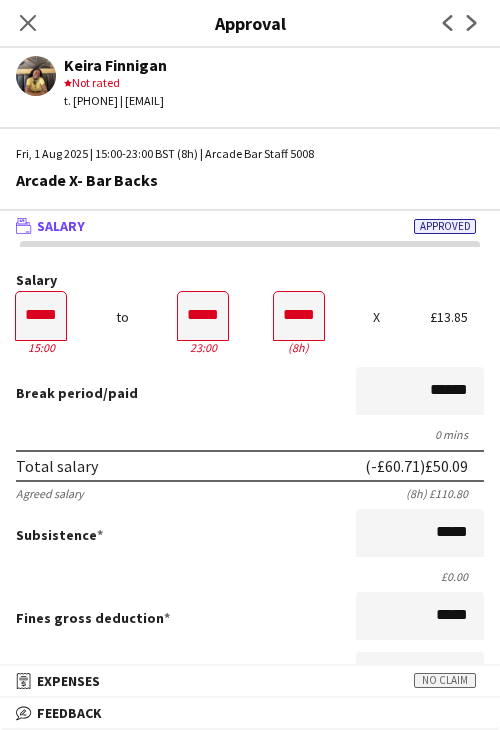 click on "Close pop-in" 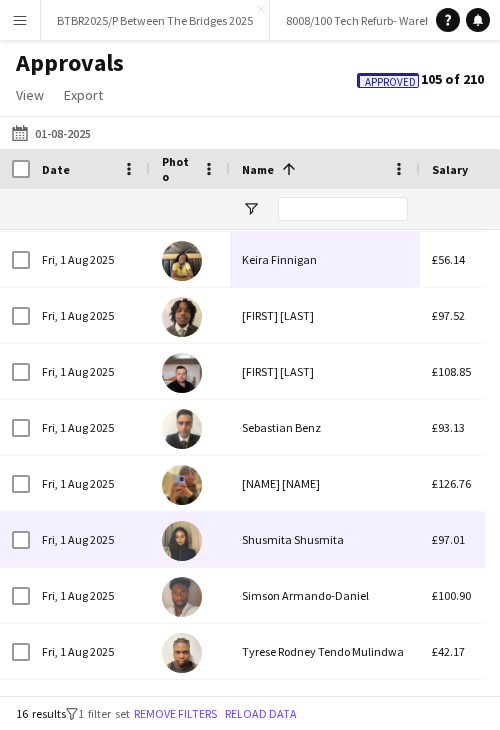 scroll, scrollTop: 0, scrollLeft: 0, axis: both 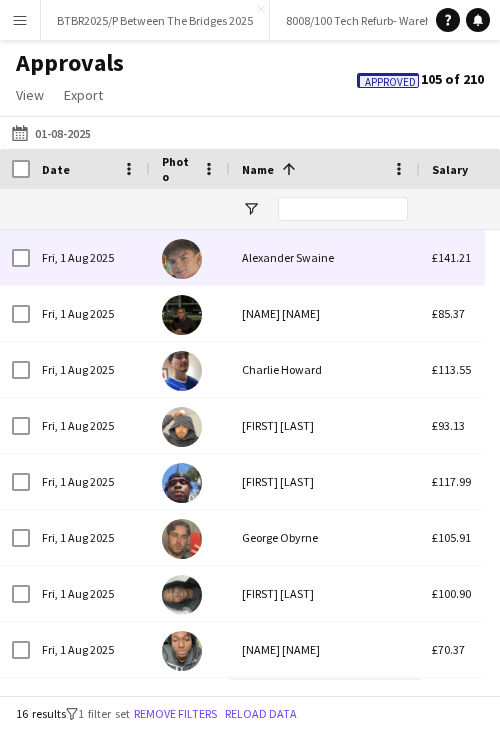 click on "Alexander Swaine" at bounding box center (325, 257) 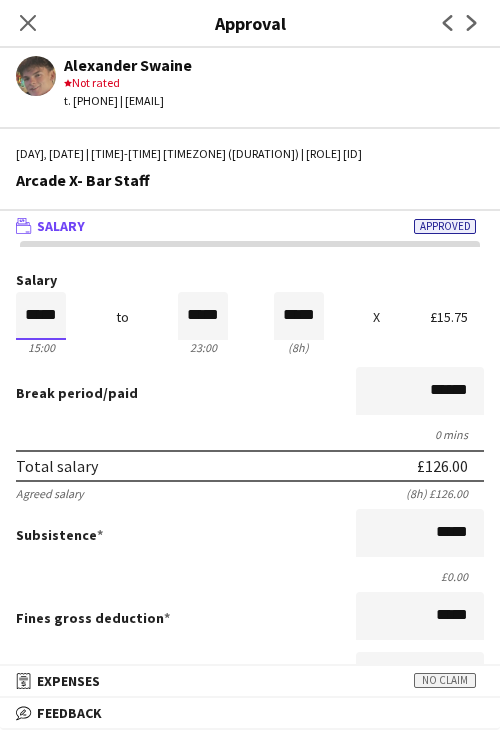 click on "*****" at bounding box center (41, 316) 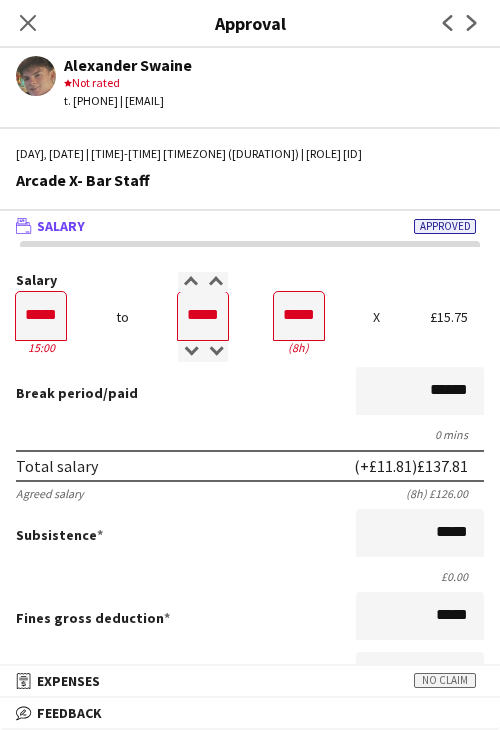 click on "Break period   /paid  ******" at bounding box center (250, 393) 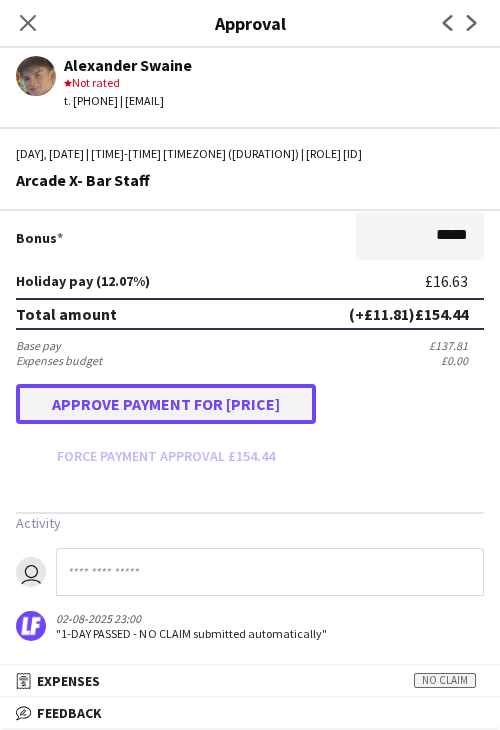 click on "Approve payment for [PRICE]" at bounding box center (166, 404) 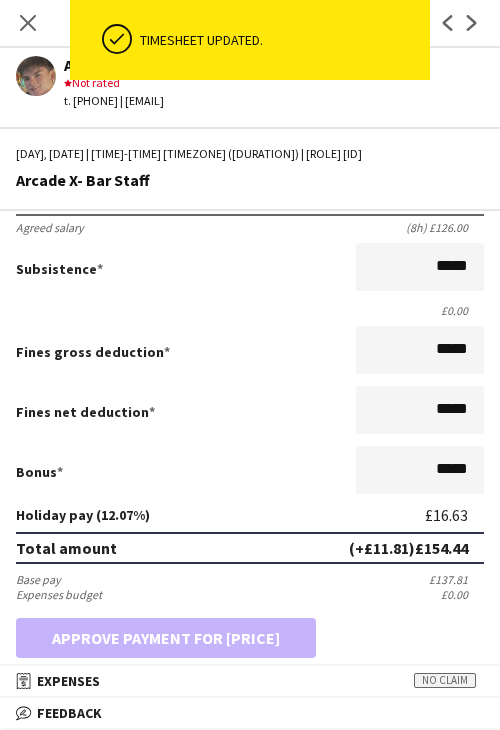 scroll, scrollTop: 0, scrollLeft: 0, axis: both 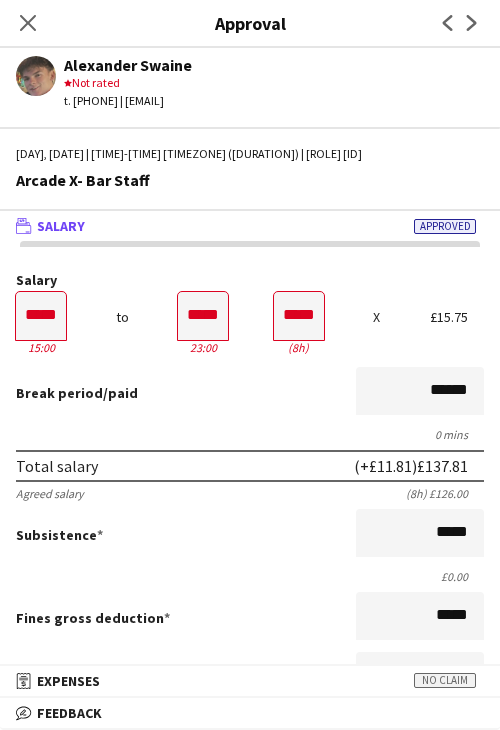 drag, startPoint x: 29, startPoint y: 19, endPoint x: 160, endPoint y: 168, distance: 198.39859 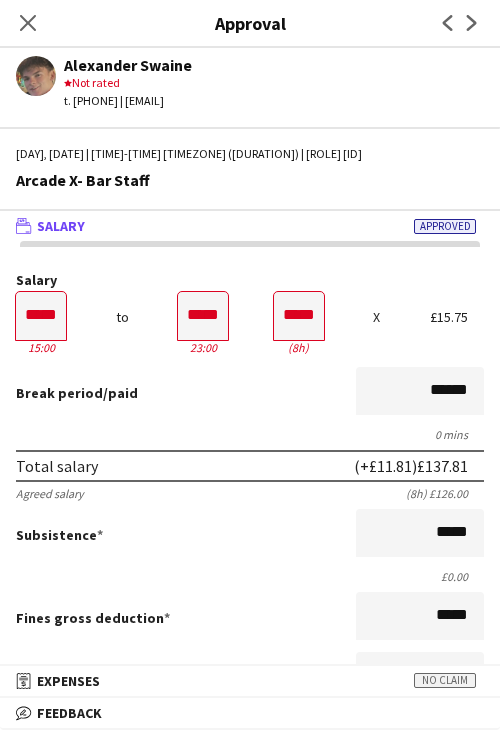 click on "Close pop-in" 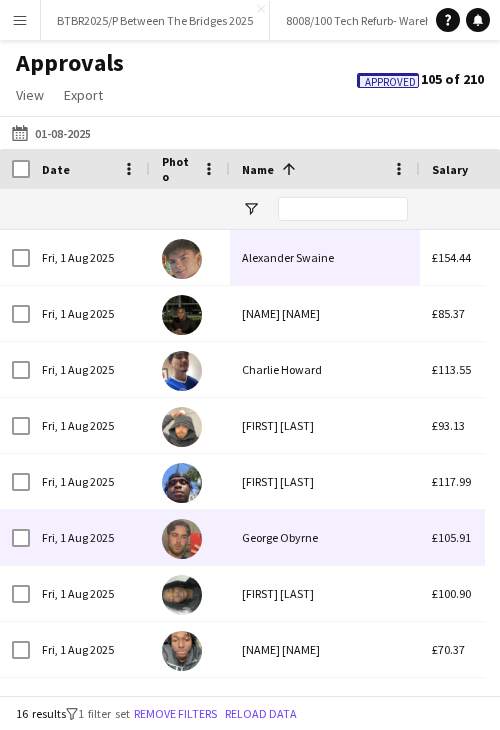 scroll, scrollTop: 144, scrollLeft: 0, axis: vertical 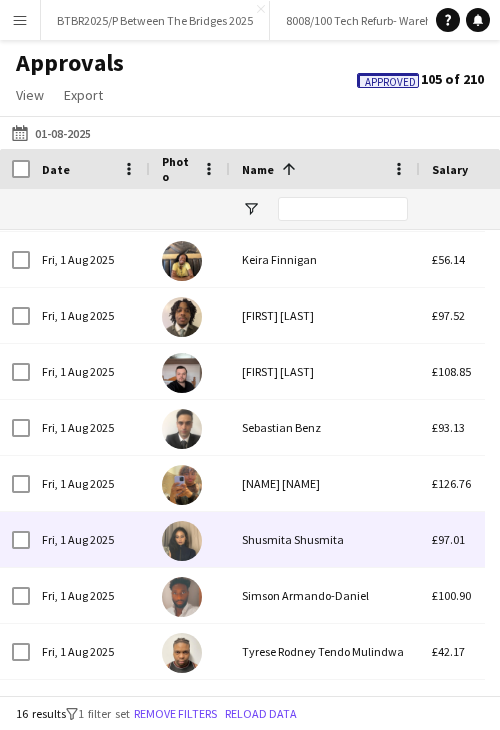 click on "Simson Armando-Daniel" at bounding box center (325, 595) 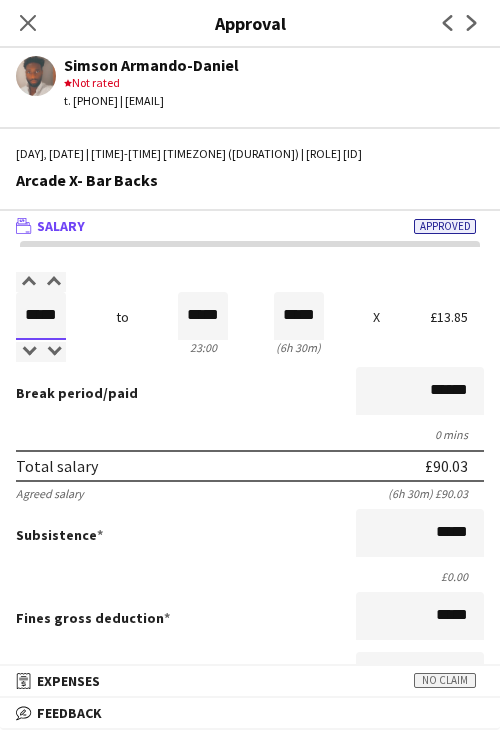 click on "*****" at bounding box center [41, 316] 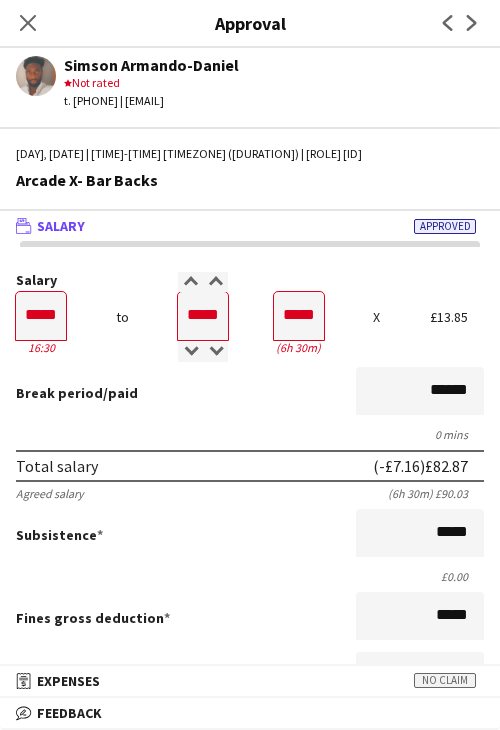 click on "Break period   /paid  ******" at bounding box center [250, 393] 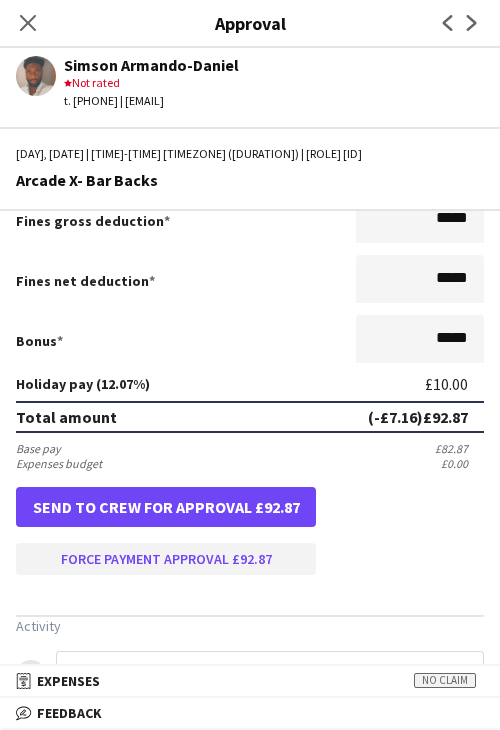 scroll, scrollTop: 400, scrollLeft: 0, axis: vertical 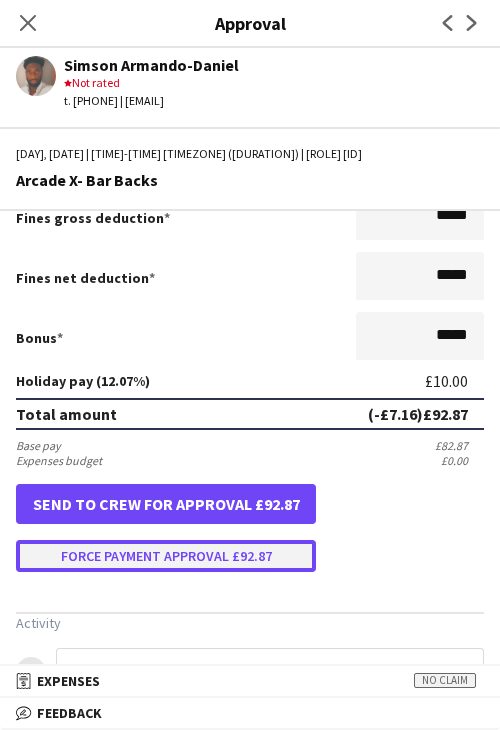 click on "Force payment approval £92.87" at bounding box center [166, 556] 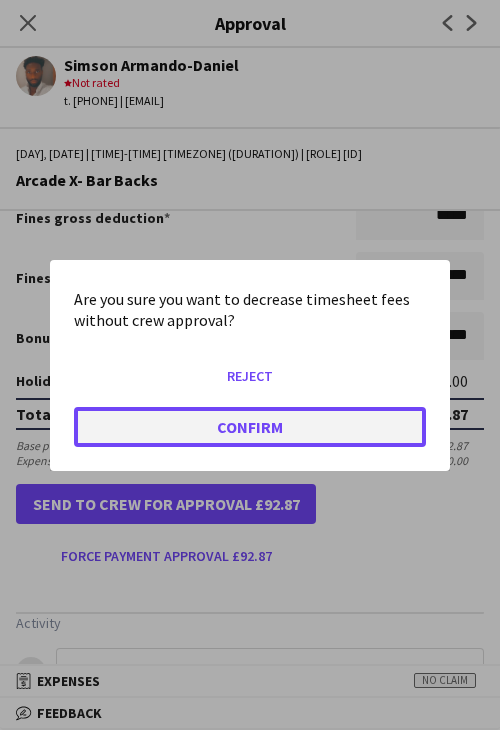 click on "Confirm" 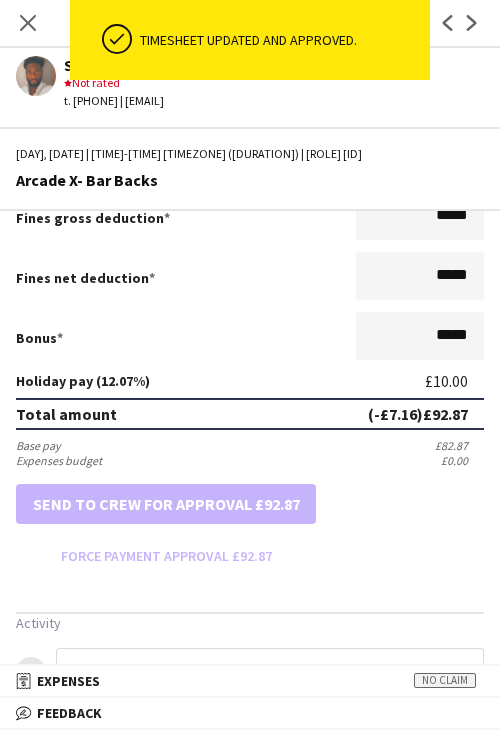 scroll, scrollTop: 0, scrollLeft: 0, axis: both 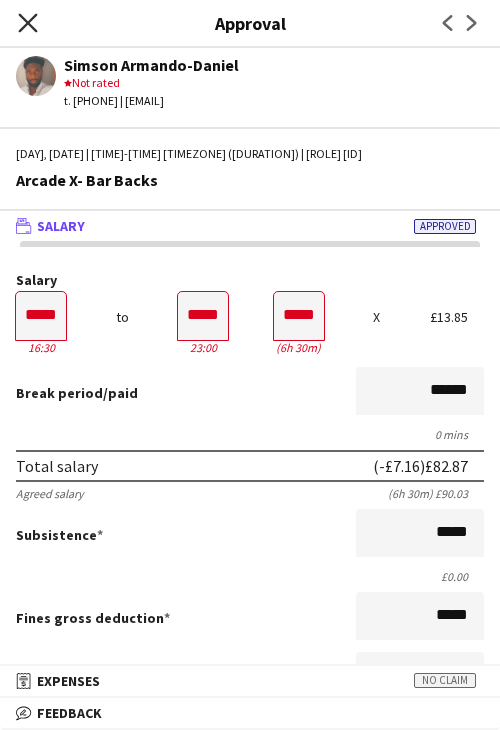 click on "Close pop-in" 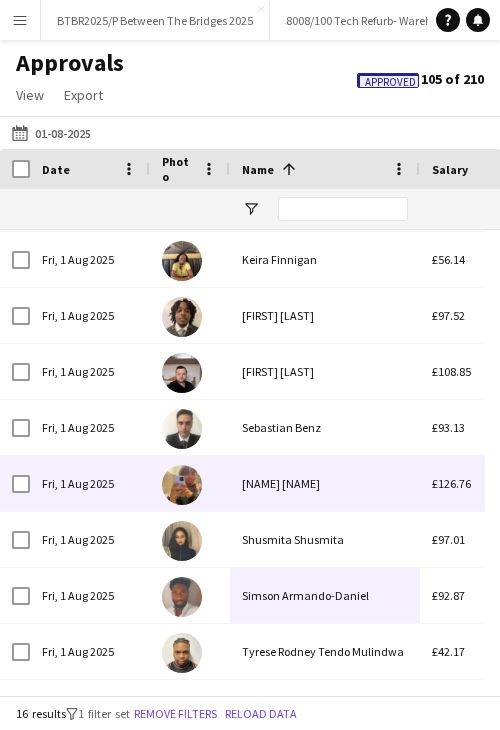 scroll, scrollTop: 400, scrollLeft: 0, axis: vertical 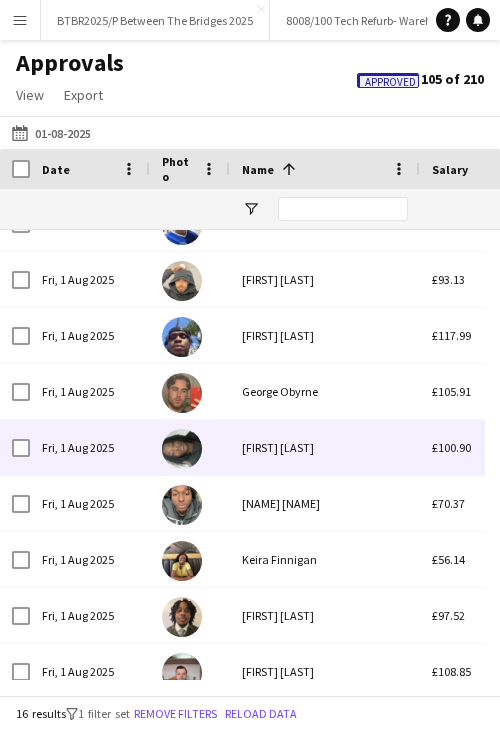 click on "[FIRST] [LAST]" at bounding box center [325, 447] 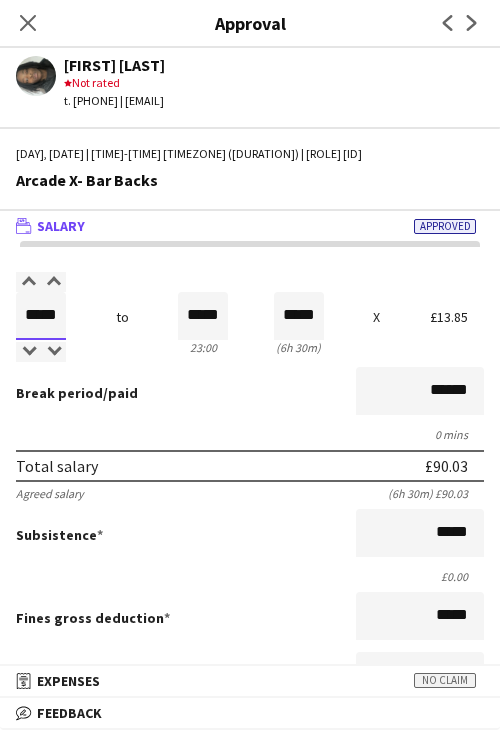 drag, startPoint x: 28, startPoint y: 313, endPoint x: 79, endPoint y: 315, distance: 51.0392 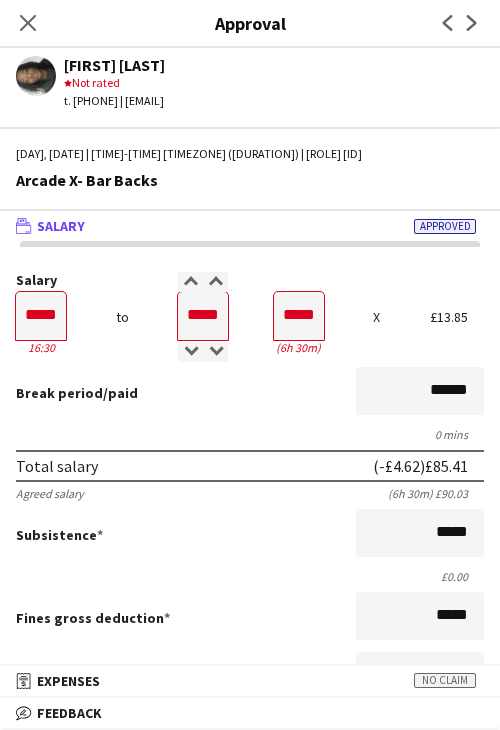 click on "Break period   /paid  ******" at bounding box center (250, 393) 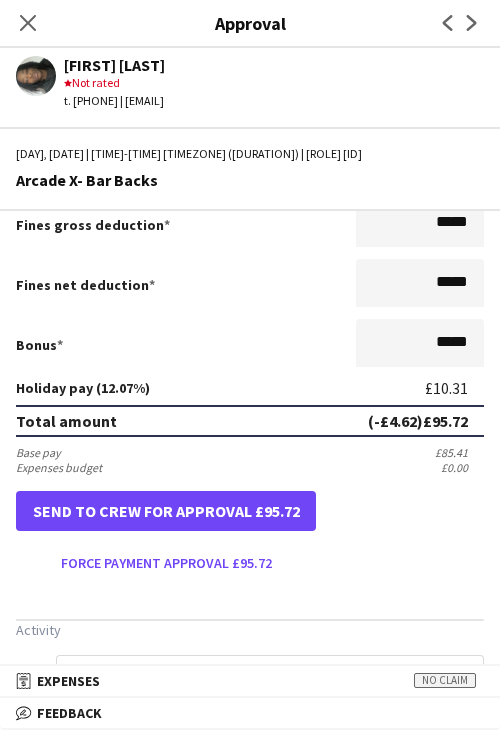 scroll, scrollTop: 400, scrollLeft: 0, axis: vertical 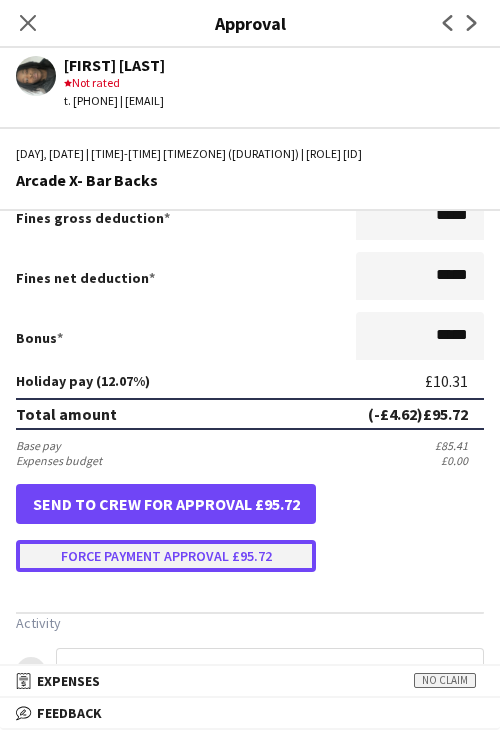 click on "Force payment approval £95.72" at bounding box center [166, 556] 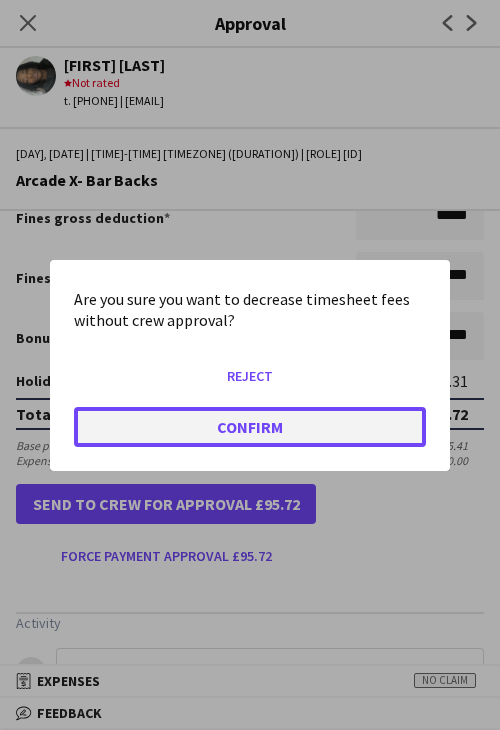 click on "Confirm" 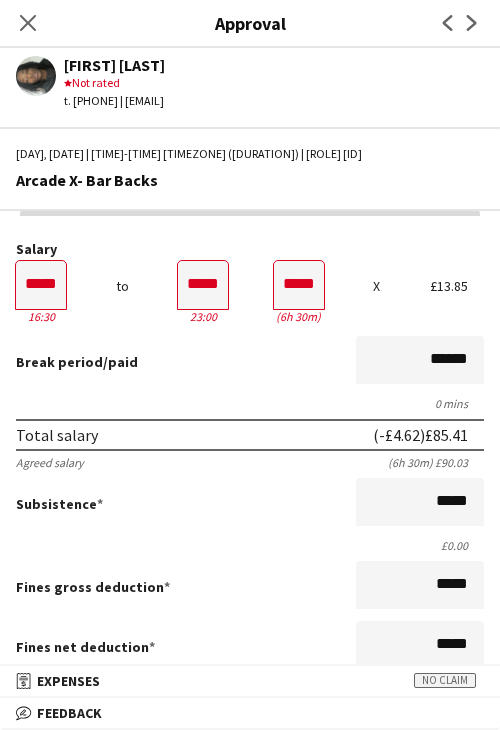 scroll, scrollTop: 0, scrollLeft: 0, axis: both 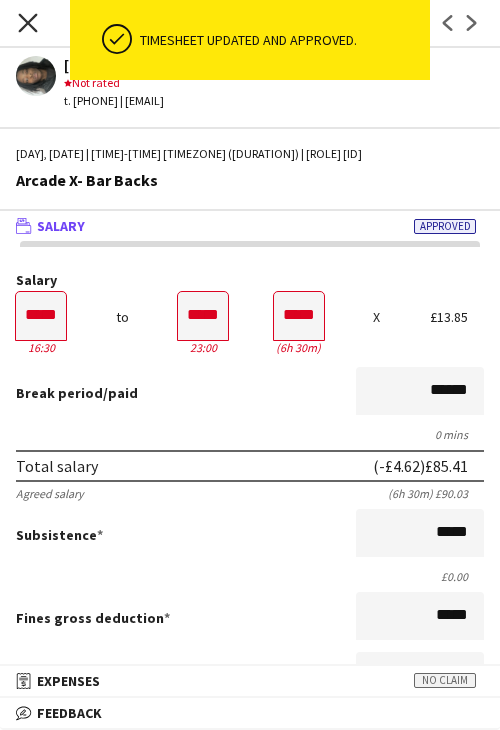 drag, startPoint x: 29, startPoint y: 24, endPoint x: 38, endPoint y: 29, distance: 10.29563 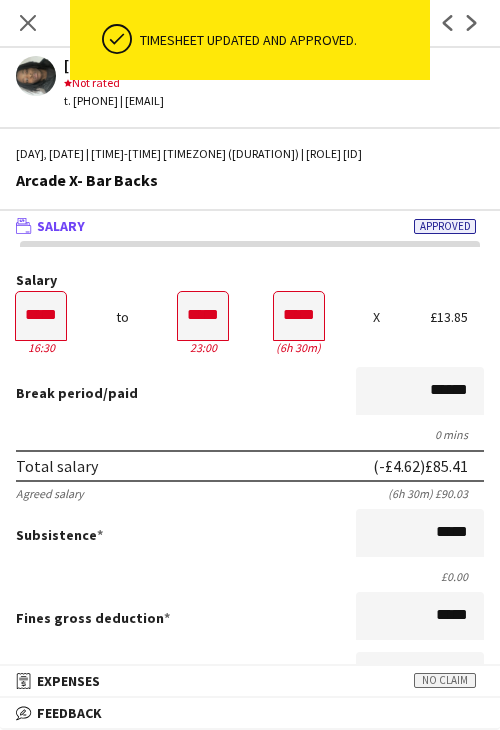 click 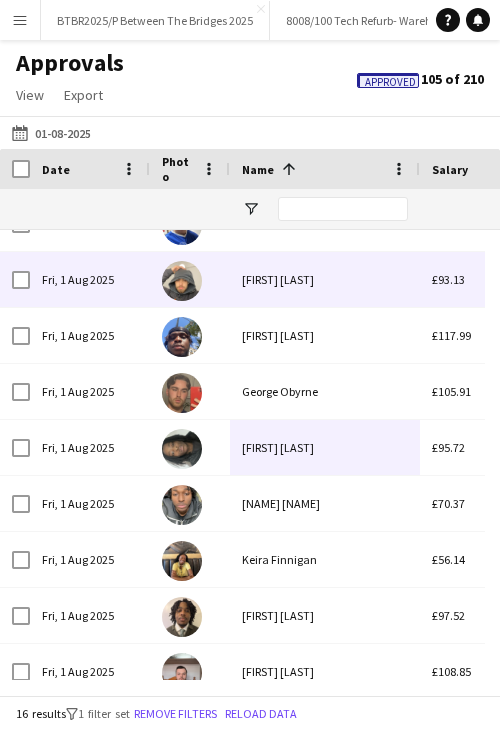 click on "[FIRST] [LAST]" at bounding box center [325, 279] 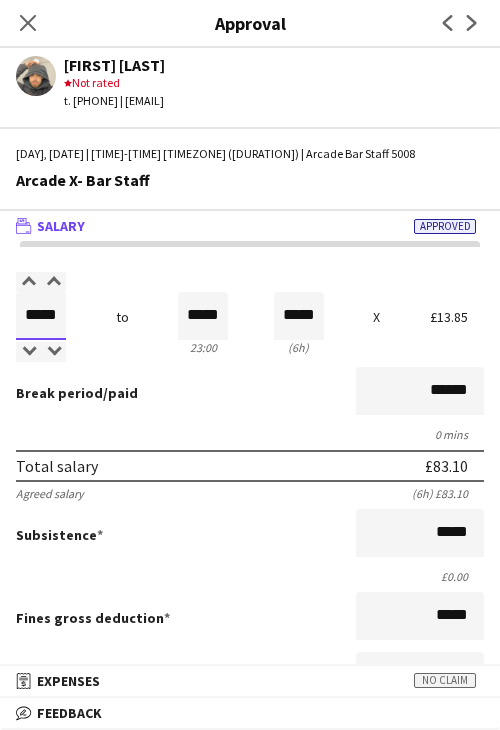 click on "*****" at bounding box center (41, 316) 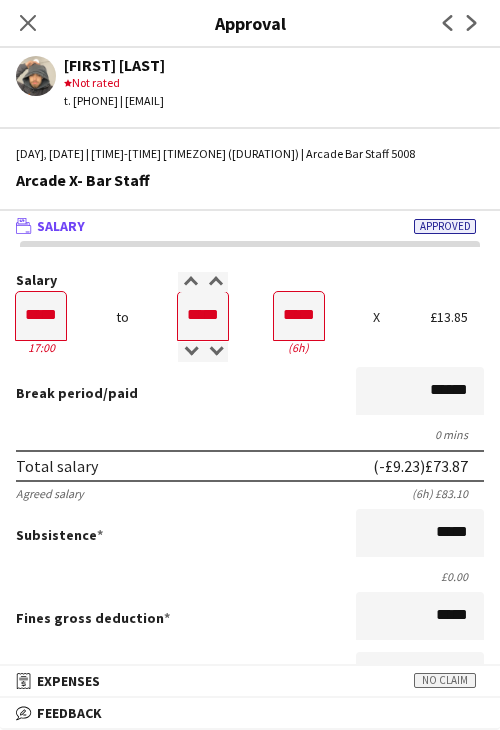 click on "0 mins" at bounding box center [250, 434] 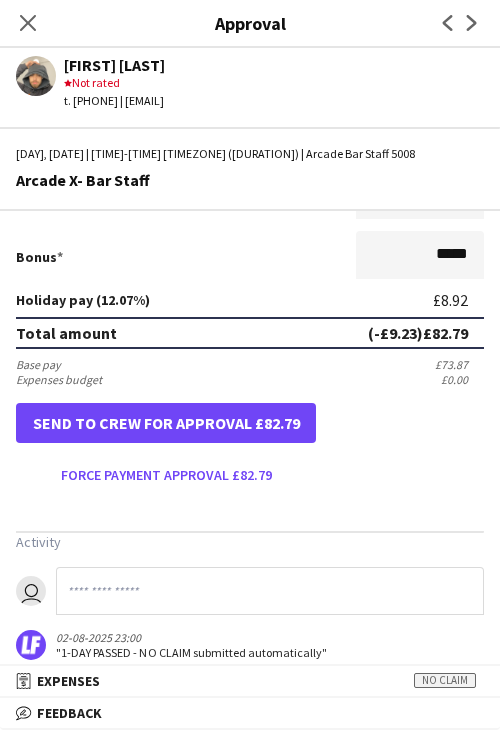 scroll, scrollTop: 500, scrollLeft: 0, axis: vertical 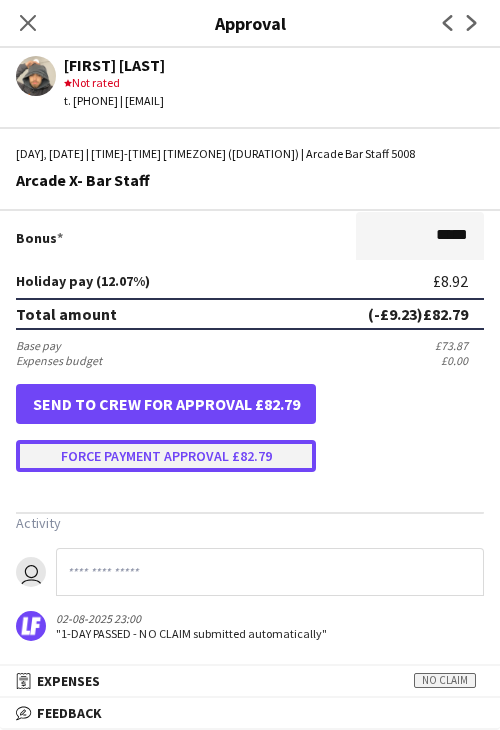 click on "Force payment approval £82.79" at bounding box center [166, 456] 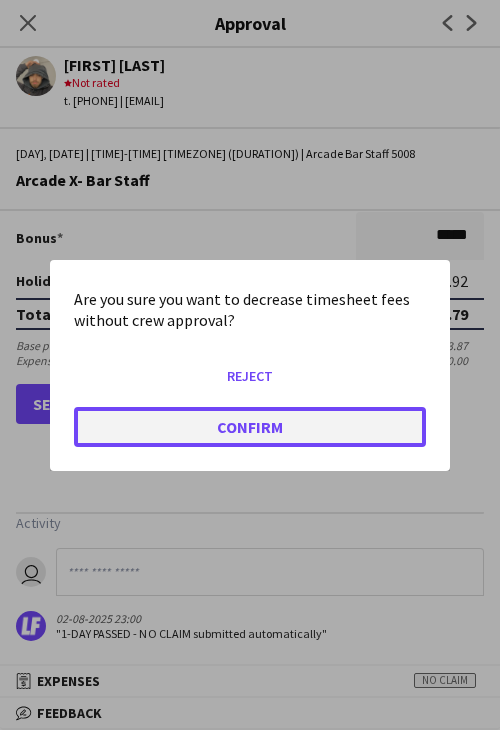 click on "Confirm" 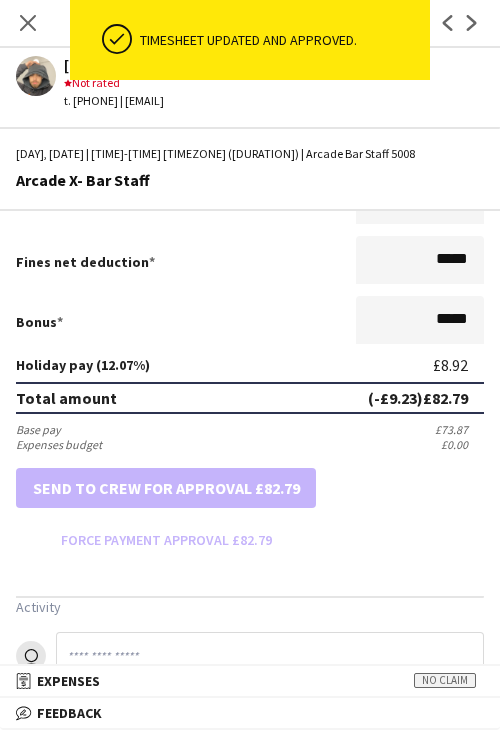 scroll, scrollTop: 500, scrollLeft: 0, axis: vertical 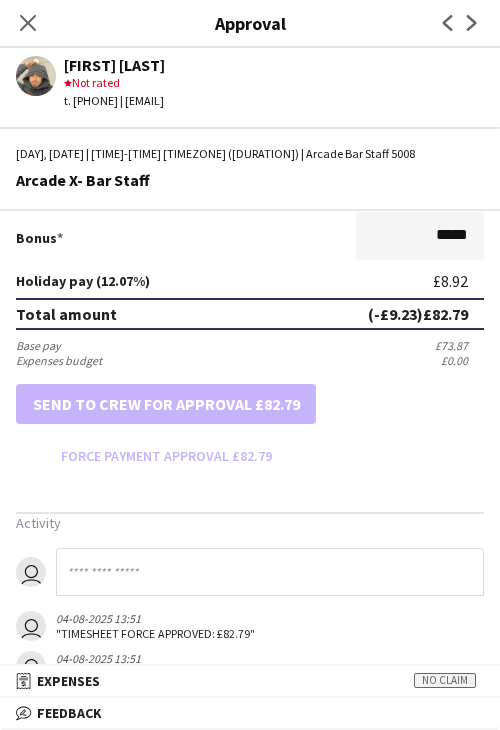 click on "Close pop-in" 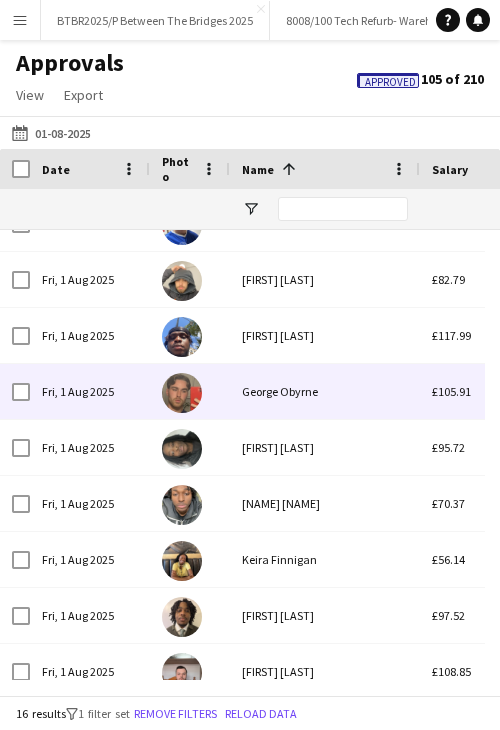 click on "George Obyrne" at bounding box center [325, 391] 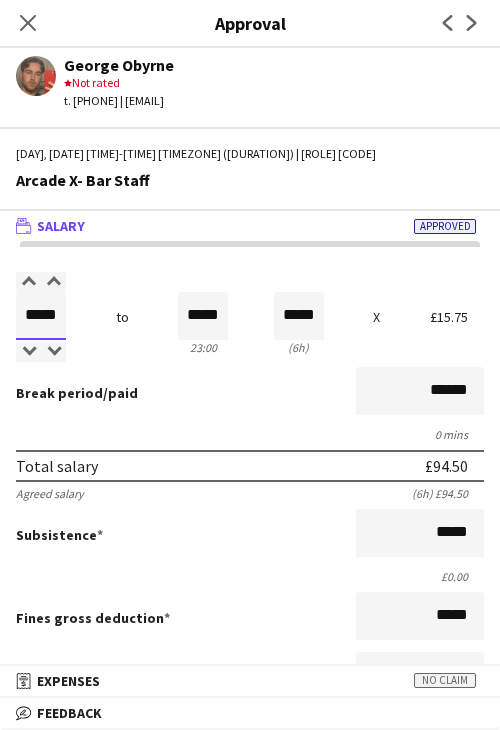 drag, startPoint x: 24, startPoint y: 322, endPoint x: 64, endPoint y: 320, distance: 40.04997 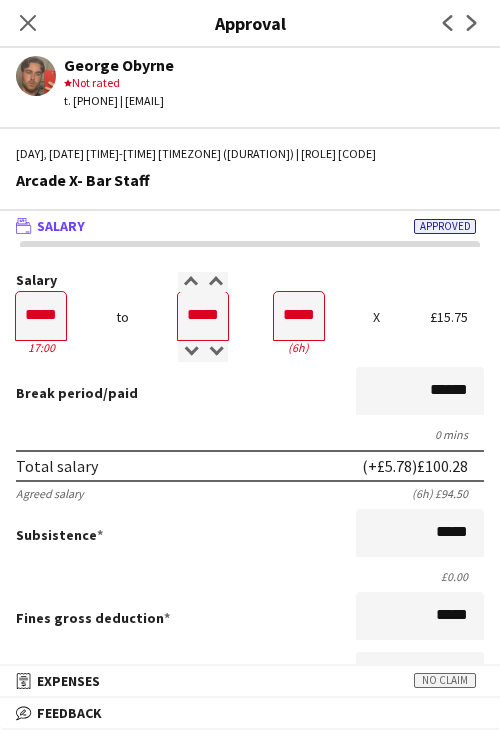 click on "Break period   /paid  ******" at bounding box center (250, 393) 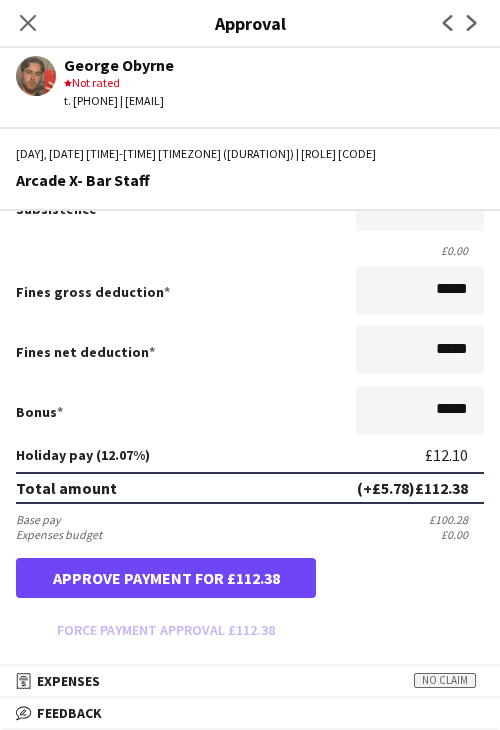 scroll, scrollTop: 400, scrollLeft: 0, axis: vertical 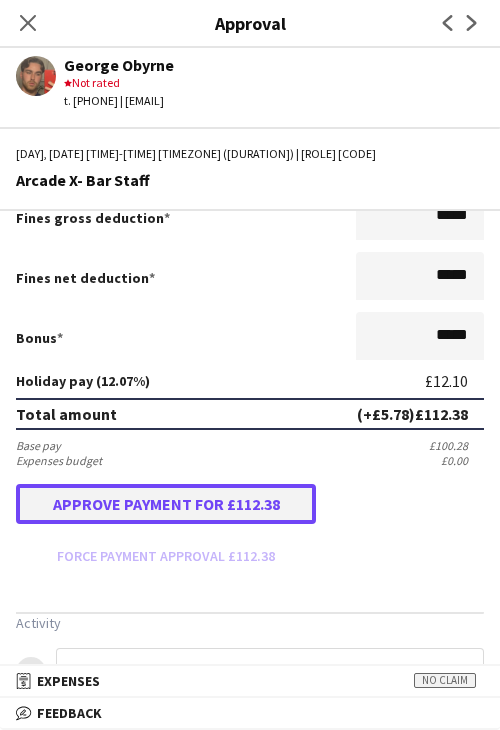 click on "Approve payment for £112.38" at bounding box center (166, 504) 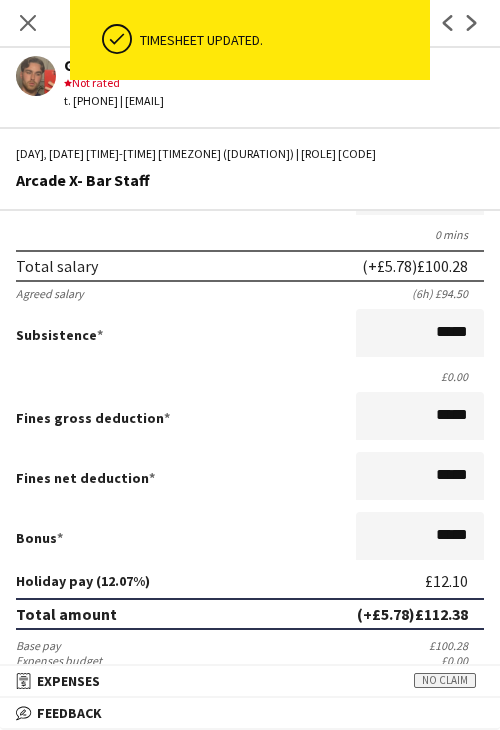 scroll, scrollTop: 0, scrollLeft: 0, axis: both 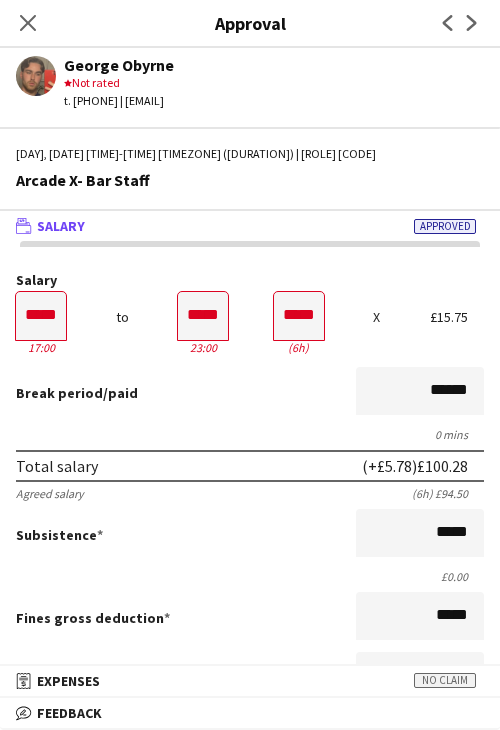drag, startPoint x: 20, startPoint y: 24, endPoint x: 29, endPoint y: 33, distance: 12.727922 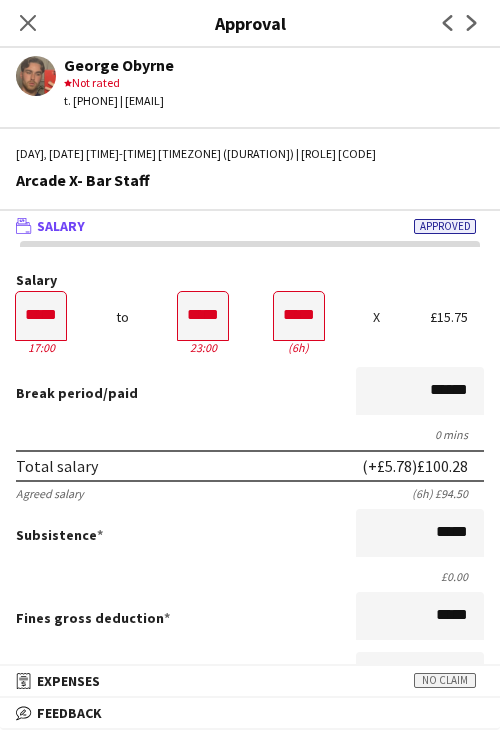 click on "Close pop-in" 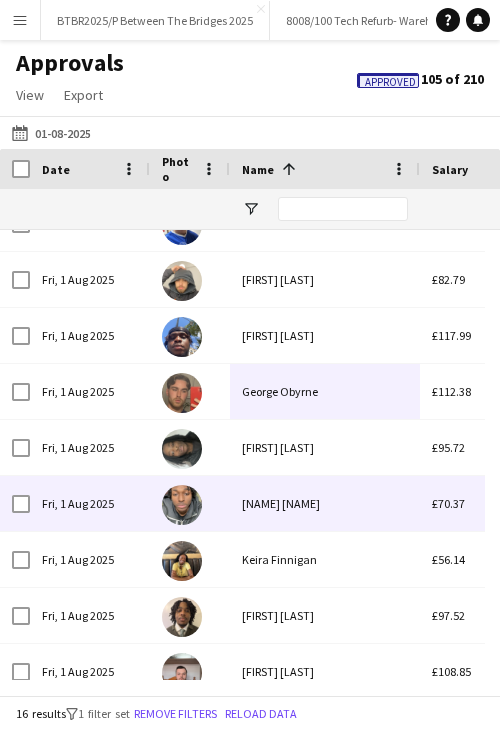 scroll, scrollTop: 221, scrollLeft: 0, axis: vertical 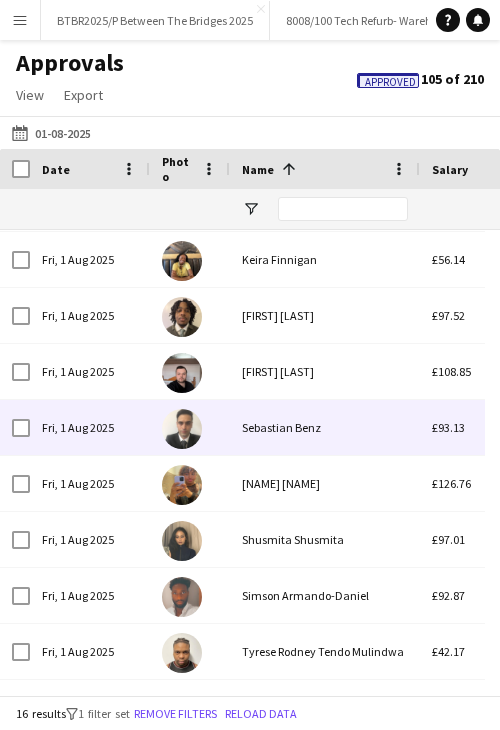 click on "Sebastian Benz" at bounding box center (325, 427) 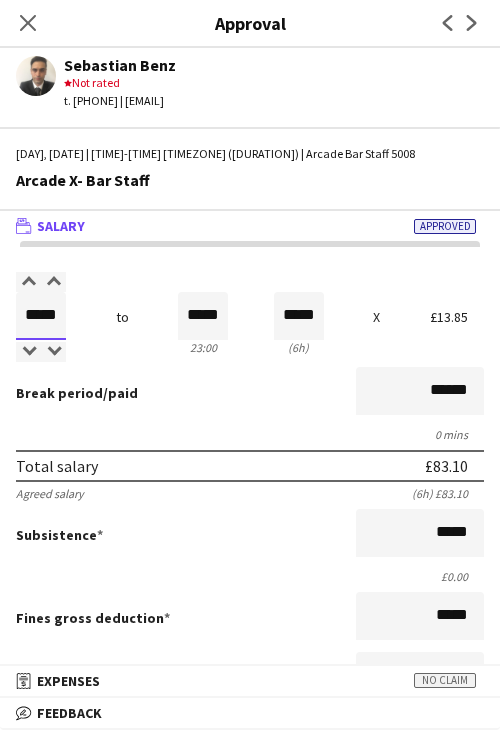 click on "*****" at bounding box center (41, 316) 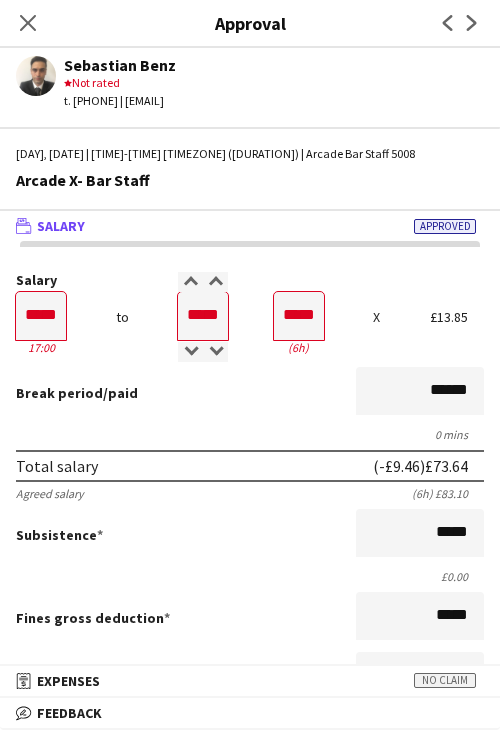 click on "Break period   /paid  ******" at bounding box center [250, 393] 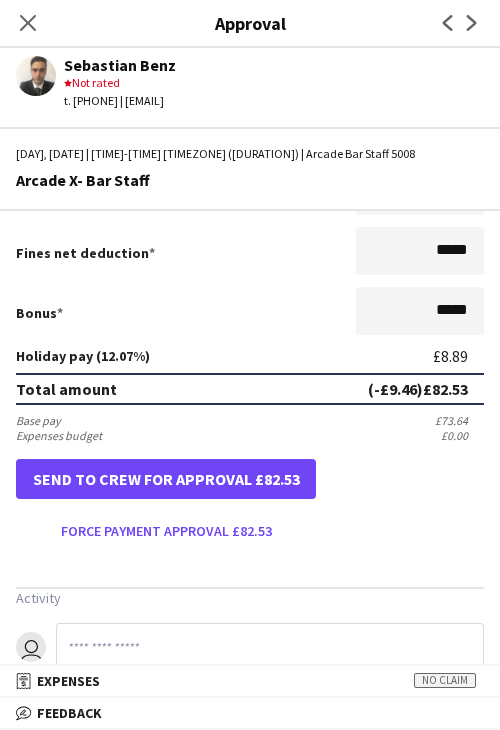 scroll, scrollTop: 500, scrollLeft: 0, axis: vertical 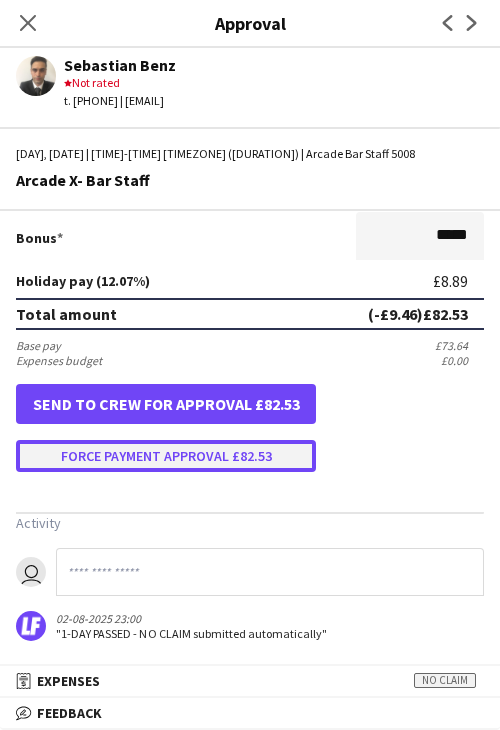 click on "Force payment approval £82.53" at bounding box center (166, 456) 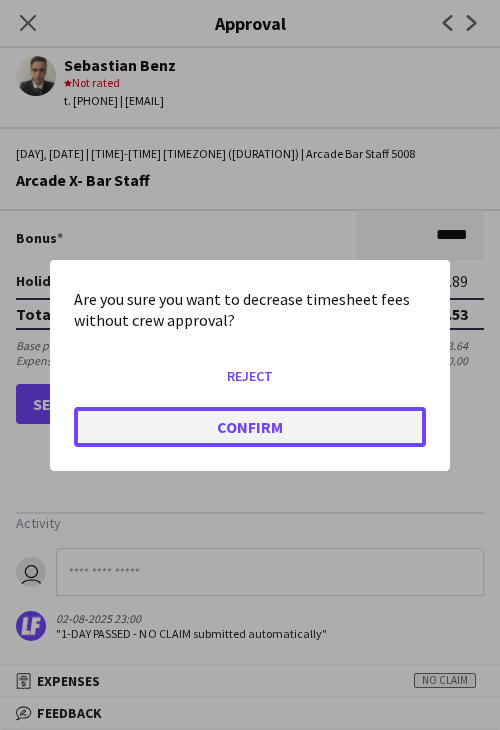 click on "Confirm" 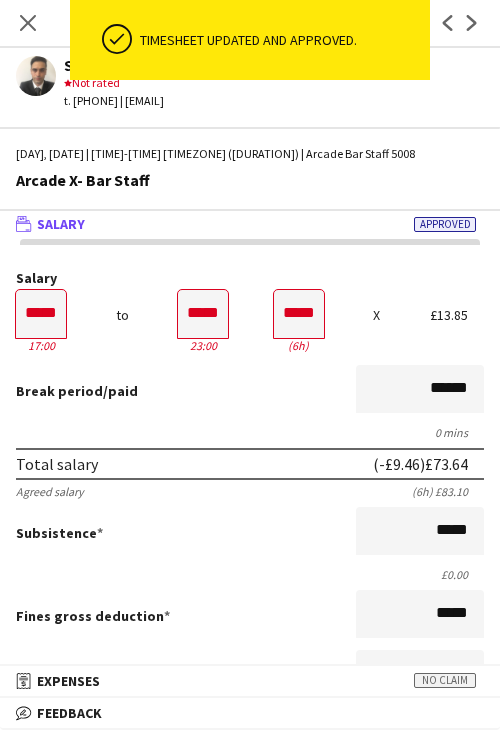 scroll, scrollTop: 0, scrollLeft: 0, axis: both 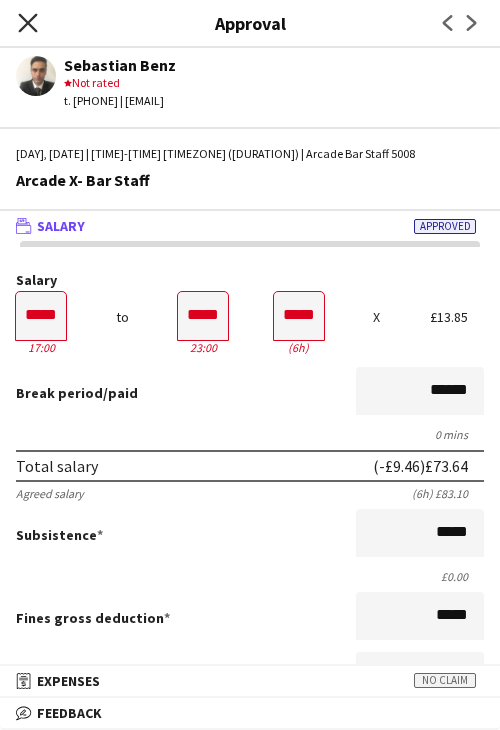 click 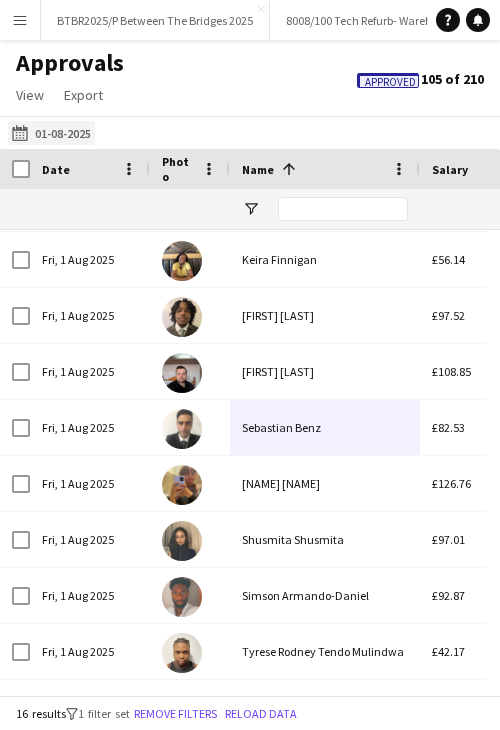 click on "[DATE]
[DATE]" 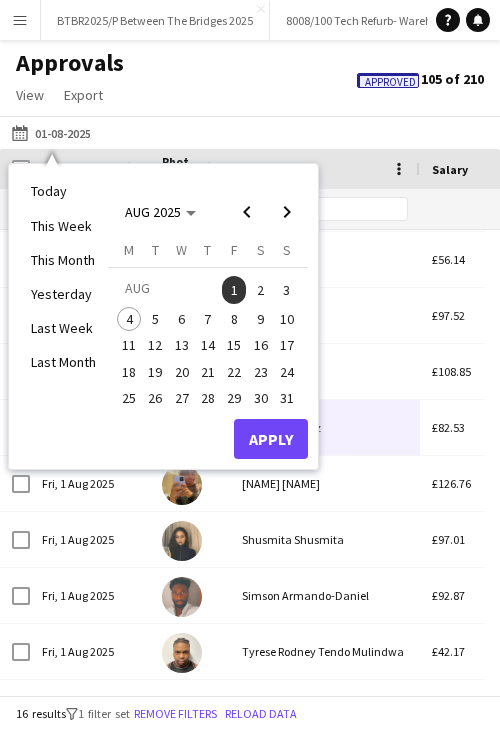 click on "2" at bounding box center [261, 290] 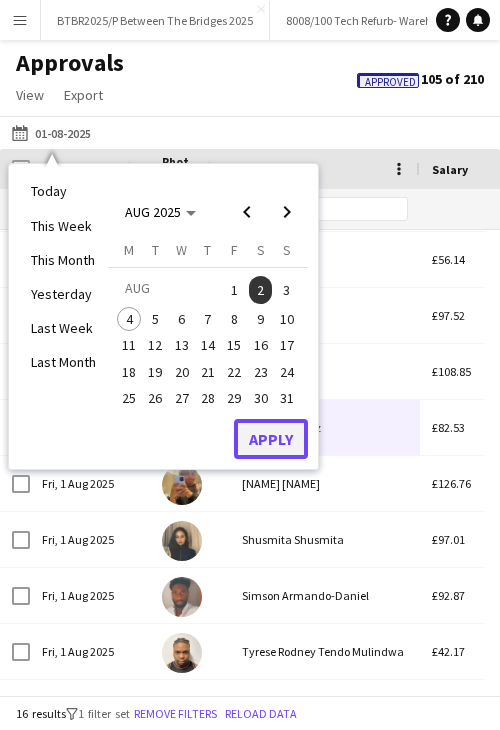 click on "Apply" at bounding box center (271, 439) 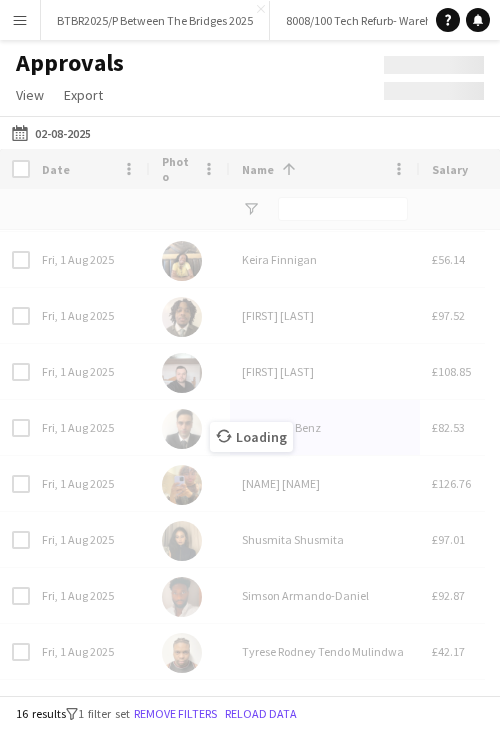 scroll, scrollTop: 222, scrollLeft: 0, axis: vertical 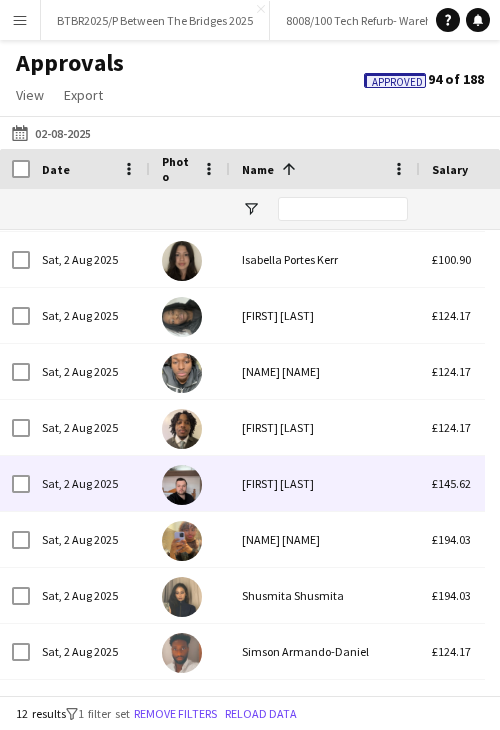 click on "[FIRST] [LAST]" at bounding box center (325, 483) 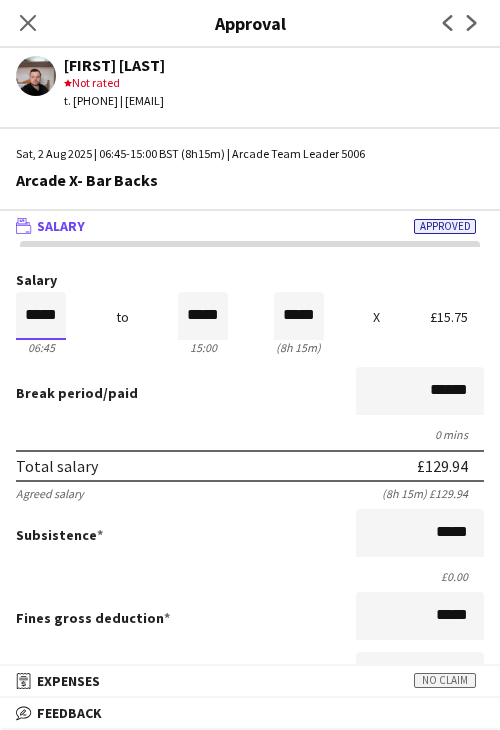 click on "*****" at bounding box center (41, 316) 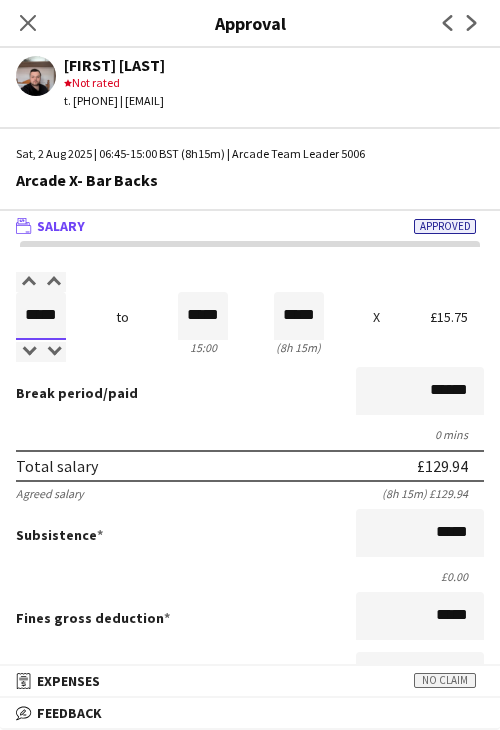 click on "*****" at bounding box center [41, 316] 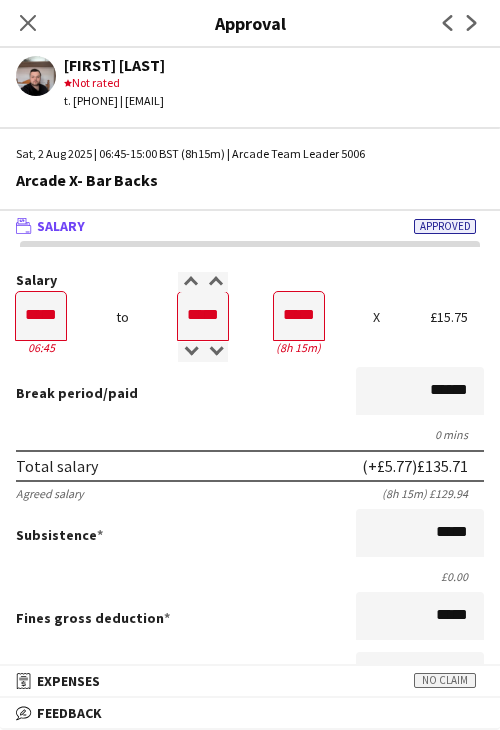 click on "Break period   /paid  ******" at bounding box center (250, 393) 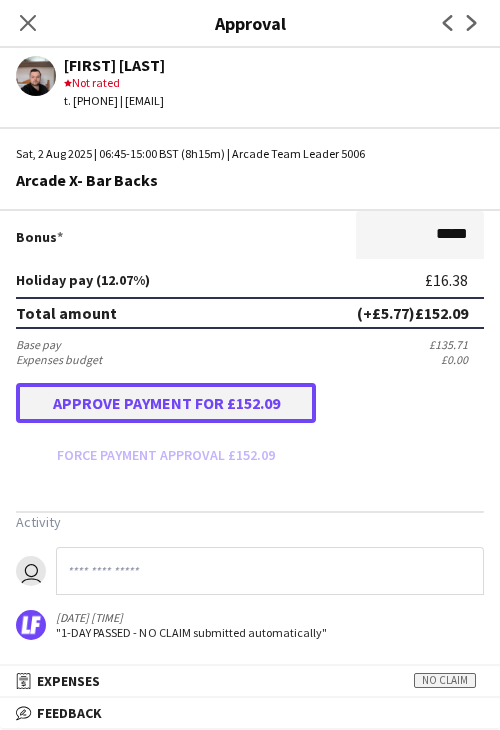 click on "Approve payment for £152.09" at bounding box center (166, 403) 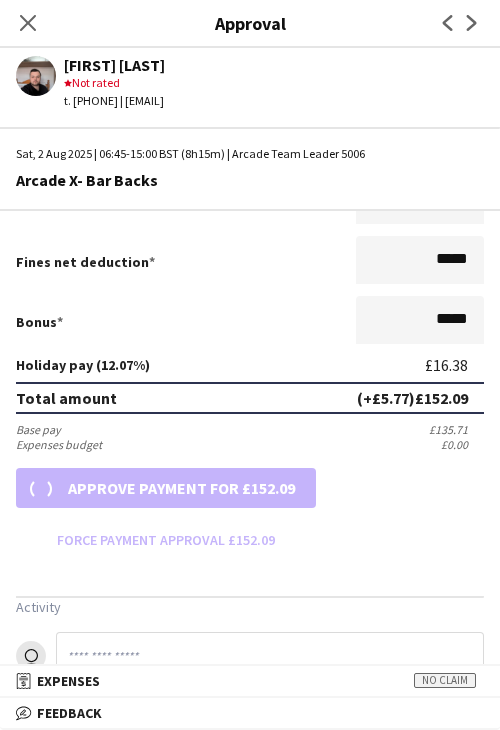 scroll, scrollTop: 501, scrollLeft: 0, axis: vertical 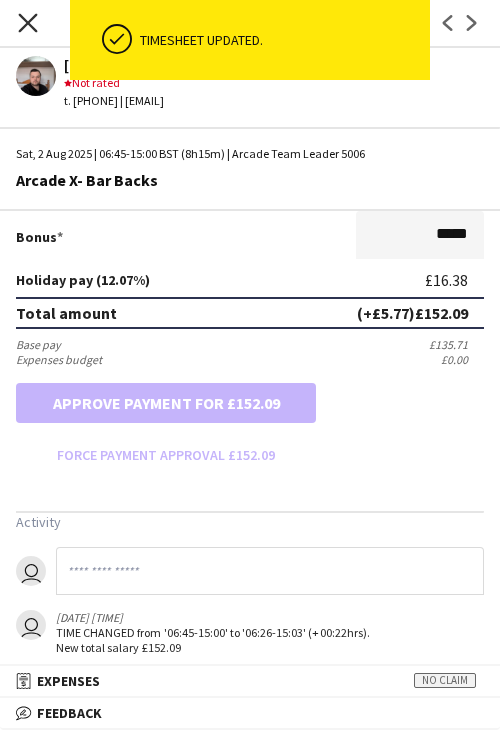 click 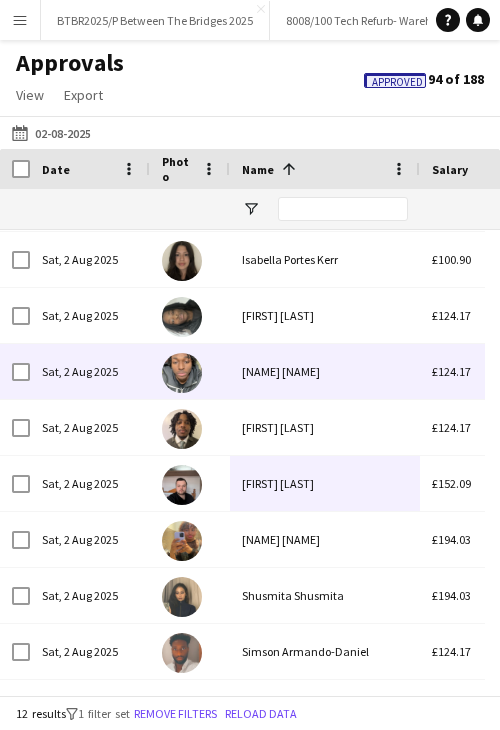click on "[NAME] [NAME]" at bounding box center (325, 371) 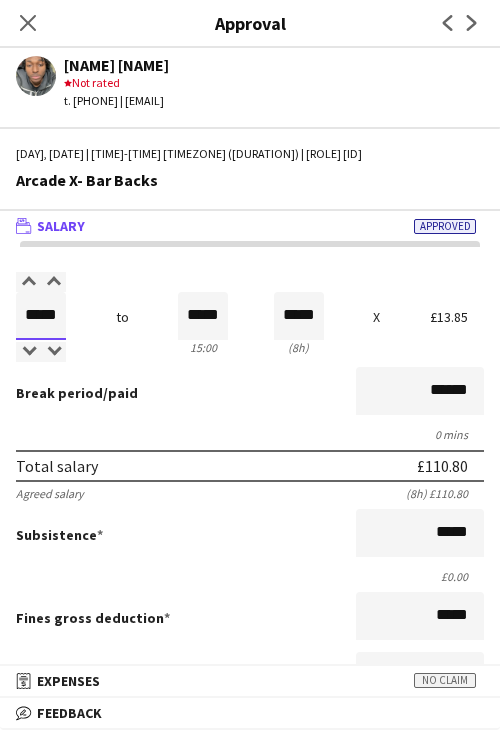 drag, startPoint x: 24, startPoint y: 317, endPoint x: 71, endPoint y: 317, distance: 47 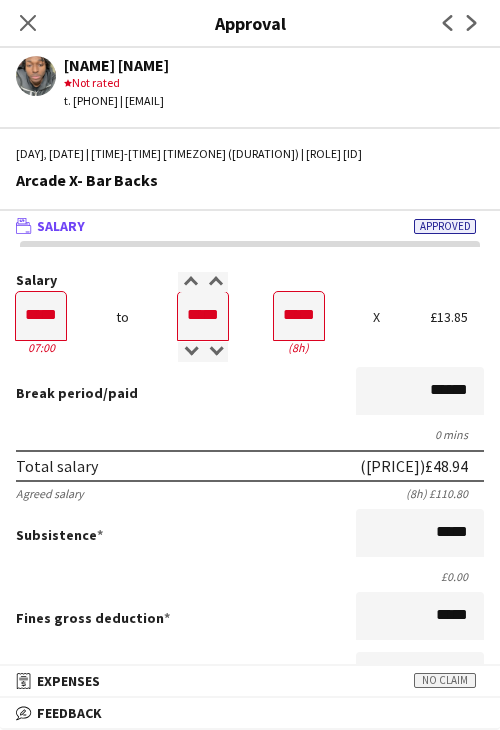 click on "Break period   /paid  ******" at bounding box center [250, 393] 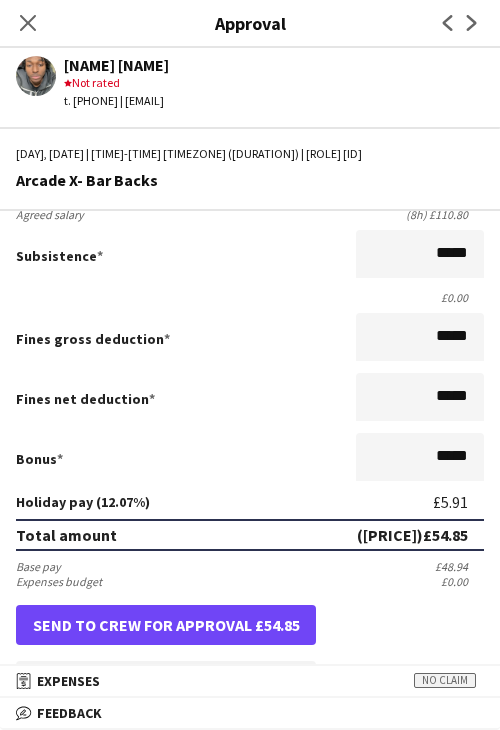 scroll, scrollTop: 500, scrollLeft: 0, axis: vertical 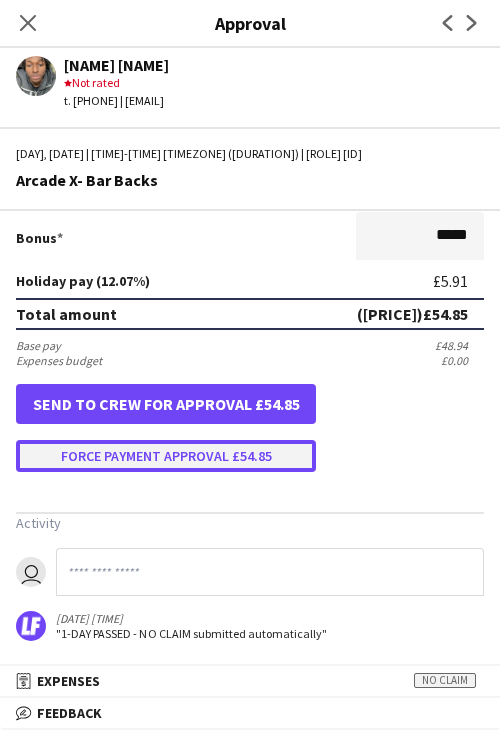 click on "Force payment approval £54.85" at bounding box center [166, 456] 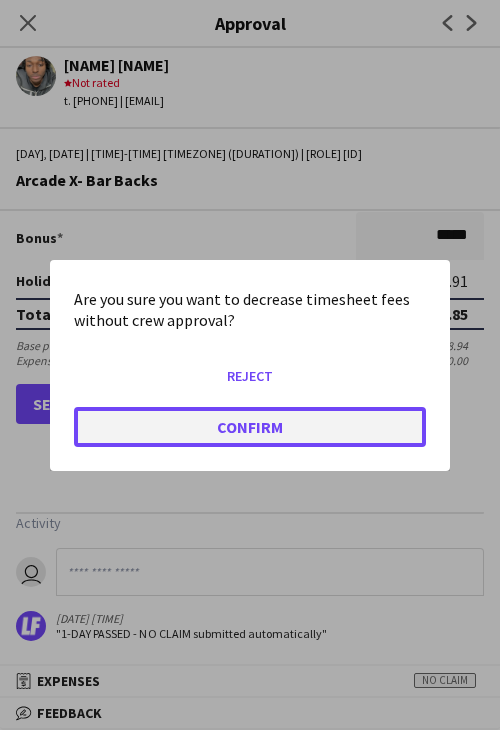 click on "Confirm" 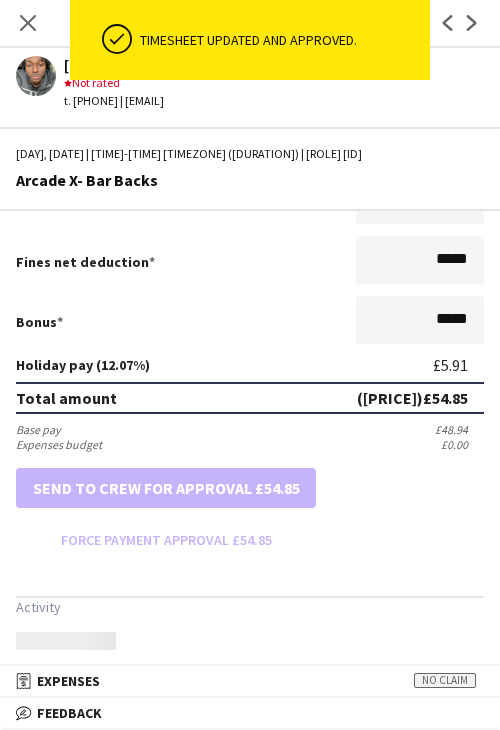 scroll, scrollTop: 500, scrollLeft: 0, axis: vertical 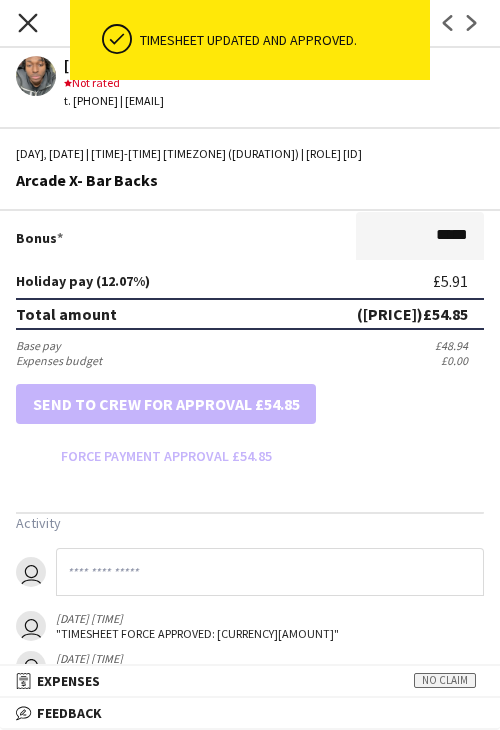 click on "Close pop-in" 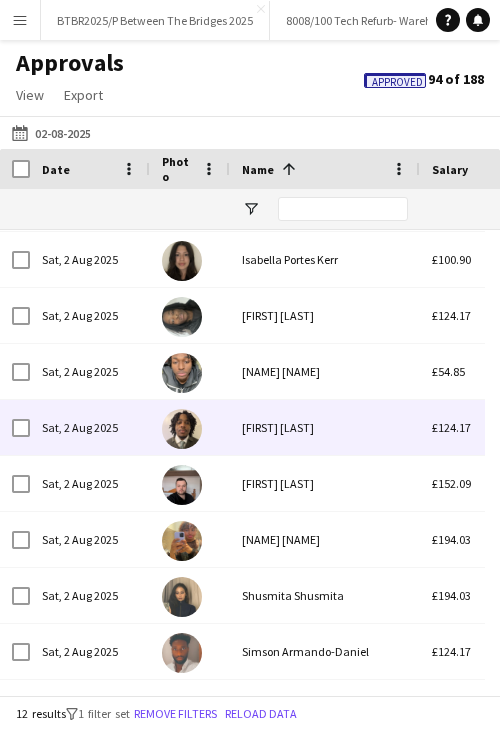 click on "[FIRST] [LAST]" at bounding box center (325, 427) 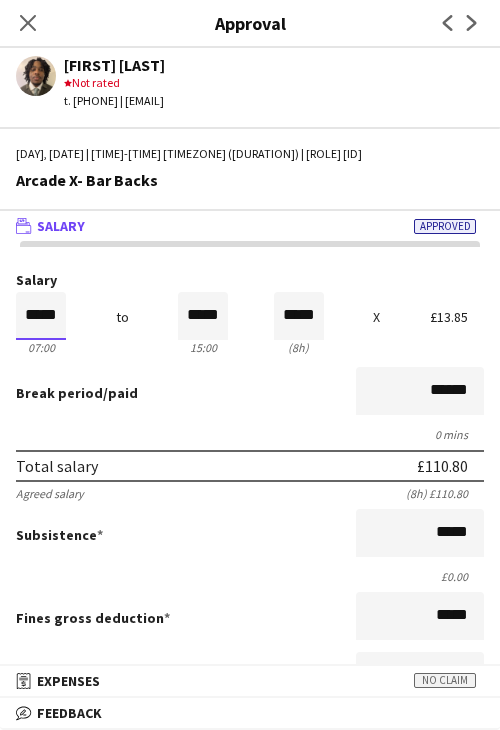 click on "*****" at bounding box center (41, 316) 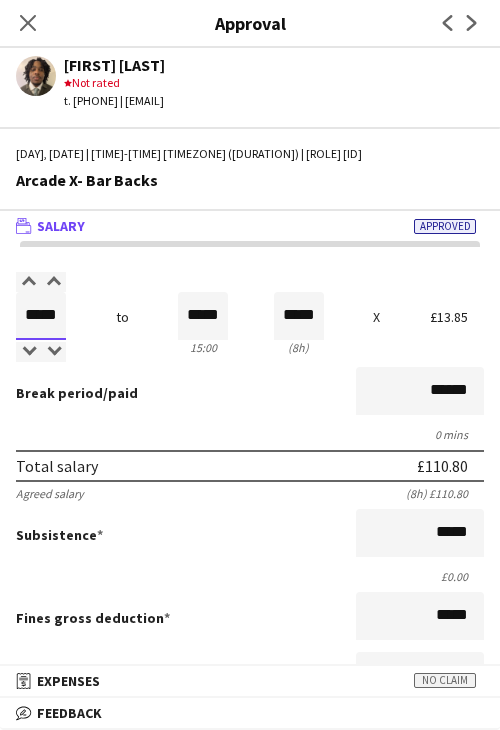 click on "*****" at bounding box center (41, 316) 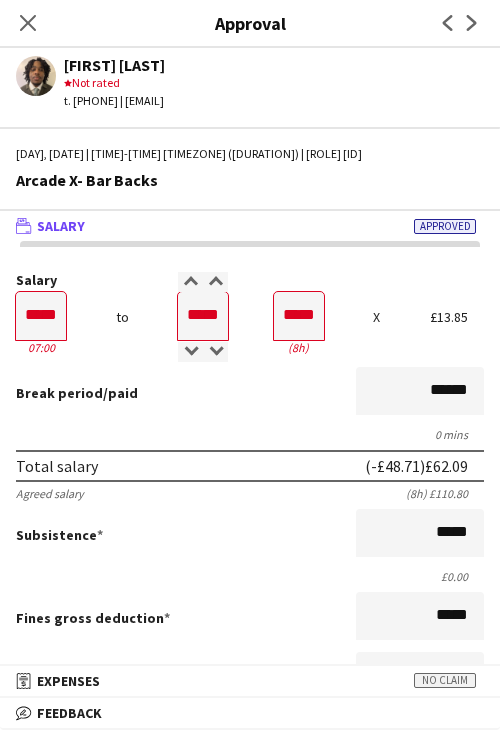 click on "Break period   /paid  ******" at bounding box center [250, 393] 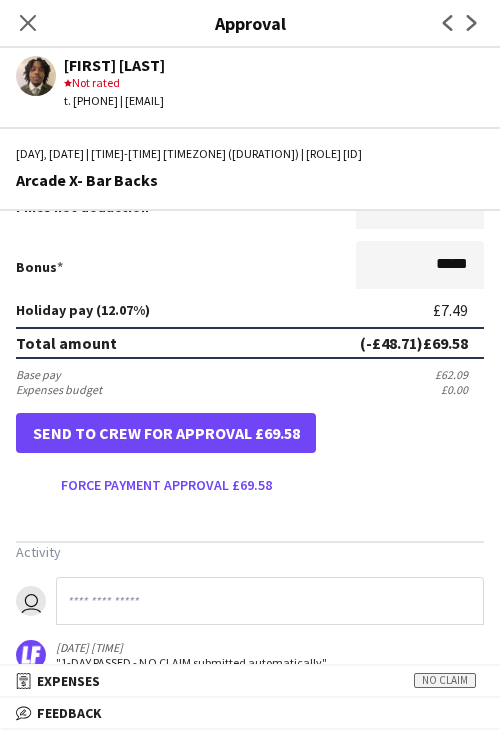 scroll, scrollTop: 500, scrollLeft: 0, axis: vertical 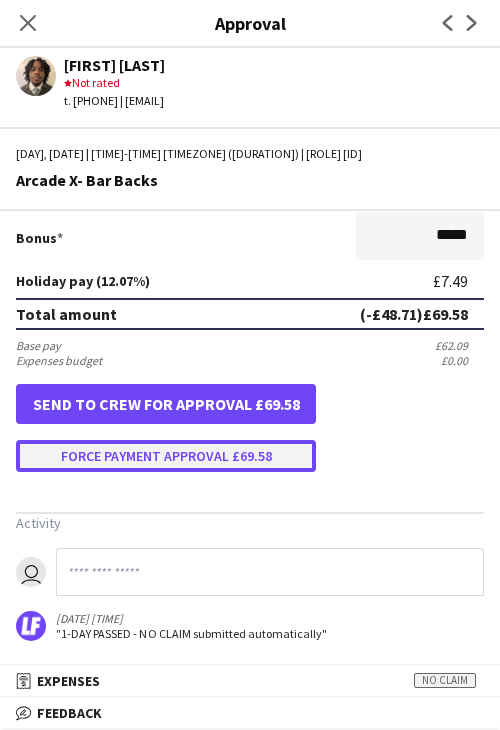 click on "Force payment approval £69.58" at bounding box center [166, 456] 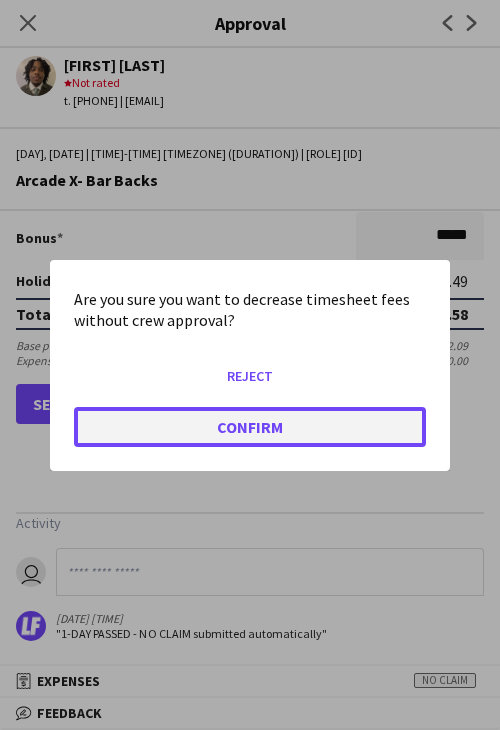 click on "Confirm" 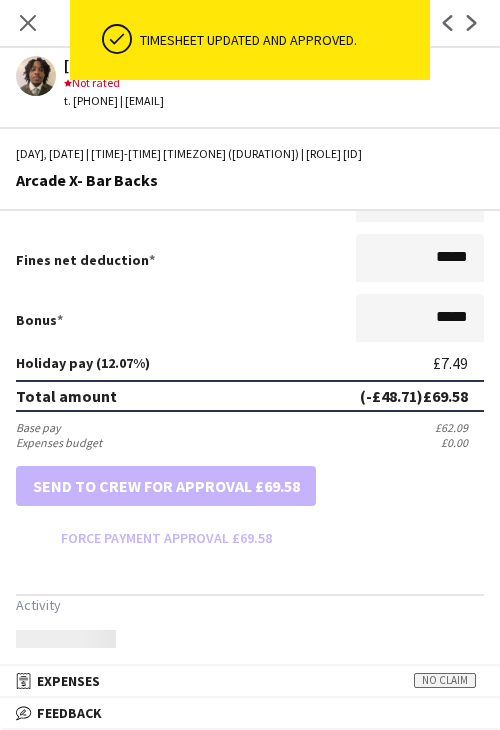 scroll, scrollTop: 500, scrollLeft: 0, axis: vertical 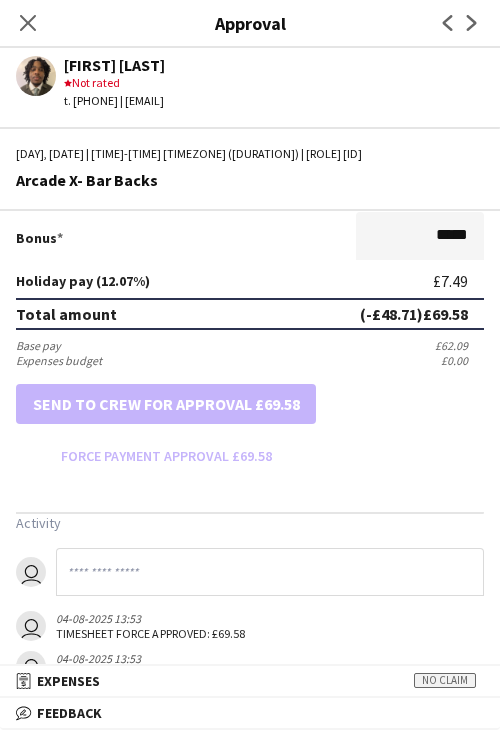drag, startPoint x: 23, startPoint y: 23, endPoint x: 120, endPoint y: 228, distance: 226.79065 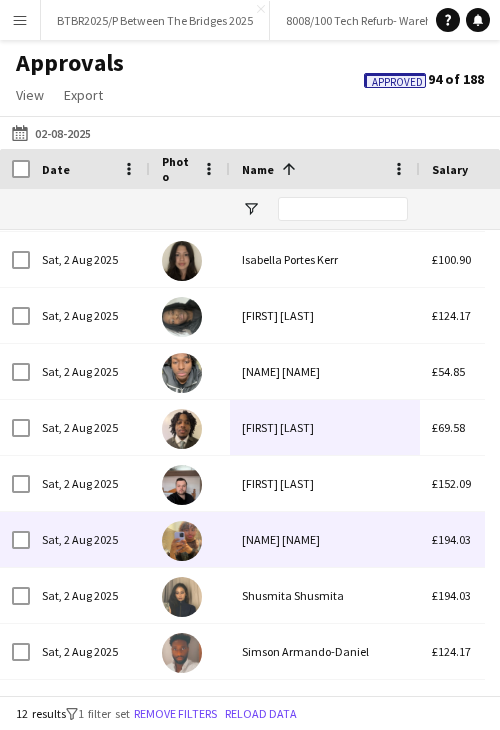 click on "[NAME] [NAME]" at bounding box center (325, 539) 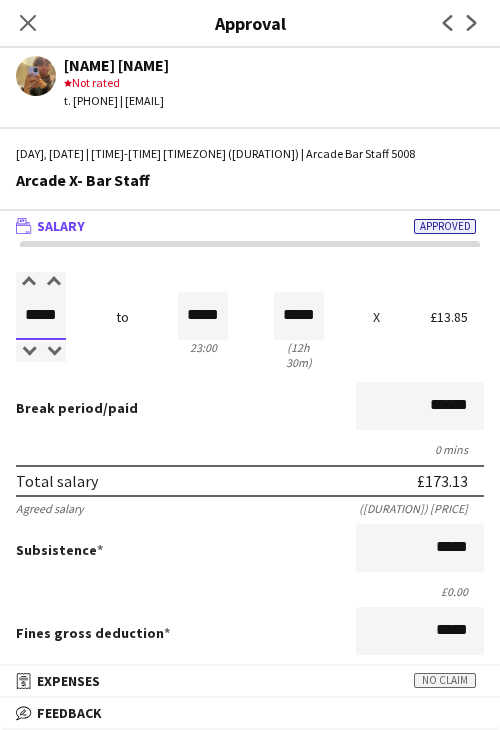 click on "*****" at bounding box center (41, 316) 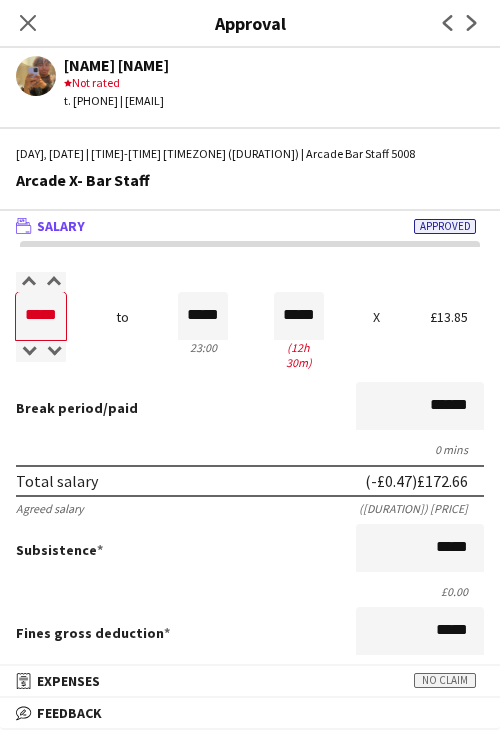 click on "Break period   /paid  ******" at bounding box center [250, 408] 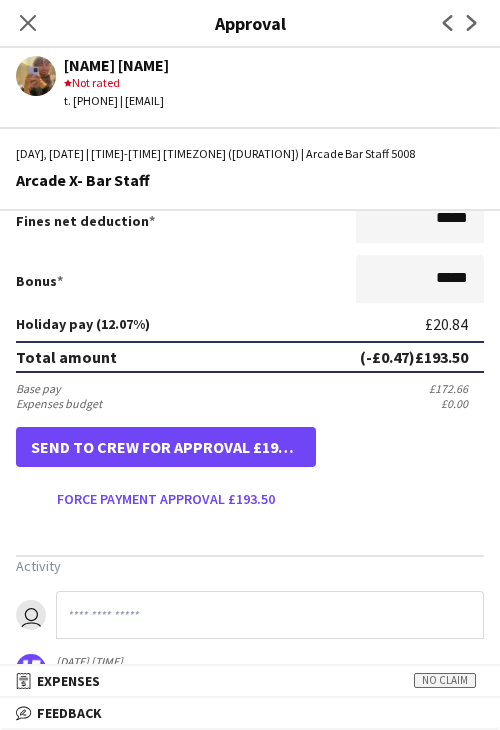 scroll, scrollTop: 501, scrollLeft: 0, axis: vertical 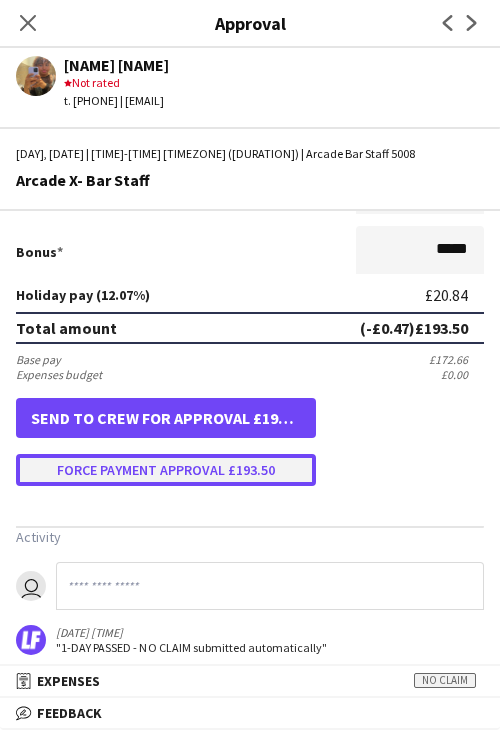 click on "Force payment approval £193.50" at bounding box center [166, 470] 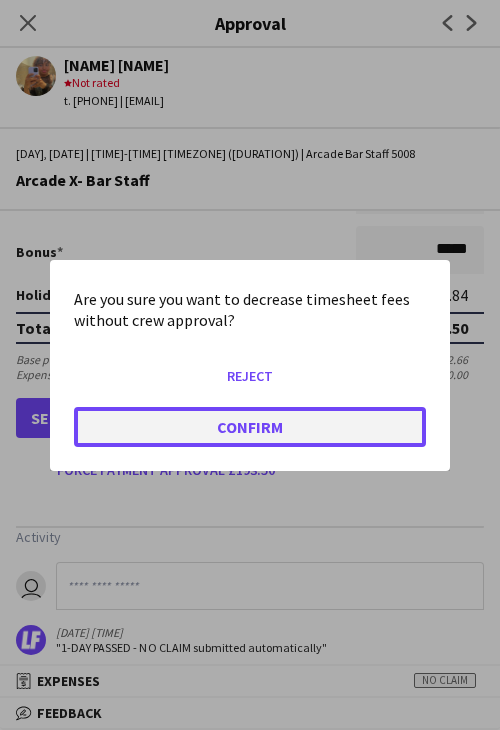 click on "Confirm" 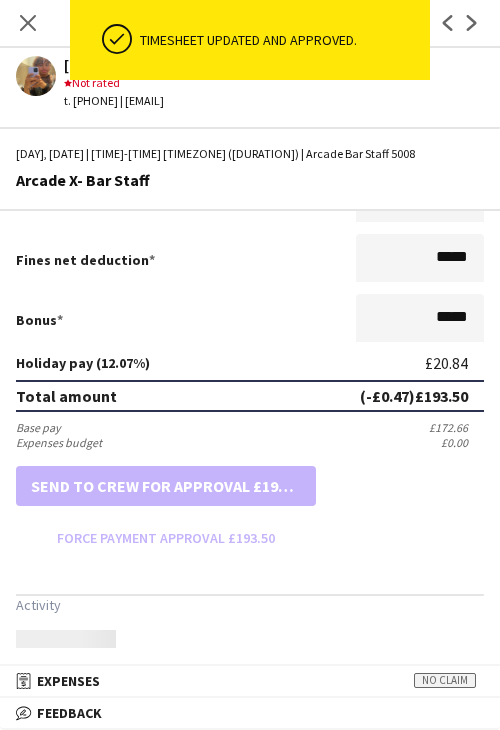 scroll, scrollTop: 501, scrollLeft: 0, axis: vertical 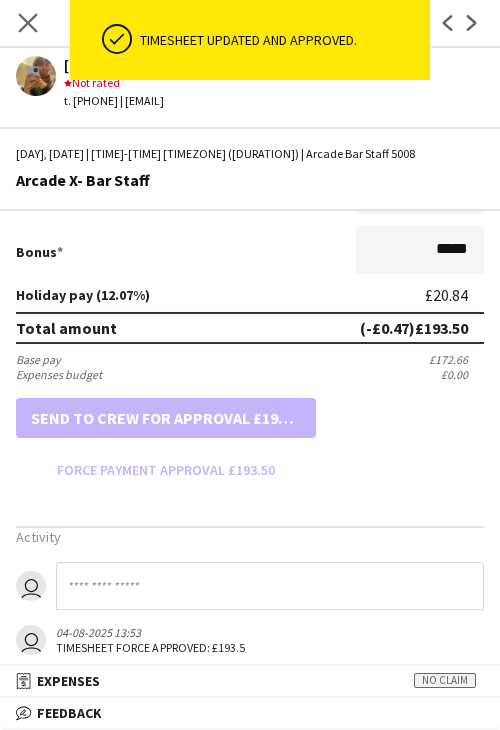 click on "Close pop-in" 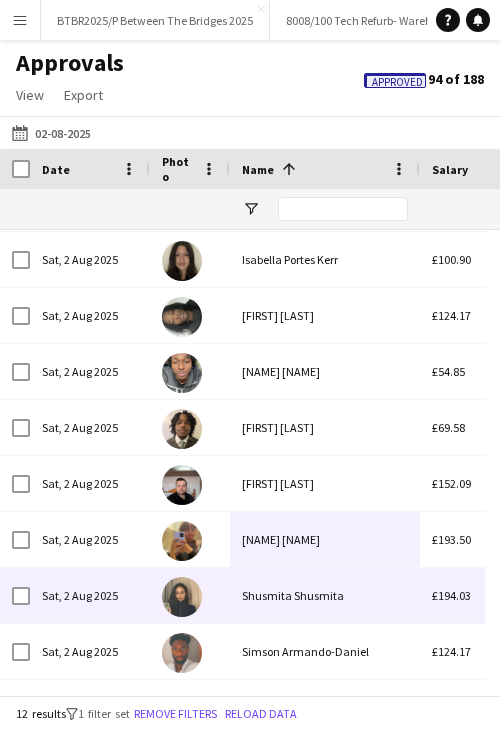 click on "Shusmita Shusmita" at bounding box center (325, 595) 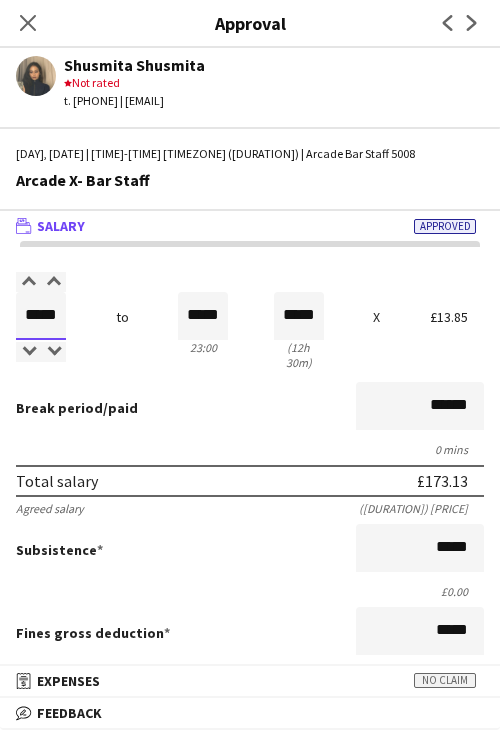 drag, startPoint x: 26, startPoint y: 315, endPoint x: 72, endPoint y: 315, distance: 46 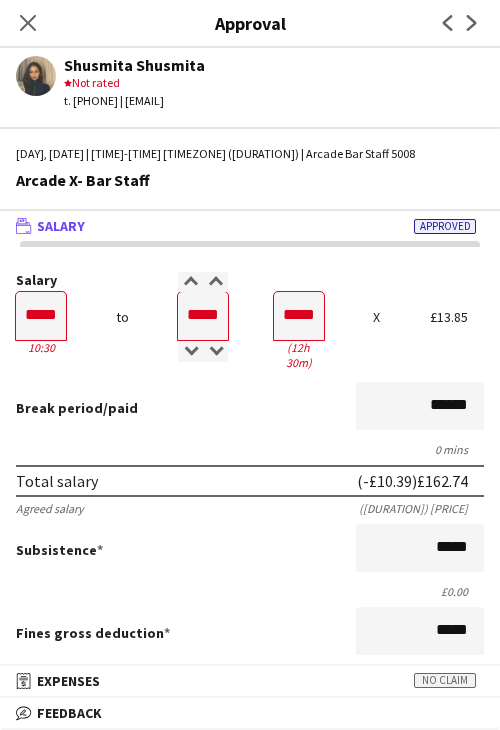 click on "Salary  *****  [TIME]   to  *****  [TIME]  *****  ([HOURS]h [MINUTES]m)   X   [CURRENCY][AMOUNT]   Break period   /paid  ******  [MINUTES] mins   Total salary   ([CURRENCY][AMOUNT])   [CURRENCY][AMOUNT]   Agreed salary   ([HOURS]h [MINUTES]m) [CURRENCY][AMOUNT]   Subsistence  *****  [CURRENCY][AMOUNT]   Fines gross deduction  *****  Fines net deduction  *****  Bonus  *****  Holiday pay ([PERCENTAGE]%)   [CURRENCY][AMOUNT]   Total amount   ([CURRENCY][AMOUNT])   [CURRENCY][AMOUNT]   Base pay   [CURRENCY][AMOUNT]   Expenses budget   [CURRENCY][AMOUNT]   Send to crew for approval [CURRENCY][AMOUNT]   Force payment approval [CURRENCY][AMOUNT]" at bounding box center (250, 630) 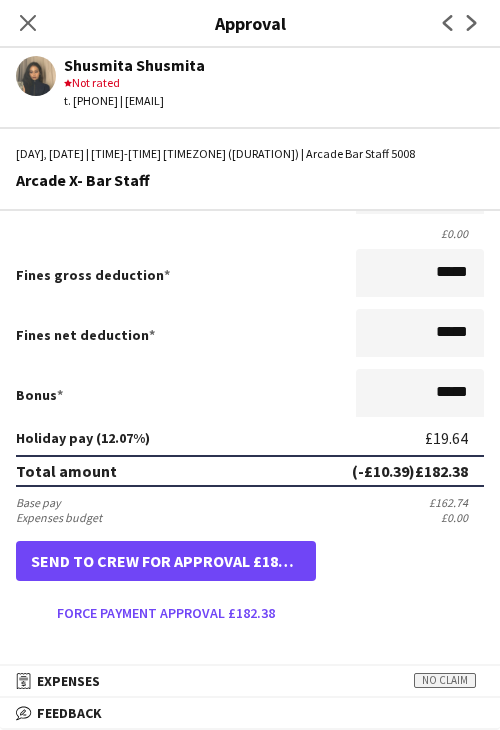 scroll, scrollTop: 500, scrollLeft: 0, axis: vertical 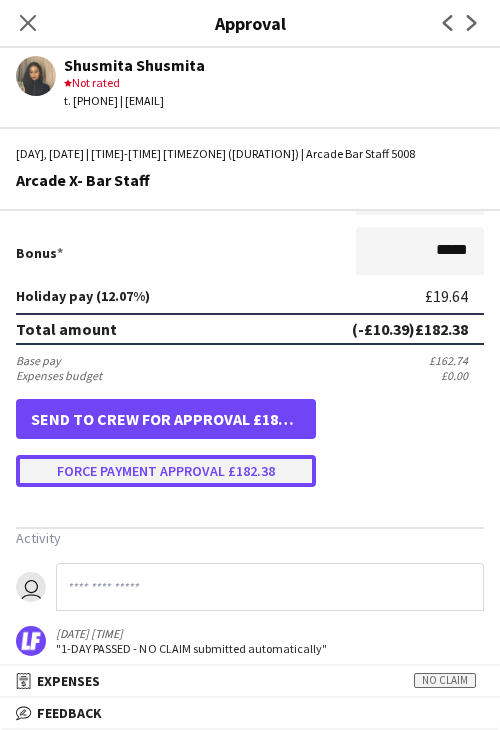 click on "Force payment approval £182.38" at bounding box center [166, 471] 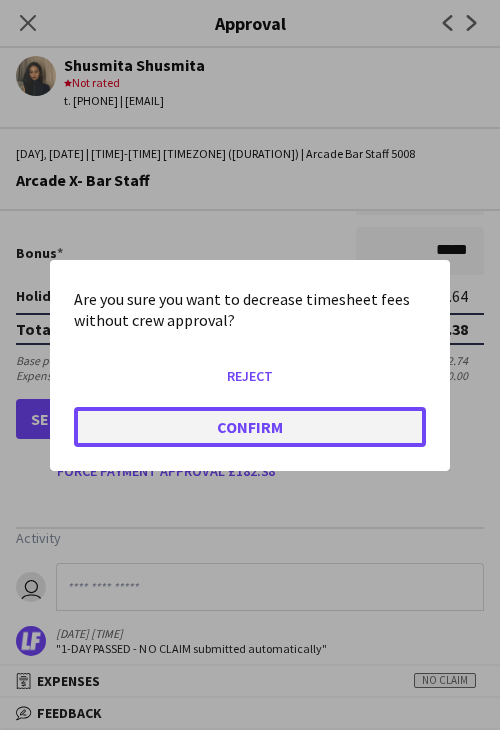 click on "Confirm" 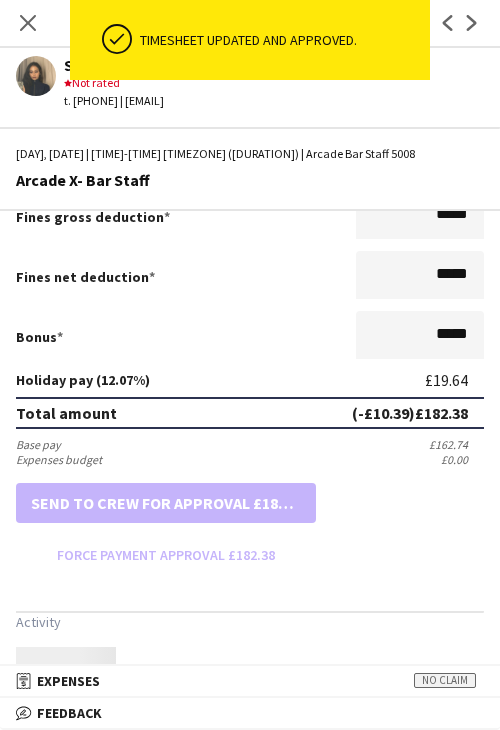 scroll, scrollTop: 500, scrollLeft: 0, axis: vertical 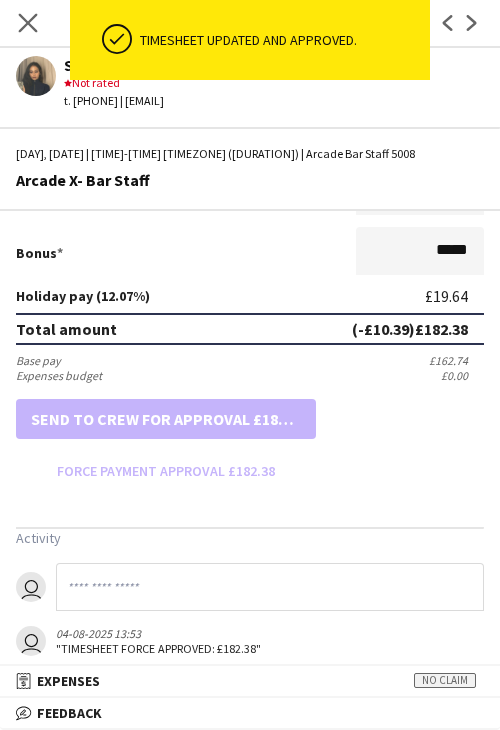 click on "Close pop-in" 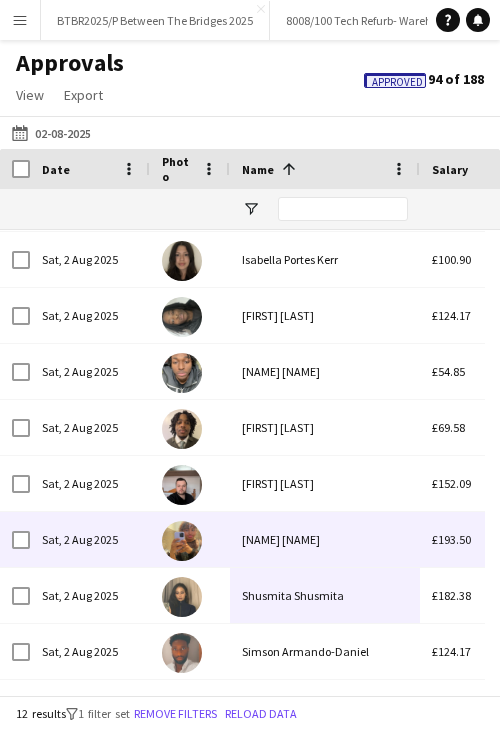 scroll, scrollTop: 170, scrollLeft: 0, axis: vertical 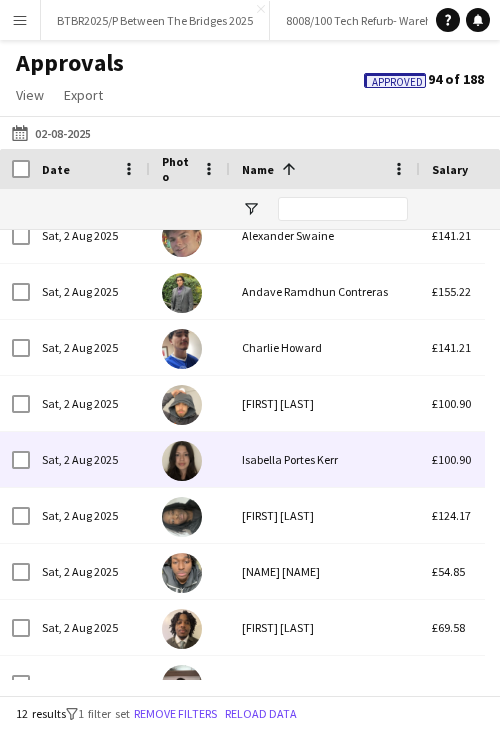 click on "Isabella Portes Kerr" at bounding box center (325, 459) 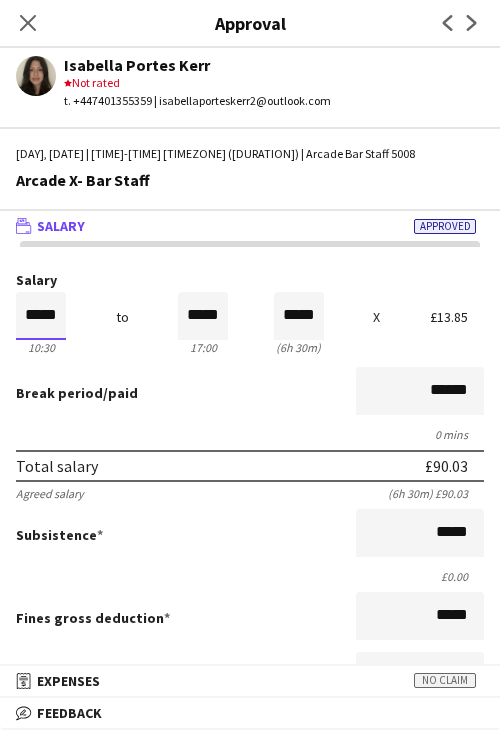 click on "*****" at bounding box center (41, 316) 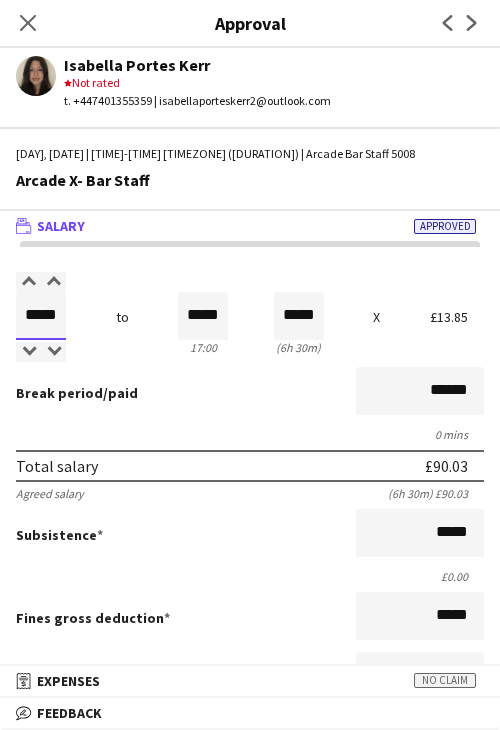 click on "*****" at bounding box center (41, 316) 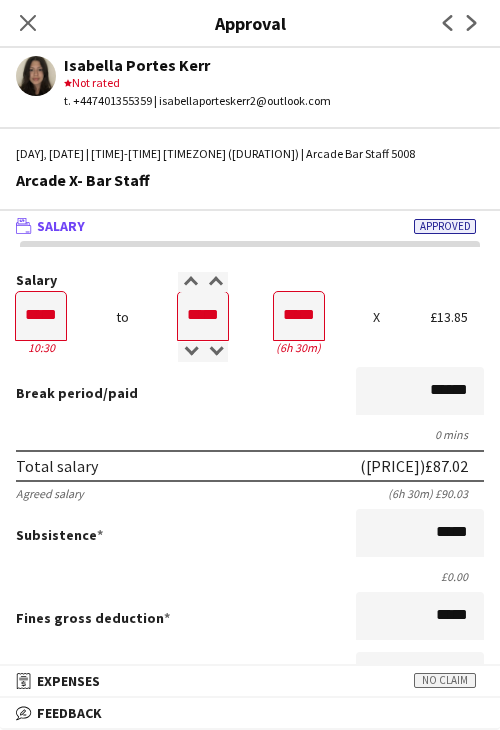click on "Salary  *****  10:30   to  *****  17:00  *****  (6h 30m)   X   £13.85   Break period   /paid  ******  0 mins   Total salary   (-£3.01)   £87.02   Agreed salary   (6h 30m) £90.03   Subsistence  *****  £0.00   Fines gross deduction  *****  Fines net deduction  *****  Bonus  *****  Holiday pay (12.07%)   £10.50   Total amount   (-£3.01)   £97.52   Base pay   £87.02   Expenses budget   £0.00   Send to crew for approval £97.52   Force payment approval £97.52" at bounding box center (250, 622) 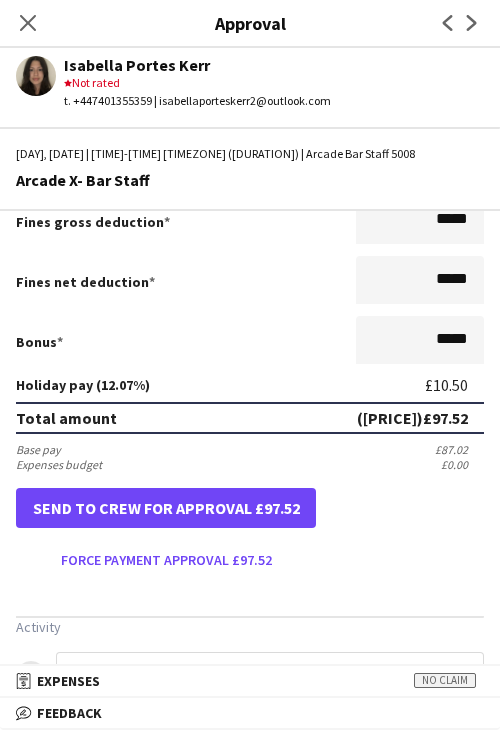 scroll, scrollTop: 400, scrollLeft: 0, axis: vertical 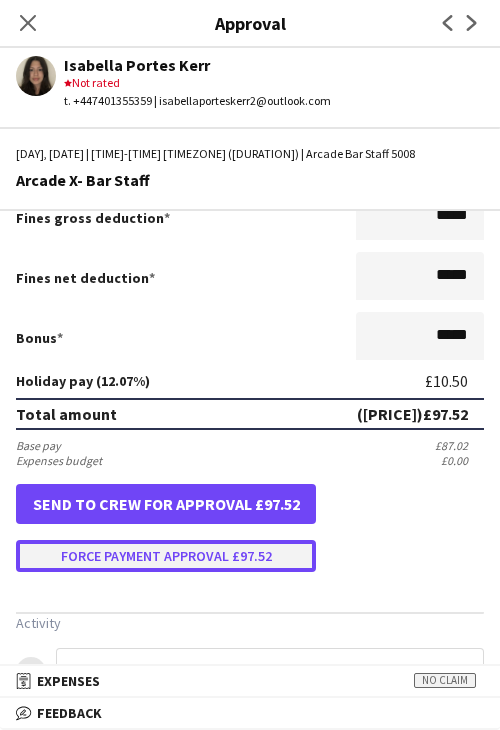 click on "Force payment approval £97.52" at bounding box center (166, 556) 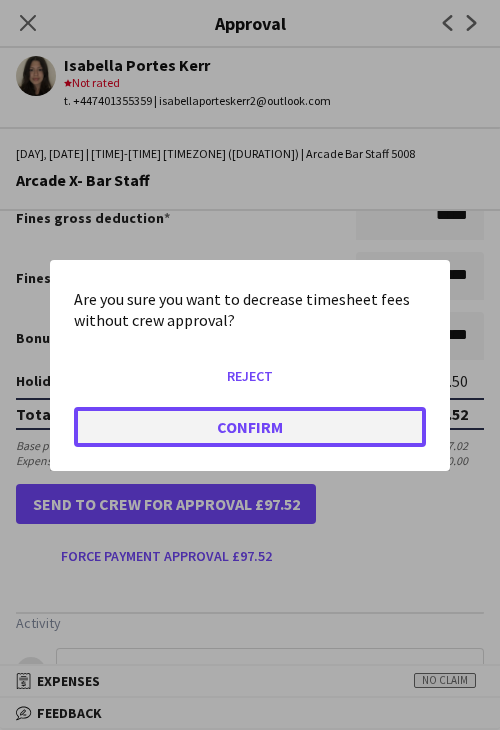 click on "Confirm" 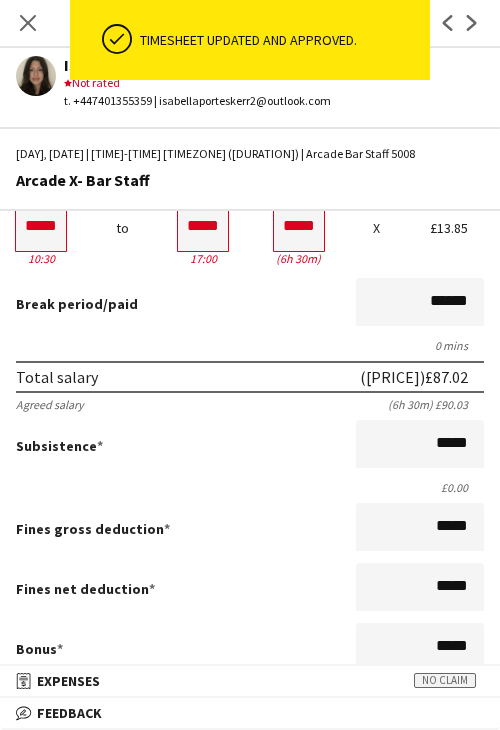 scroll, scrollTop: 0, scrollLeft: 0, axis: both 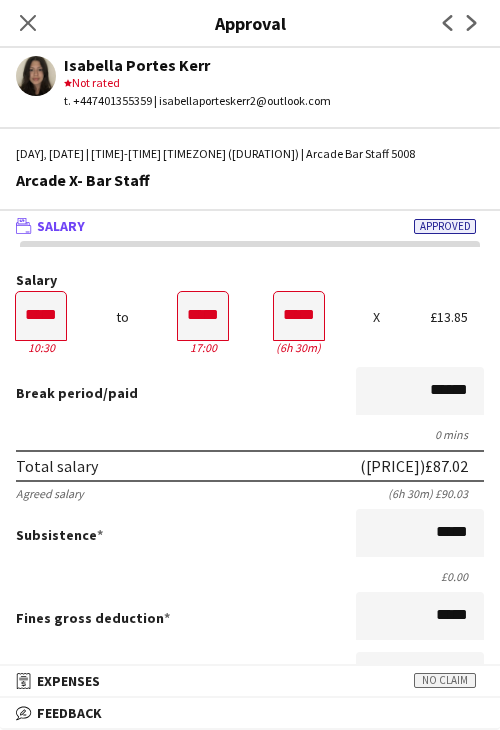 drag, startPoint x: 39, startPoint y: 17, endPoint x: 42, endPoint y: 29, distance: 12.369317 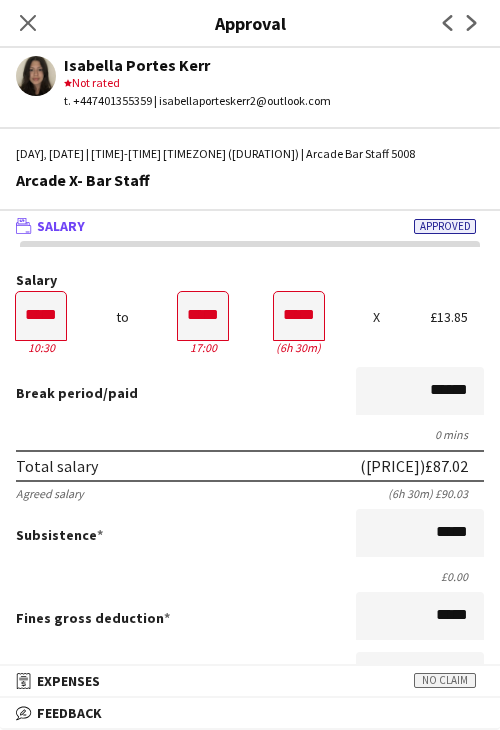 click on "Close pop-in" 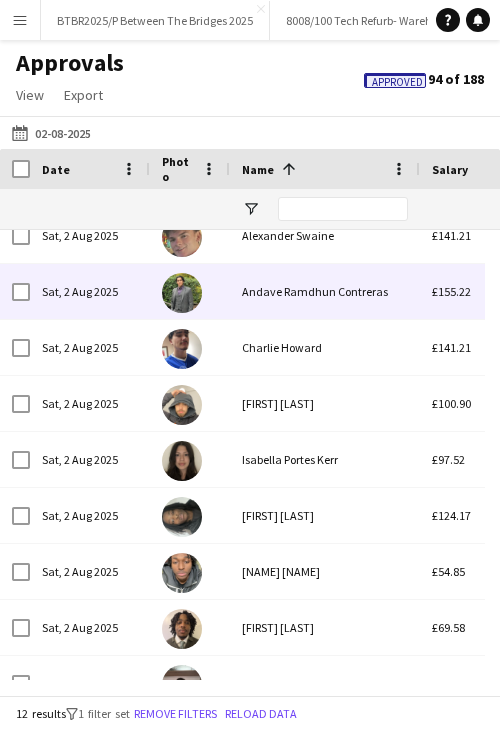 click on "Andave Ramdhun Contreras" at bounding box center (325, 291) 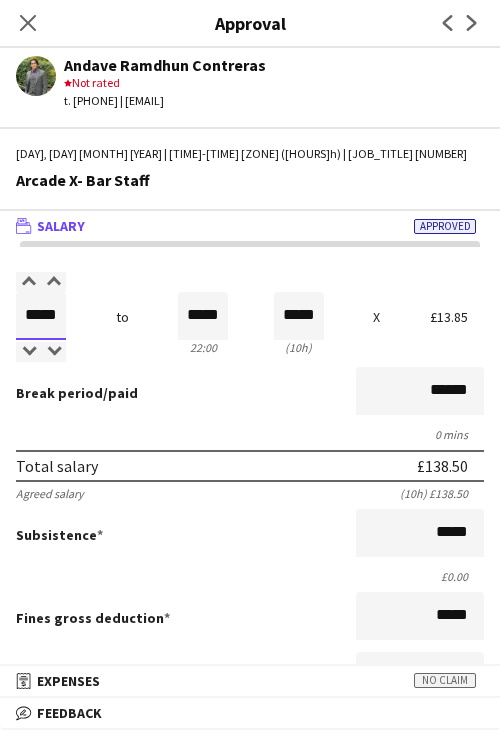 drag, startPoint x: 32, startPoint y: 318, endPoint x: 64, endPoint y: 309, distance: 33.24154 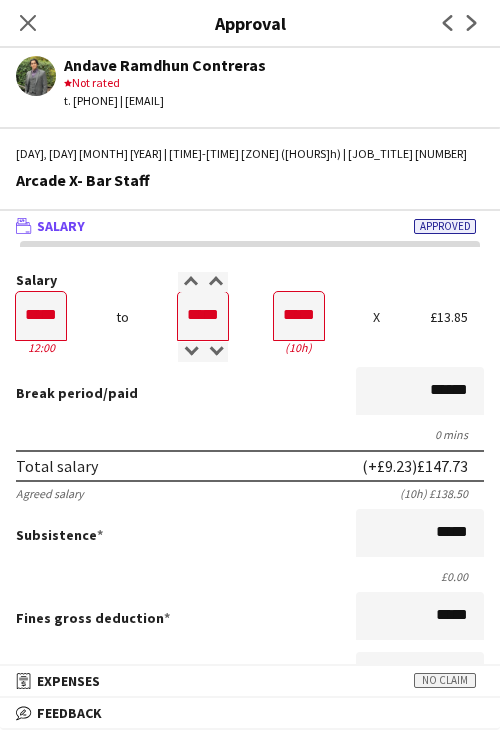 click on "Break period   /paid  ******" at bounding box center (250, 393) 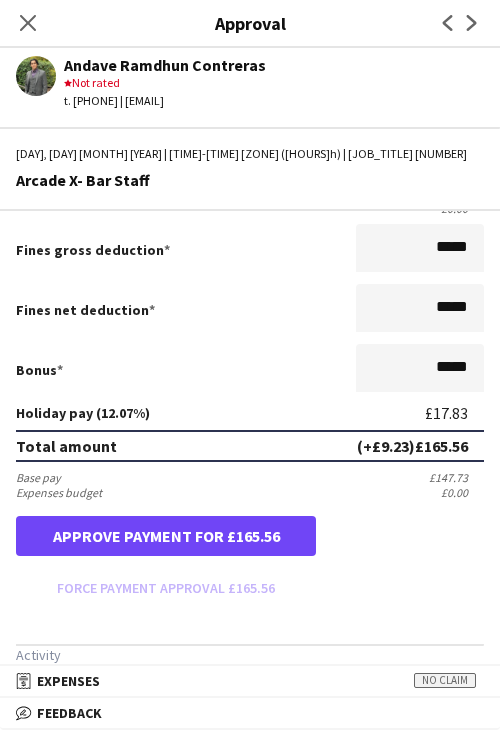 scroll, scrollTop: 400, scrollLeft: 0, axis: vertical 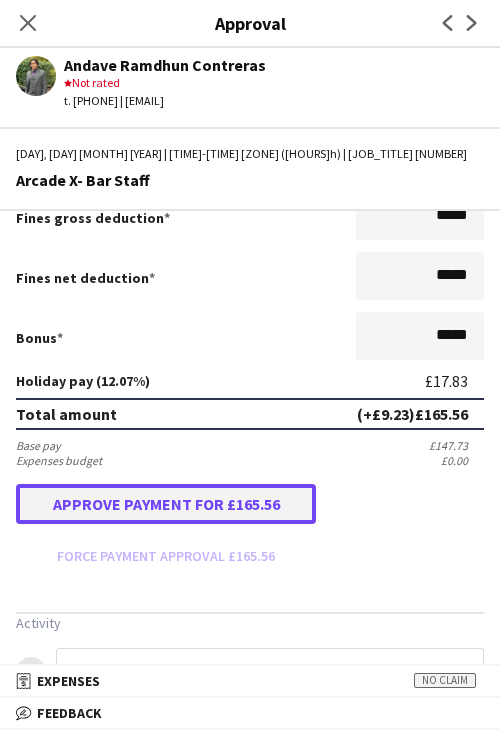click on "Approve payment for £165.56" at bounding box center (166, 504) 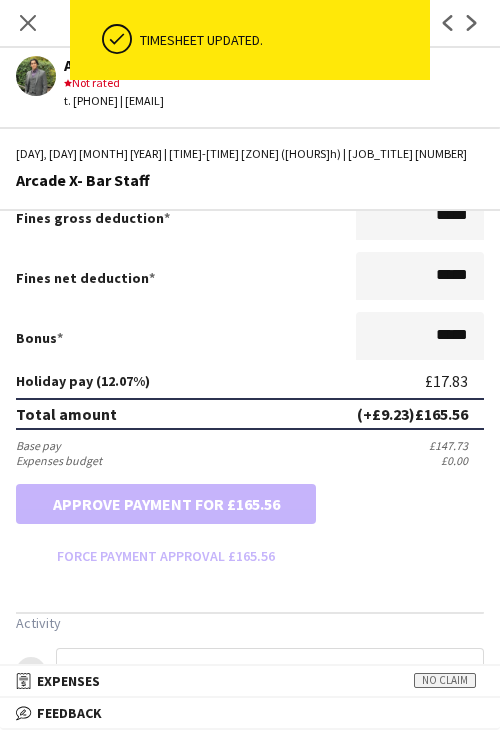 drag, startPoint x: 38, startPoint y: 23, endPoint x: 92, endPoint y: 203, distance: 187.92552 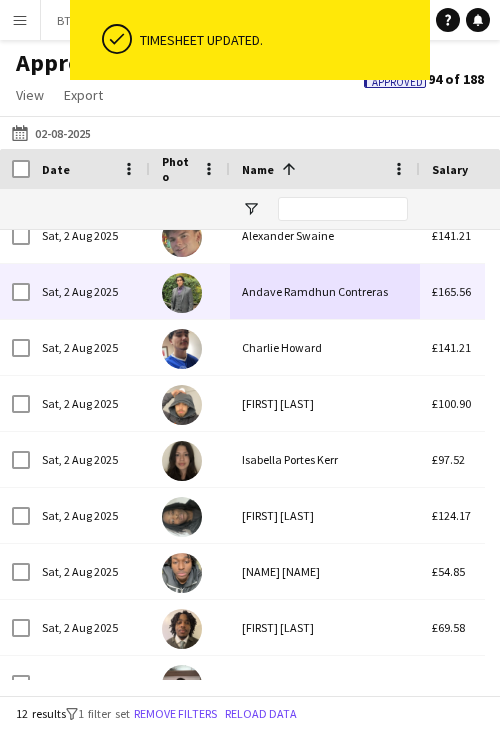 scroll, scrollTop: 102, scrollLeft: 0, axis: vertical 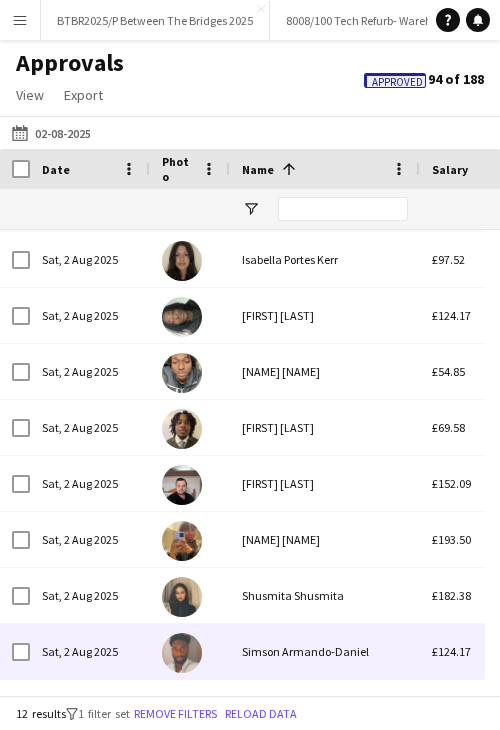 click on "Simson Armando-Daniel" at bounding box center [325, 651] 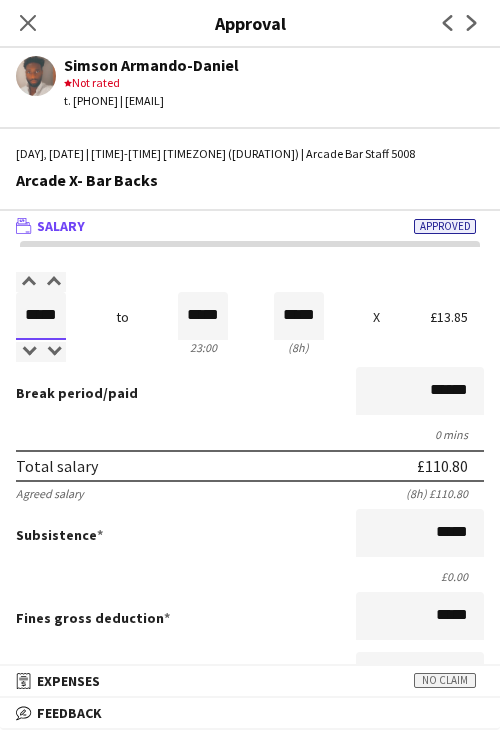 click on "*****" at bounding box center [41, 316] 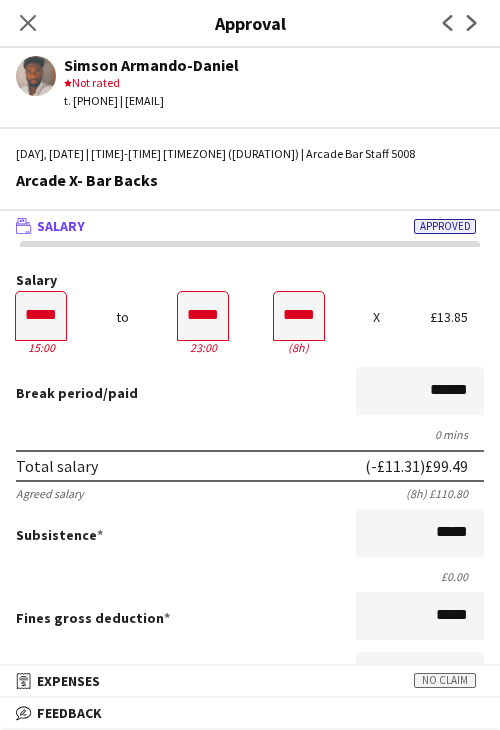 click on "Break period   /paid  ******" at bounding box center [250, 393] 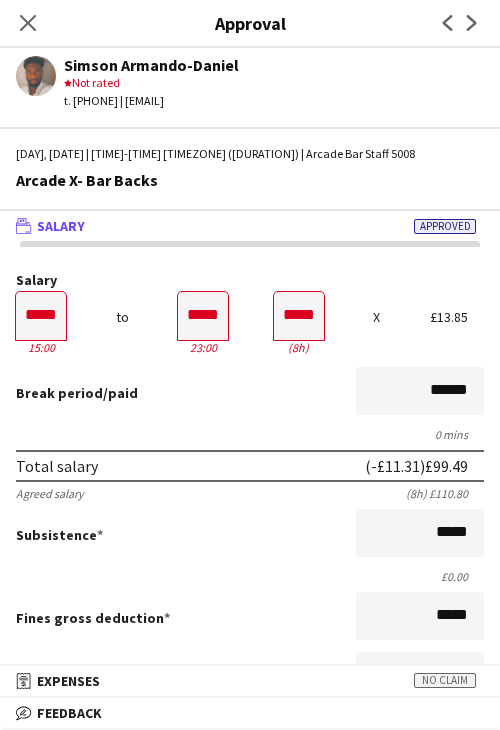 scroll, scrollTop: 500, scrollLeft: 0, axis: vertical 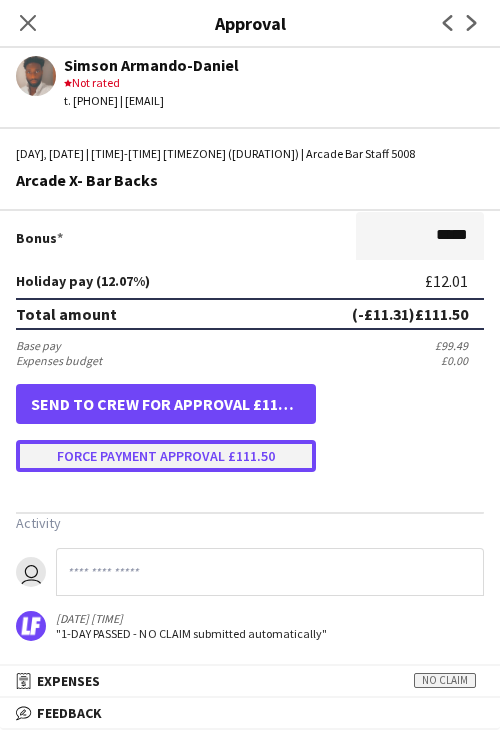 click on "Force payment approval £111.50" at bounding box center [166, 456] 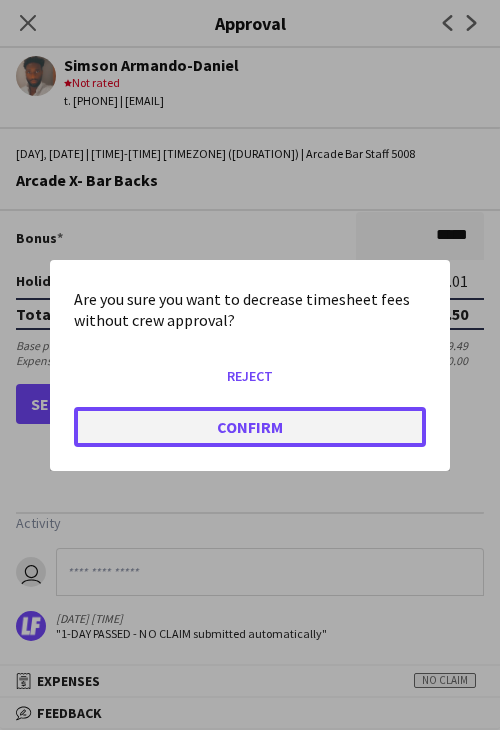 click on "Confirm" 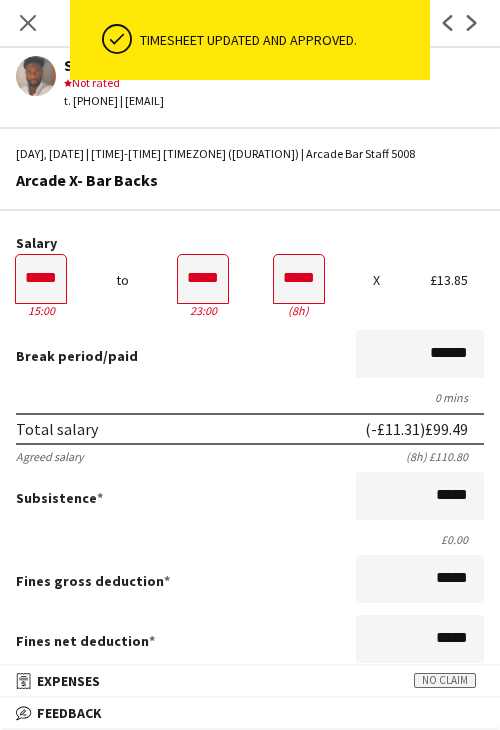 scroll, scrollTop: 0, scrollLeft: 0, axis: both 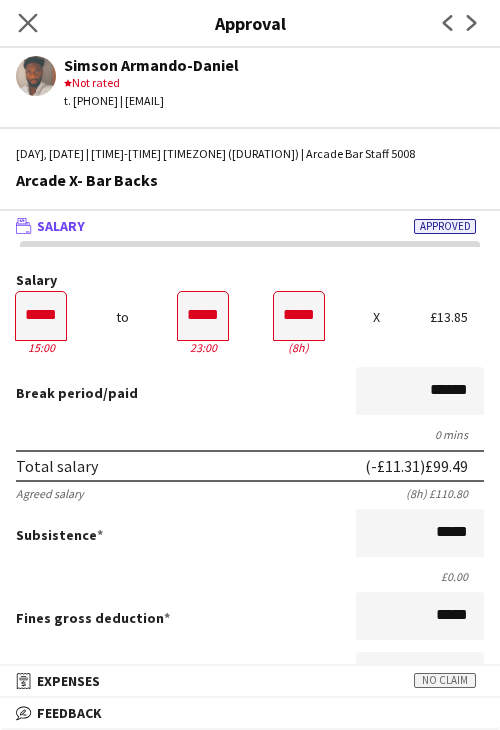 click on "Close pop-in" 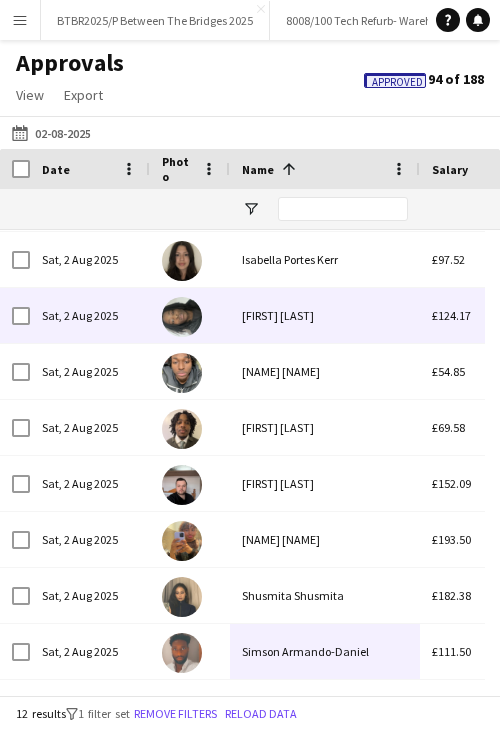 scroll, scrollTop: 3, scrollLeft: 0, axis: vertical 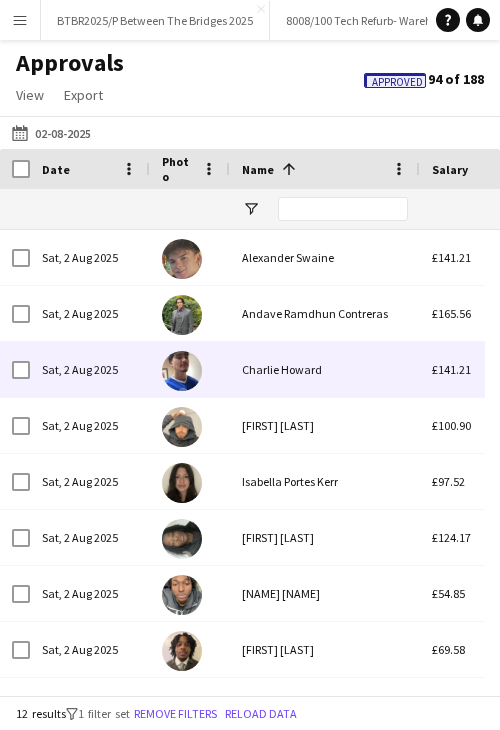 click on "Charlie Howard" at bounding box center [325, 369] 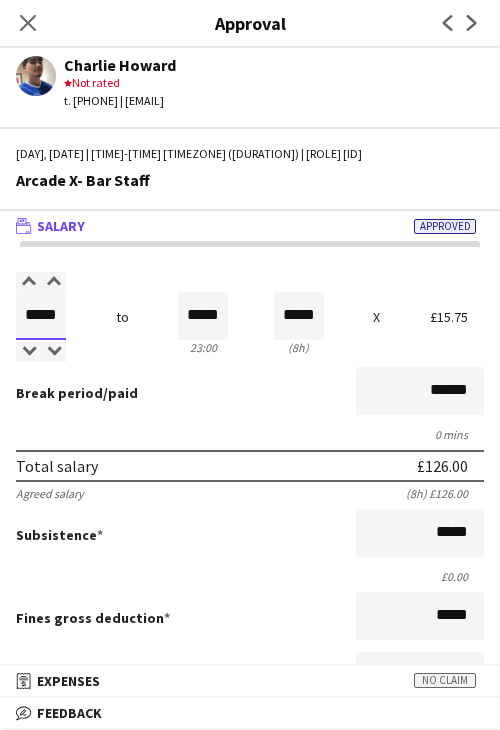drag, startPoint x: 17, startPoint y: 321, endPoint x: 97, endPoint y: 331, distance: 80.622574 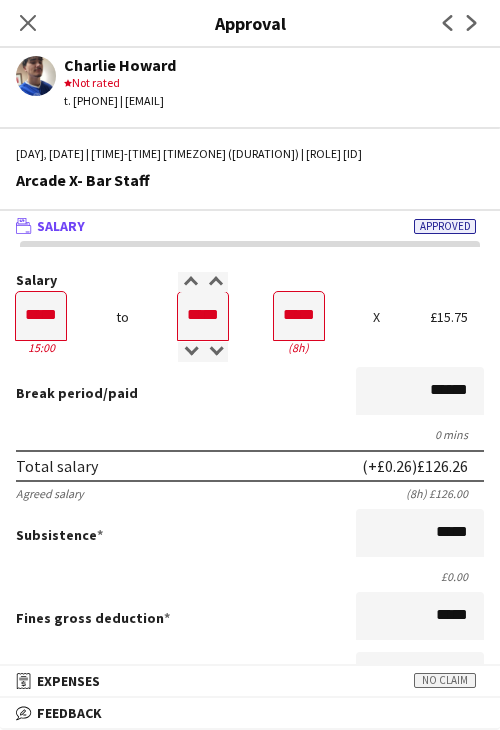 click on "Salary  *****  [TIME]   to  *****  [TIME]  *****  ([DURATION])   X   [CURRENCY][AMOUNT]   Break period   /paid  ******  0 mins   Total salary   ([CURRENCY][AMOUNT])   [CURRENCY][AMOUNT]   Agreed salary   ([DURATION]) [CURRENCY][AMOUNT]   Subsistence  *****  [CURRENCY][AMOUNT]   Fines gross deduction  *****  Fines net deduction  *****  Bonus  *****  Holiday pay ([PERCENTAGE])   [CURRENCY][AMOUNT]   Total amount   ([CURRENCY][AMOUNT])   [CURRENCY][AMOUNT]   Base pay   [CURRENCY][AMOUNT]   Expenses budget   [CURRENCY][AMOUNT]   Approve payment for [CURRENCY][AMOUNT]   Force payment approval [CURRENCY][AMOUNT]" at bounding box center (250, 622) 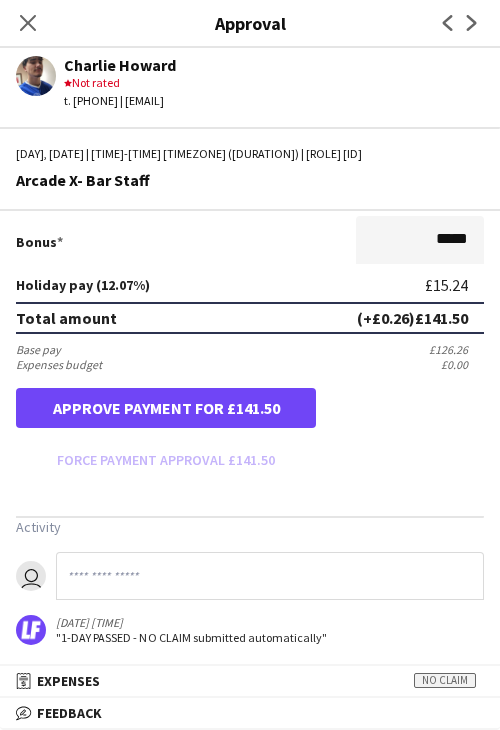 scroll, scrollTop: 501, scrollLeft: 0, axis: vertical 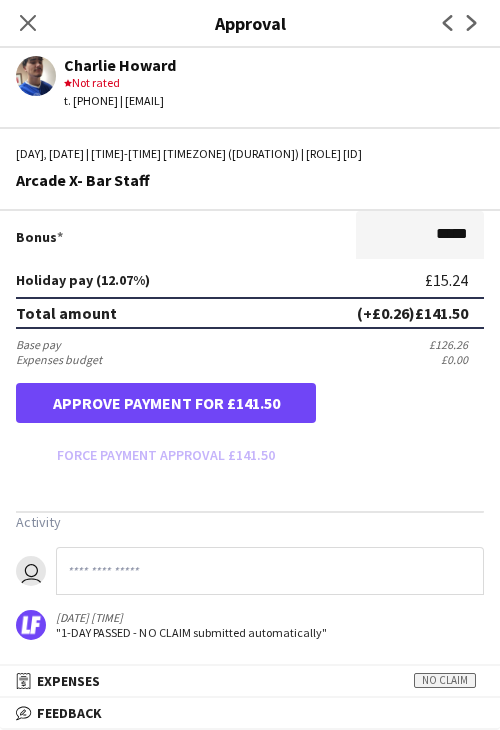 click on "Salary  *****  [TIME]   to  *****  [TIME]  *****  ([DURATION])   X   [CURRENCY][AMOUNT]   Break period   /paid  ******  0 mins   Total salary   ([CURRENCY][AMOUNT])   [CURRENCY][AMOUNT]   Agreed salary   ([DURATION]) [CURRENCY][AMOUNT]   Subsistence  *****  [CURRENCY][AMOUNT]   Fines gross deduction  *****  Fines net deduction  *****  Bonus  *****  Holiday pay ([PERCENTAGE])   [CURRENCY][AMOUNT]   Total amount   ([CURRENCY][AMOUNT])   [CURRENCY][AMOUNT]   Base pay   [CURRENCY][AMOUNT]   Expenses budget   [CURRENCY][AMOUNT]   Approve payment for [CURRENCY][AMOUNT]   Force payment approval [CURRENCY][AMOUNT]" at bounding box center (250, 121) 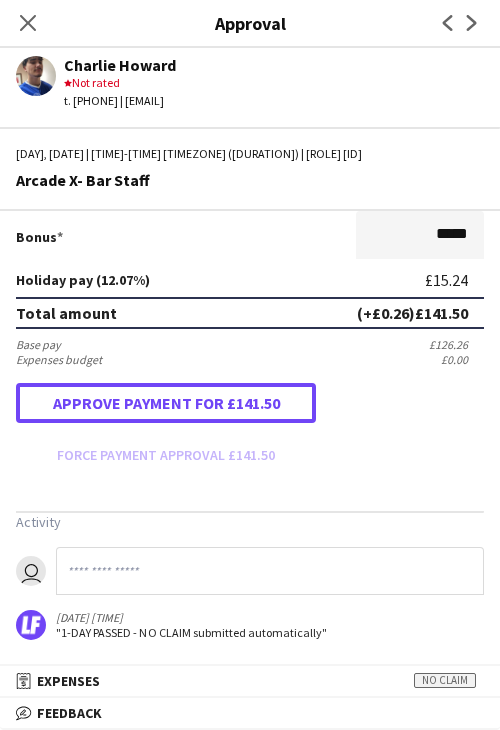 click on "Approve payment for £141.50" at bounding box center [166, 403] 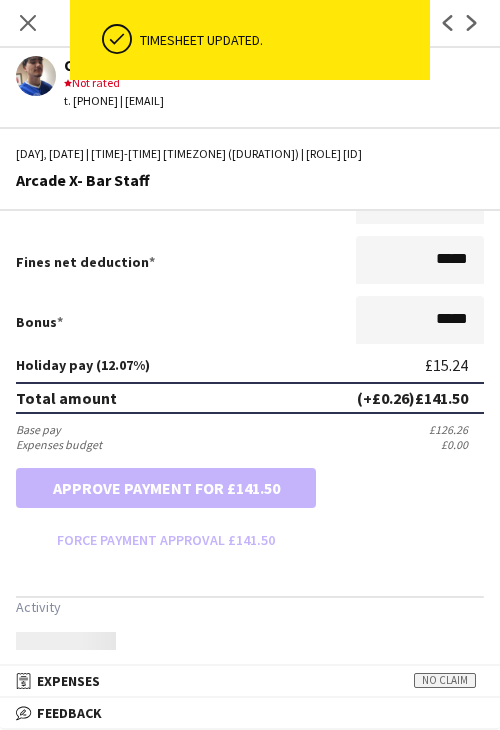 scroll, scrollTop: 501, scrollLeft: 0, axis: vertical 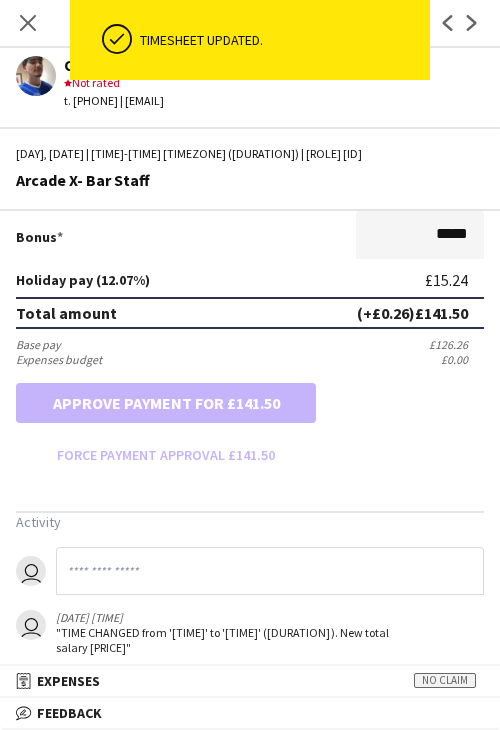 drag, startPoint x: 24, startPoint y: 20, endPoint x: 128, endPoint y: 121, distance: 144.97241 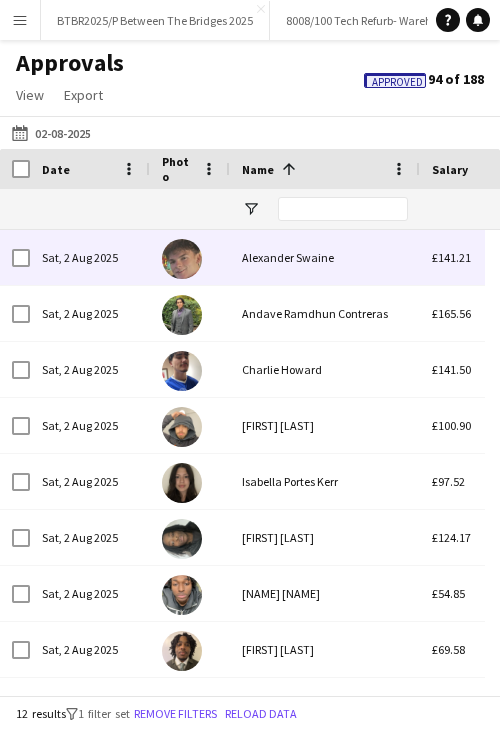 click on "Alexander Swaine" at bounding box center (325, 257) 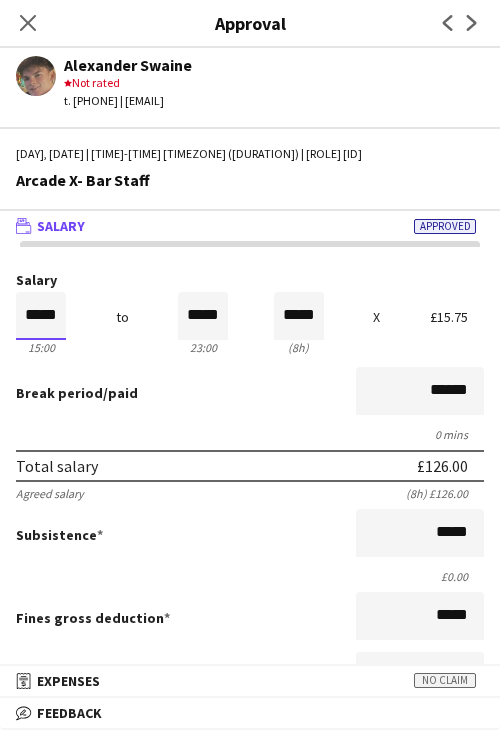 click on "*****" at bounding box center (41, 316) 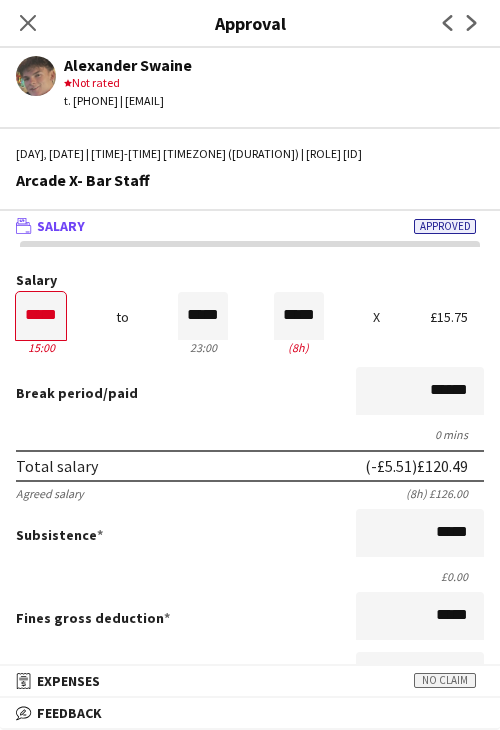 click on "Break period   /paid  ******" at bounding box center (250, 393) 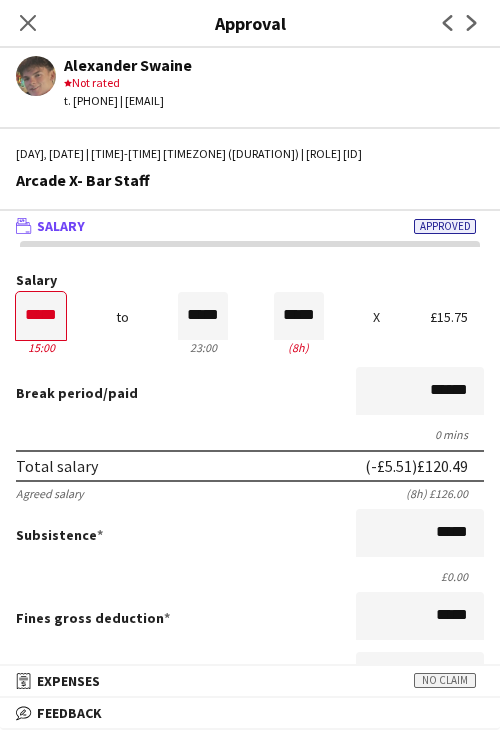 click on "Break period   /paid  ******" at bounding box center [250, 393] 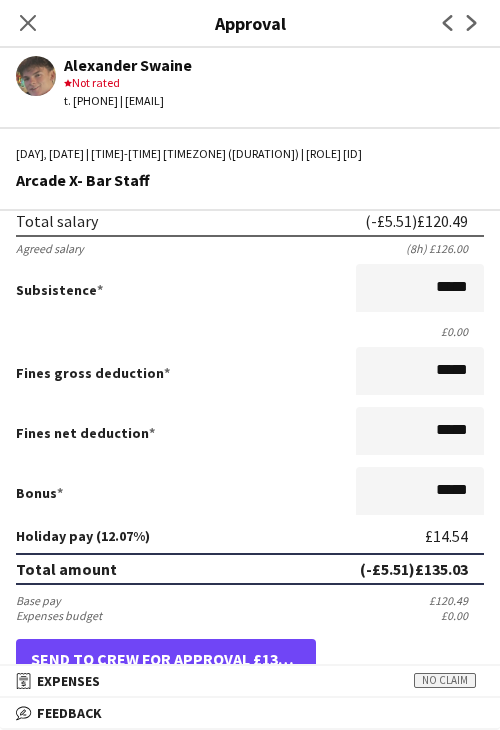 scroll, scrollTop: 500, scrollLeft: 0, axis: vertical 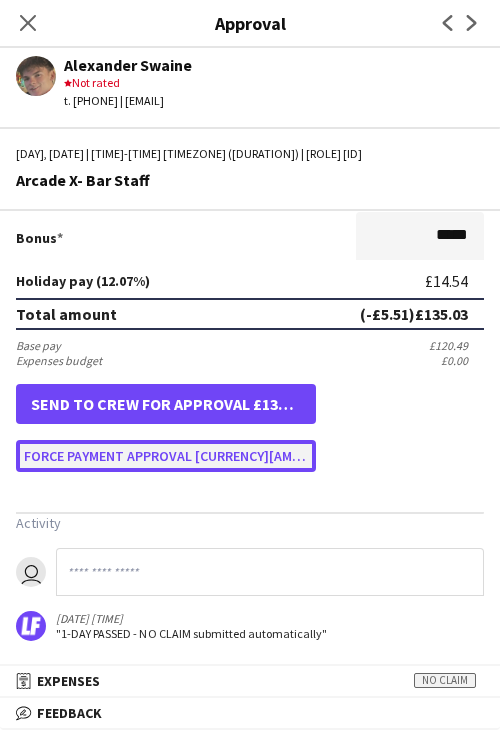 click on "Force payment approval [CURRENCY][AMOUNT]" at bounding box center (166, 456) 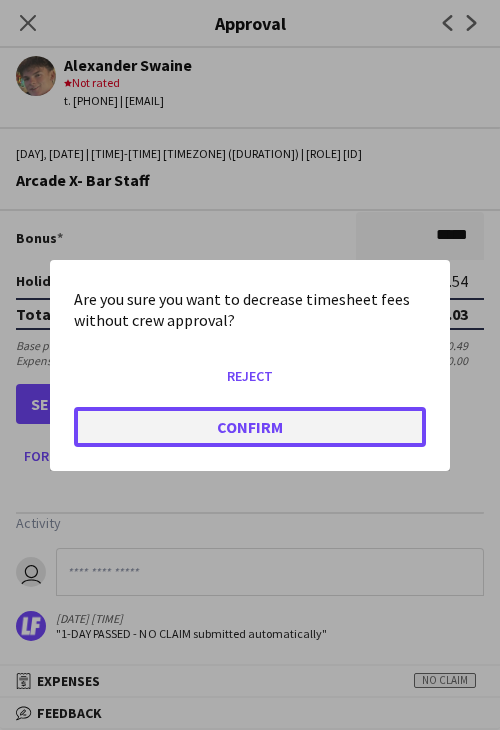 click on "Confirm" 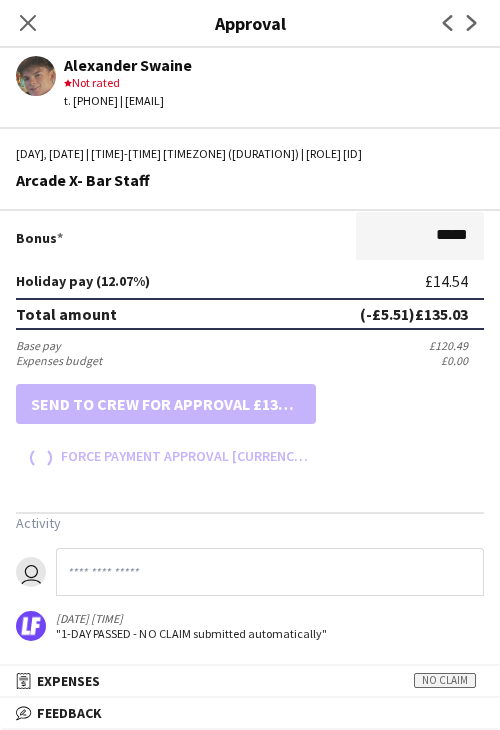 scroll, scrollTop: 0, scrollLeft: 0, axis: both 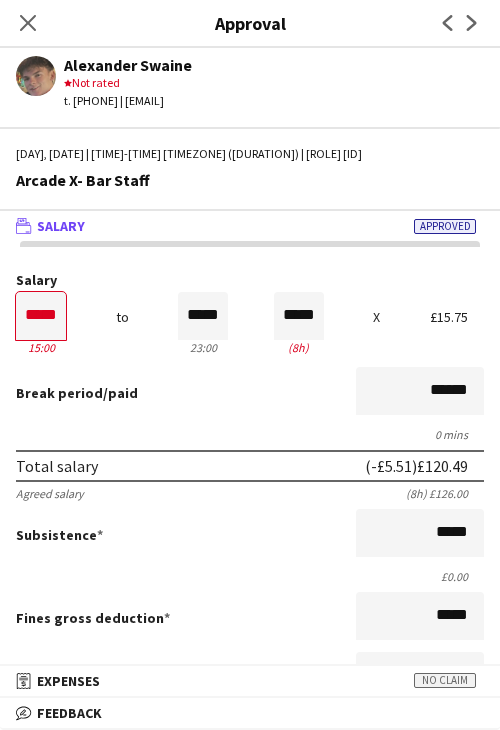 drag, startPoint x: 36, startPoint y: 25, endPoint x: 270, endPoint y: 295, distance: 357.2898 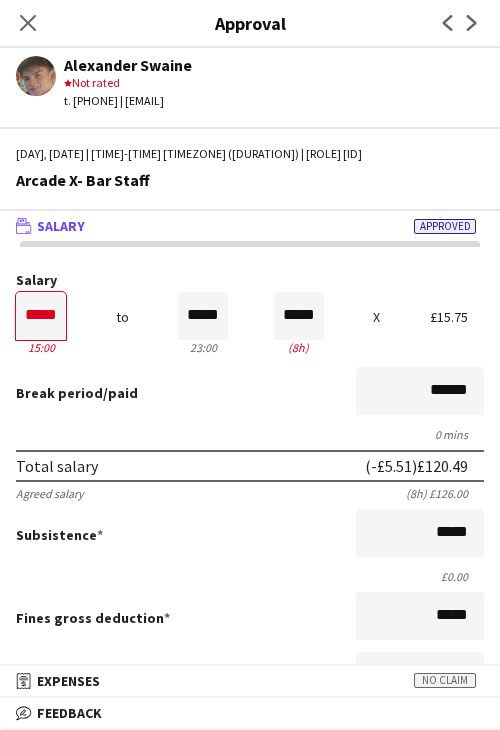 click on "Close pop-in" 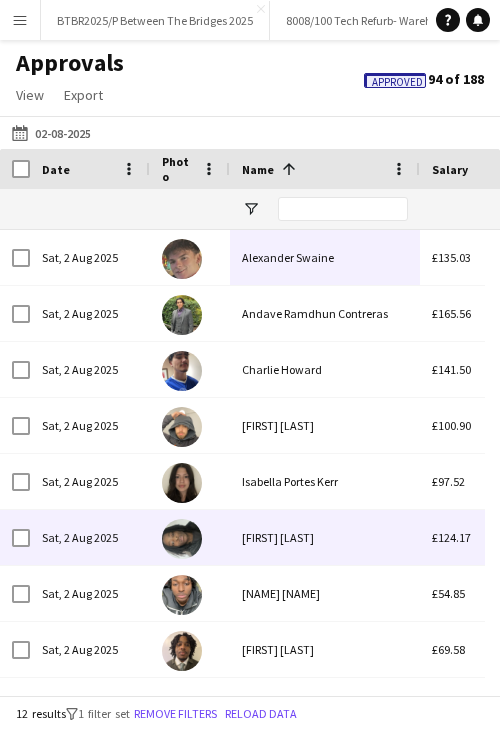 click on "[FIRST] [LAST]" at bounding box center [325, 537] 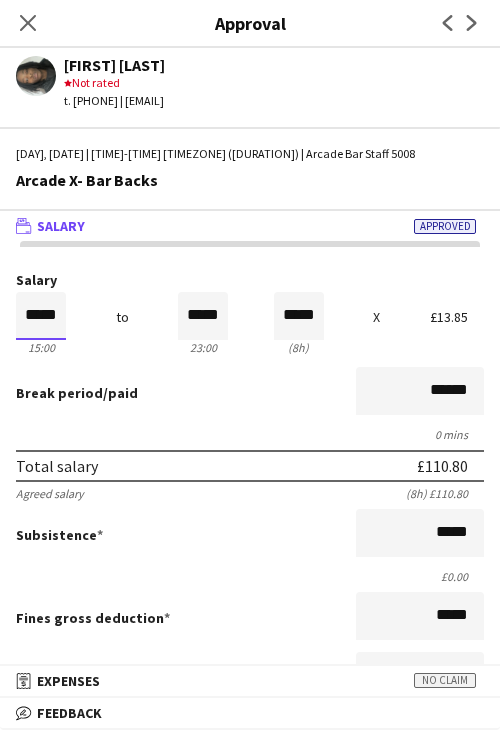 click on "*****" at bounding box center [41, 316] 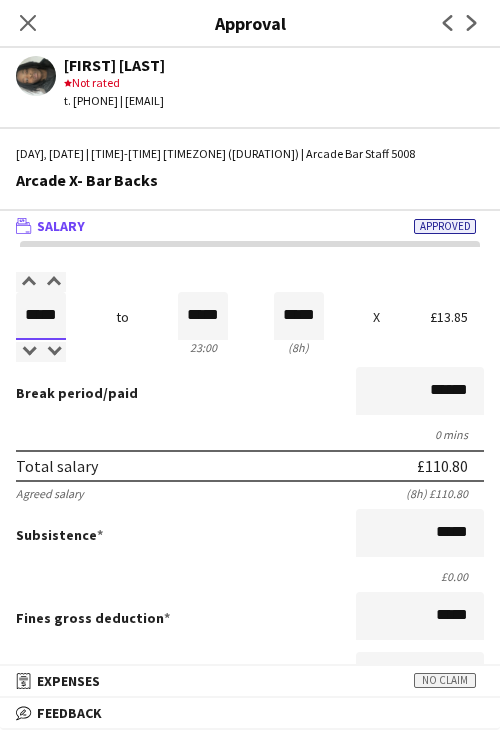 click on "*****" at bounding box center (41, 316) 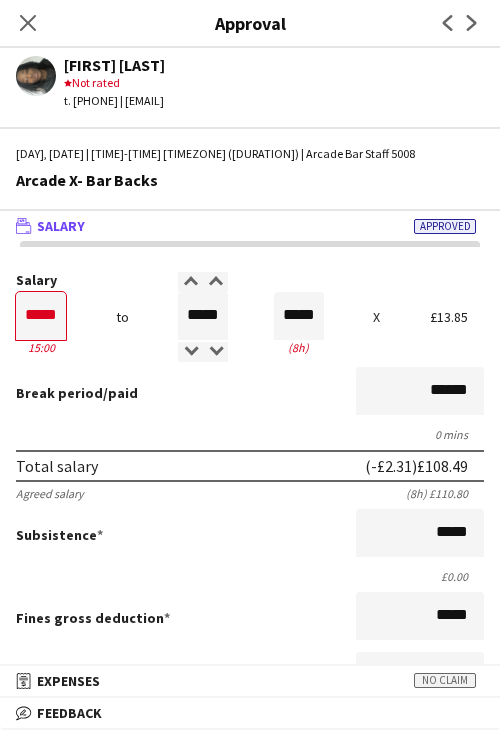click on "Break period   /paid  ******" at bounding box center (250, 393) 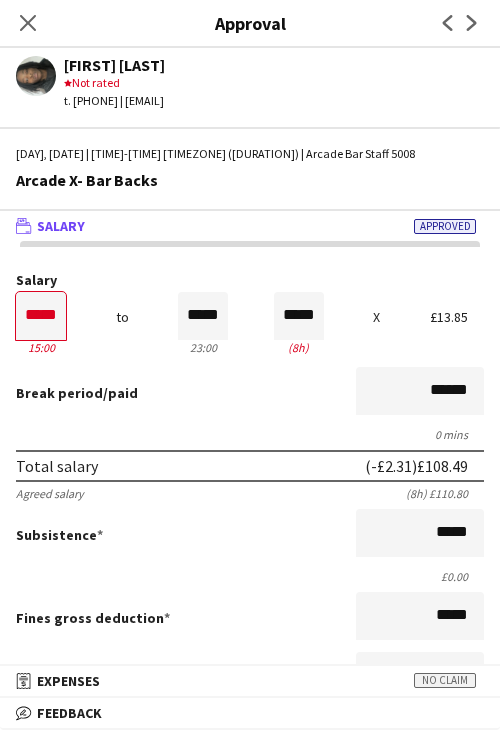 scroll, scrollTop: 500, scrollLeft: 0, axis: vertical 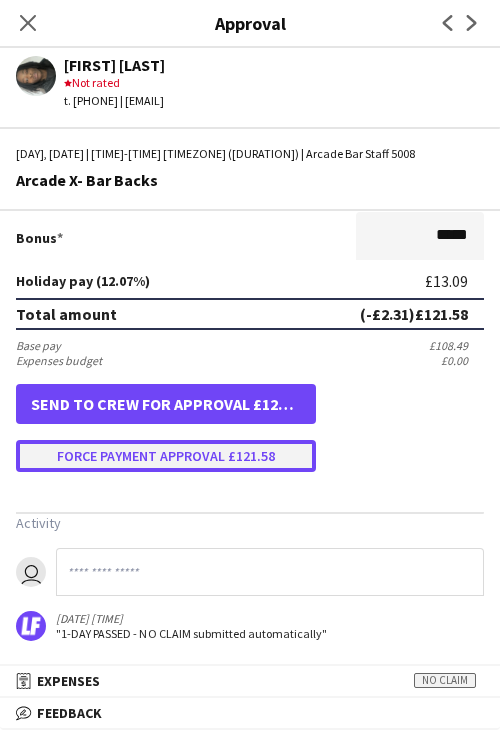 click on "Force payment approval £121.58" at bounding box center [166, 456] 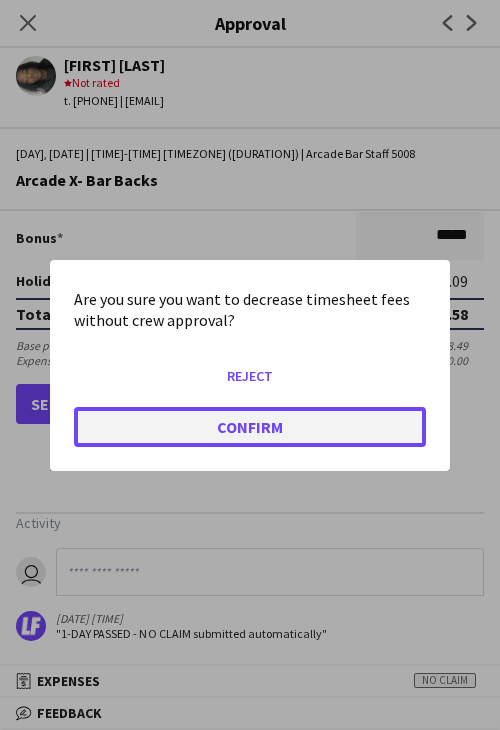 click on "Confirm" 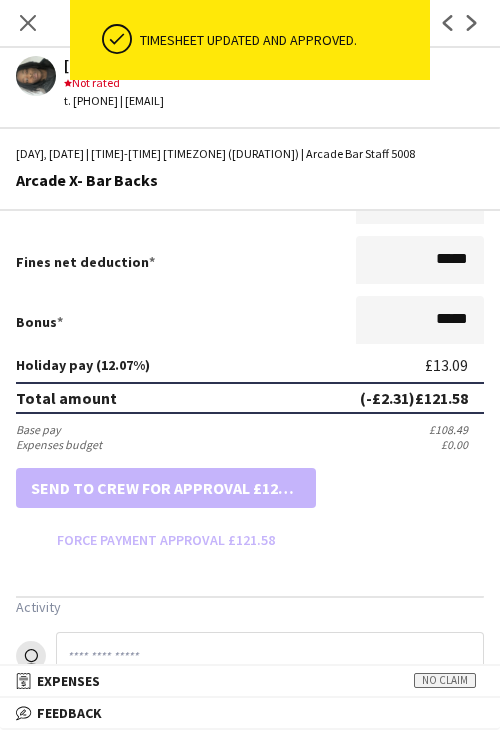scroll, scrollTop: 500, scrollLeft: 0, axis: vertical 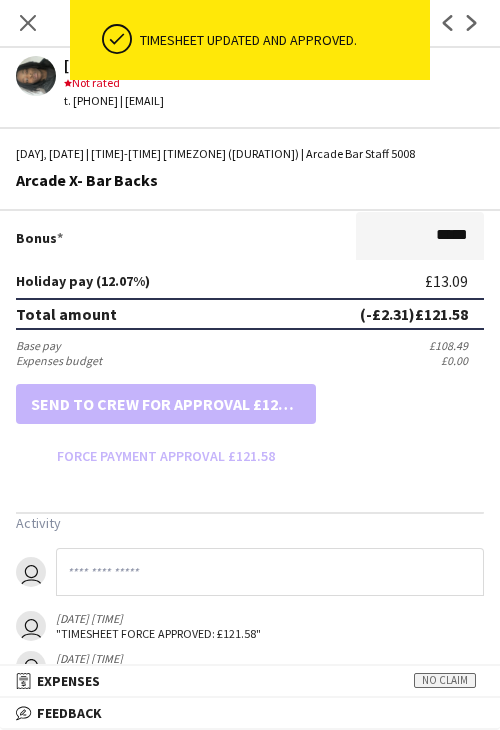 drag, startPoint x: 36, startPoint y: 21, endPoint x: 73, endPoint y: 45, distance: 44.102154 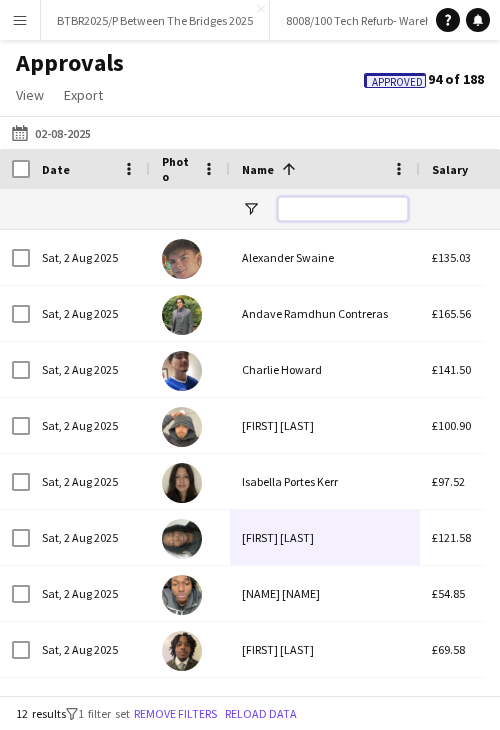 click at bounding box center [343, 209] 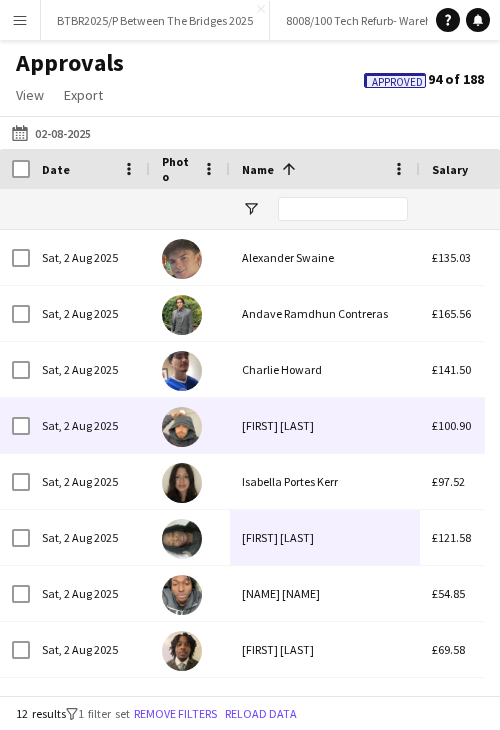 click on "[FIRST] [LAST]" at bounding box center [325, 425] 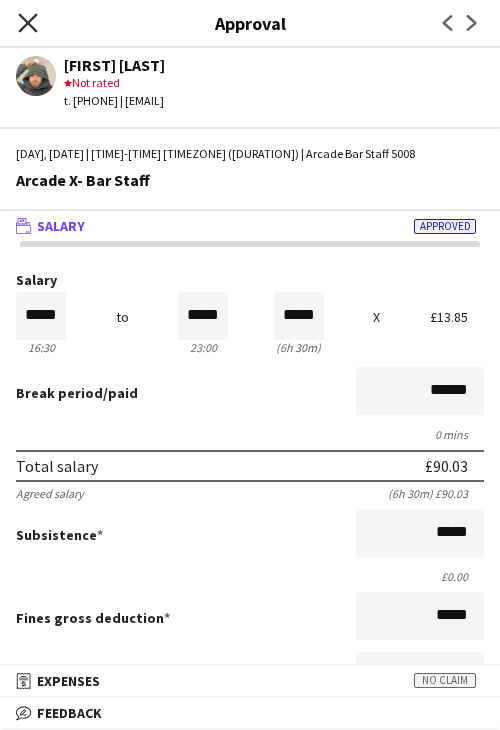 click on "Close pop-in" 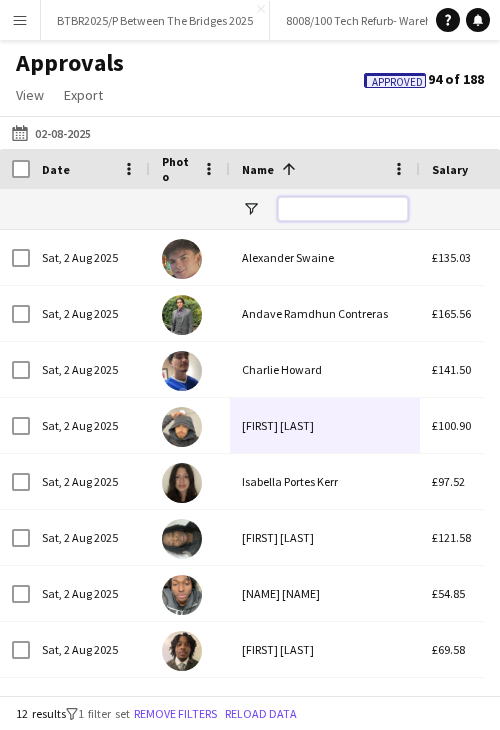 click at bounding box center (343, 209) 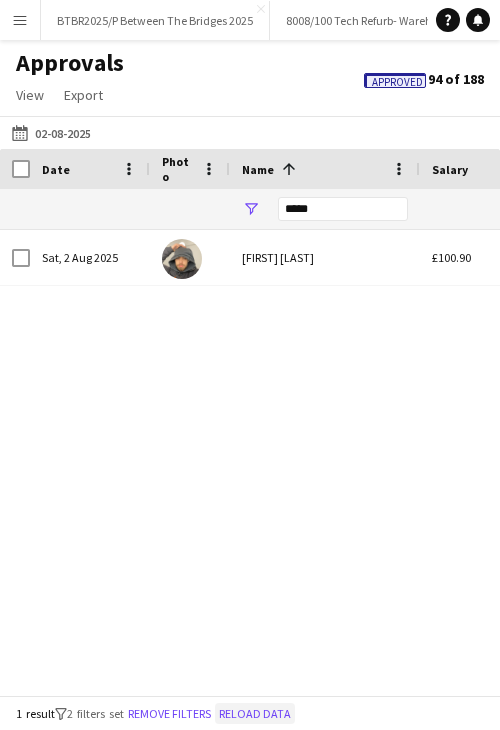 click on "Reload data" 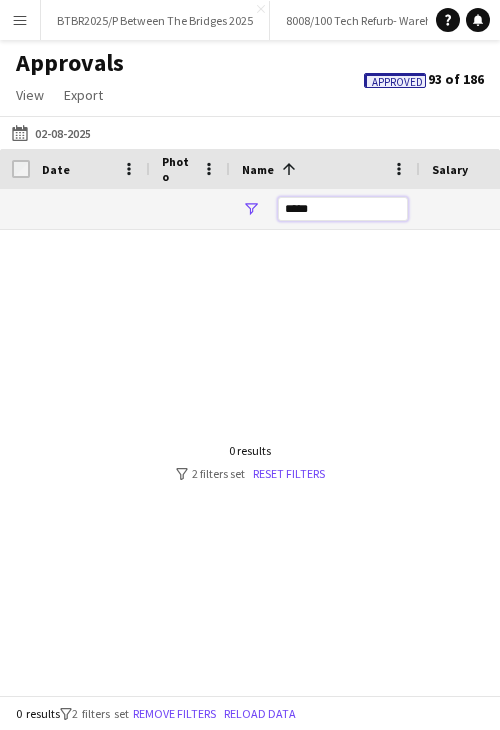 click on "*****" at bounding box center [343, 209] 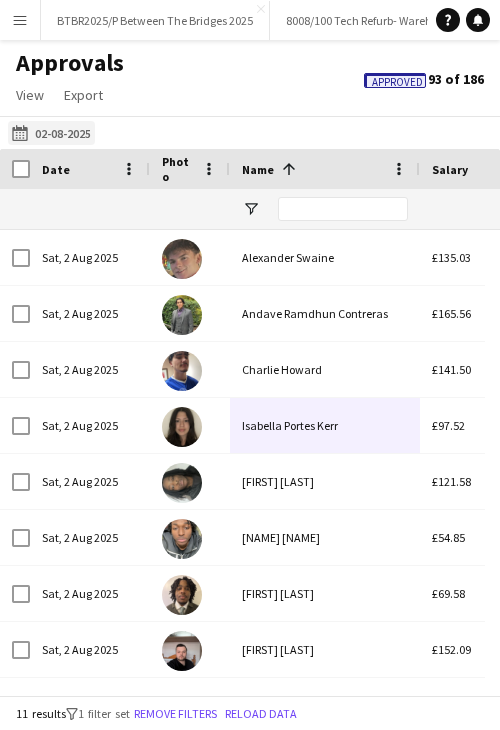 click on "25-07-2025
02-08-2025" 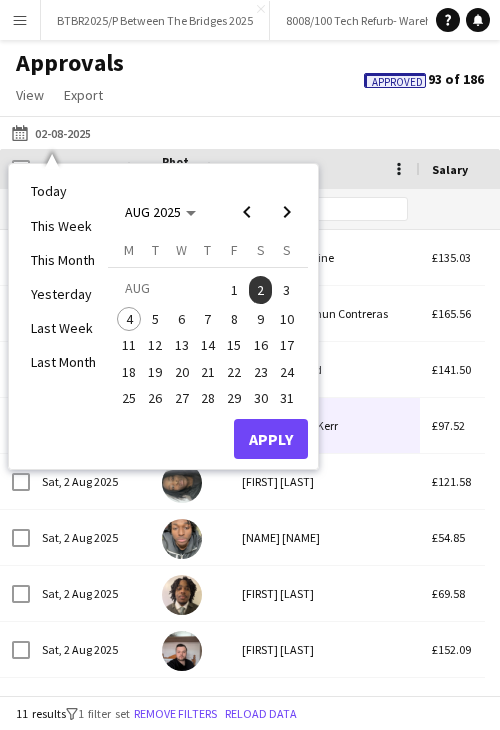 click on "3" at bounding box center (287, 290) 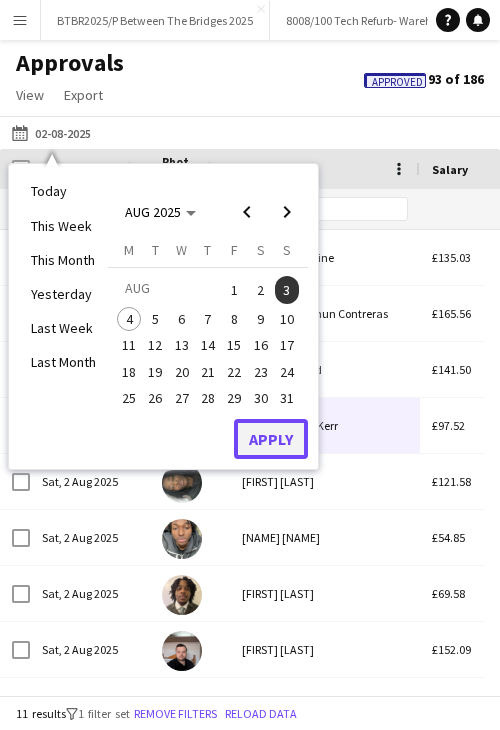 click on "Apply" at bounding box center (271, 439) 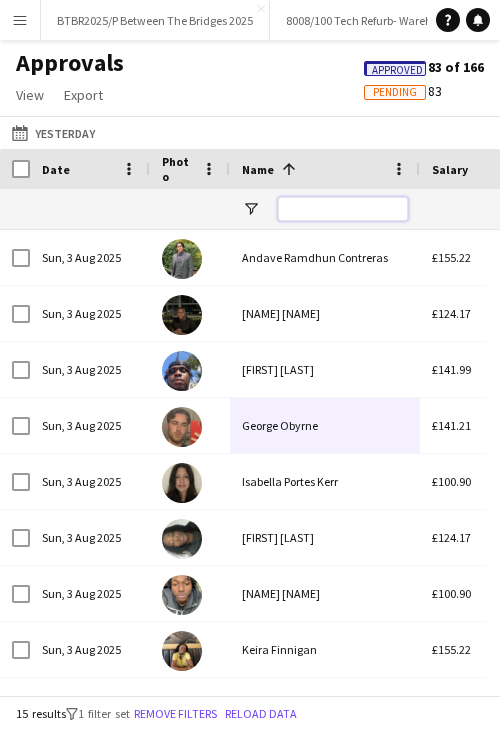 click at bounding box center [343, 209] 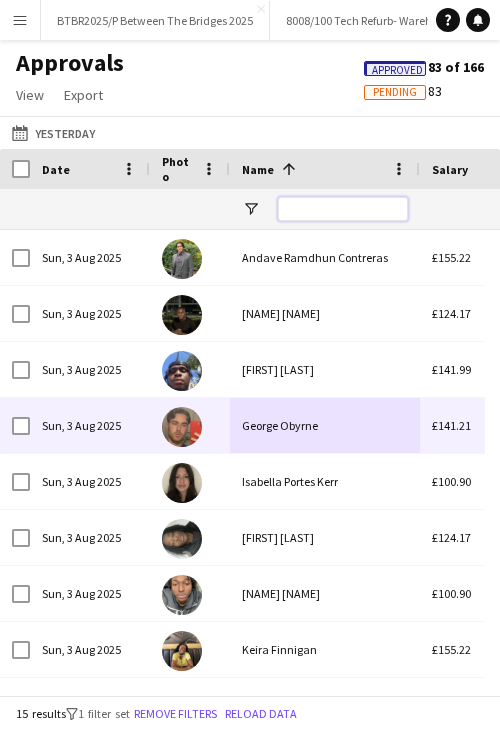 scroll, scrollTop: 52, scrollLeft: 0, axis: vertical 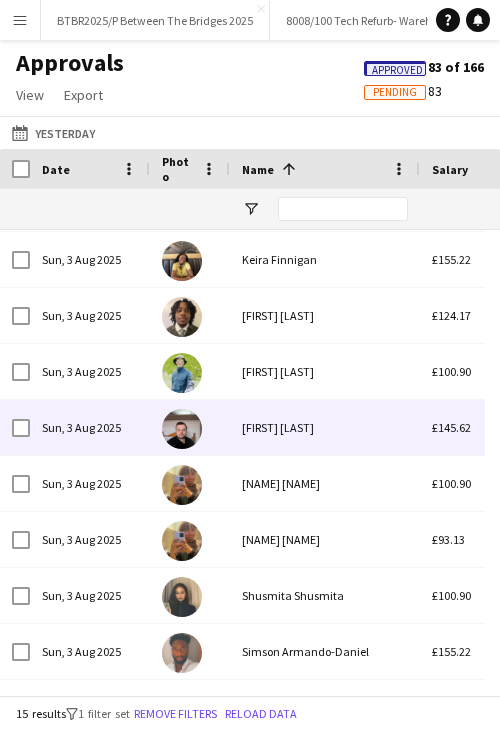 click on "[FIRST] [LAST]" at bounding box center [325, 427] 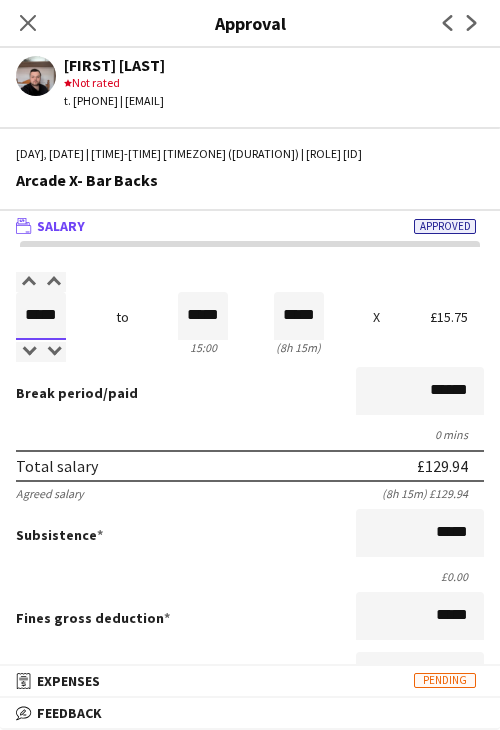 click on "*****" at bounding box center [41, 316] 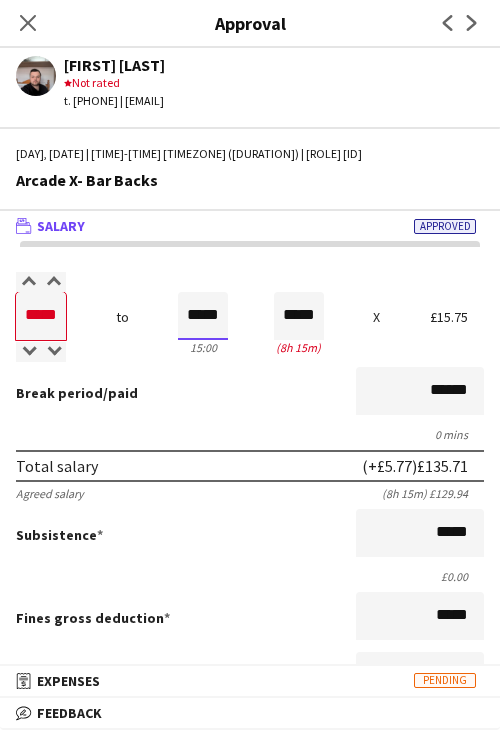 click on "*****" at bounding box center (203, 316) 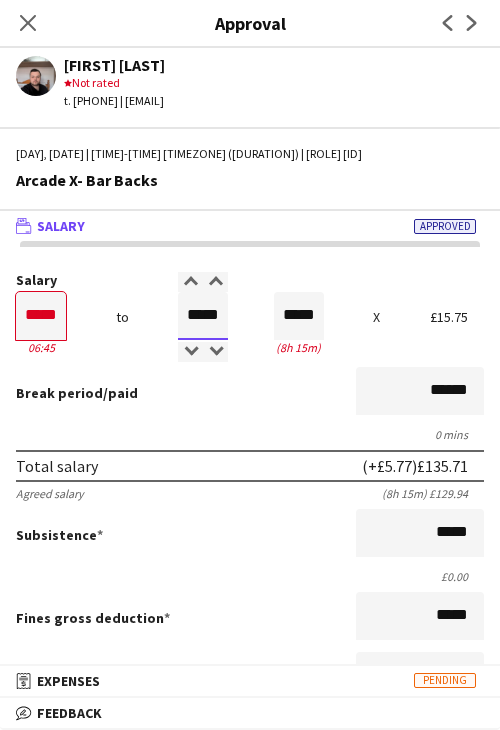 click on "*****" at bounding box center [203, 316] 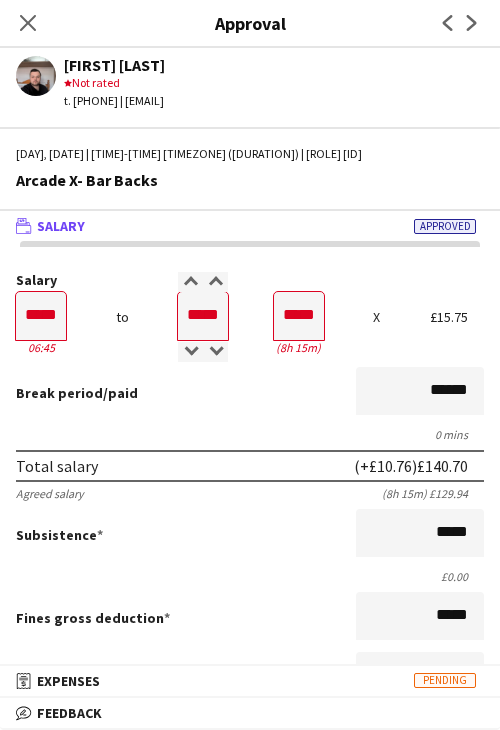 click on "Break period   /paid  ******" at bounding box center (250, 393) 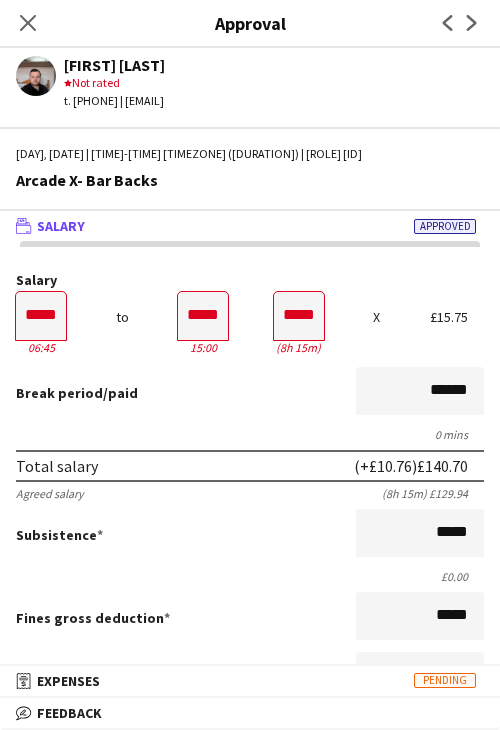click on "Break period   /paid  ******" at bounding box center (250, 393) 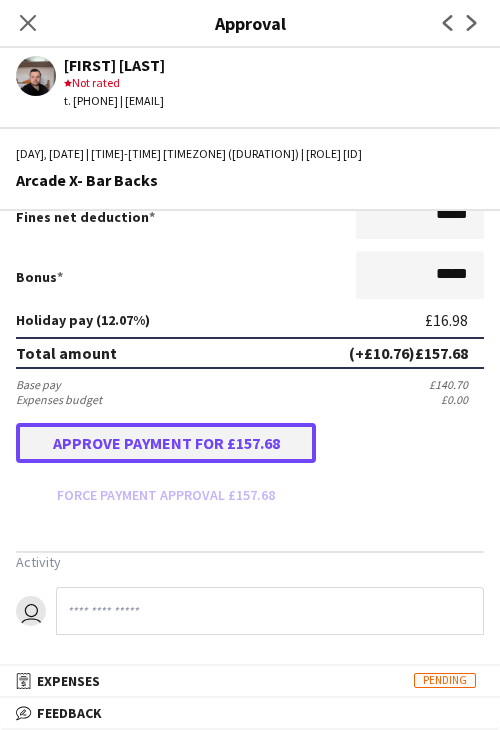 click on "Approve payment for £157.68" at bounding box center [166, 443] 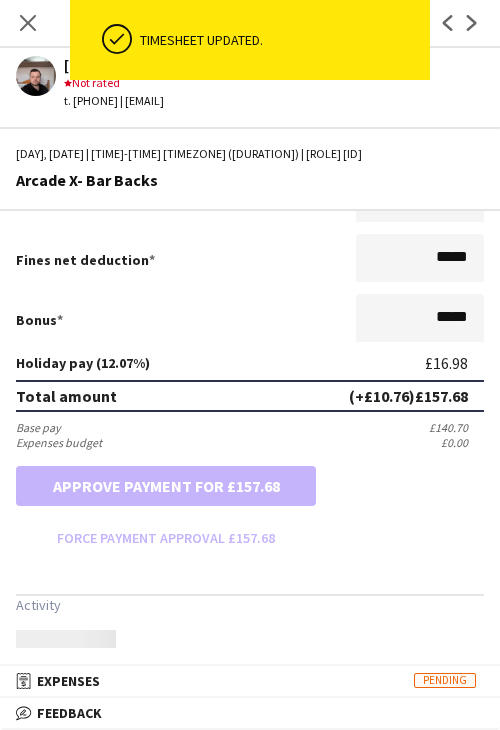 scroll, scrollTop: 461, scrollLeft: 0, axis: vertical 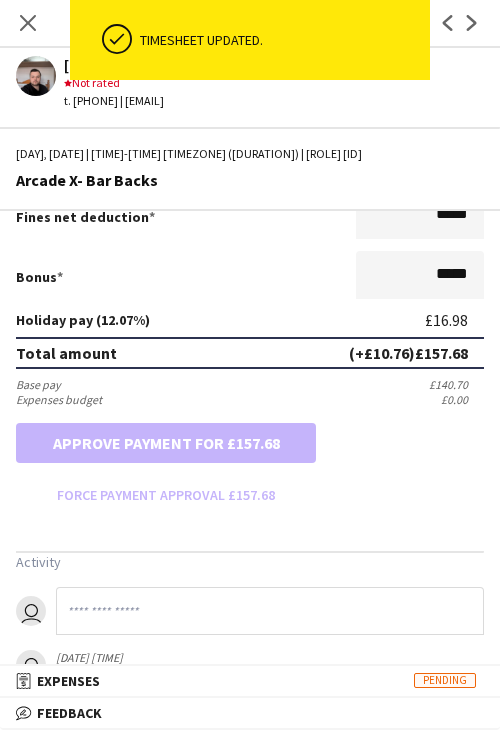 drag, startPoint x: 30, startPoint y: 18, endPoint x: 135, endPoint y: 115, distance: 142.94754 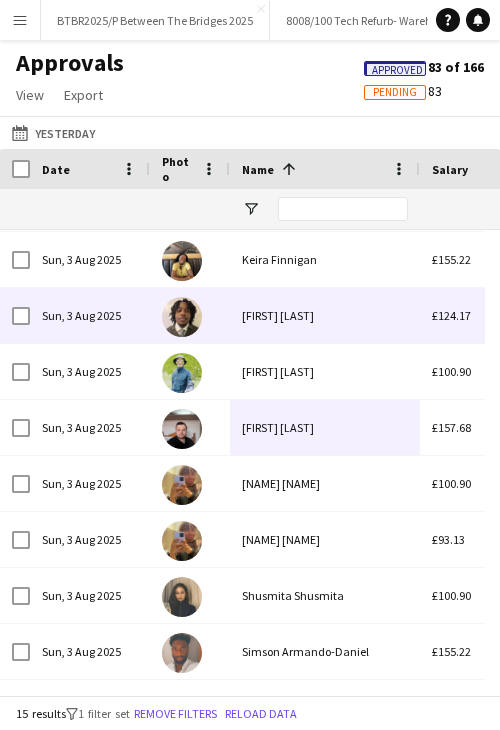 click on "[FIRST] [LAST]" at bounding box center [325, 315] 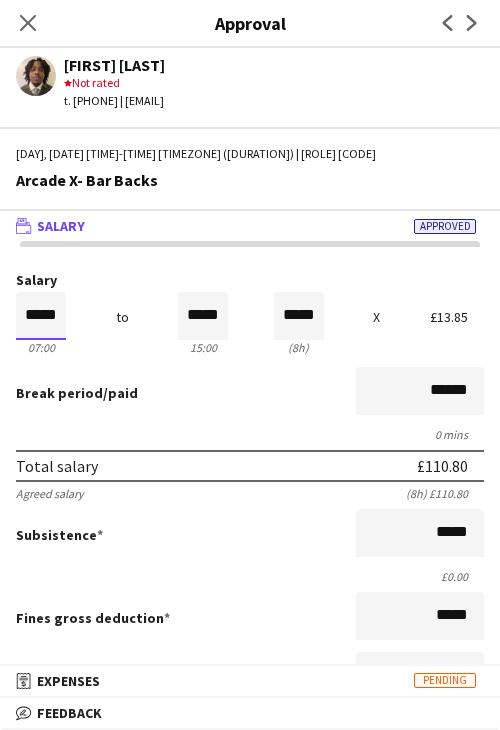 click on "*****" at bounding box center (41, 316) 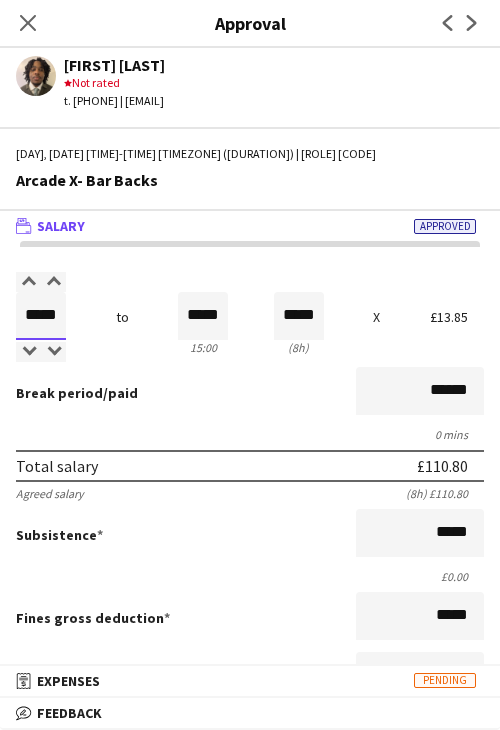 click on "*****" at bounding box center (41, 316) 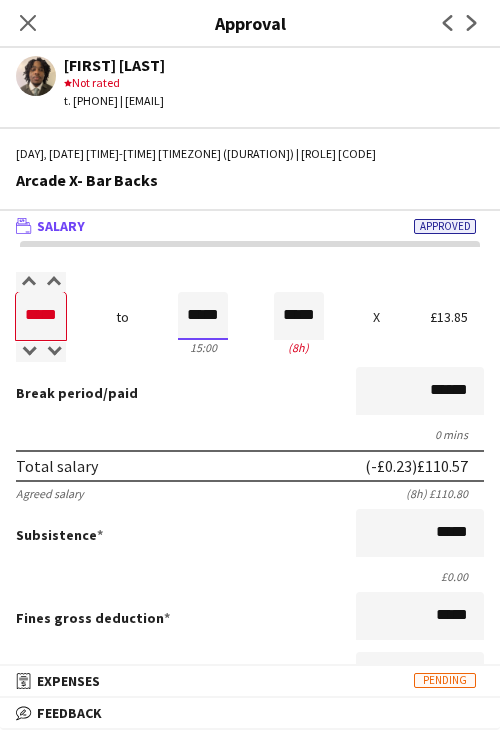 click on "*****" at bounding box center (203, 316) 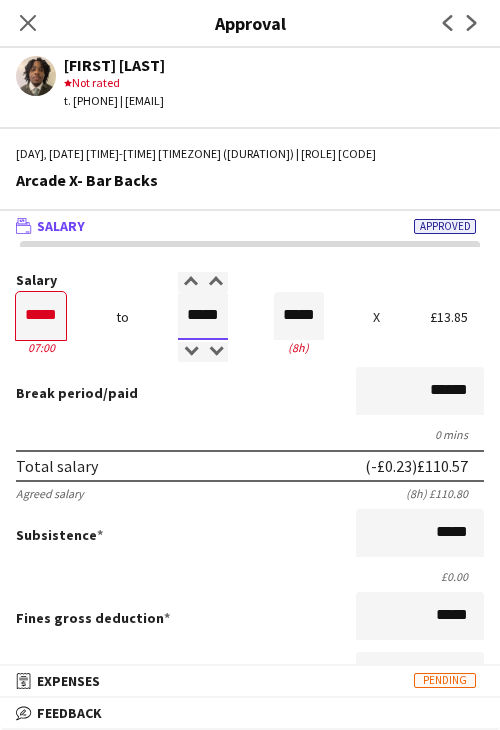 click on "*****" at bounding box center (203, 316) 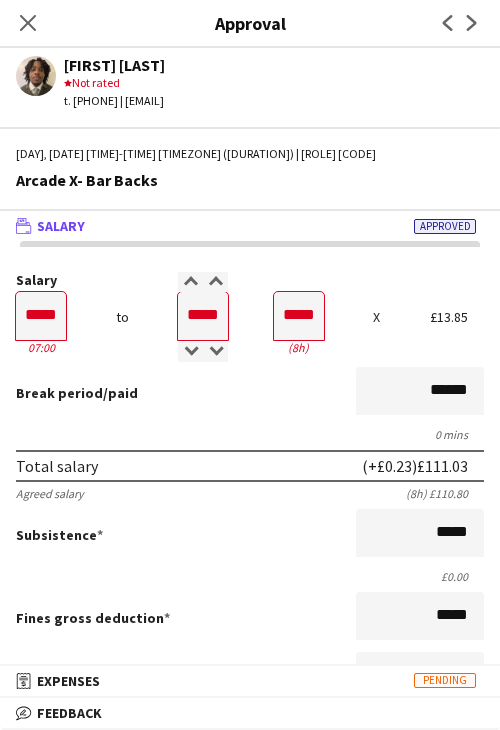 click on "Break period   /paid  ******" at bounding box center [250, 393] 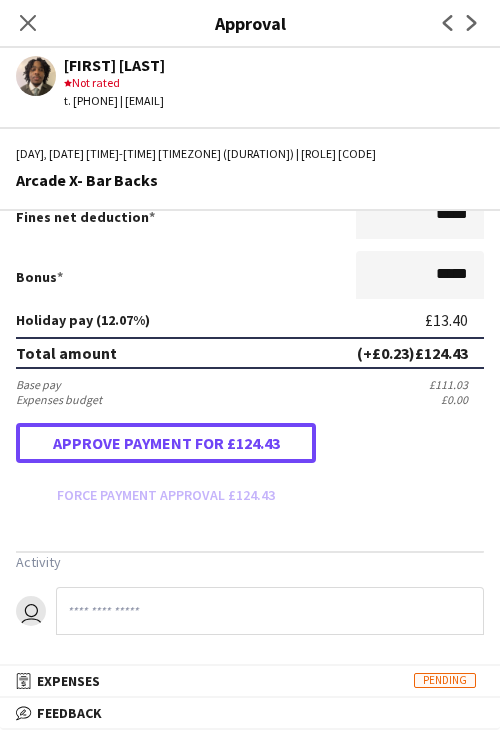 click on "Approve payment for £124.43" at bounding box center [166, 443] 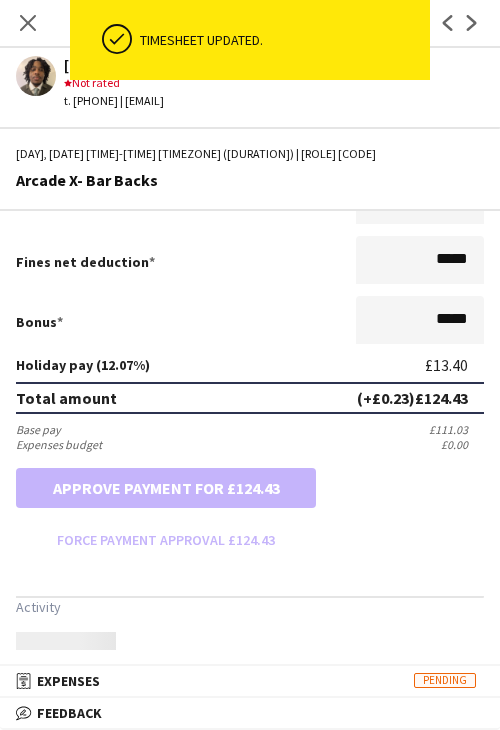 scroll, scrollTop: 461, scrollLeft: 0, axis: vertical 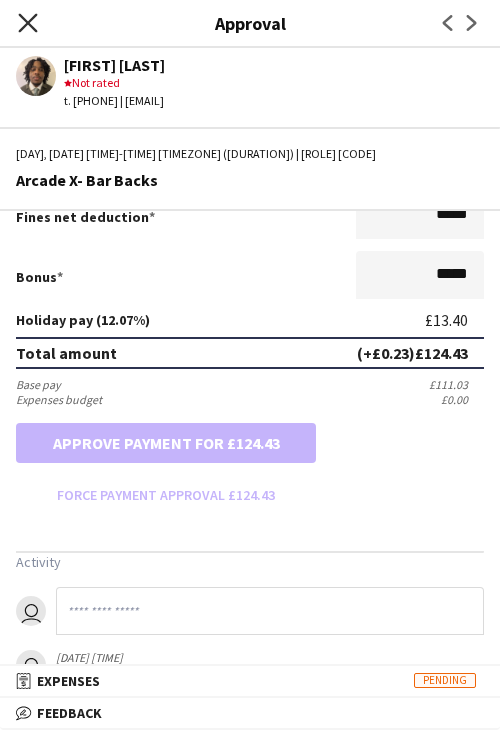 click 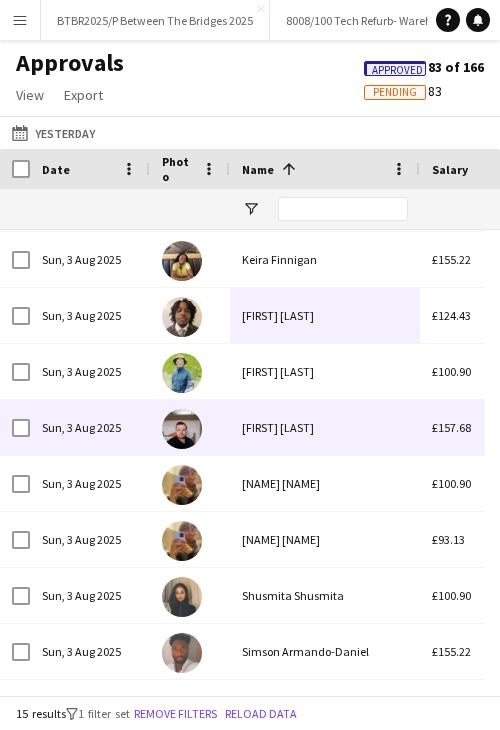 scroll, scrollTop: 206, scrollLeft: 0, axis: vertical 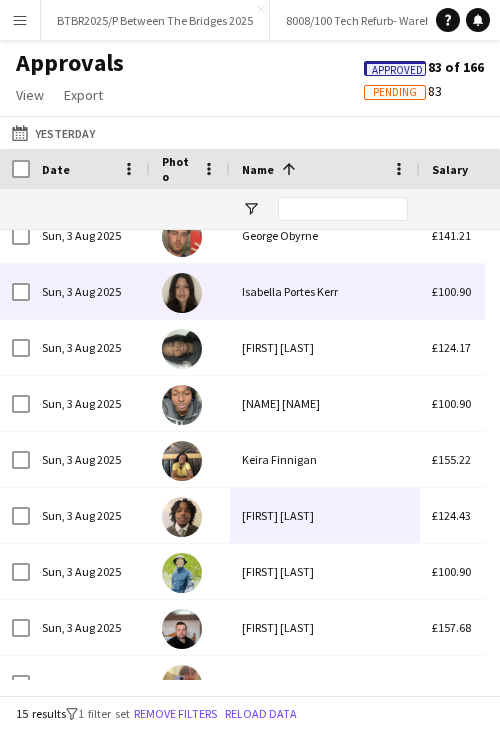 click on "Isabella Portes Kerr" at bounding box center [325, 291] 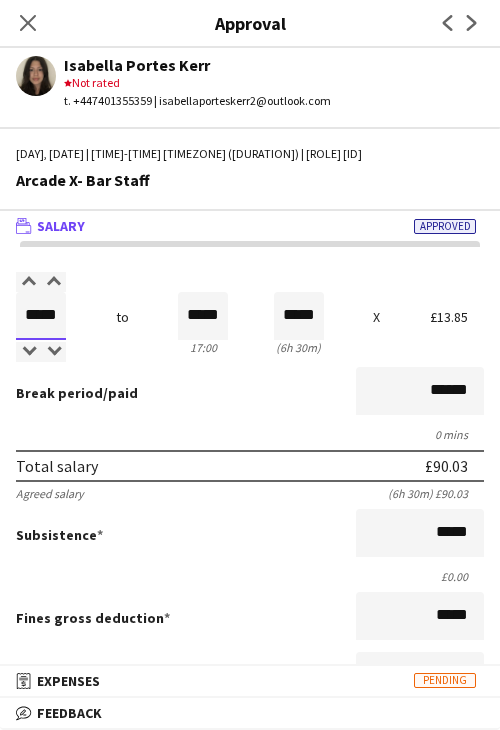 click on "*****" at bounding box center [41, 316] 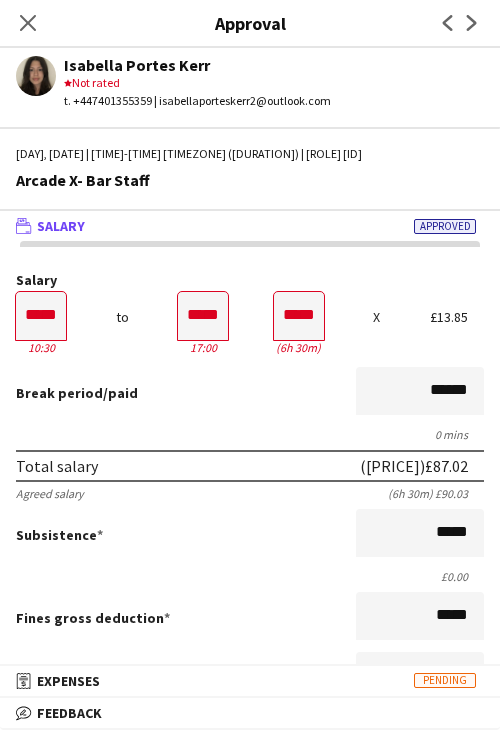 click on "Break period   /paid  ******" at bounding box center (250, 393) 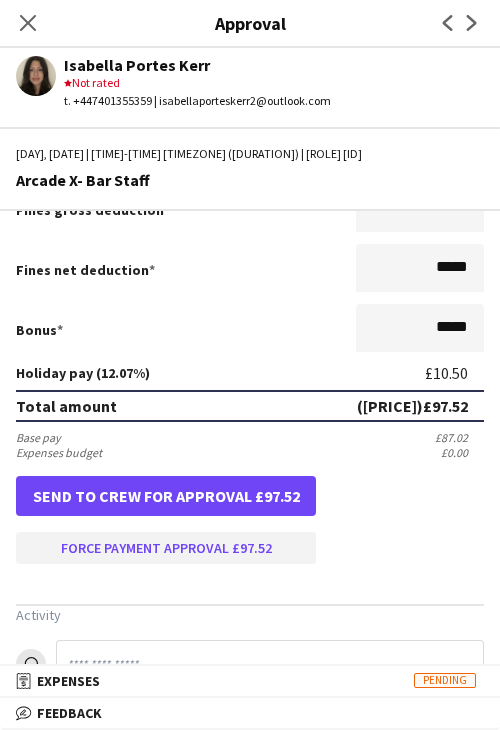 scroll, scrollTop: 461, scrollLeft: 0, axis: vertical 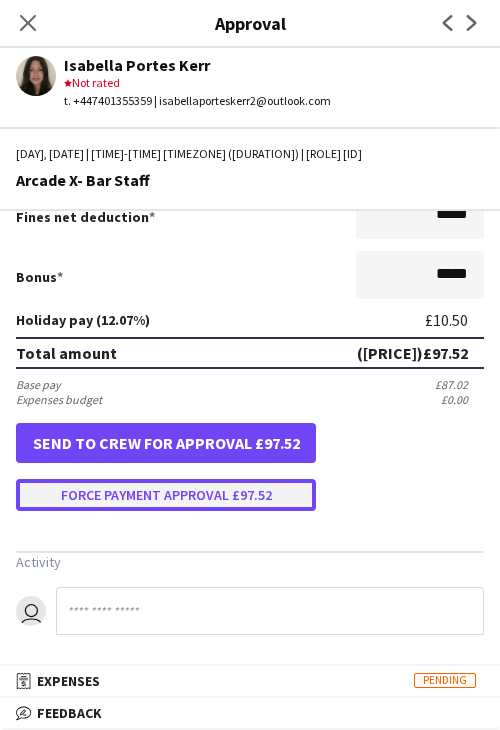 click on "Force payment approval £97.52" at bounding box center (166, 495) 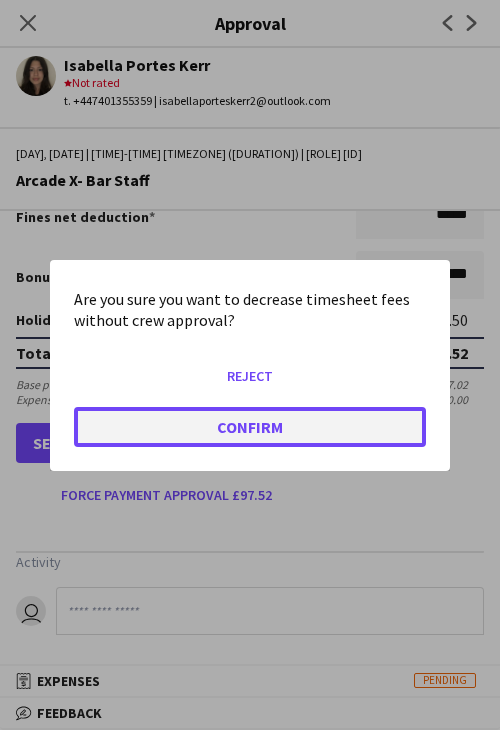 click on "Confirm" 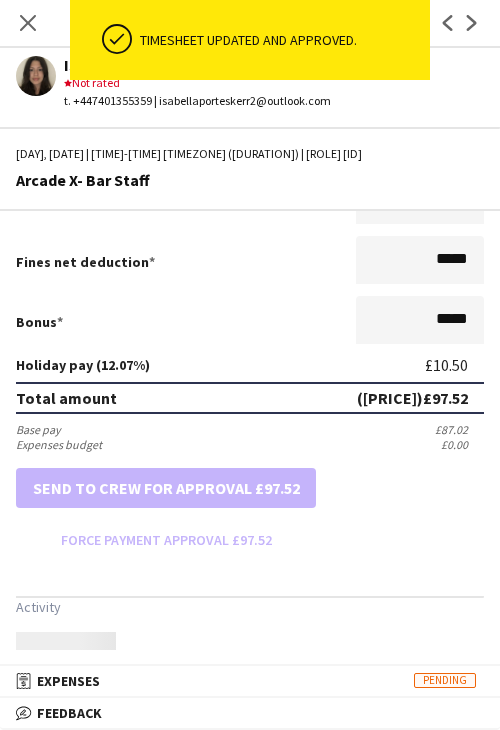 scroll, scrollTop: 461, scrollLeft: 0, axis: vertical 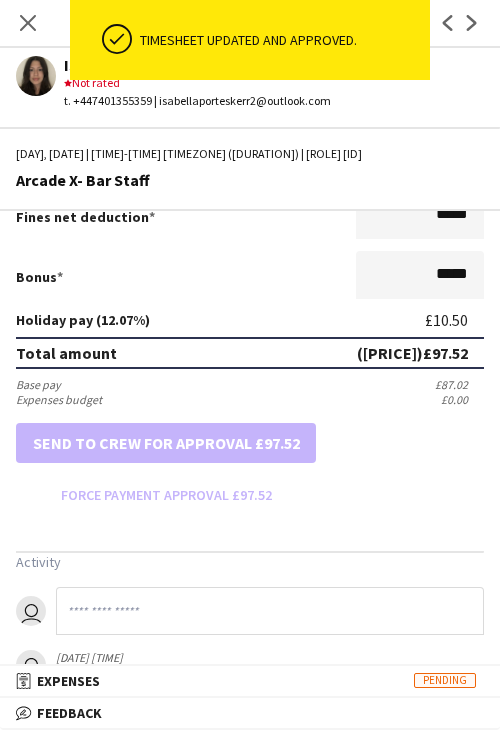 drag, startPoint x: 24, startPoint y: 27, endPoint x: 195, endPoint y: 304, distance: 325.53033 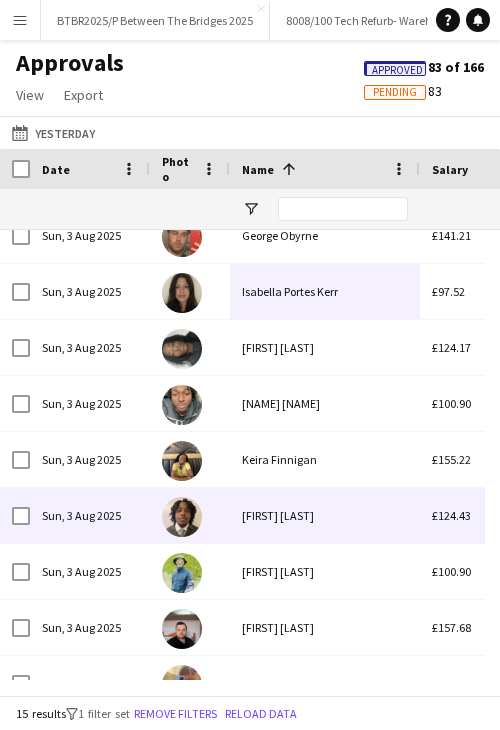 scroll, scrollTop: 264, scrollLeft: 0, axis: vertical 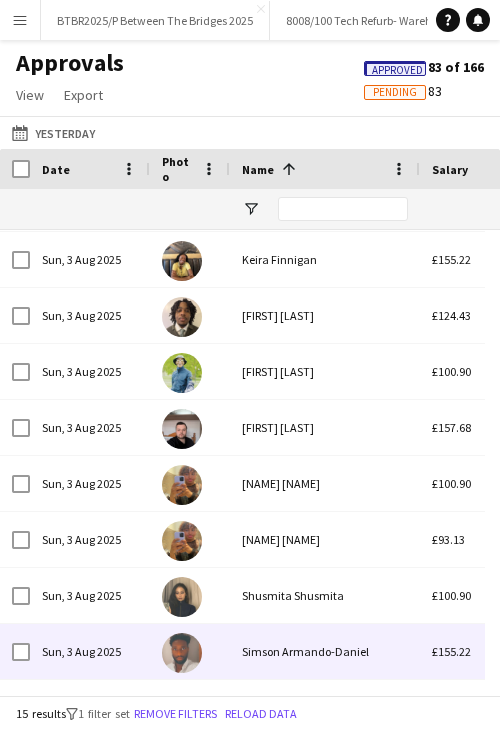 click on "Simson Armando-Daniel" at bounding box center (325, 651) 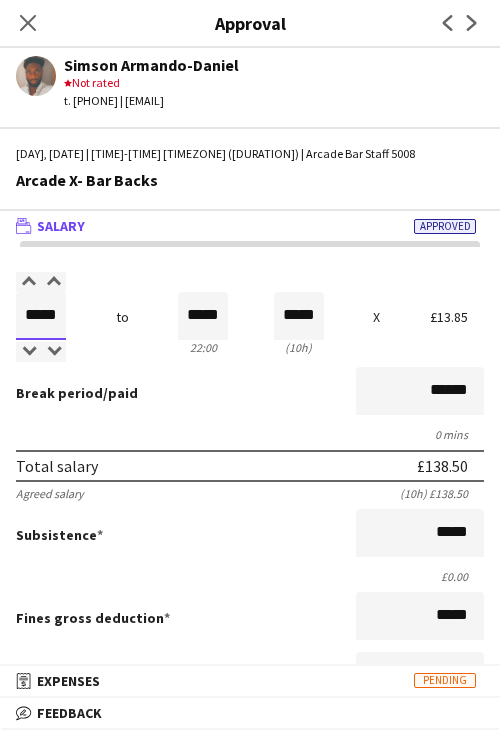 click on "*****" at bounding box center (41, 316) 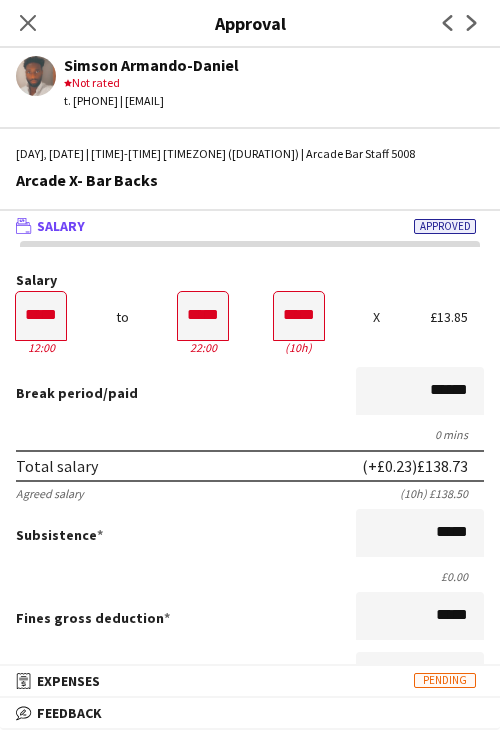 click on "Break period   /paid  ******" at bounding box center [250, 393] 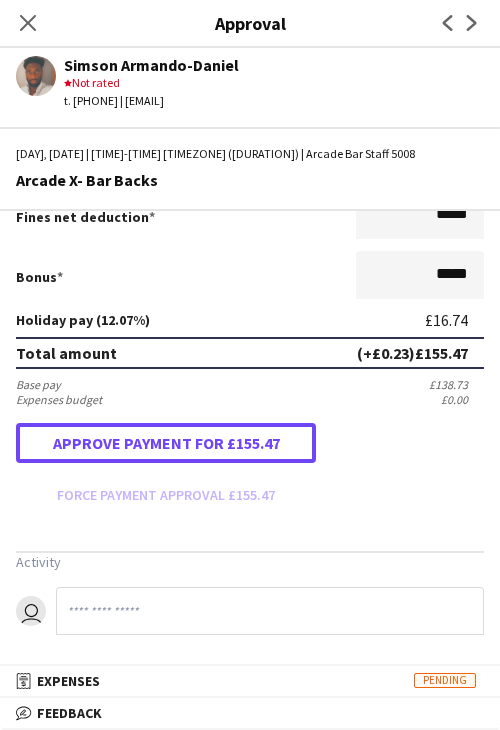 drag, startPoint x: 151, startPoint y: 445, endPoint x: 58, endPoint y: 477, distance: 98.35141 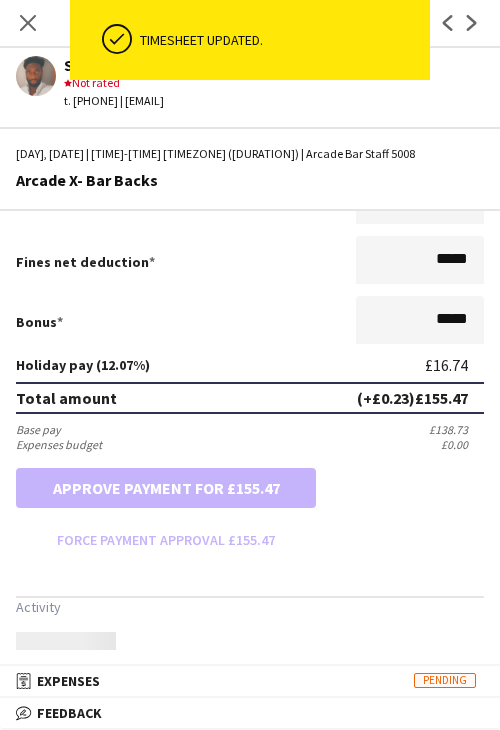 scroll, scrollTop: 461, scrollLeft: 0, axis: vertical 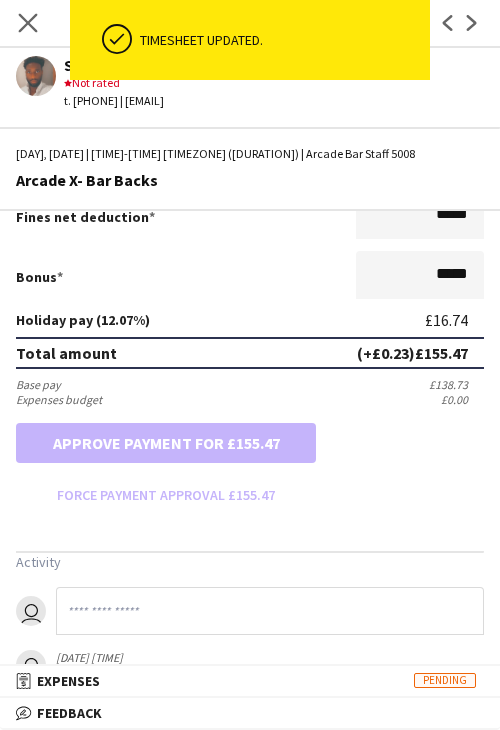 click on "Close pop-in" 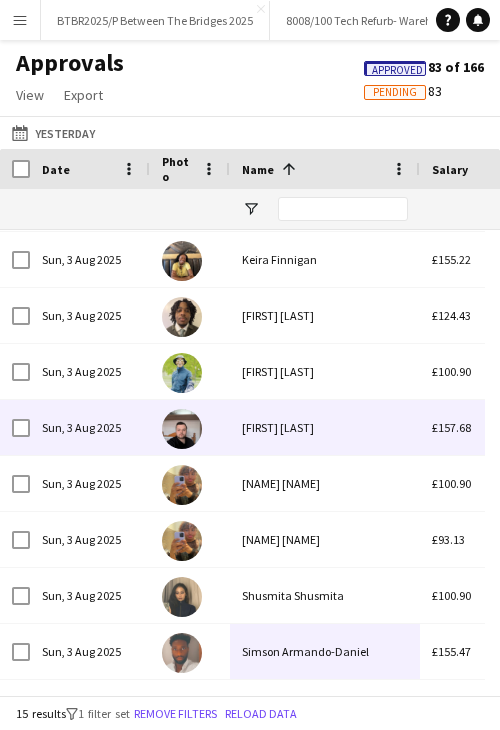 scroll, scrollTop: 352, scrollLeft: 0, axis: vertical 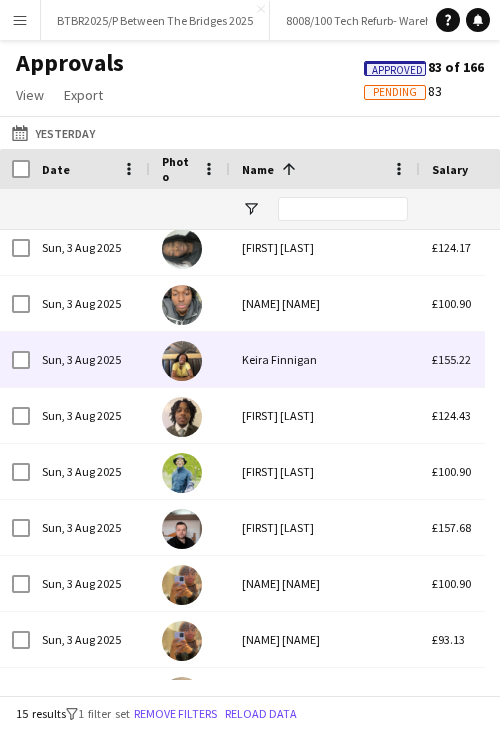click on "Keira Finnigan" at bounding box center (325, 359) 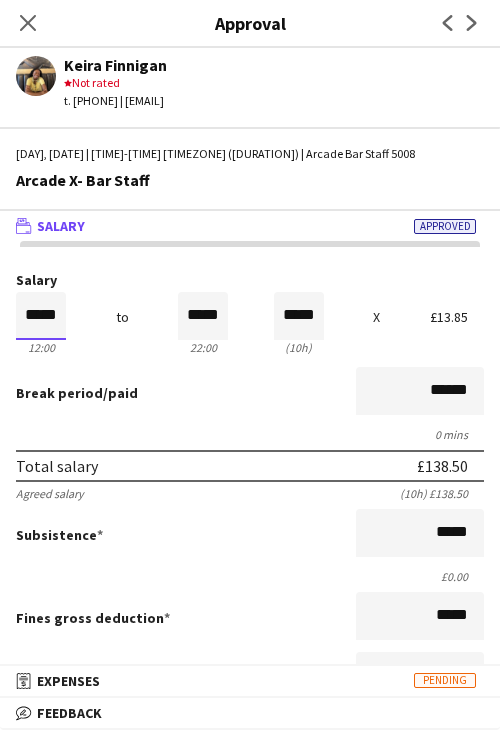 click on "*****" at bounding box center (41, 316) 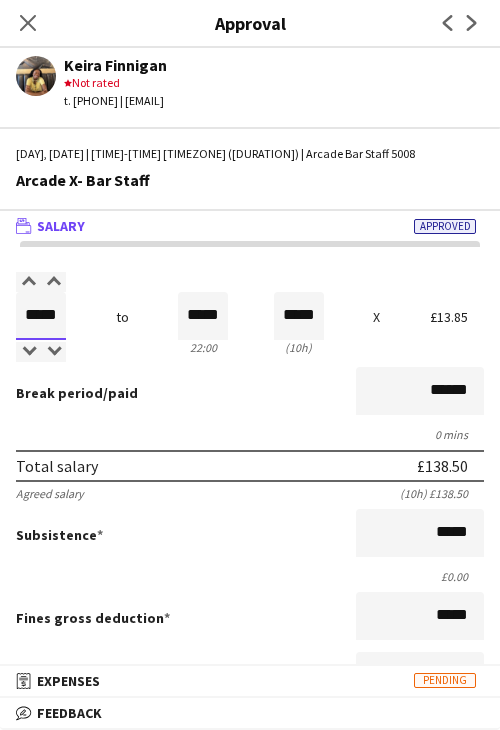click on "*****" at bounding box center [41, 316] 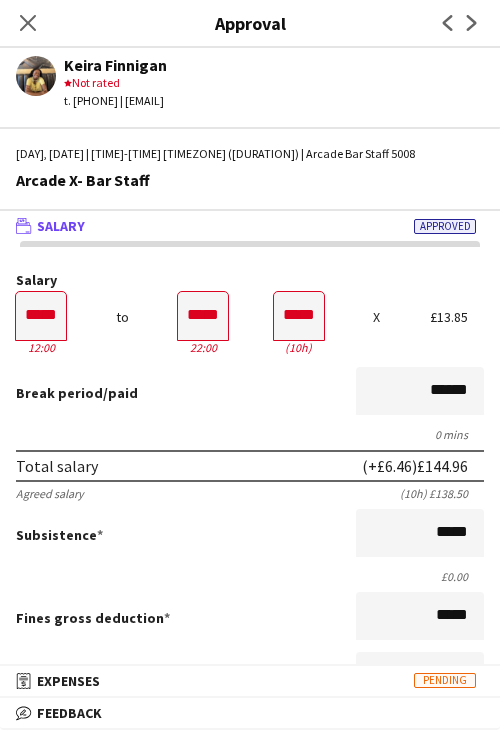 click on "Break period   /paid  ******" at bounding box center (250, 393) 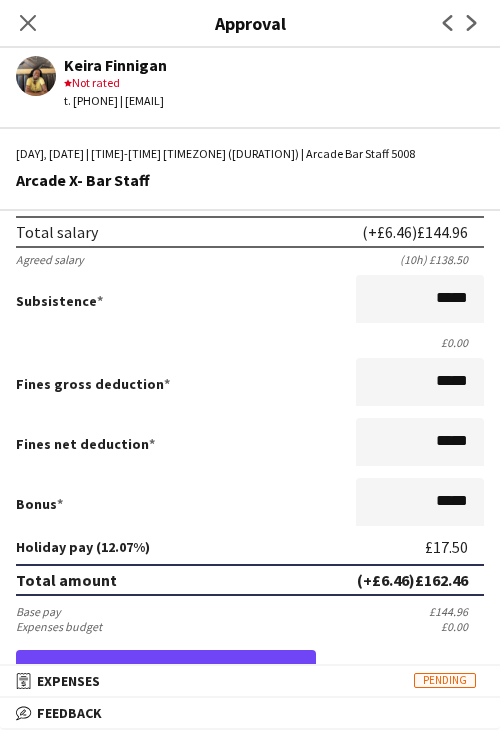 scroll, scrollTop: 400, scrollLeft: 0, axis: vertical 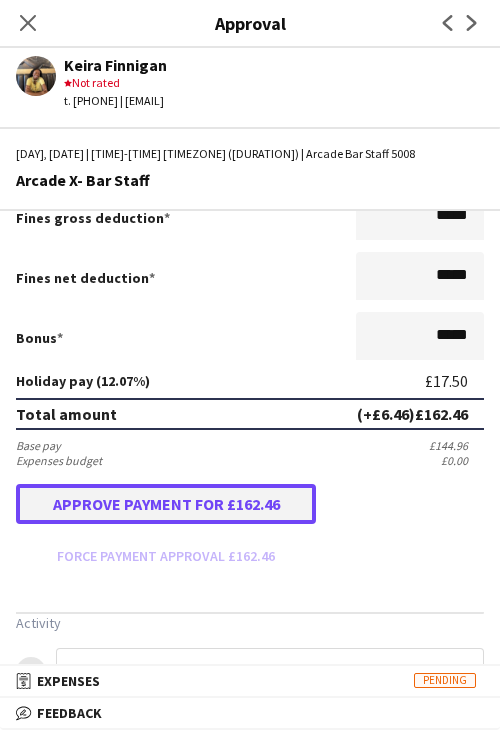 click on "Approve payment for £162.46" at bounding box center (166, 504) 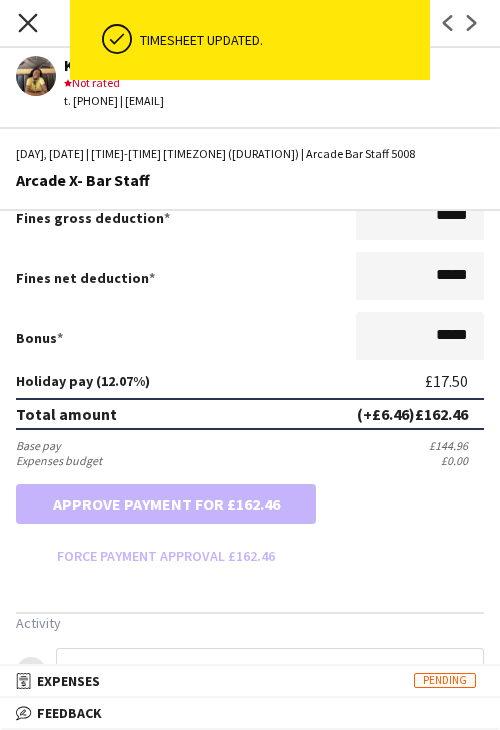 click on "Close pop-in" 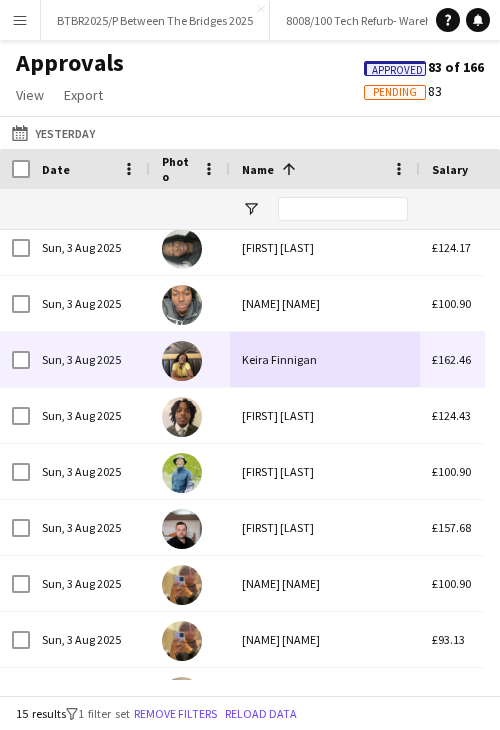 scroll, scrollTop: 148, scrollLeft: 0, axis: vertical 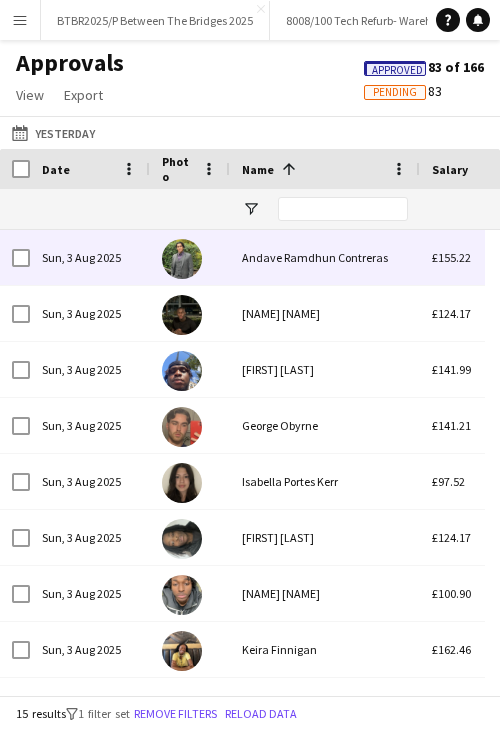 click on "Andave Ramdhun Contreras" at bounding box center (325, 257) 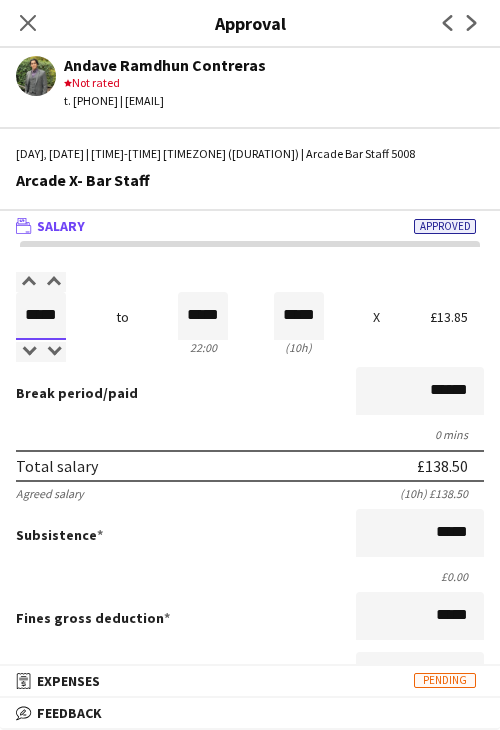 drag, startPoint x: 32, startPoint y: 313, endPoint x: 56, endPoint y: 313, distance: 24 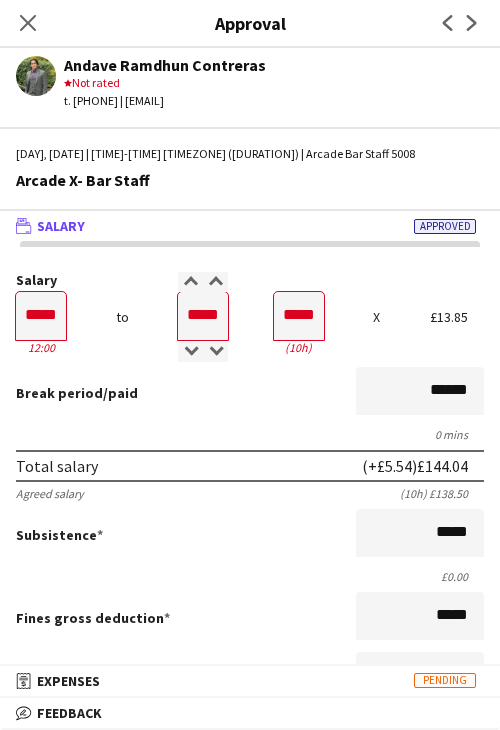 click on "Break period   /paid  ******" at bounding box center [250, 393] 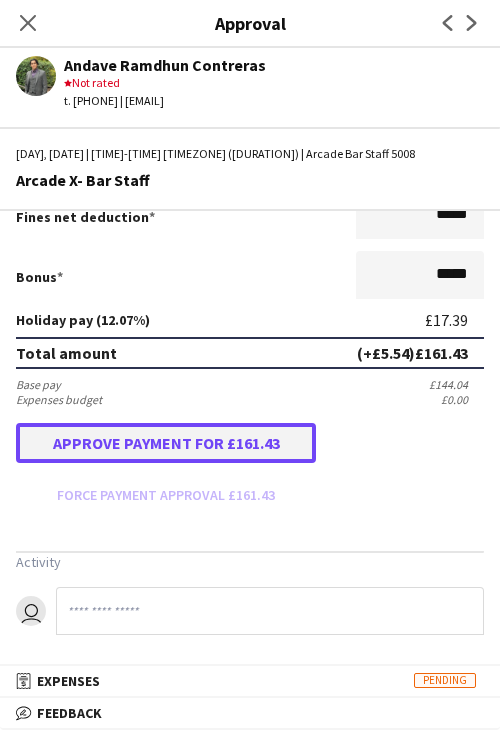 click on "Approve payment for £161.43" at bounding box center (166, 443) 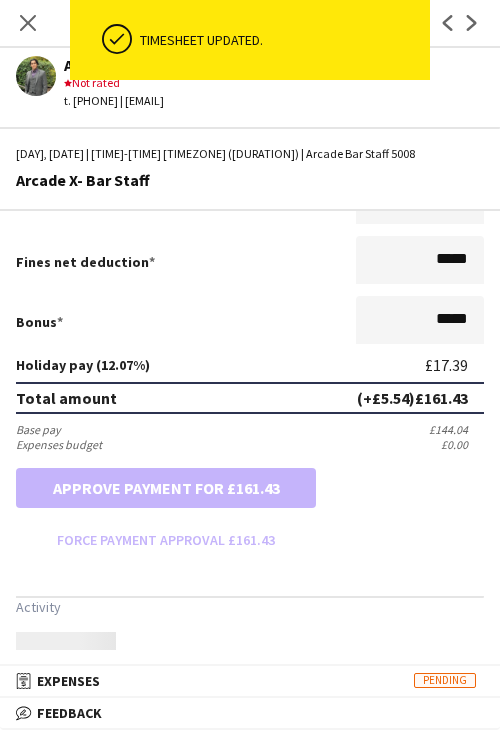 scroll, scrollTop: 0, scrollLeft: 0, axis: both 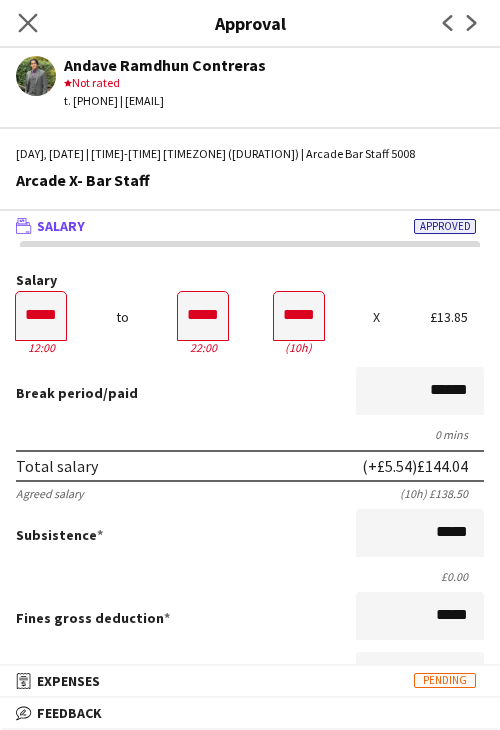 click on "Close pop-in" 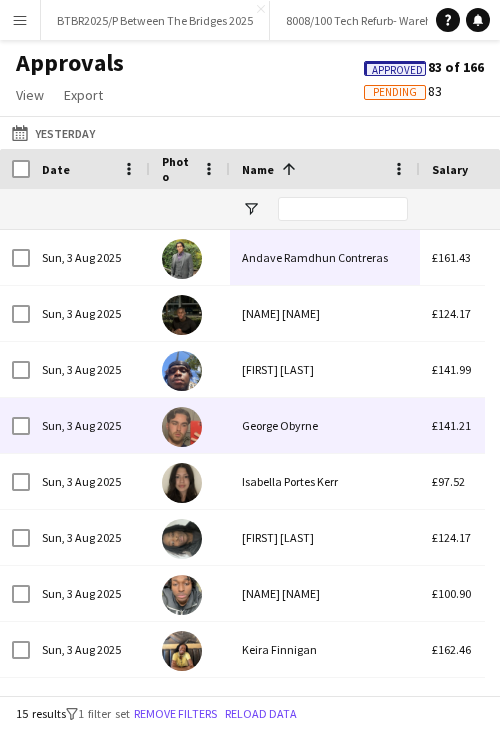 click on "George Obyrne" at bounding box center (325, 425) 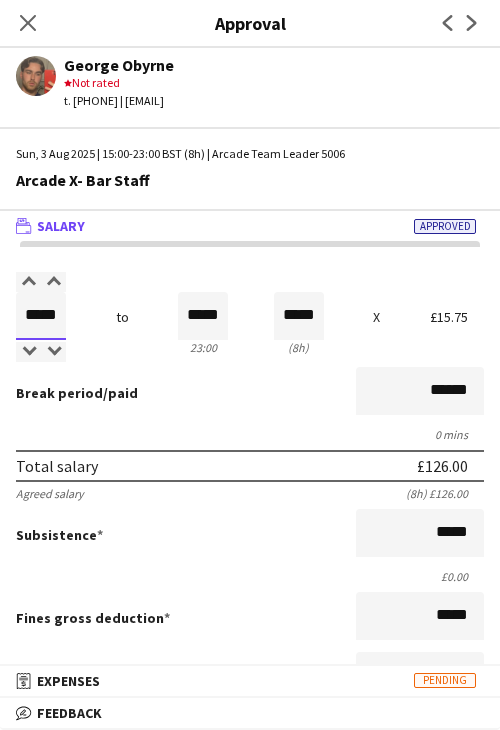 drag, startPoint x: 27, startPoint y: 318, endPoint x: 76, endPoint y: 322, distance: 49.162994 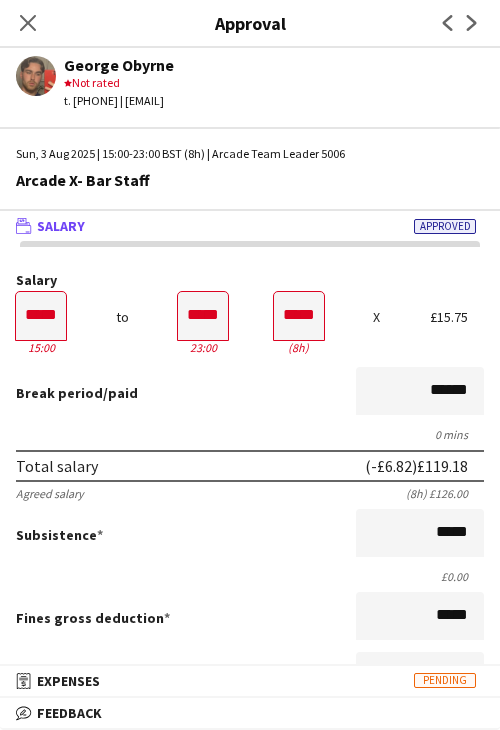 click on "Salary  *****  15:00   to  *****  23:00  *****  (8h)   X   £15.75   Break period   /paid  ******  0 mins   Total salary   (-£6.82)   £119.18   Agreed salary   (8h) £126.00   Subsistence  *****  £0.00   Fines gross deduction  *****  Fines net deduction  *****  Bonus  *****  Holiday pay (12.07%)   £14.39   Total amount   (-£6.82)   £133.57   Base pay   £119.18   Expenses budget   £0.00   Send to crew for approval £133.57   Force payment approval £133.57" at bounding box center [250, 622] 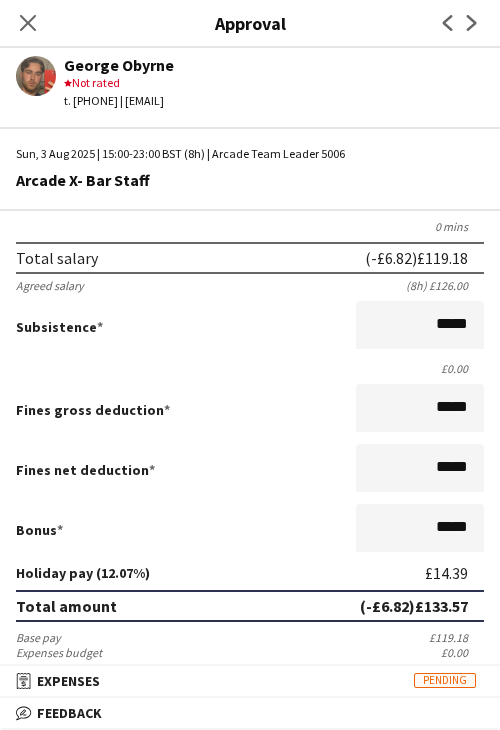 scroll, scrollTop: 461, scrollLeft: 0, axis: vertical 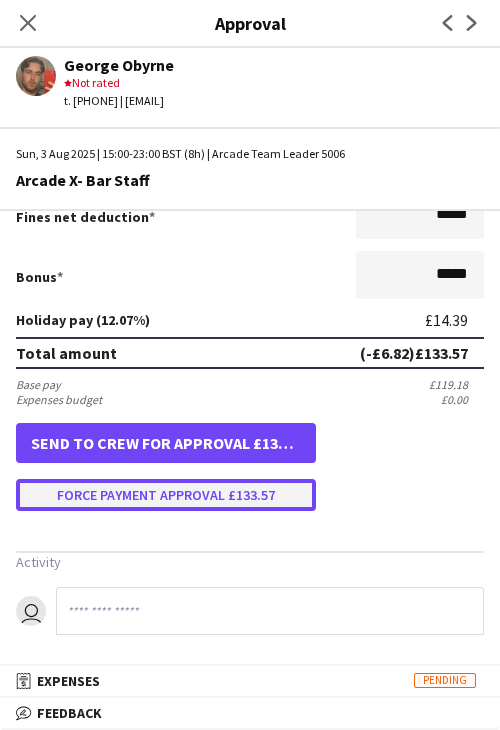 click on "Force payment approval £133.57" at bounding box center (166, 495) 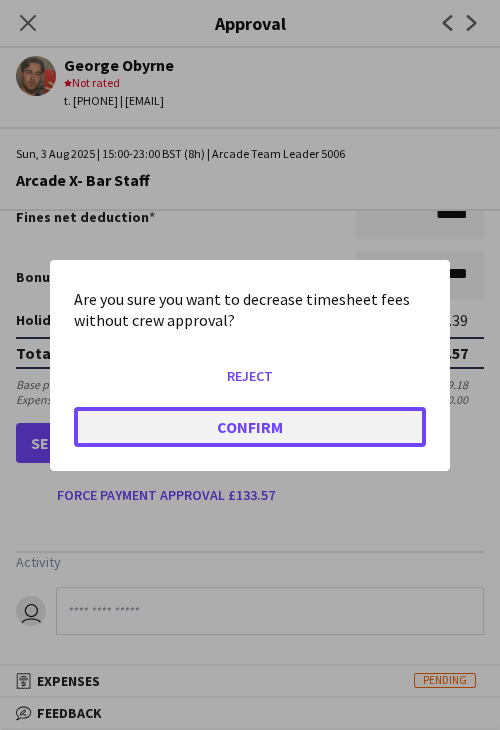 click on "Confirm" 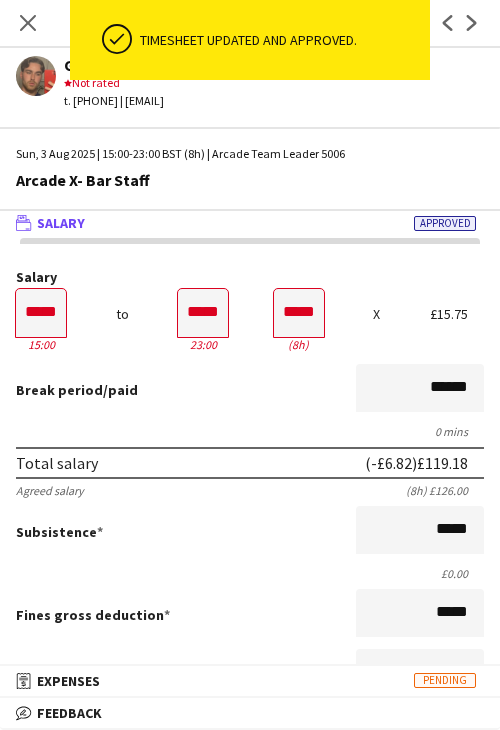 scroll, scrollTop: 0, scrollLeft: 0, axis: both 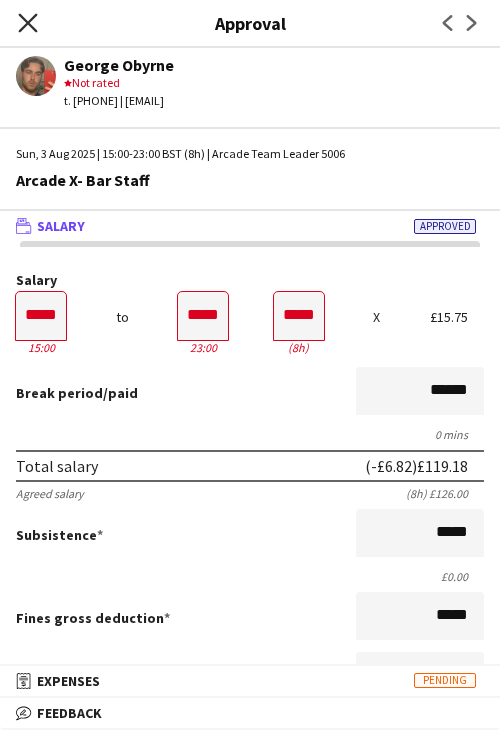 click on "Close pop-in" 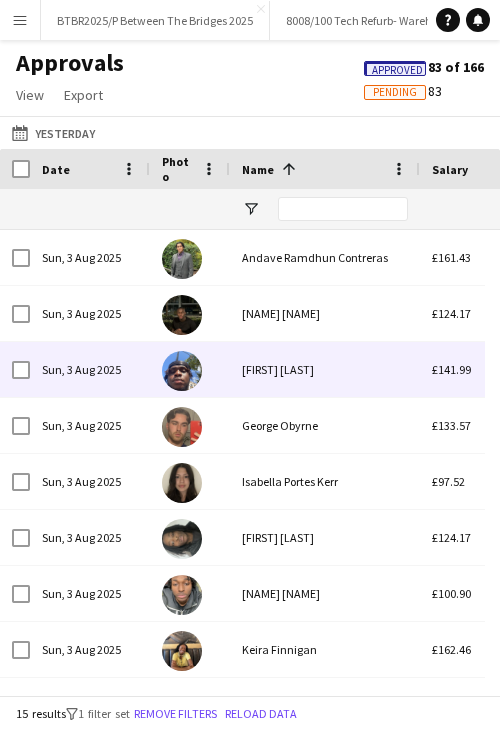 click on "[FIRST] [LAST]" at bounding box center [325, 369] 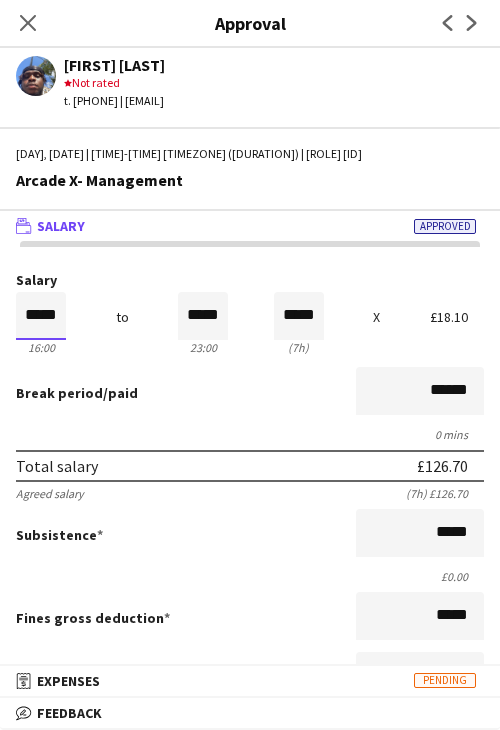 click on "*****" at bounding box center (41, 316) 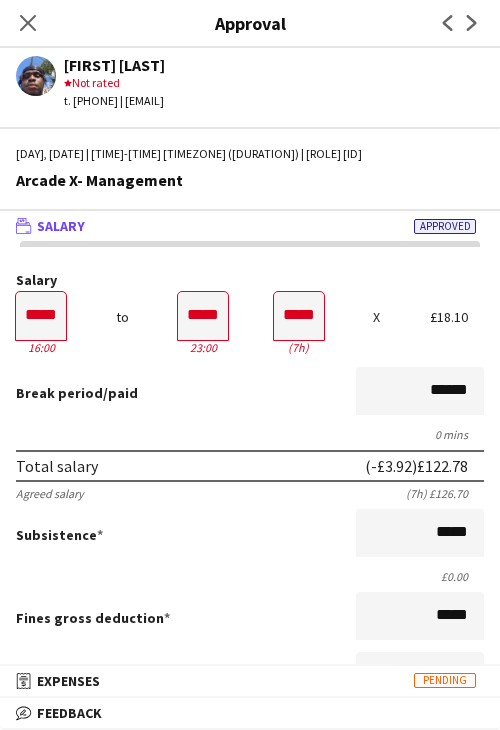 click on "0 mins" at bounding box center (250, 434) 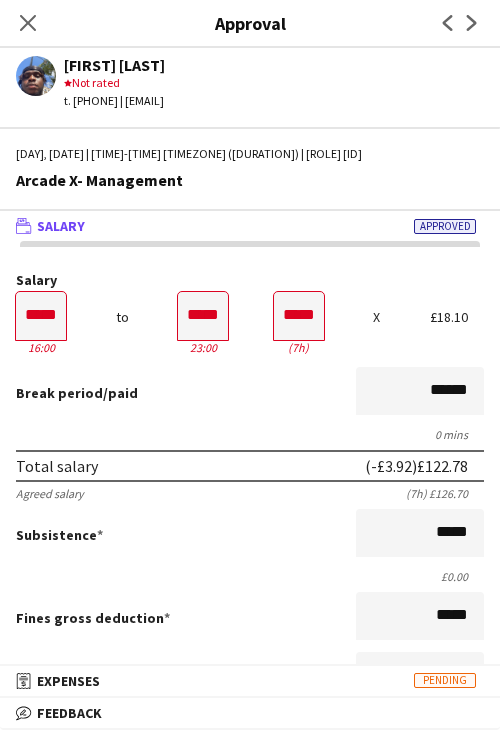 scroll, scrollTop: 461, scrollLeft: 0, axis: vertical 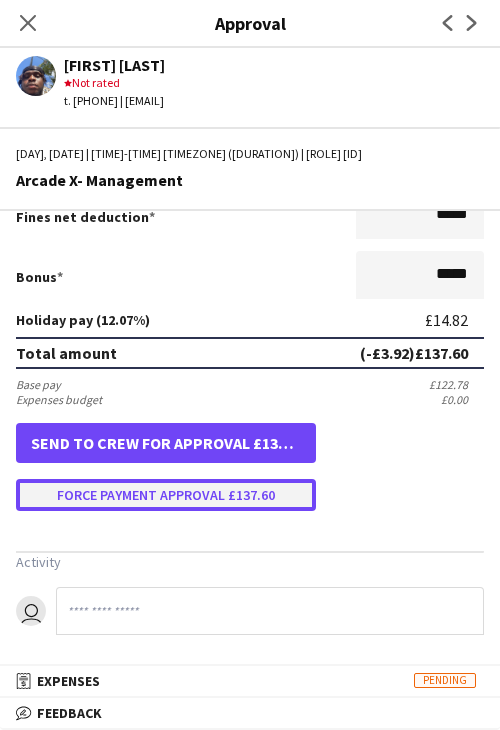 click on "Force payment approval £137.60" at bounding box center (166, 495) 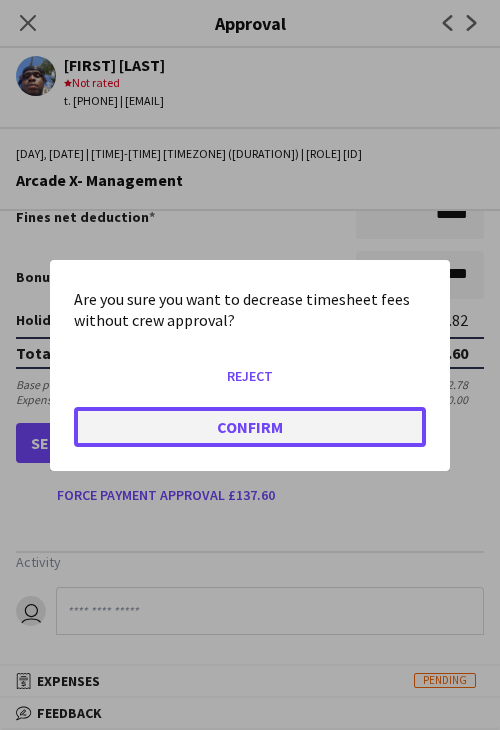 click on "Confirm" 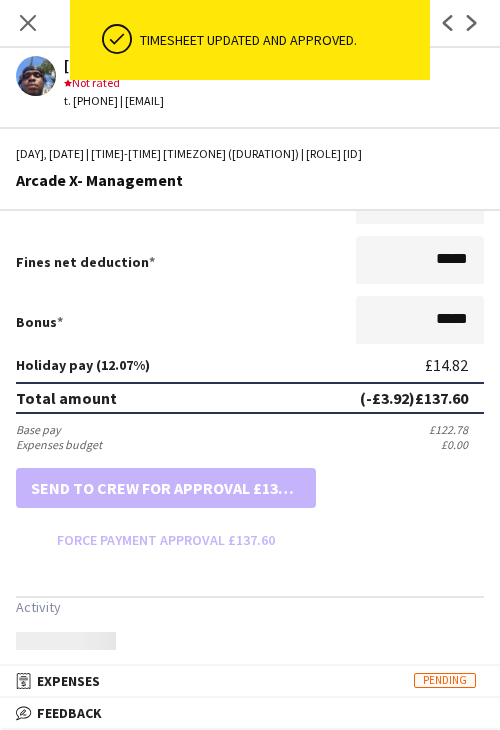 scroll, scrollTop: 461, scrollLeft: 0, axis: vertical 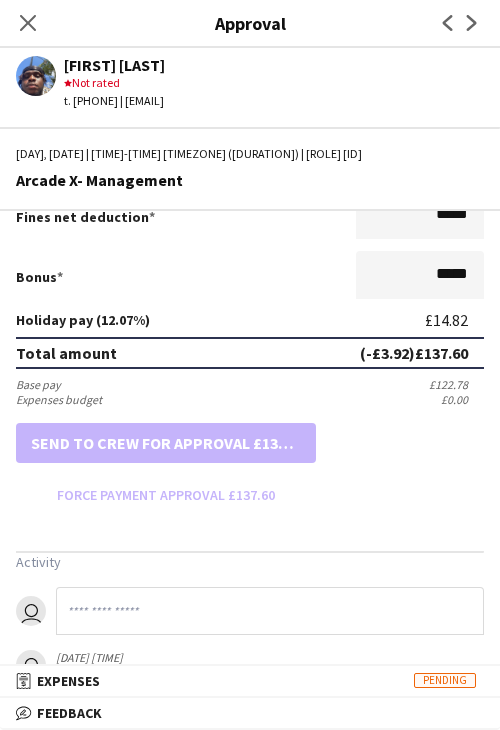 click on "Close pop-in" 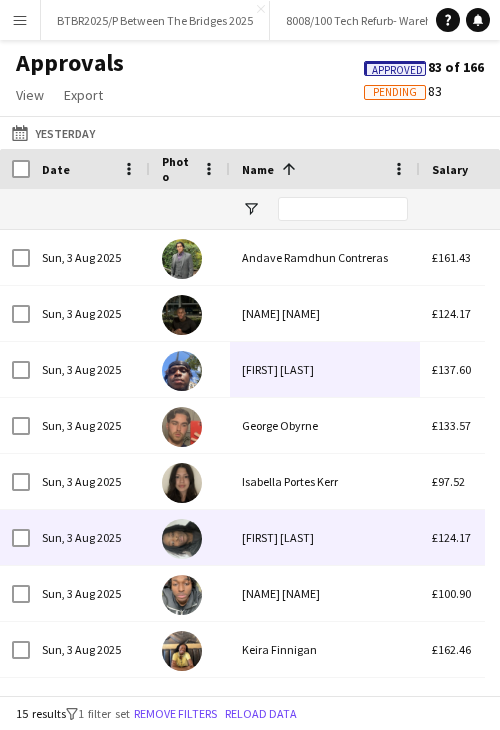 scroll, scrollTop: 176, scrollLeft: 0, axis: vertical 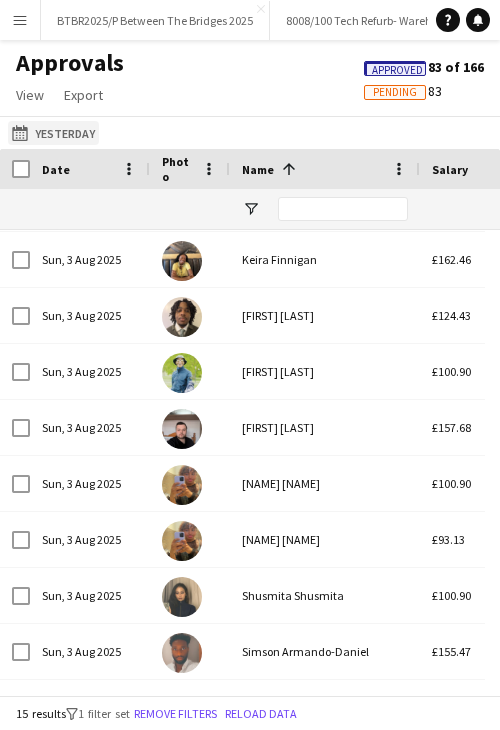 click on "[DATE]
Yesterday" 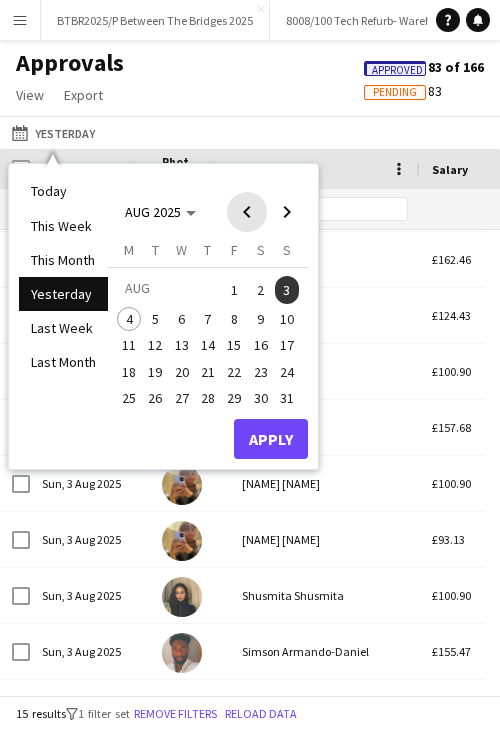 drag, startPoint x: 242, startPoint y: 221, endPoint x: 239, endPoint y: 273, distance: 52.086468 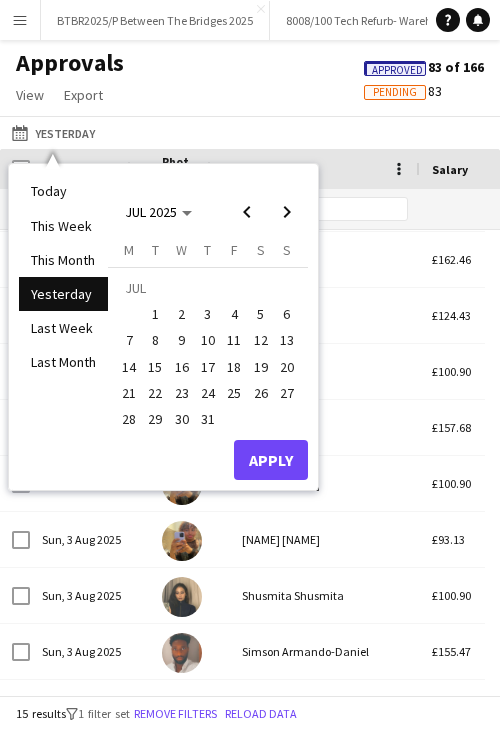 click on "22" at bounding box center [156, 393] 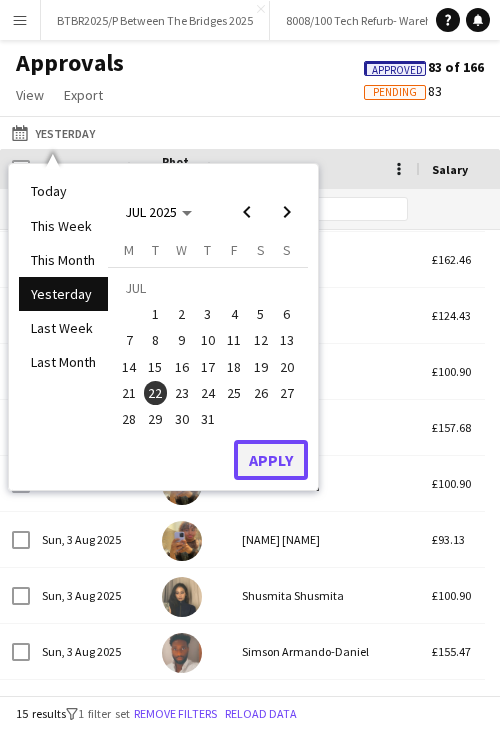 click on "Apply" at bounding box center [271, 460] 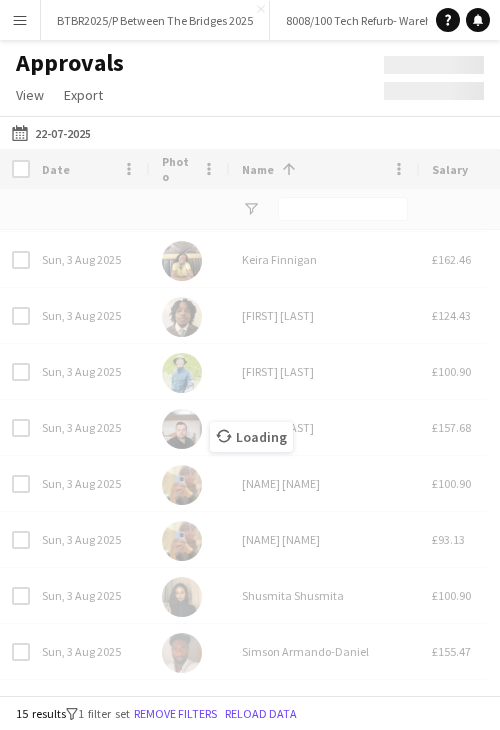 scroll, scrollTop: 278, scrollLeft: 0, axis: vertical 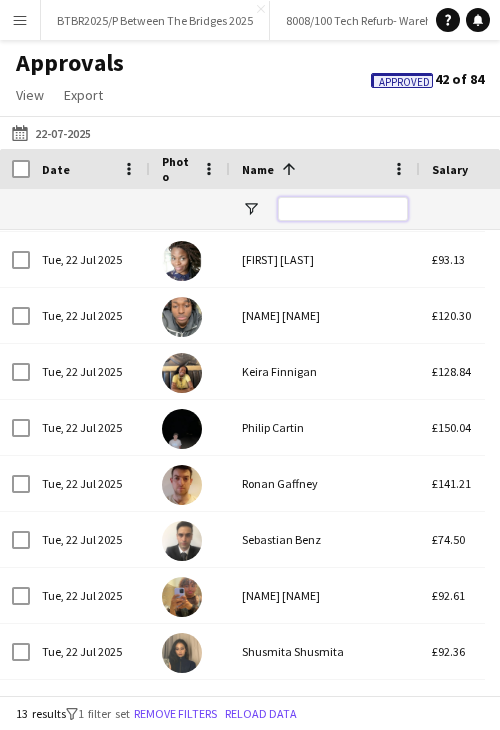 click at bounding box center [343, 209] 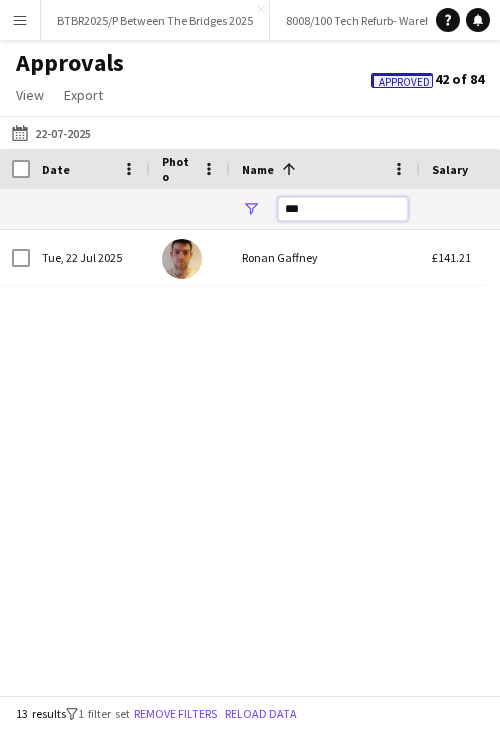 scroll, scrollTop: 0, scrollLeft: 0, axis: both 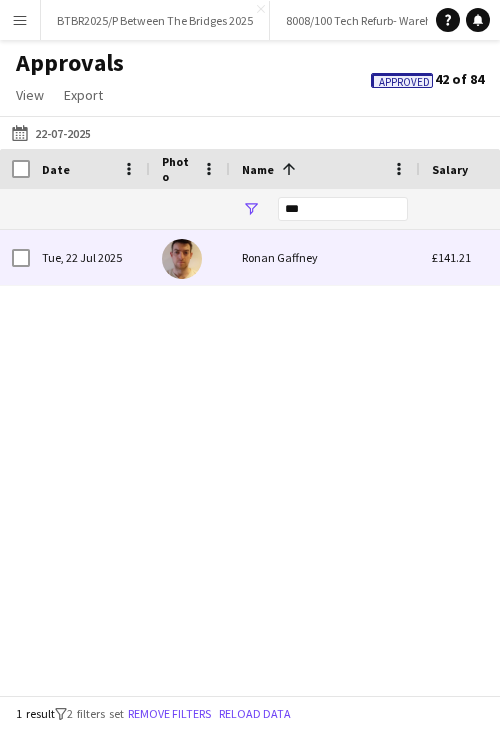 click on "Ronan Gaffney" at bounding box center [325, 257] 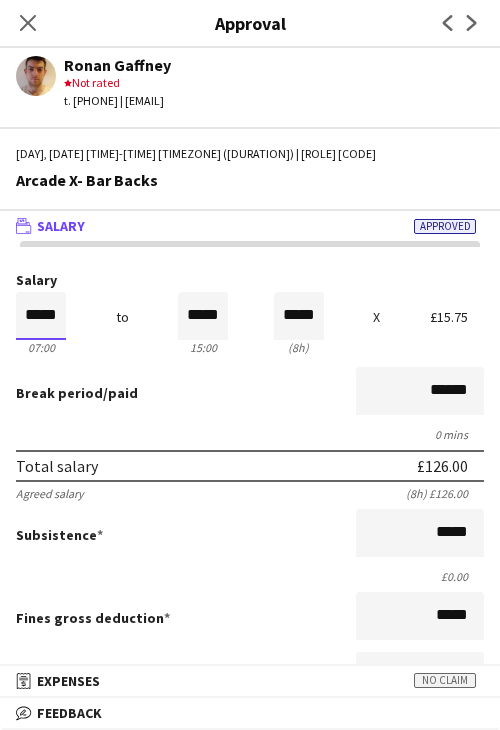 drag, startPoint x: 53, startPoint y: 314, endPoint x: 53, endPoint y: 293, distance: 21 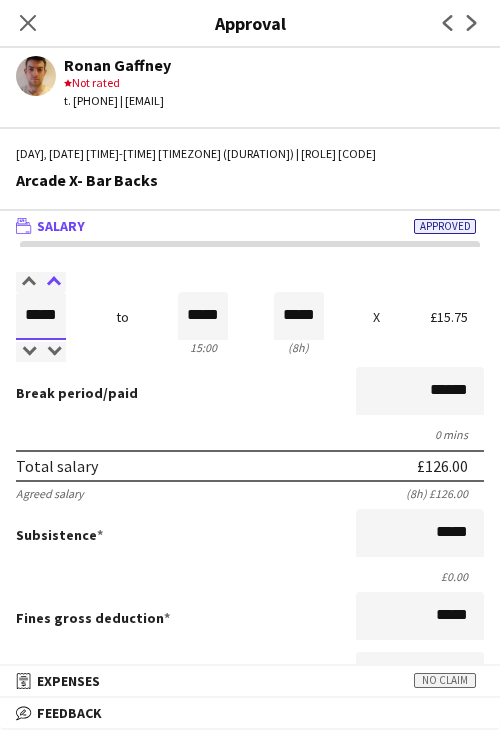 click at bounding box center [53, 282] 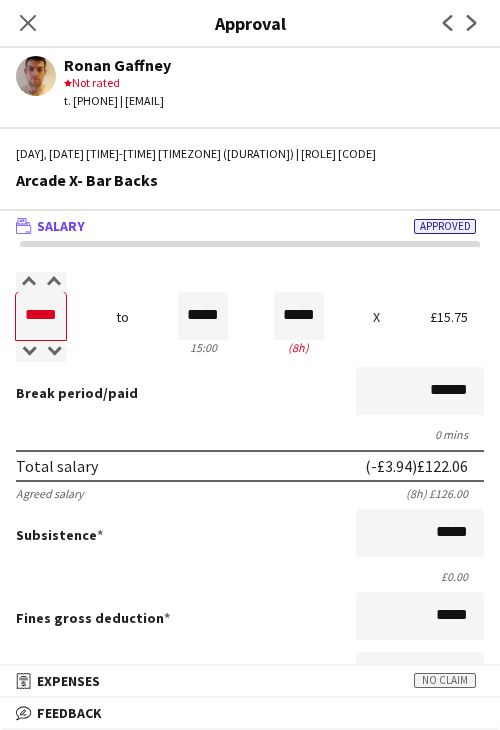 click on "Break period   /paid  ******" at bounding box center [250, 393] 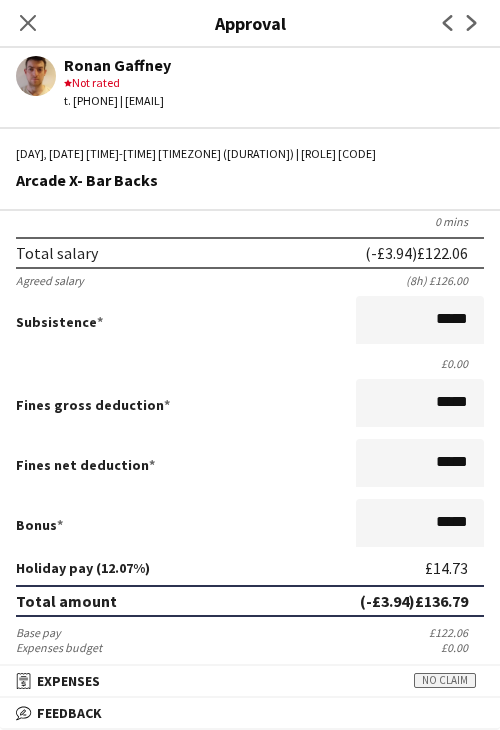 scroll, scrollTop: 500, scrollLeft: 0, axis: vertical 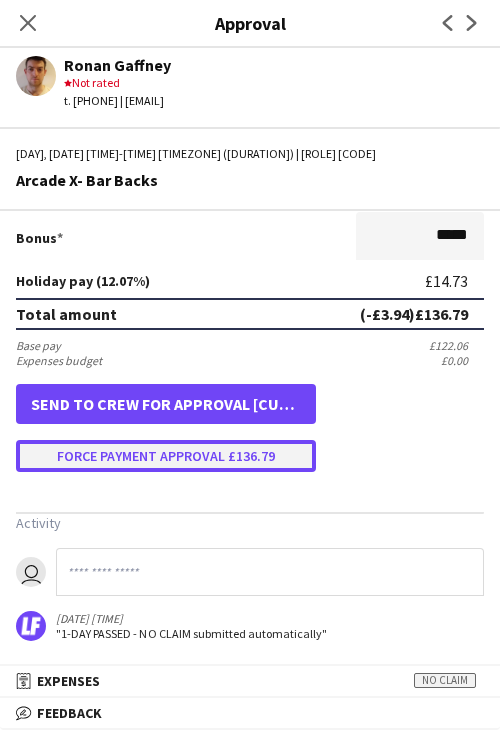click on "Force payment approval £136.79" at bounding box center (166, 456) 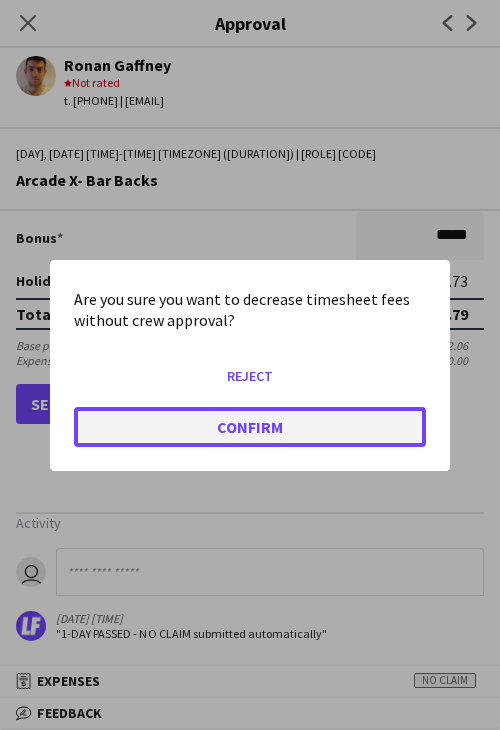 click on "Confirm" 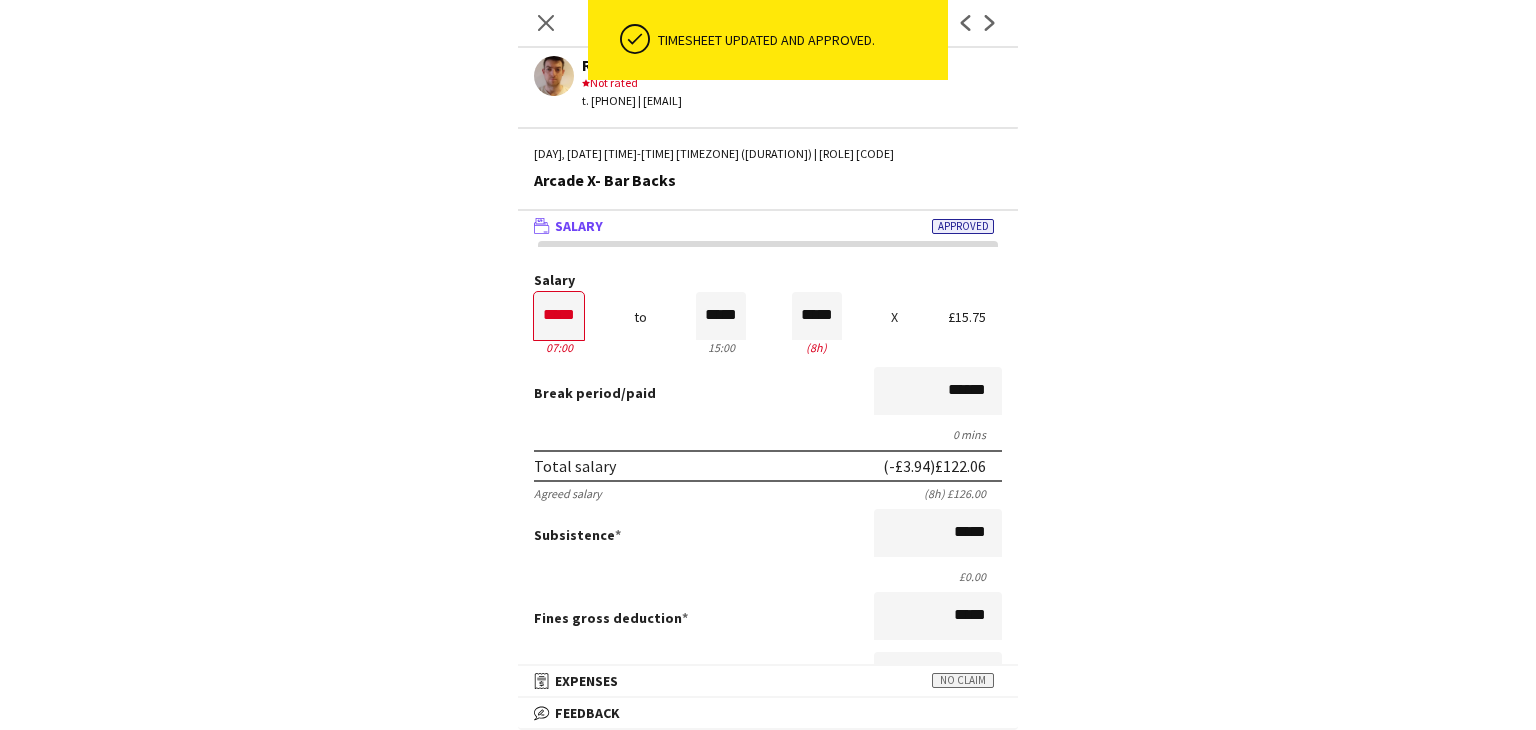 scroll, scrollTop: 0, scrollLeft: 0, axis: both 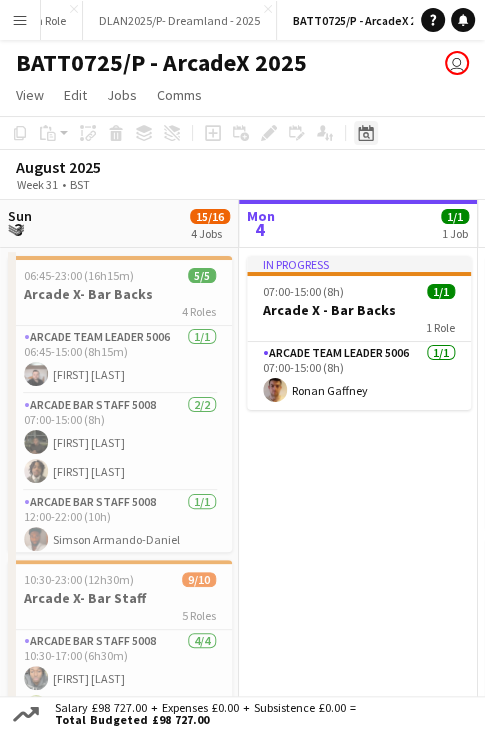 click on "Date picker" 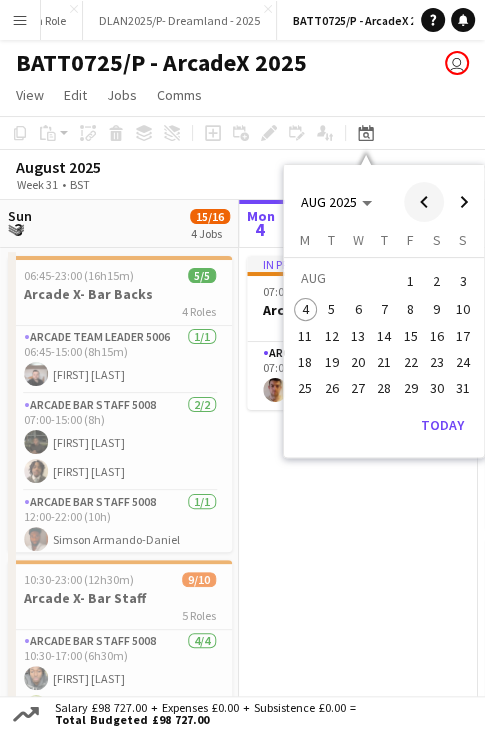 click at bounding box center [424, 202] 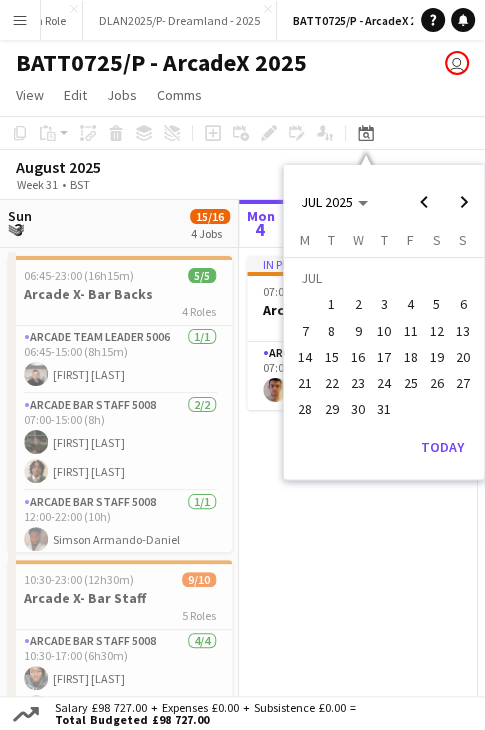 click on "30" at bounding box center [358, 409] 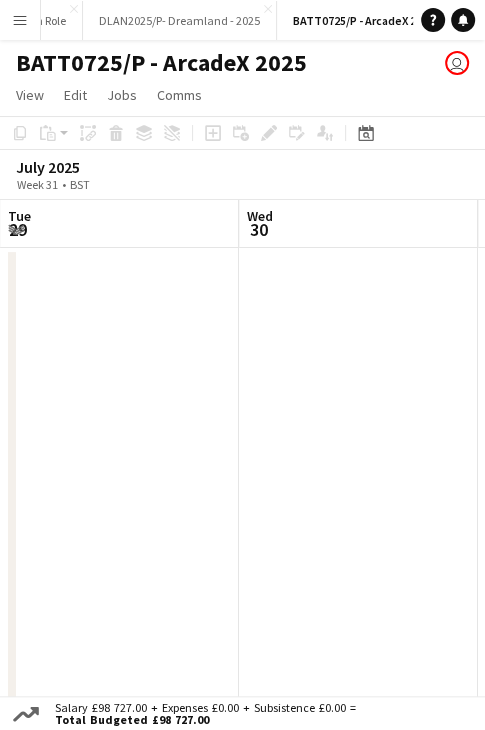 scroll, scrollTop: 0, scrollLeft: 418, axis: horizontal 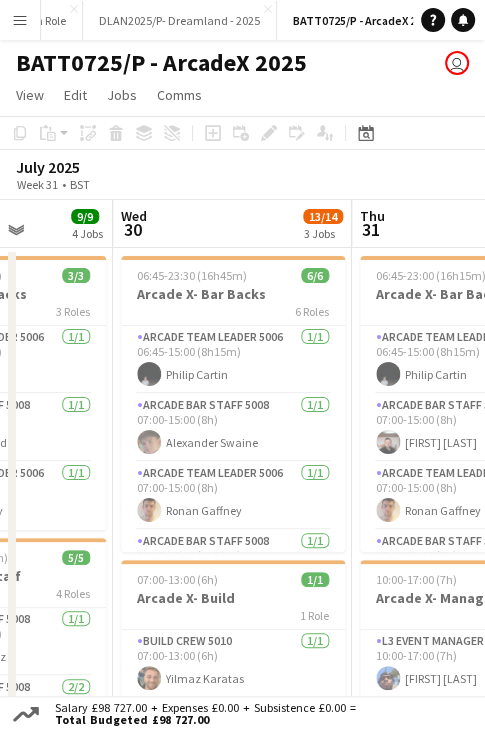 drag, startPoint x: 368, startPoint y: 239, endPoint x: 204, endPoint y: 261, distance: 165.46902 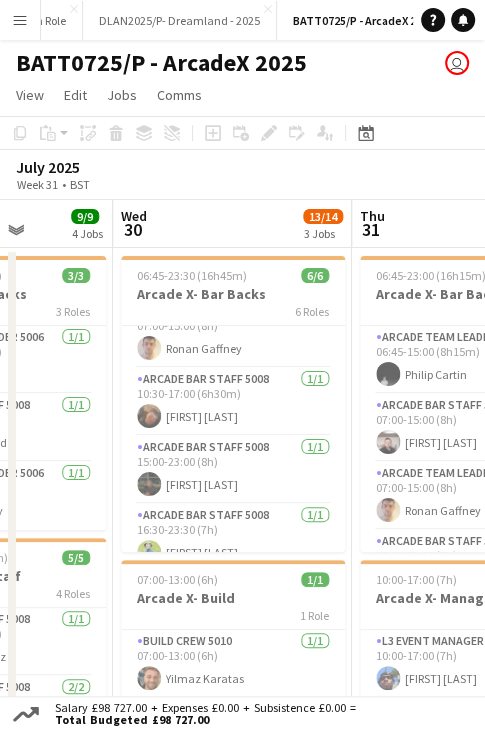 scroll, scrollTop: 181, scrollLeft: 0, axis: vertical 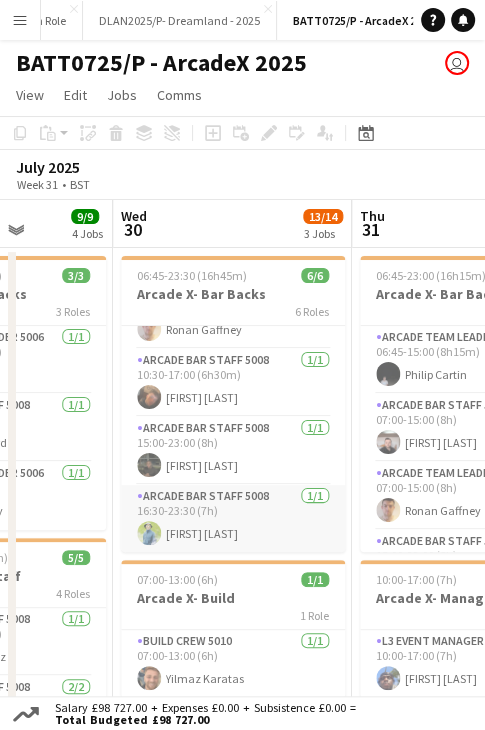click on "Arcade Bar Staff 5008 1/1 16:30-23:30 (7h) [FIRST] [LAST]" at bounding box center (233, 519) 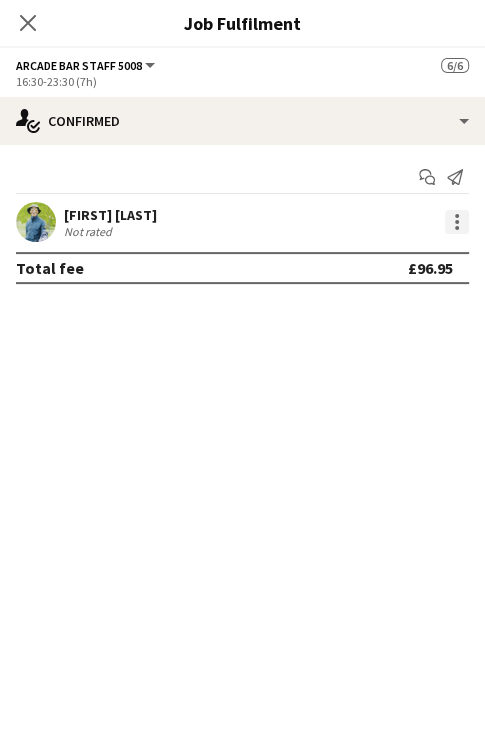 click at bounding box center (457, 222) 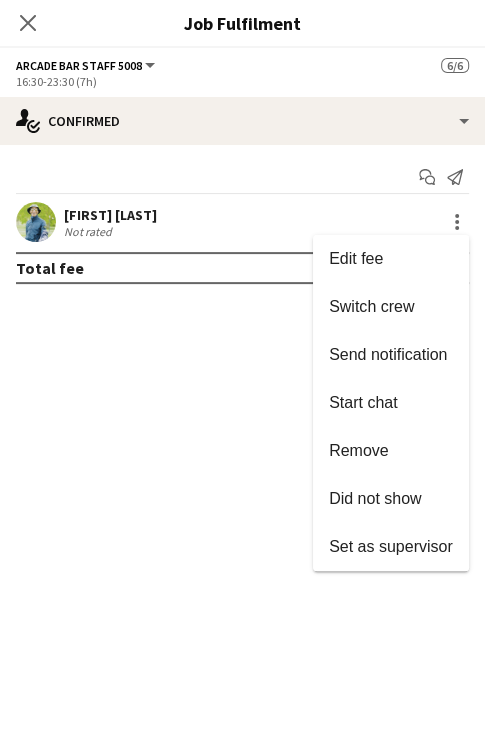 click on "Remove" at bounding box center [359, 450] 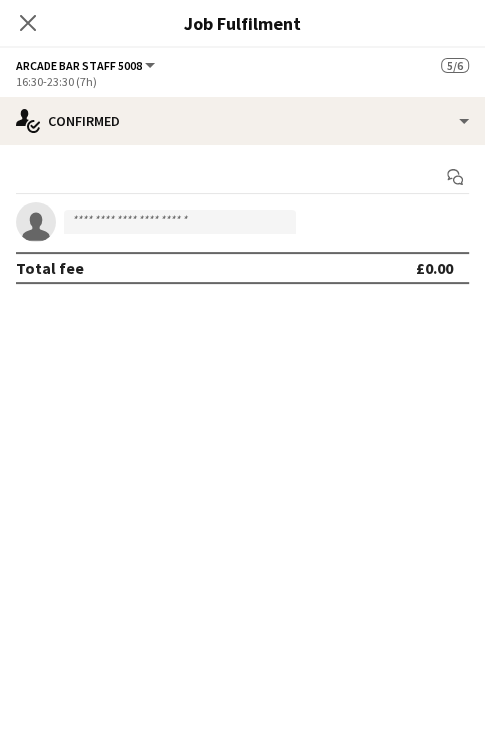 click 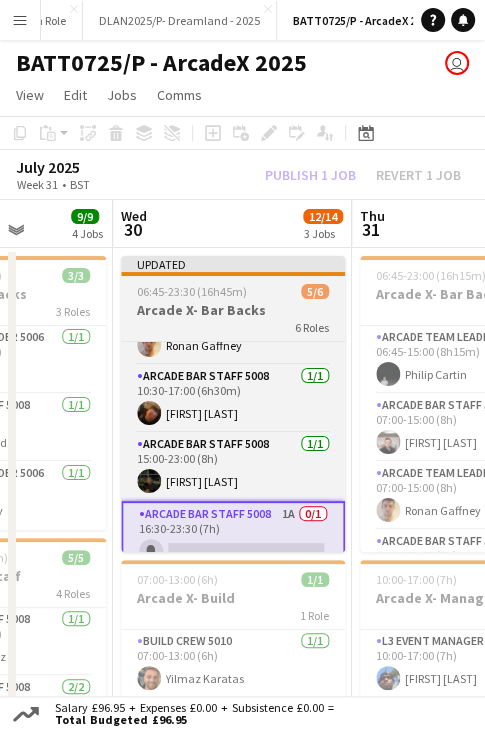click on "Updated" at bounding box center (233, 264) 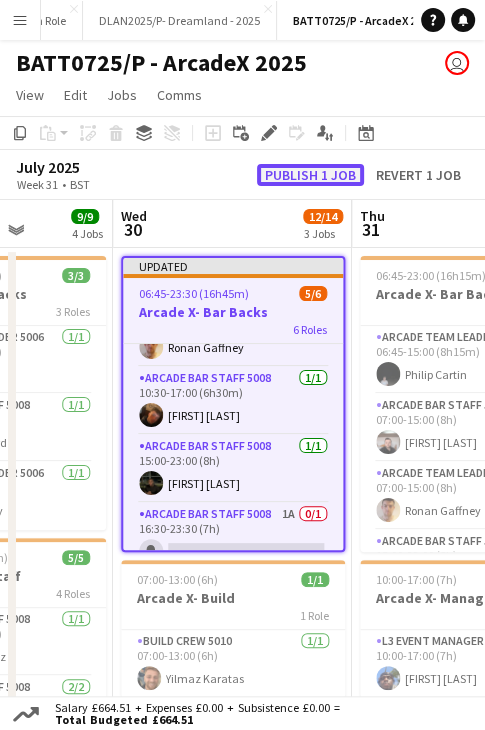 click on "Publish 1 job" 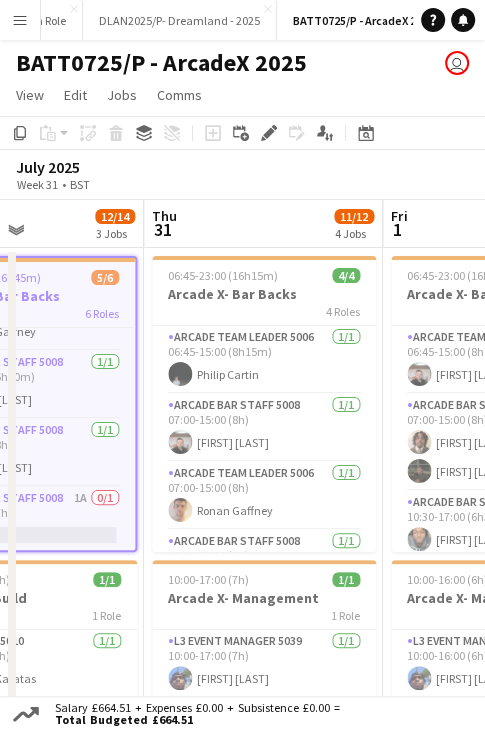 scroll, scrollTop: 0, scrollLeft: 824, axis: horizontal 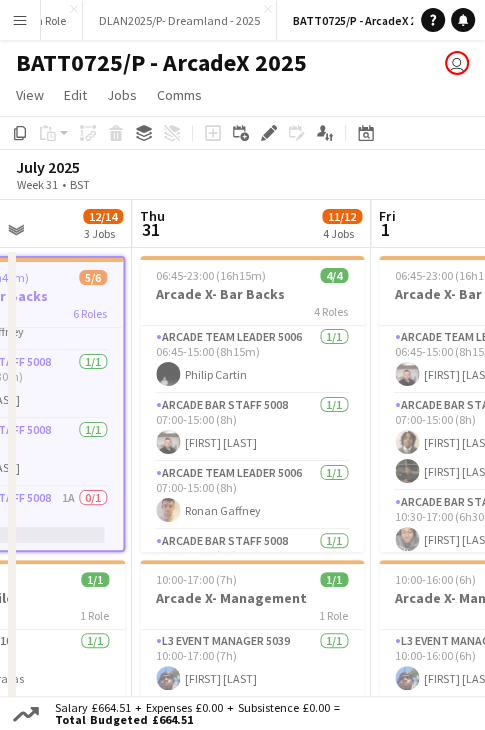 drag, startPoint x: 396, startPoint y: 232, endPoint x: 176, endPoint y: 254, distance: 221.09726 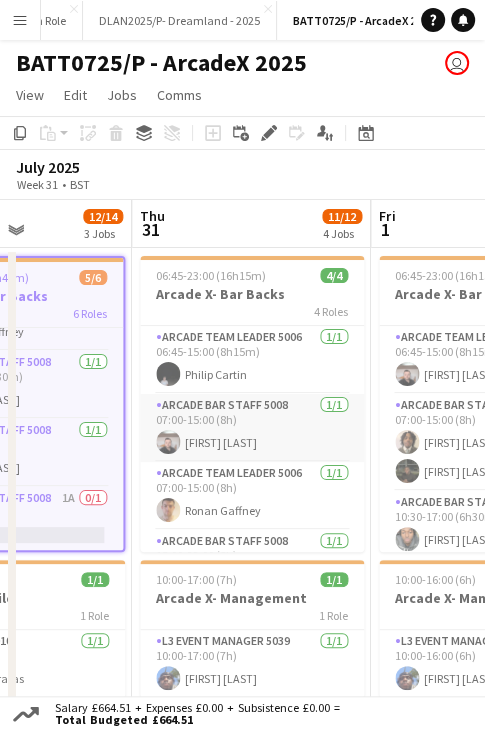 click on "Arcade Bar Staff 5008   1/1   07:00-15:00 (8h)
Preston Marquez" at bounding box center (252, 428) 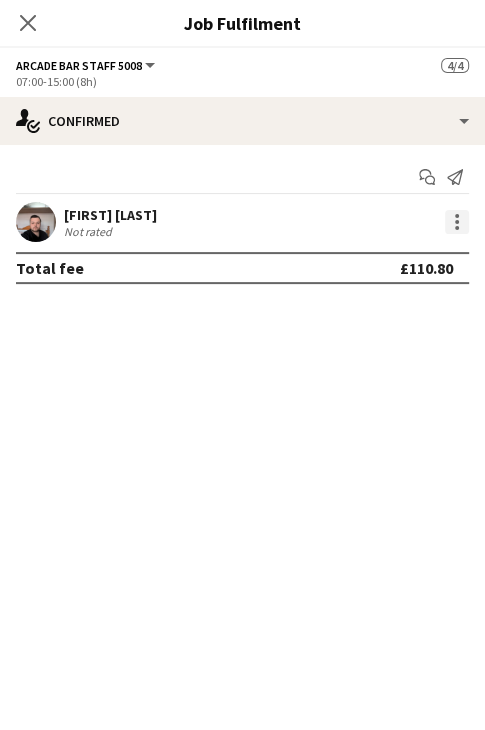 click at bounding box center [457, 222] 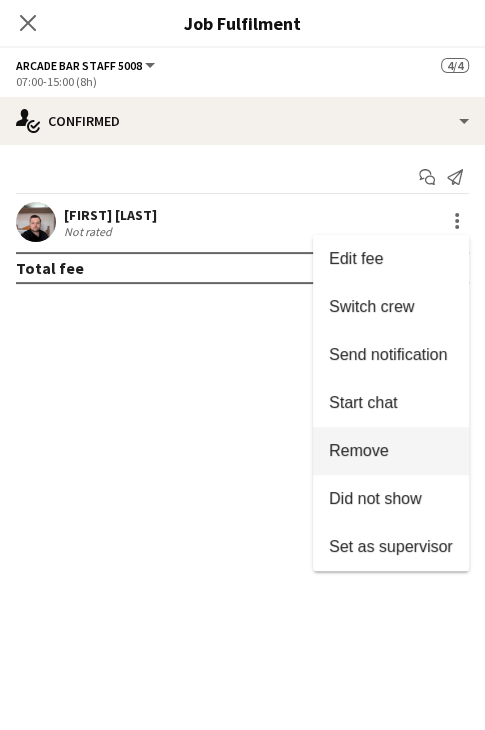 click on "Remove" at bounding box center (359, 450) 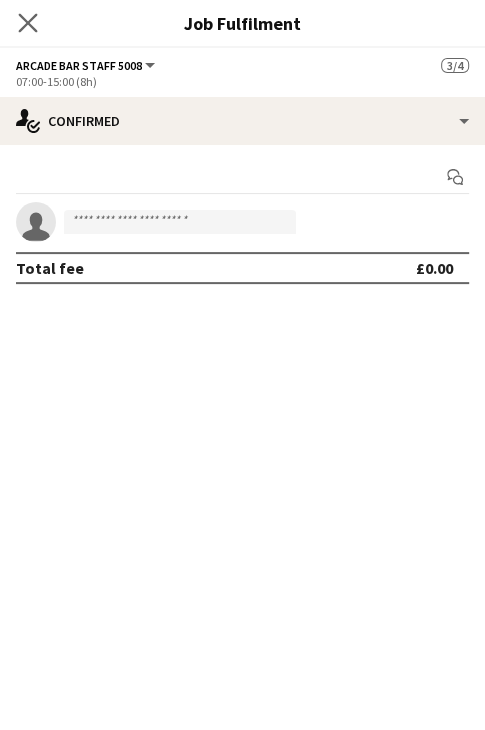 click on "Close pop-in" 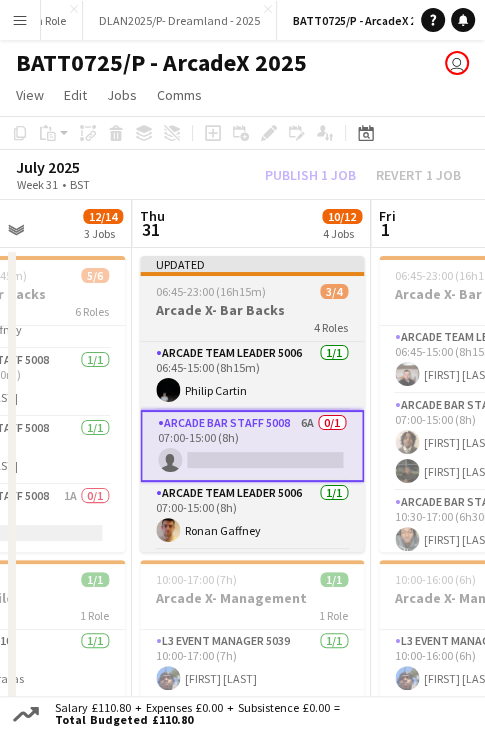 click on "06:45-23:00 (16h15m)    3/4" at bounding box center (252, 291) 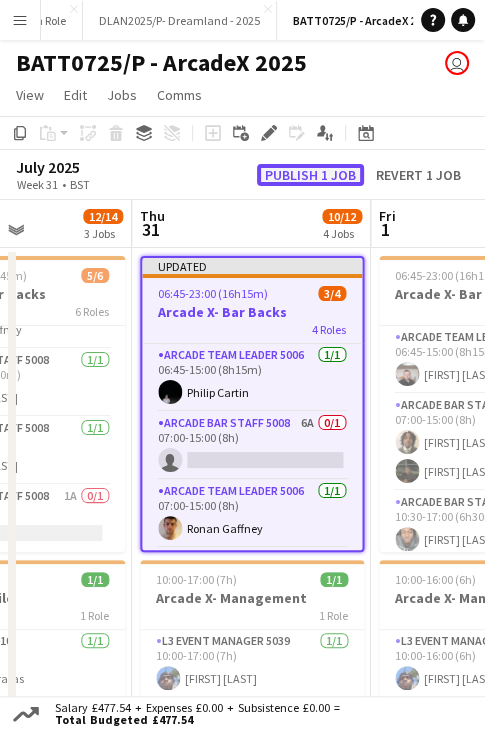 click on "Publish 1 job" 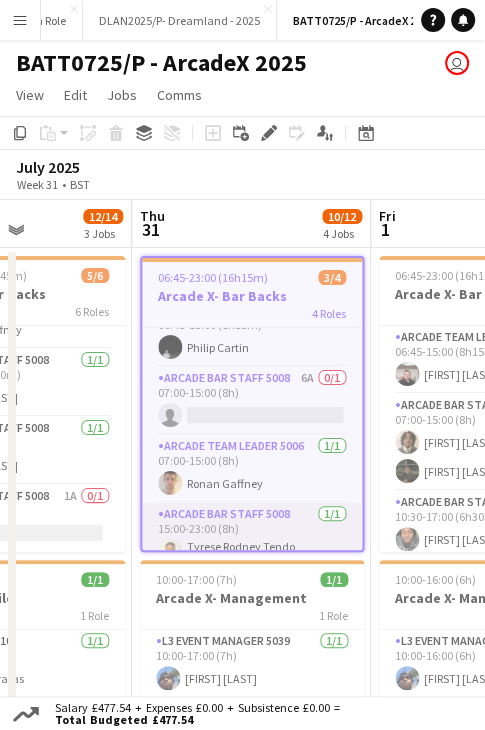 scroll, scrollTop: 55, scrollLeft: 0, axis: vertical 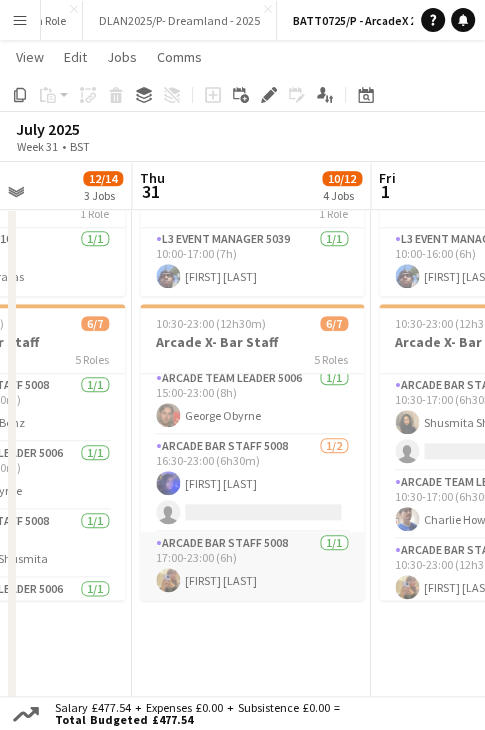 click on "Arcade Bar Staff 5008   1/1   17:00-23:00 (6h)
shonnay koiki" at bounding box center (252, 566) 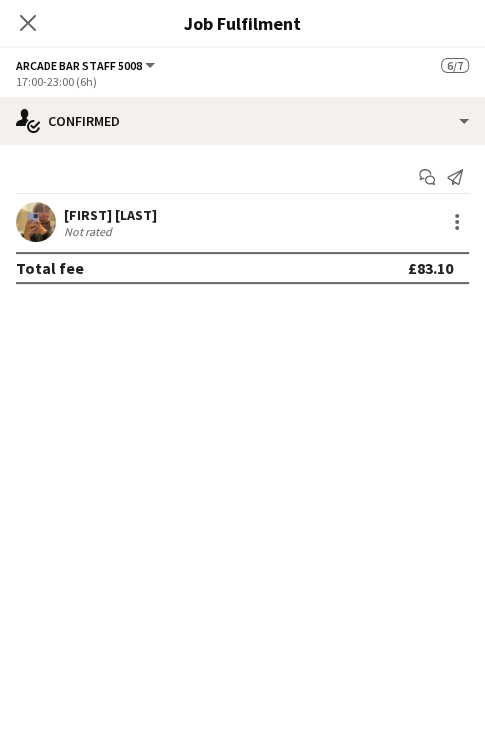 scroll, scrollTop: 52, scrollLeft: 0, axis: vertical 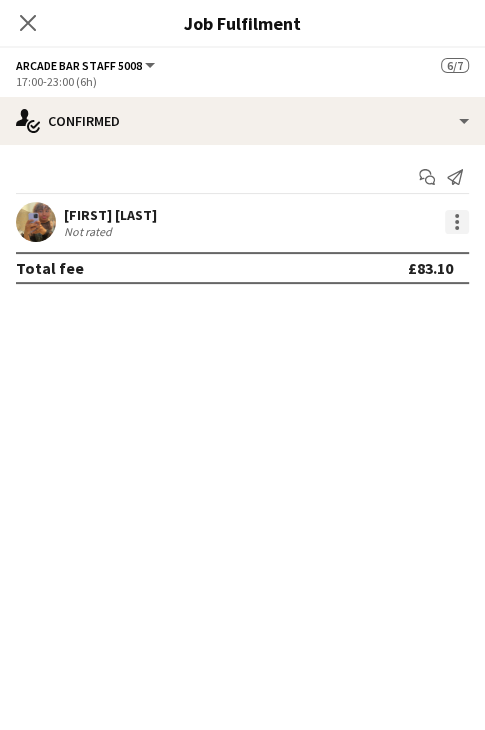 click at bounding box center (457, 222) 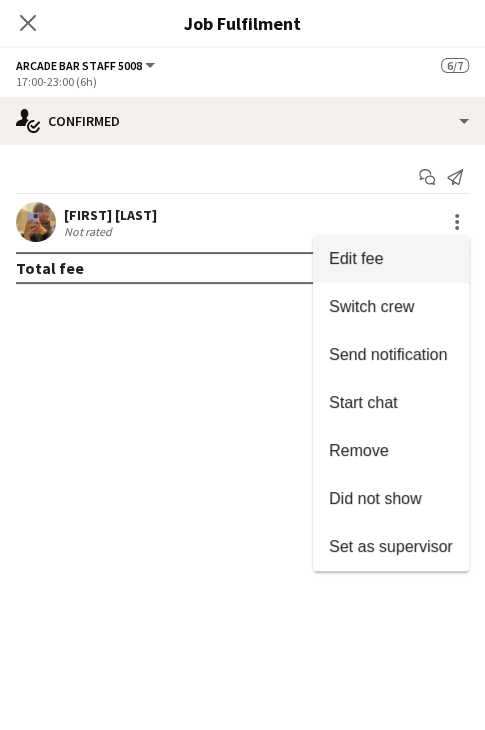 click on "Edit fee" at bounding box center (391, 259) 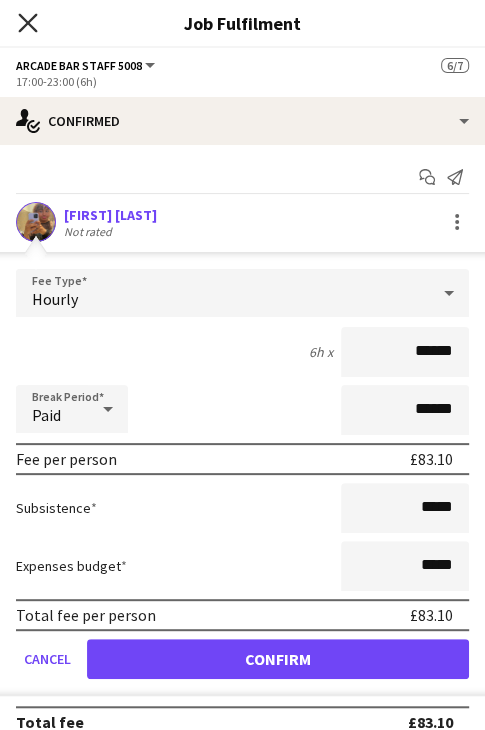 click on "Close pop-in" 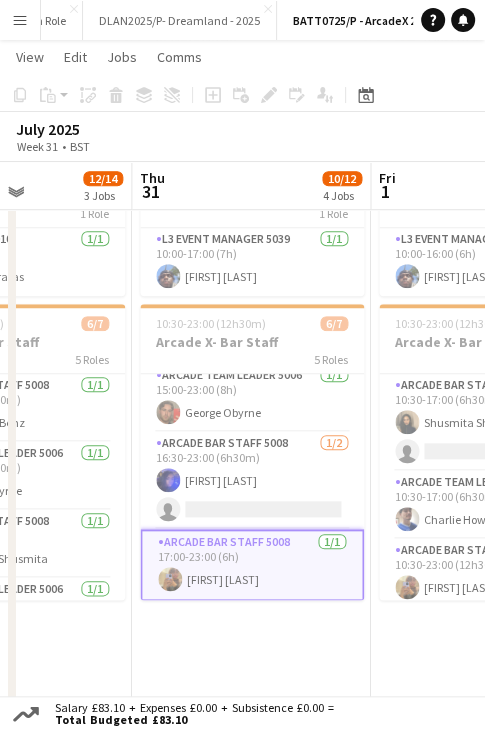 click on "Arcade Bar Staff 5008   1/1   17:00-23:00 (6h)
shonnay koiki" at bounding box center [252, 565] 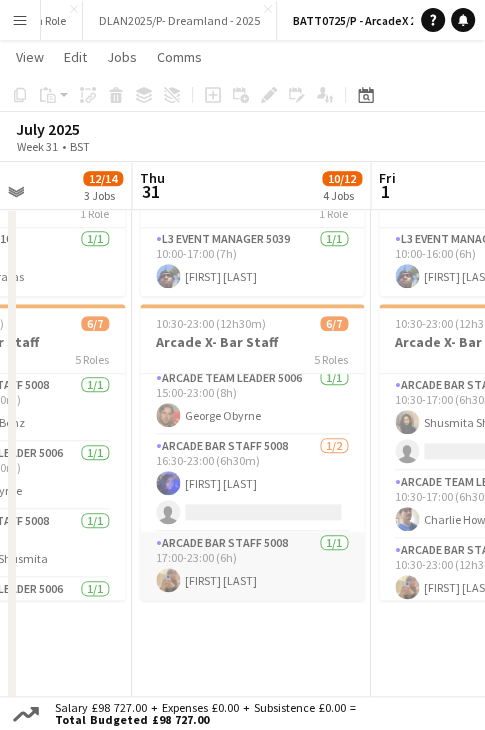 click on "Arcade Bar Staff 5008   1/1   17:00-23:00 (6h)
shonnay koiki" at bounding box center (252, 566) 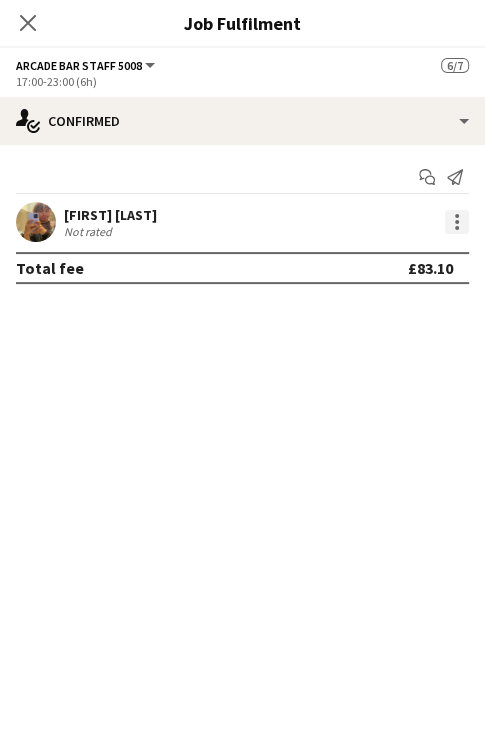click at bounding box center [457, 222] 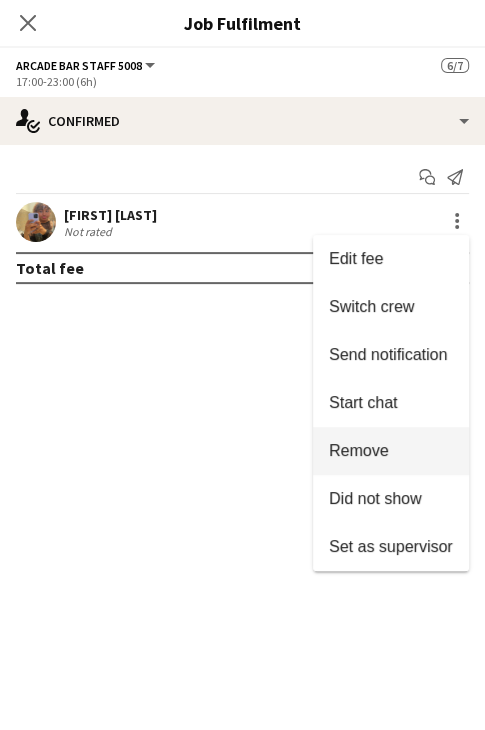 click on "Remove" at bounding box center [391, 451] 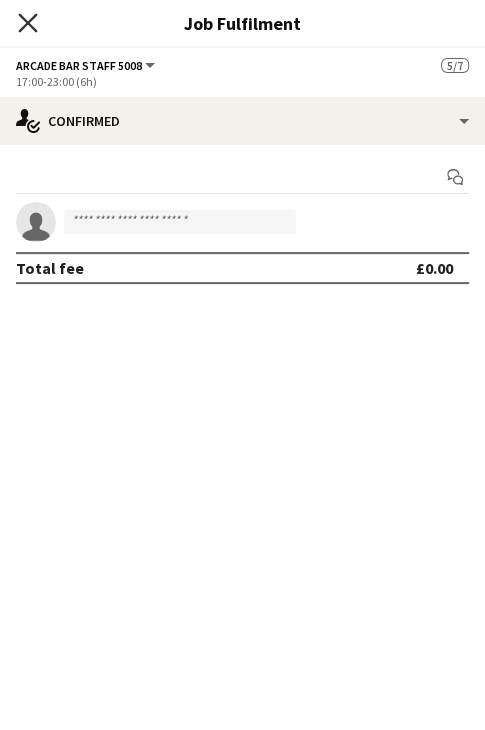 click on "Close pop-in" 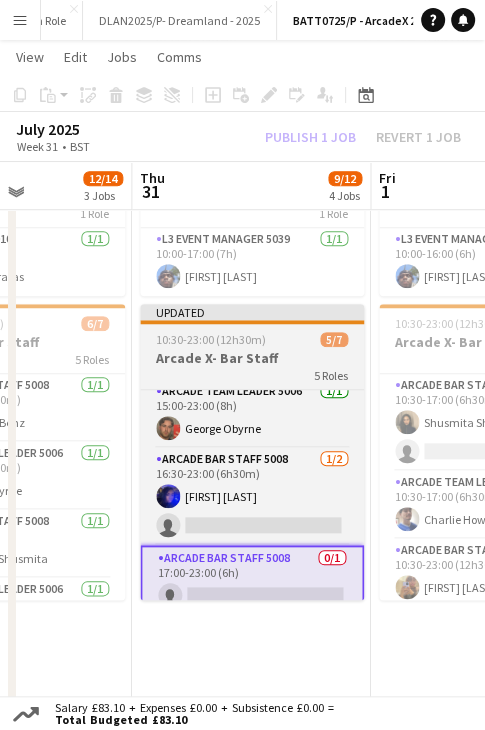 click on "10:30-23:00 (12h30m)    5/7" at bounding box center [252, 339] 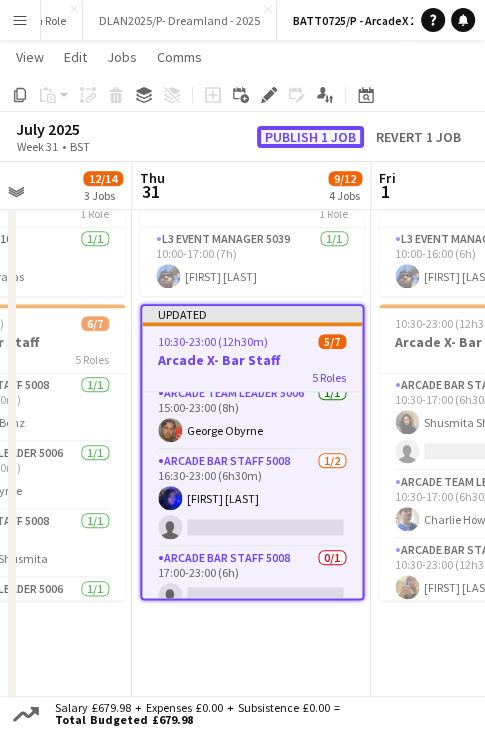 click on "Publish 1 job" 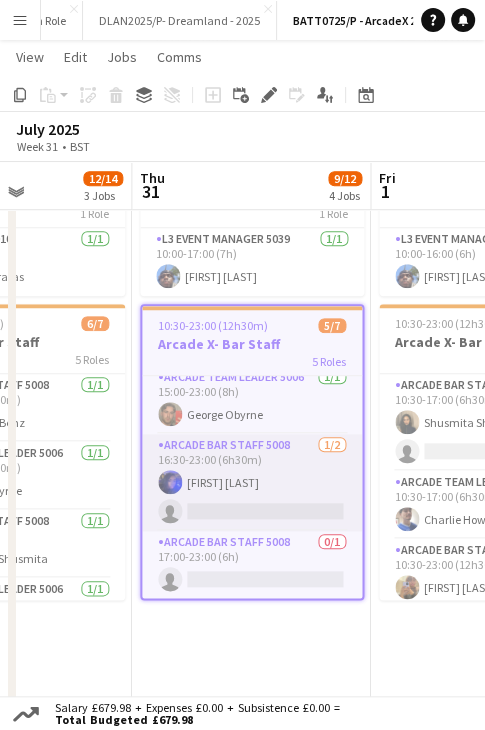 click on "Arcade Bar Staff 5008   1/2   16:30-23:00 (6h30m)
Rita Kamara
single-neutral-actions" at bounding box center (252, 482) 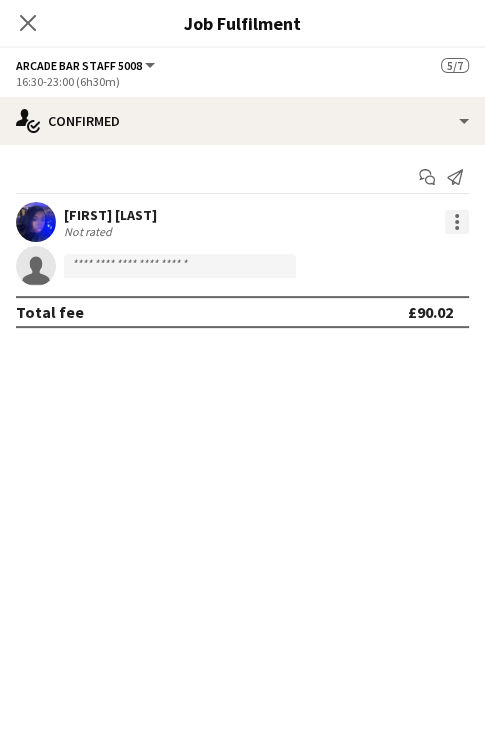 click at bounding box center [457, 222] 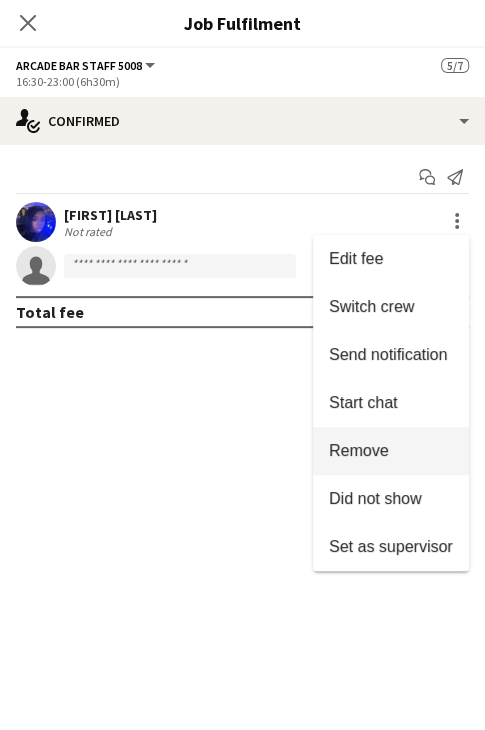 click on "Remove" at bounding box center (391, 451) 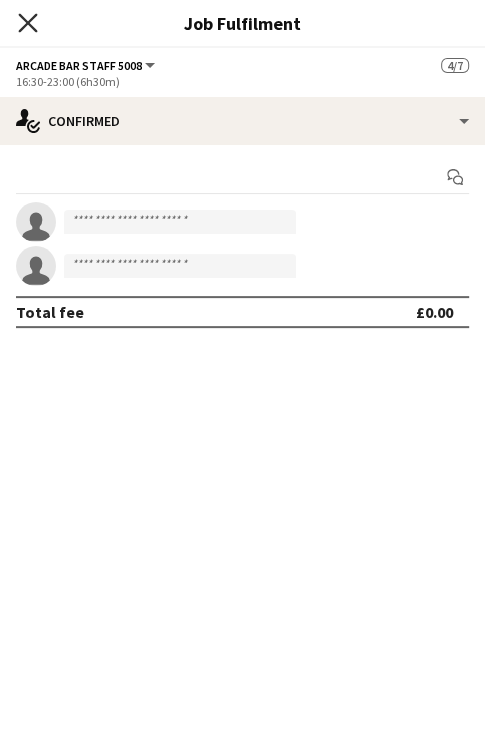 click 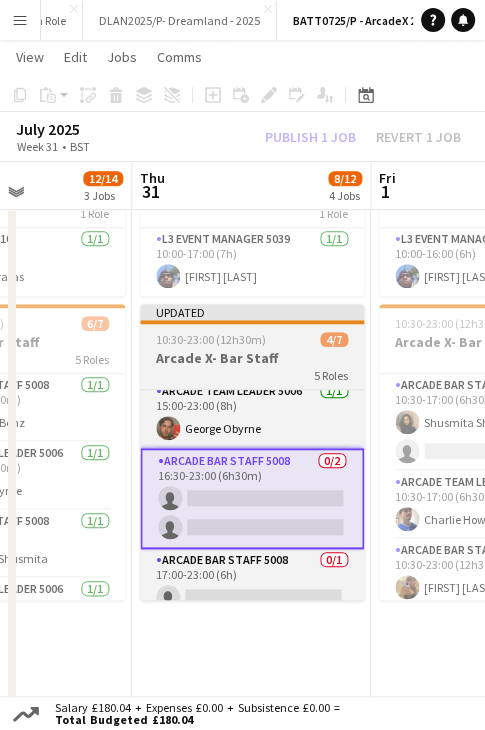 click at bounding box center (252, 322) 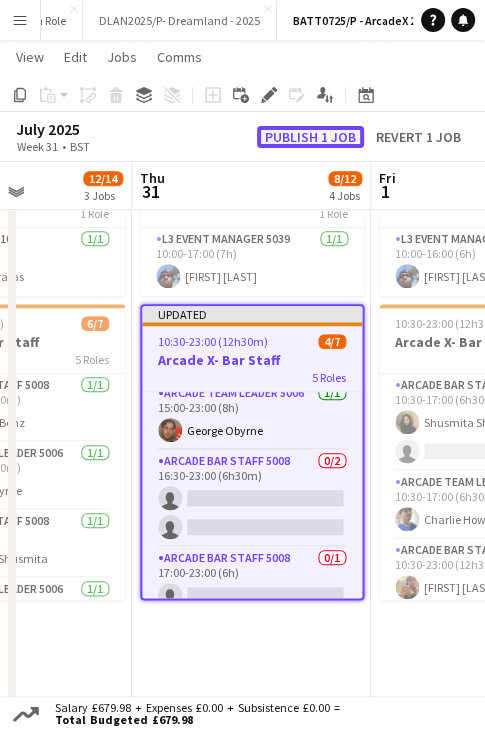 click on "Publish 1 job" 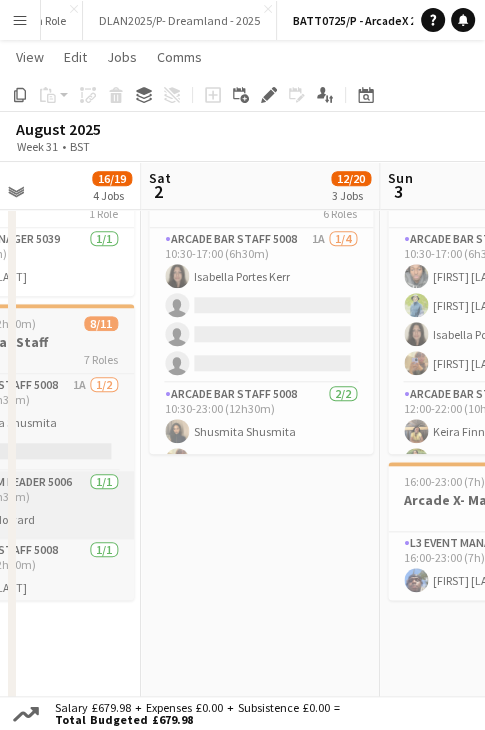 scroll, scrollTop: 0, scrollLeft: 818, axis: horizontal 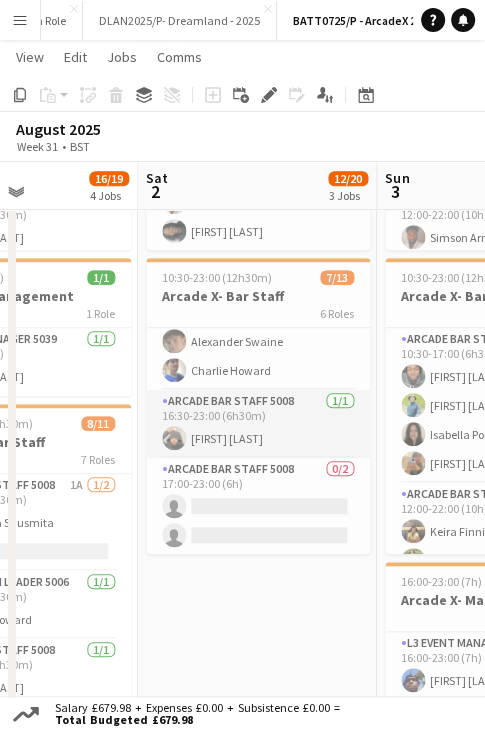 click on "Arcade Bar Staff 5008   1/1   16:30-23:00 (6h30m)
Conor Doherty" at bounding box center (258, 424) 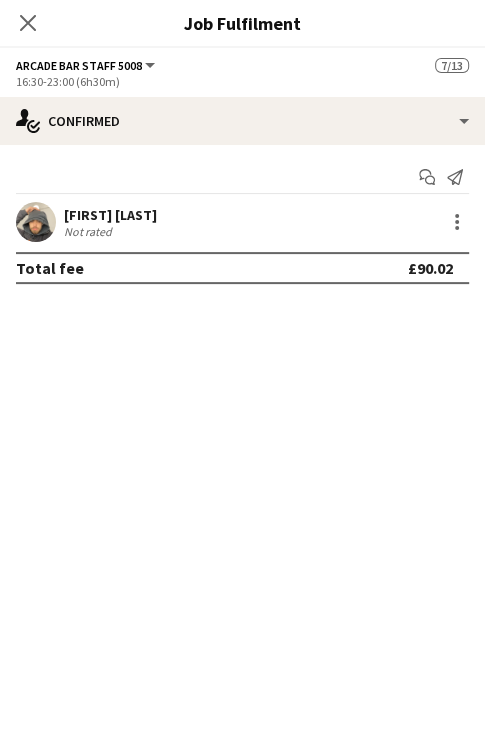 scroll, scrollTop: 172, scrollLeft: 0, axis: vertical 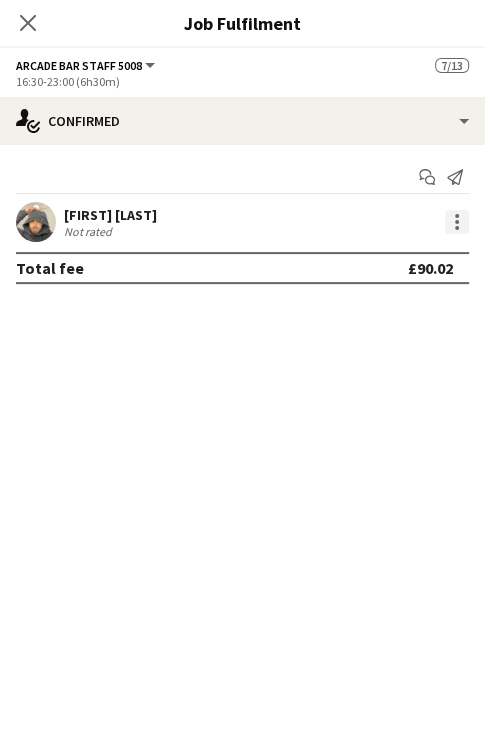 click at bounding box center [457, 222] 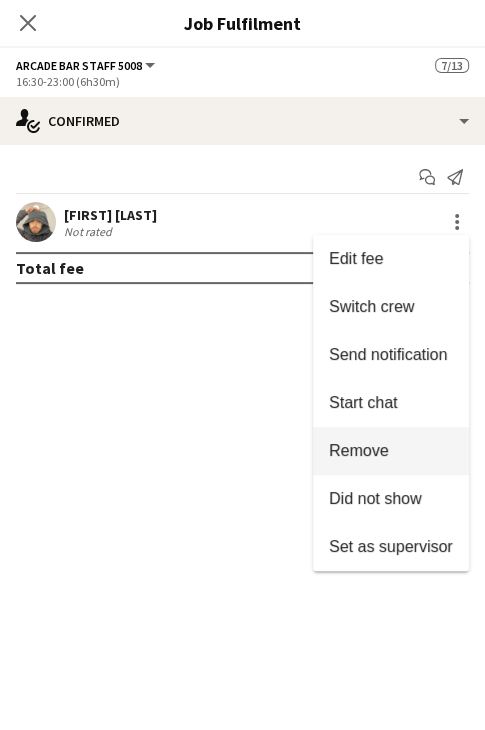 click on "Remove" at bounding box center (359, 450) 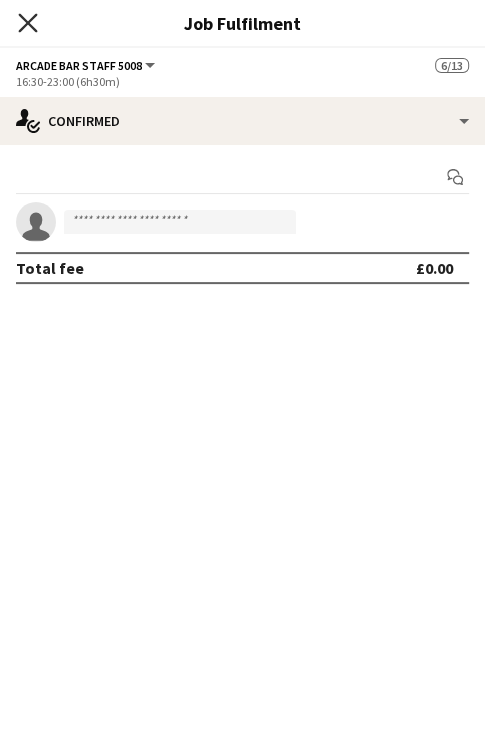 click on "Close pop-in" 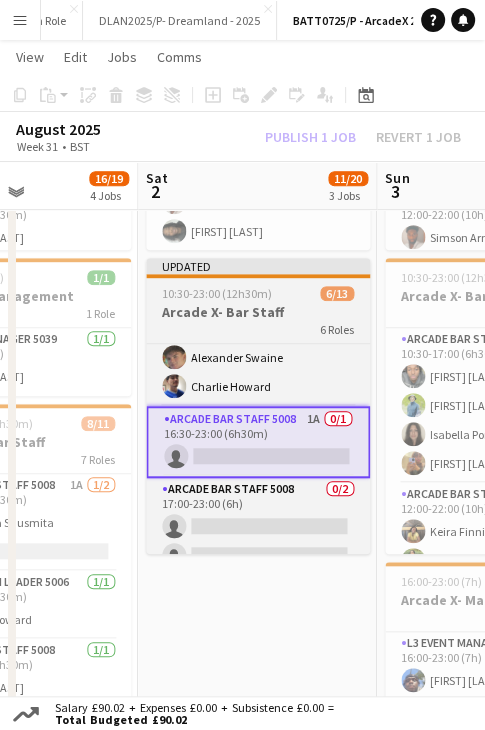 click on "Updated" at bounding box center (258, 266) 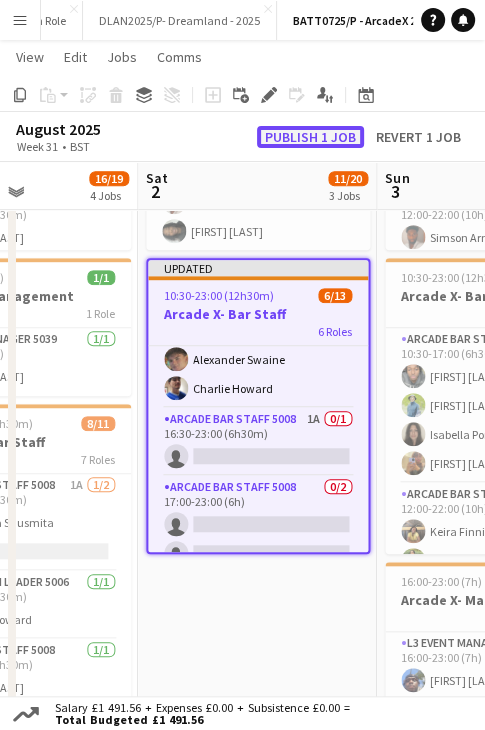 click on "Publish 1 job" 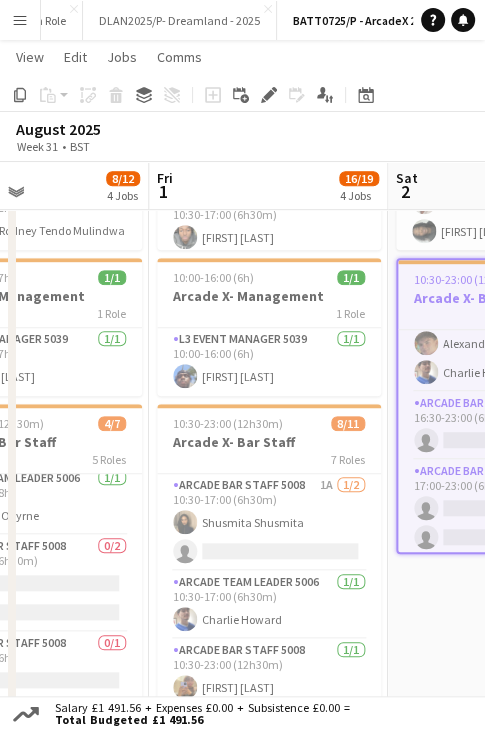 scroll, scrollTop: 0, scrollLeft: 580, axis: horizontal 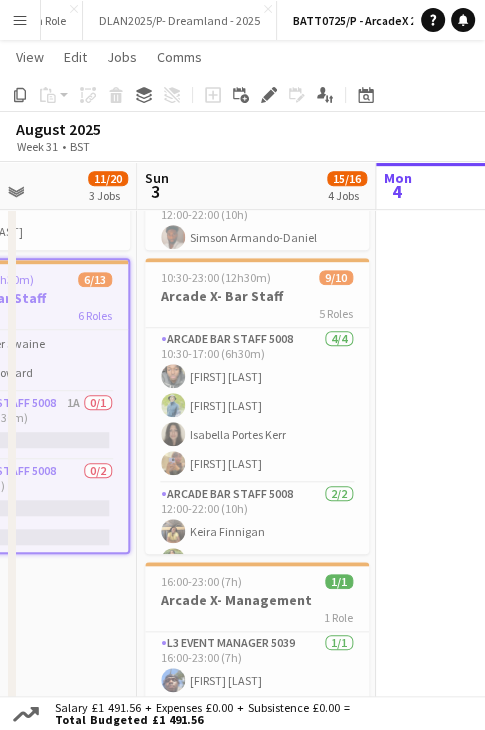drag, startPoint x: 391, startPoint y: 184, endPoint x: 176, endPoint y: 215, distance: 217.22339 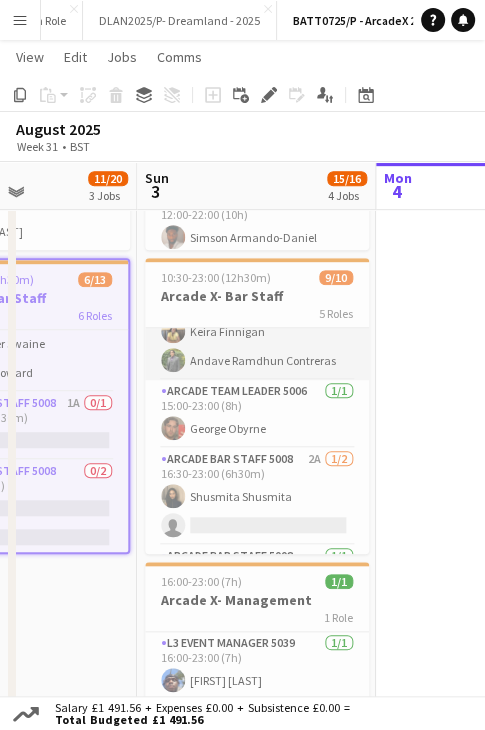 scroll, scrollTop: 258, scrollLeft: 0, axis: vertical 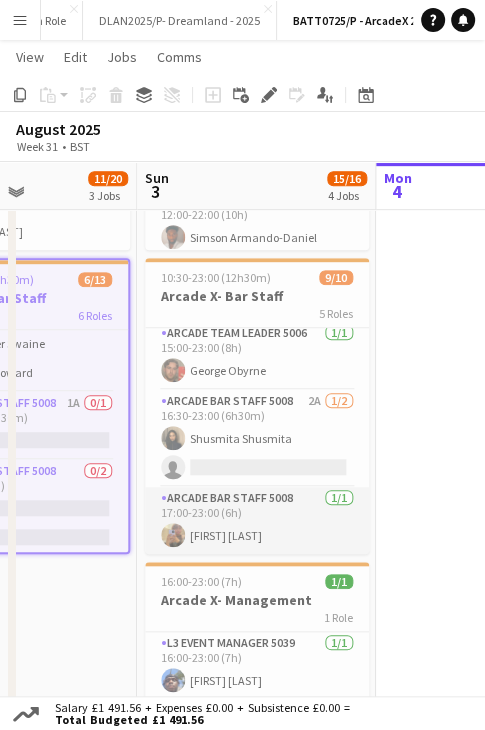 click on "Arcade Bar Staff 5008   1/1   17:00-23:00 (6h)
shonnay koiki" at bounding box center [257, 521] 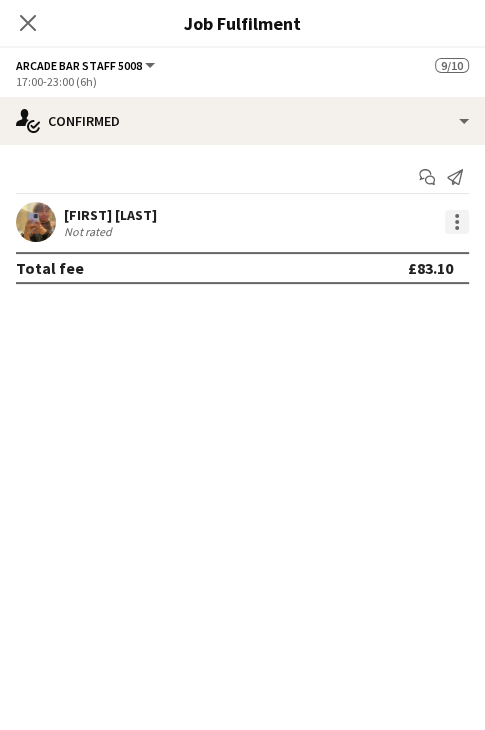 click at bounding box center (457, 222) 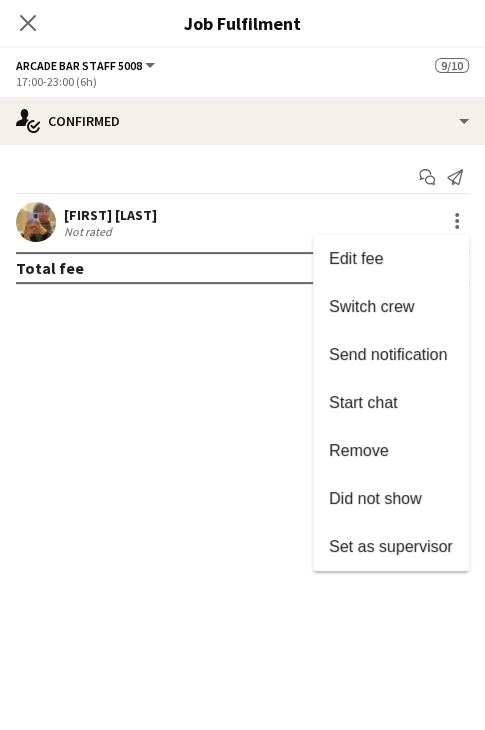click on "Remove" at bounding box center [391, 451] 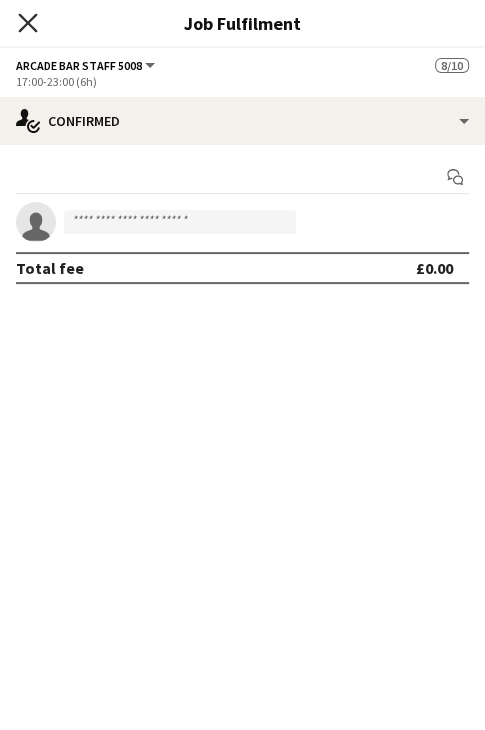 click on "Close pop-in" 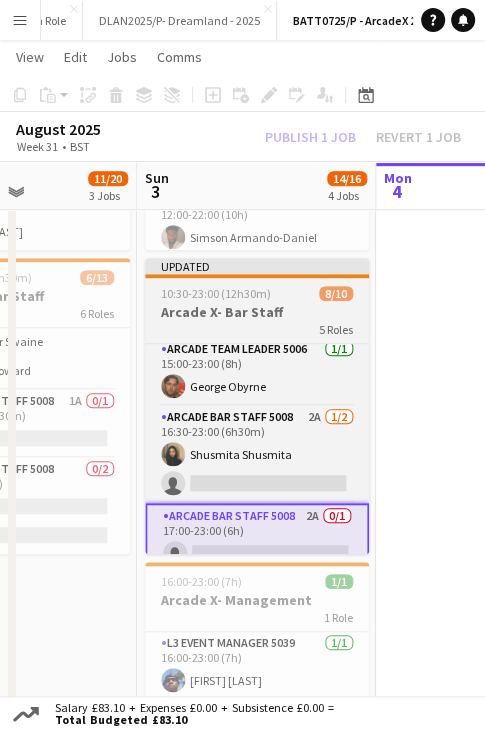 click at bounding box center [257, 276] 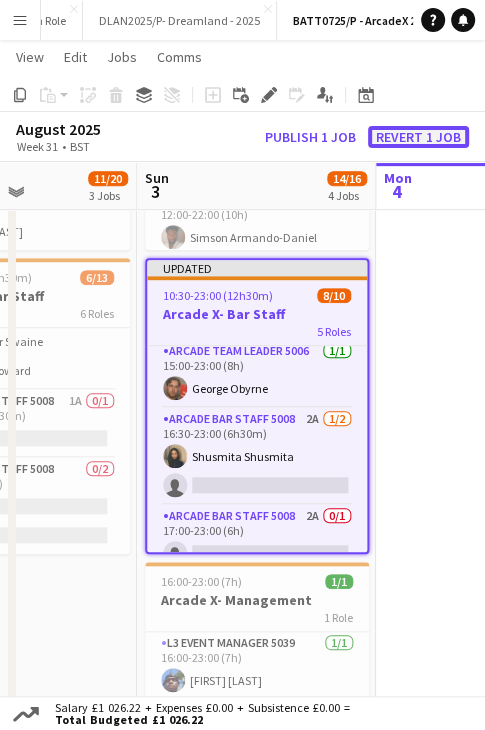 click on "Revert 1 job" 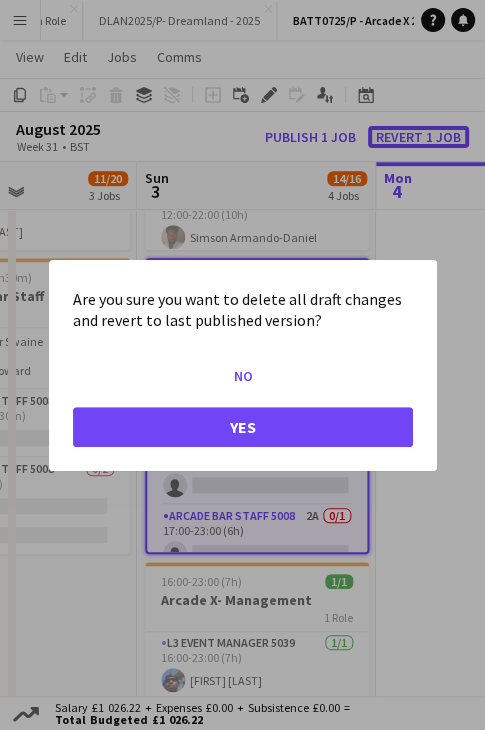 scroll, scrollTop: 0, scrollLeft: 0, axis: both 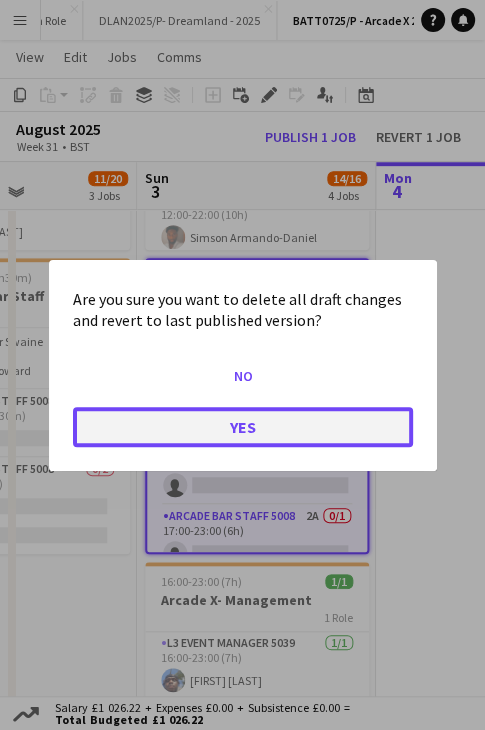 click on "Yes" 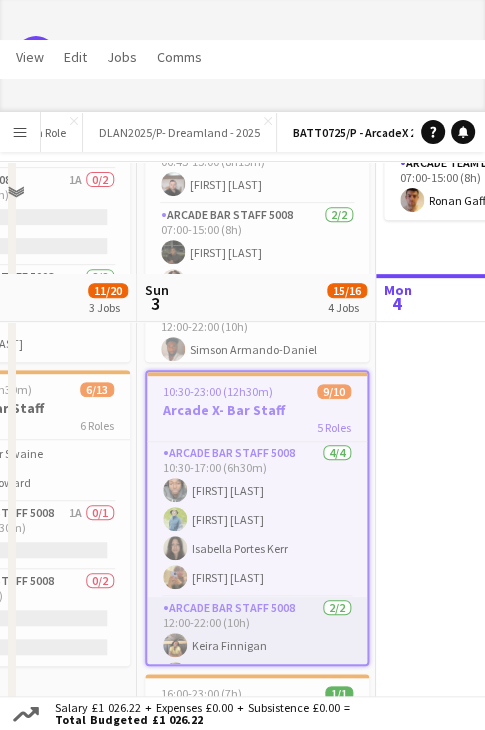 scroll, scrollTop: 20, scrollLeft: 0, axis: vertical 